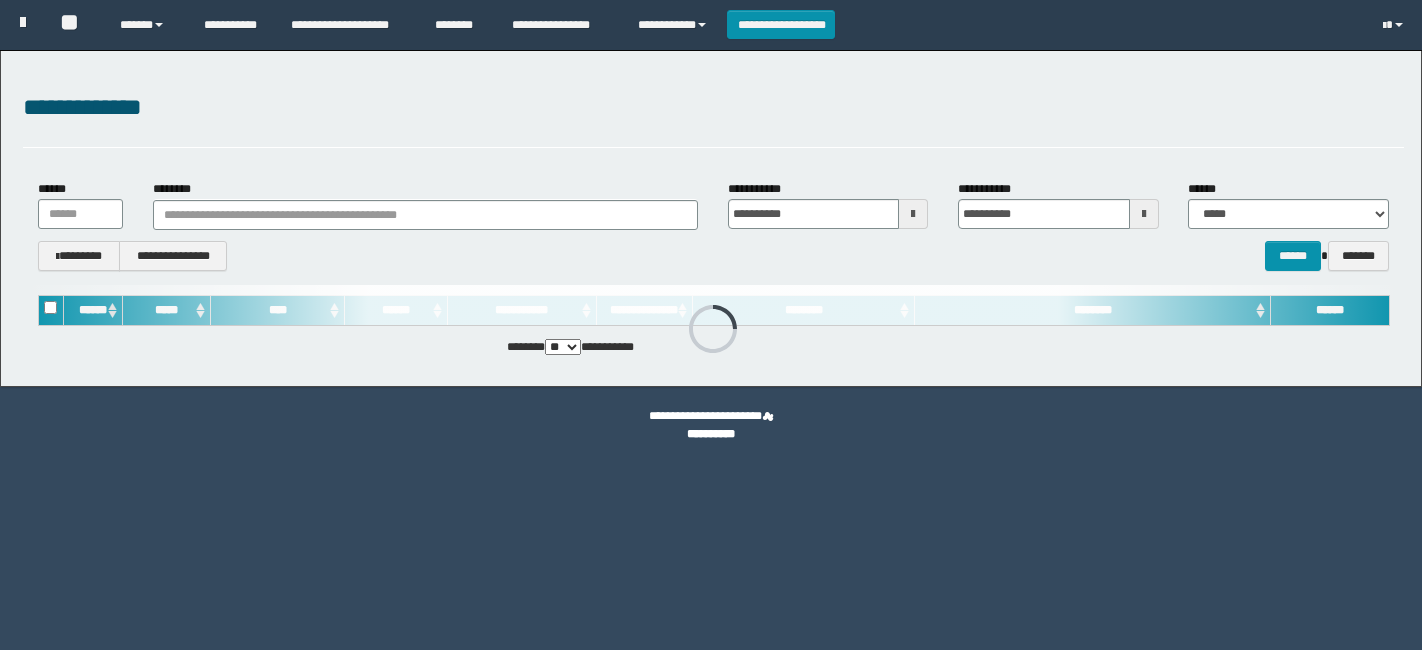 scroll, scrollTop: 0, scrollLeft: 0, axis: both 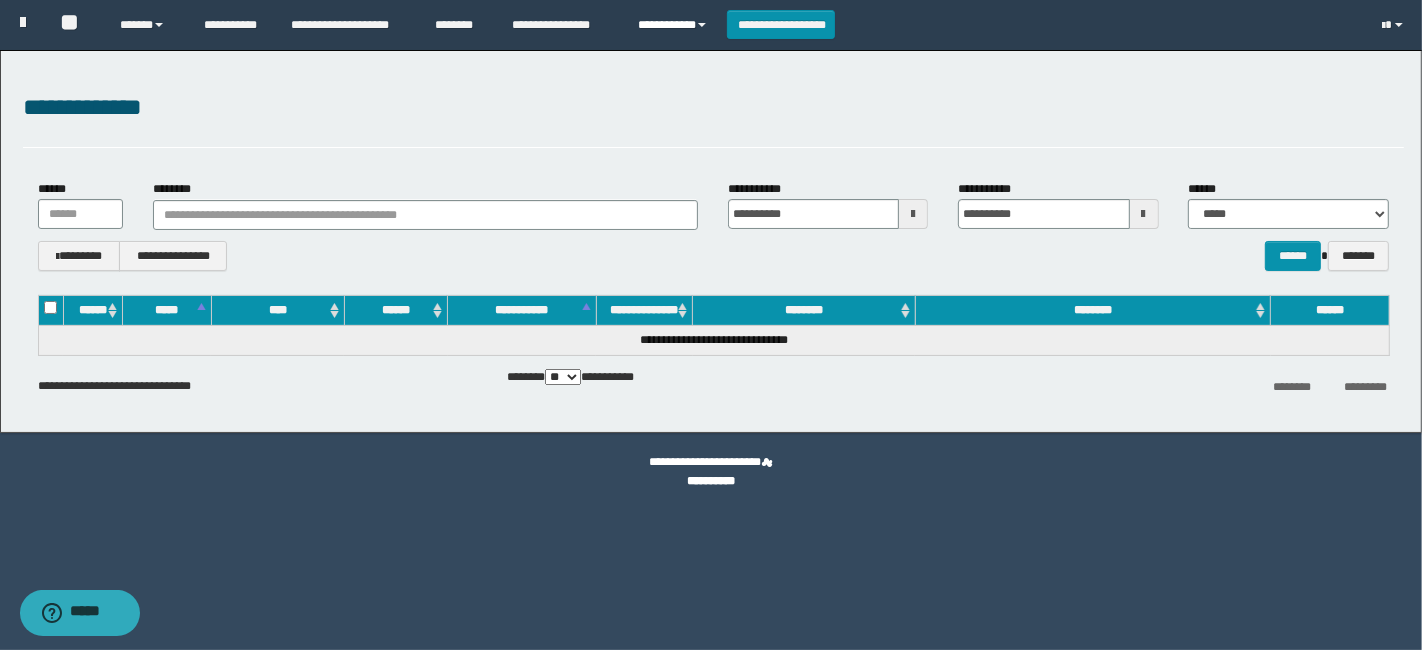 click on "**********" at bounding box center [675, 25] 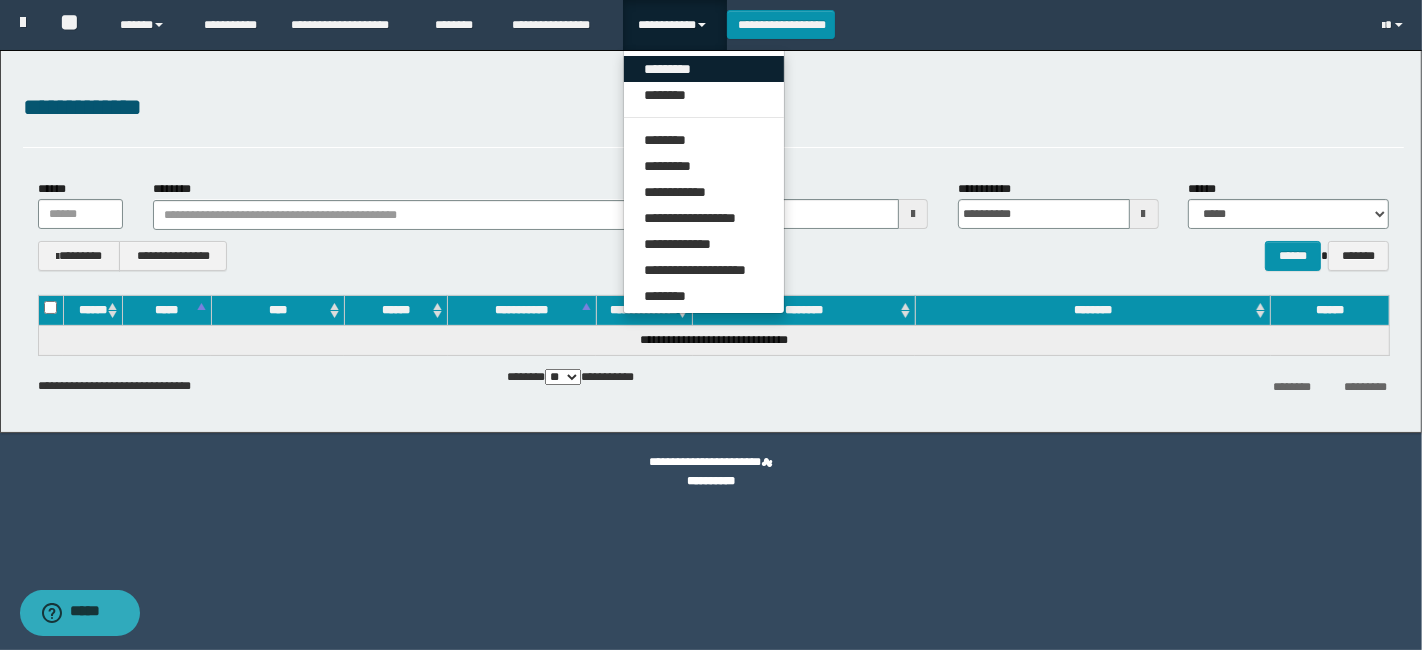 click on "*********" at bounding box center [704, 69] 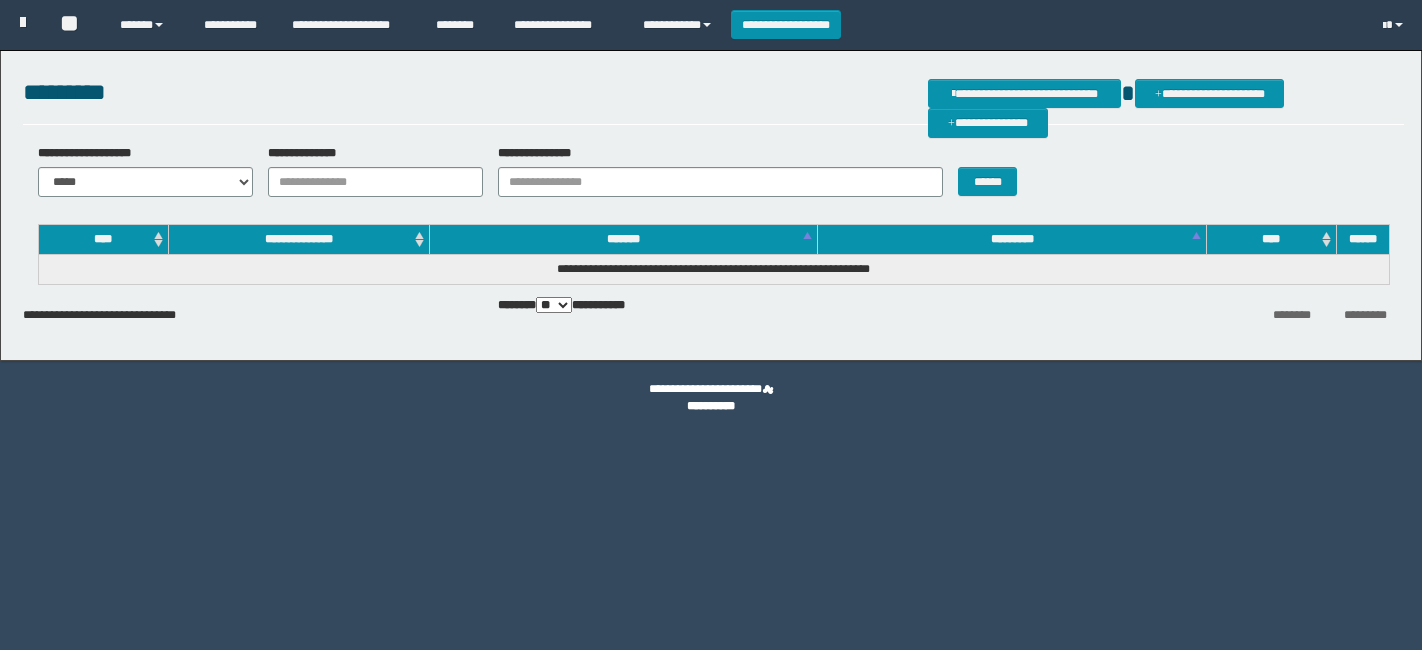 scroll, scrollTop: 0, scrollLeft: 0, axis: both 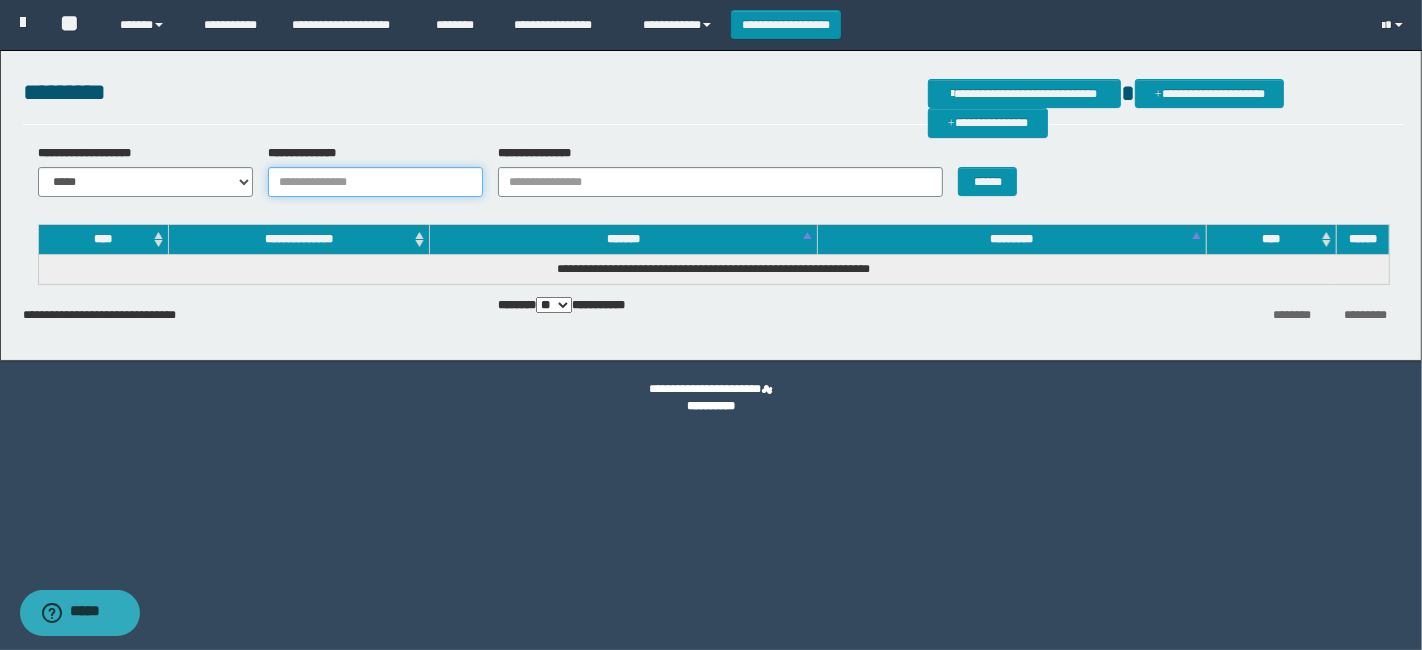 click on "**********" at bounding box center [375, 182] 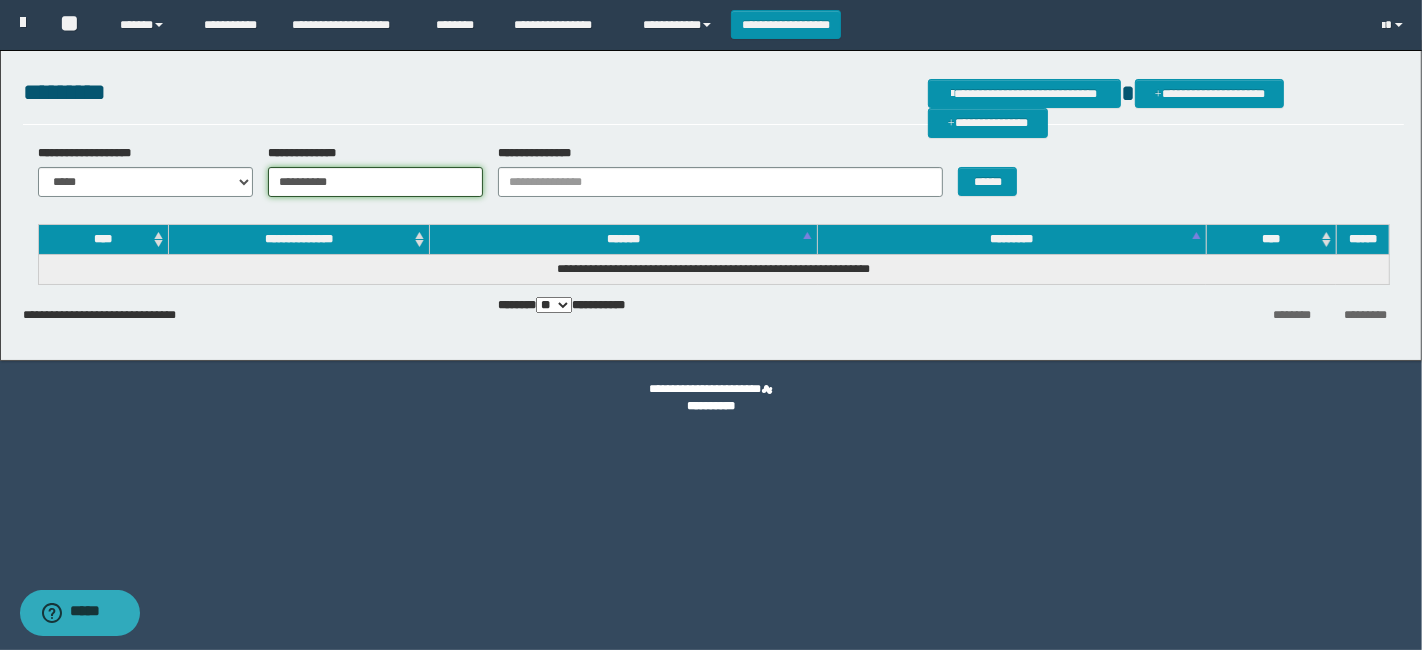 type on "**********" 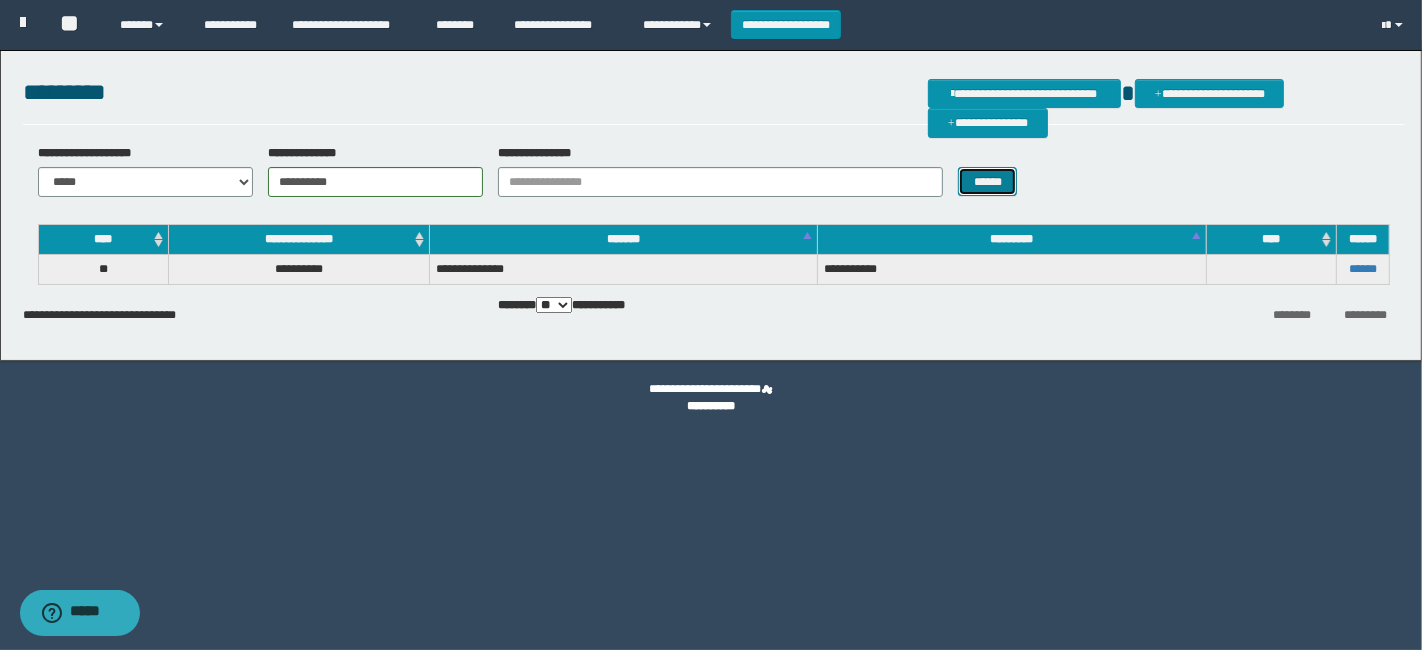 click on "******" at bounding box center (987, 181) 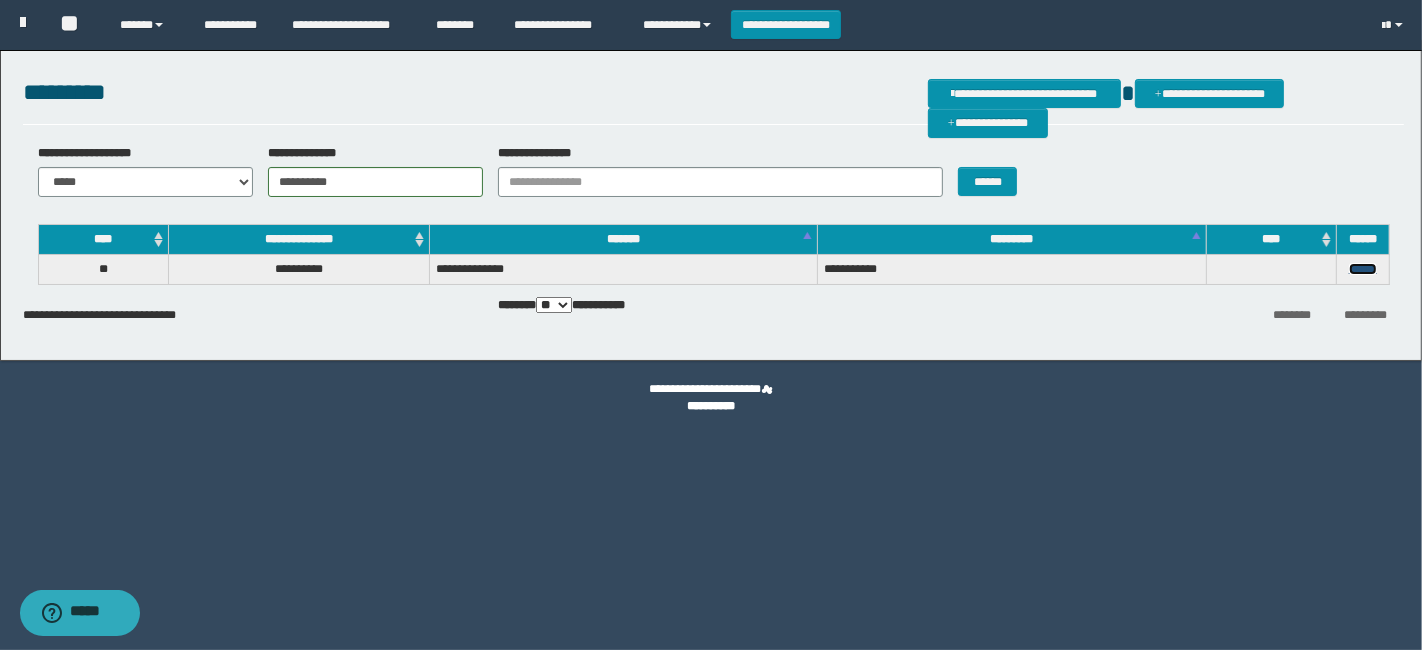 click on "******" at bounding box center (1363, 269) 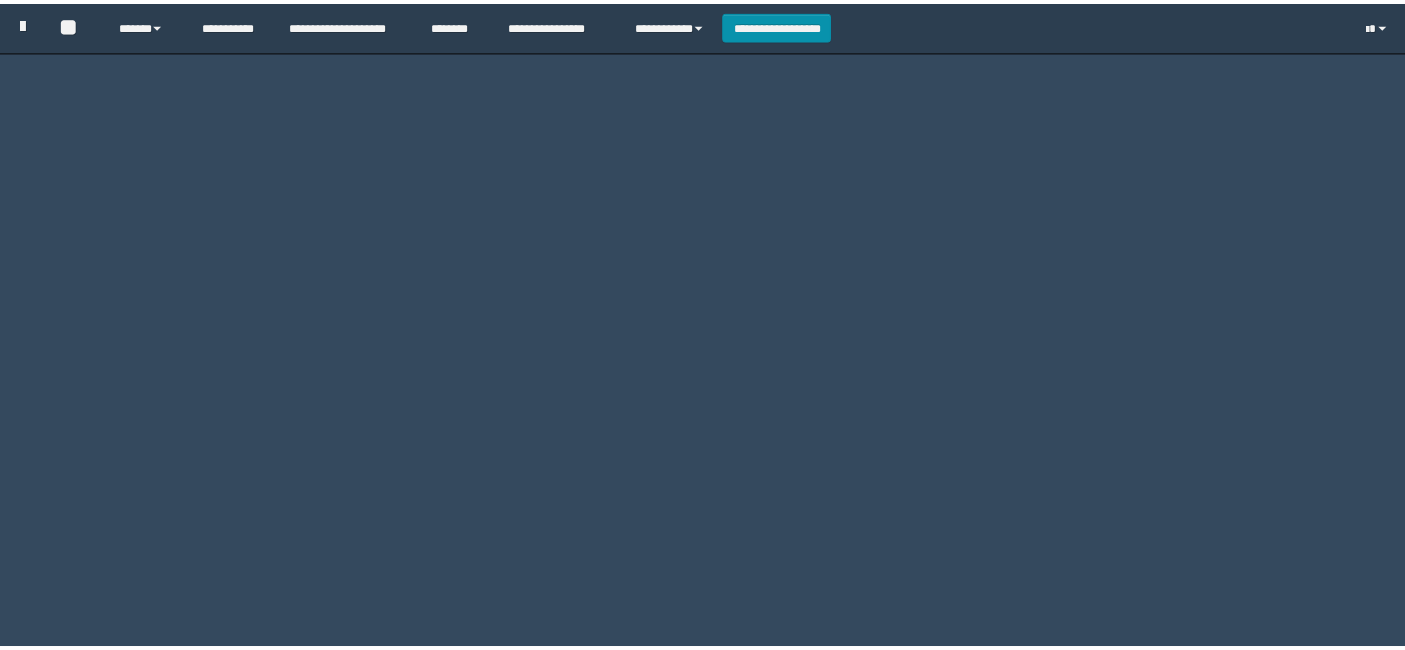 scroll, scrollTop: 0, scrollLeft: 0, axis: both 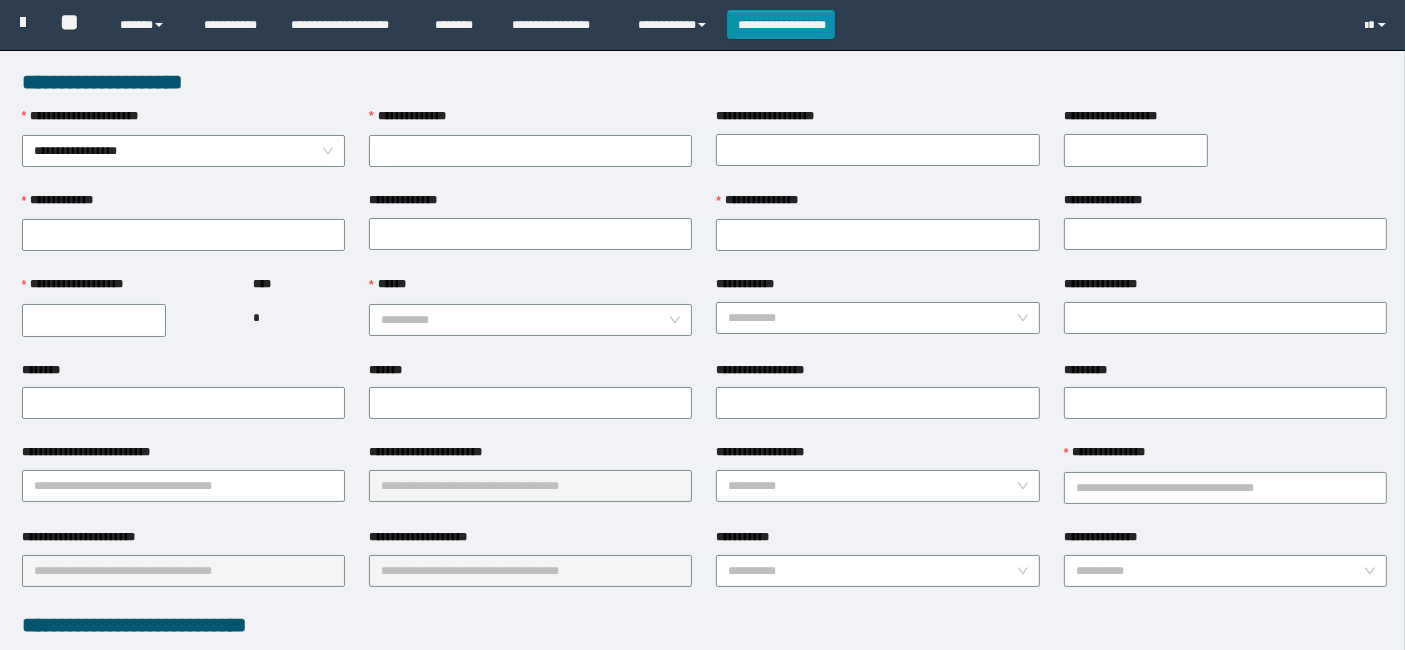 type on "**********" 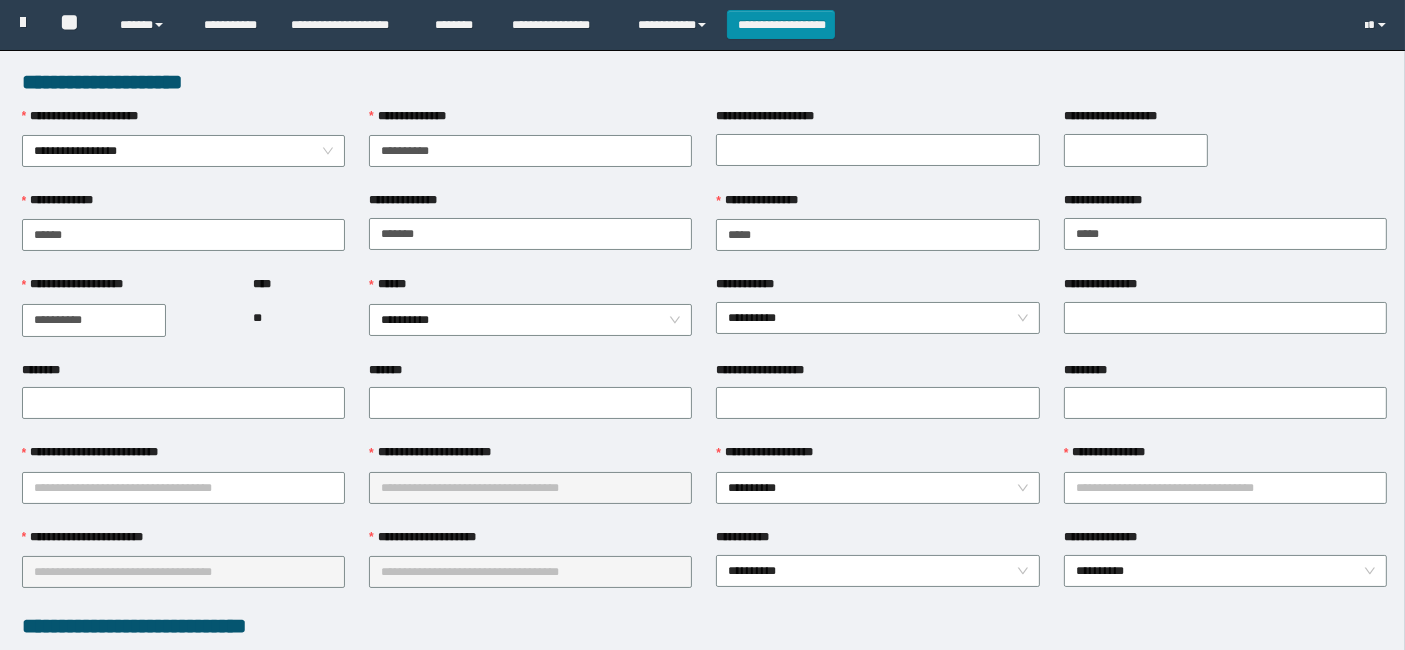 scroll, scrollTop: 0, scrollLeft: 0, axis: both 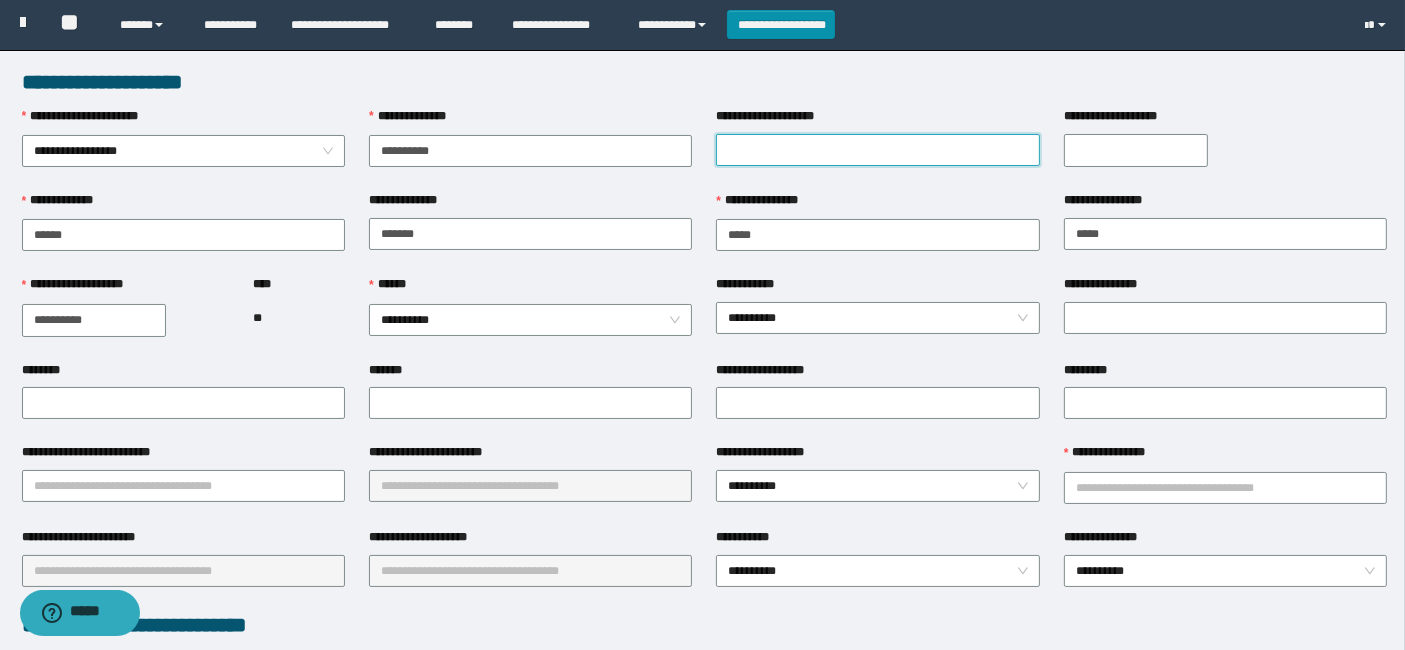 click on "**********" at bounding box center (877, 150) 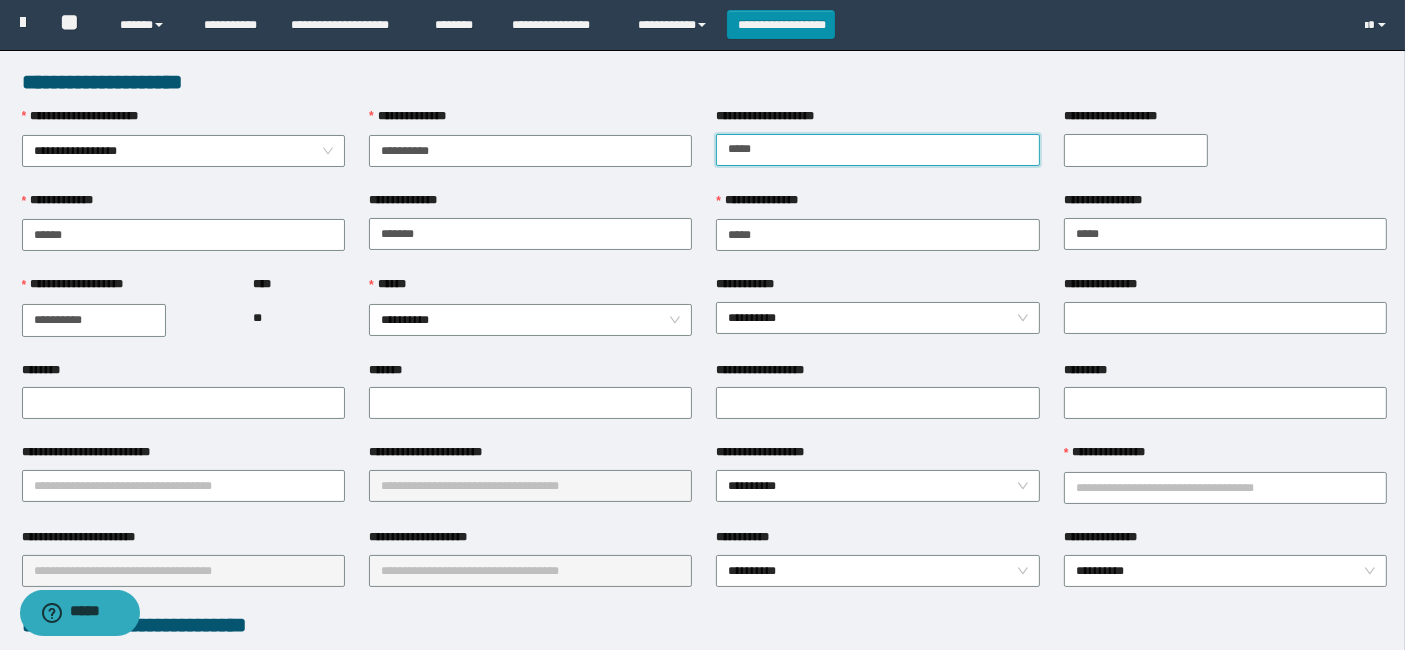 type on "**********" 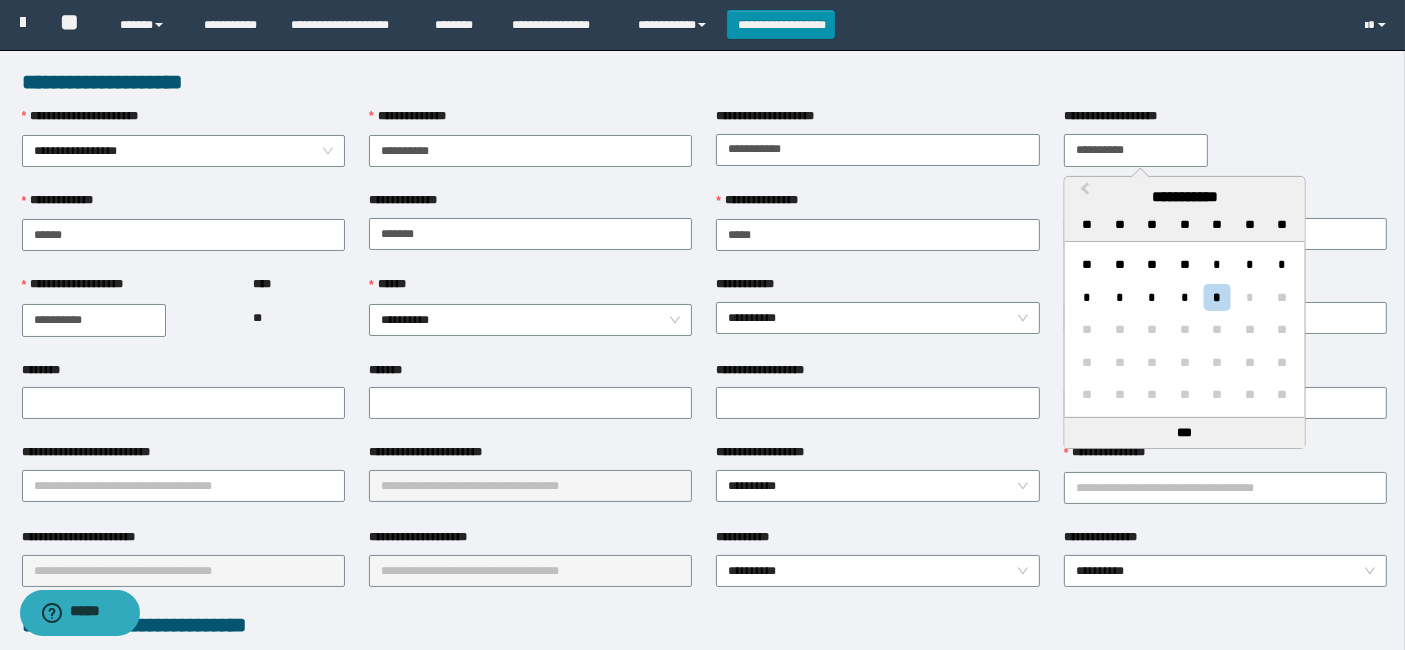 click on "**********" at bounding box center (1136, 150) 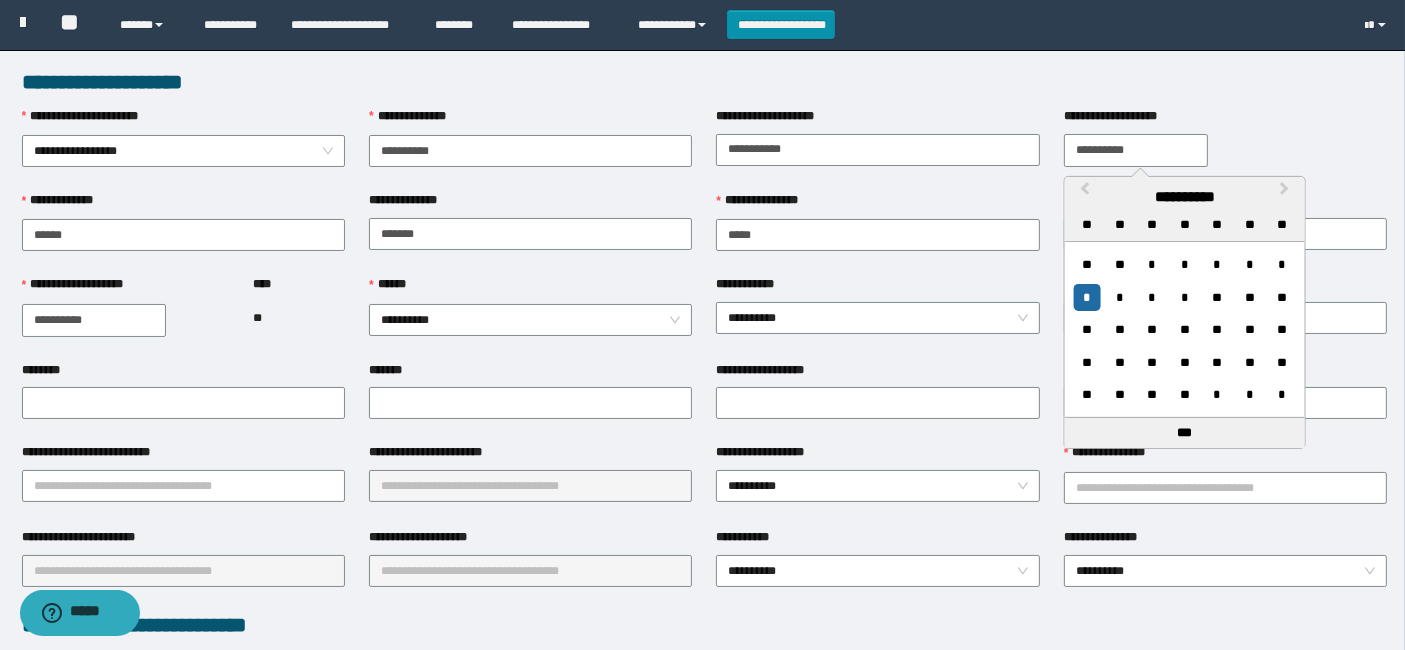 type on "**********" 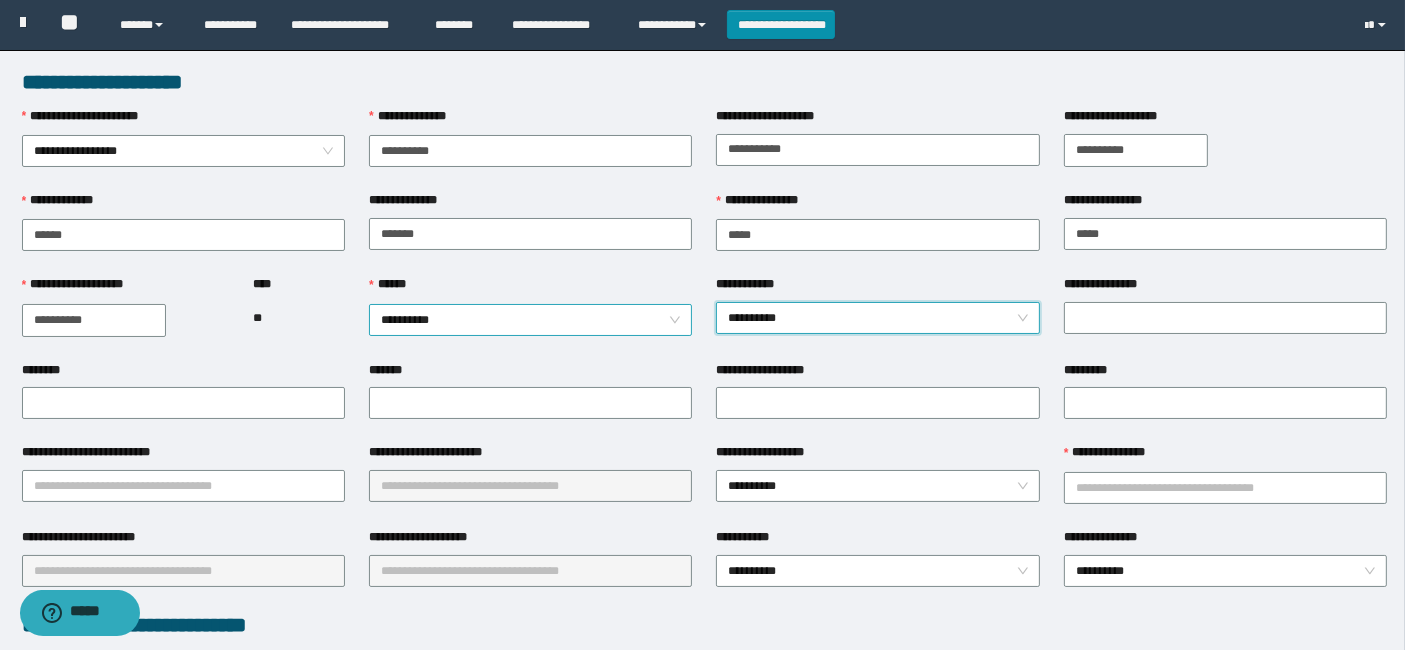click on "**********" at bounding box center (531, 320) 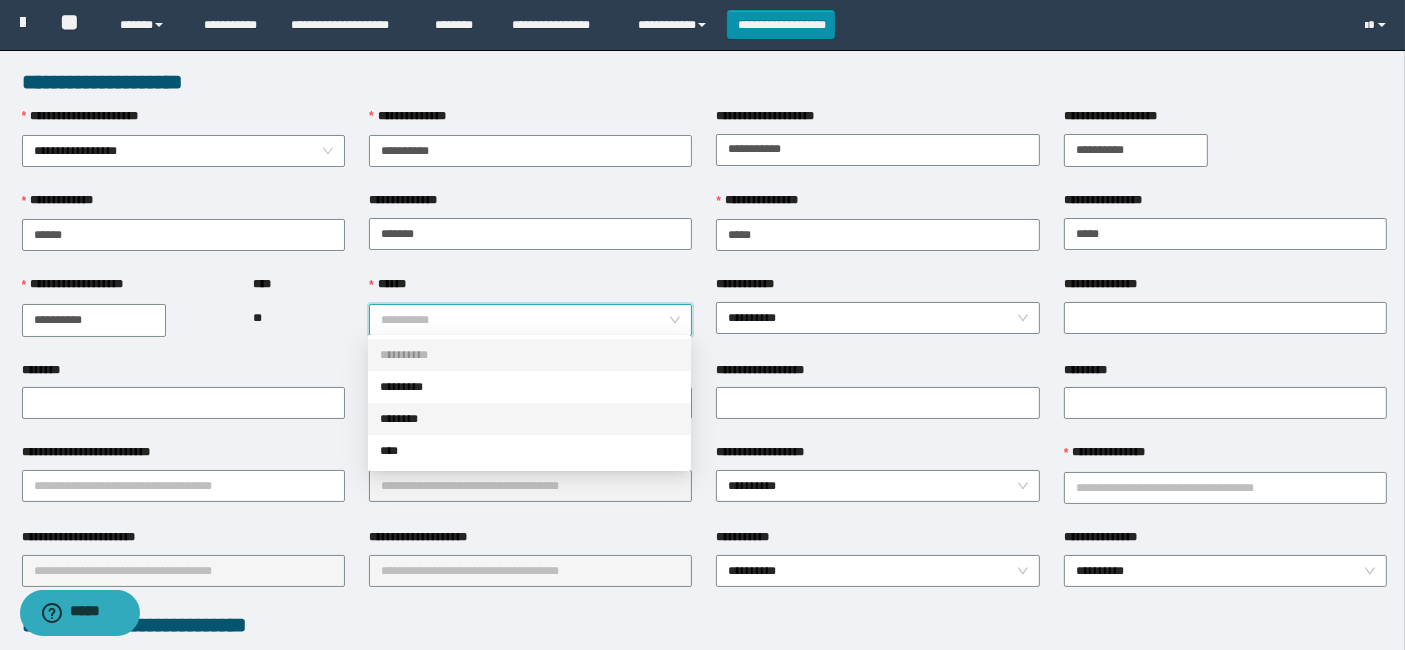 click on "********" at bounding box center (529, 419) 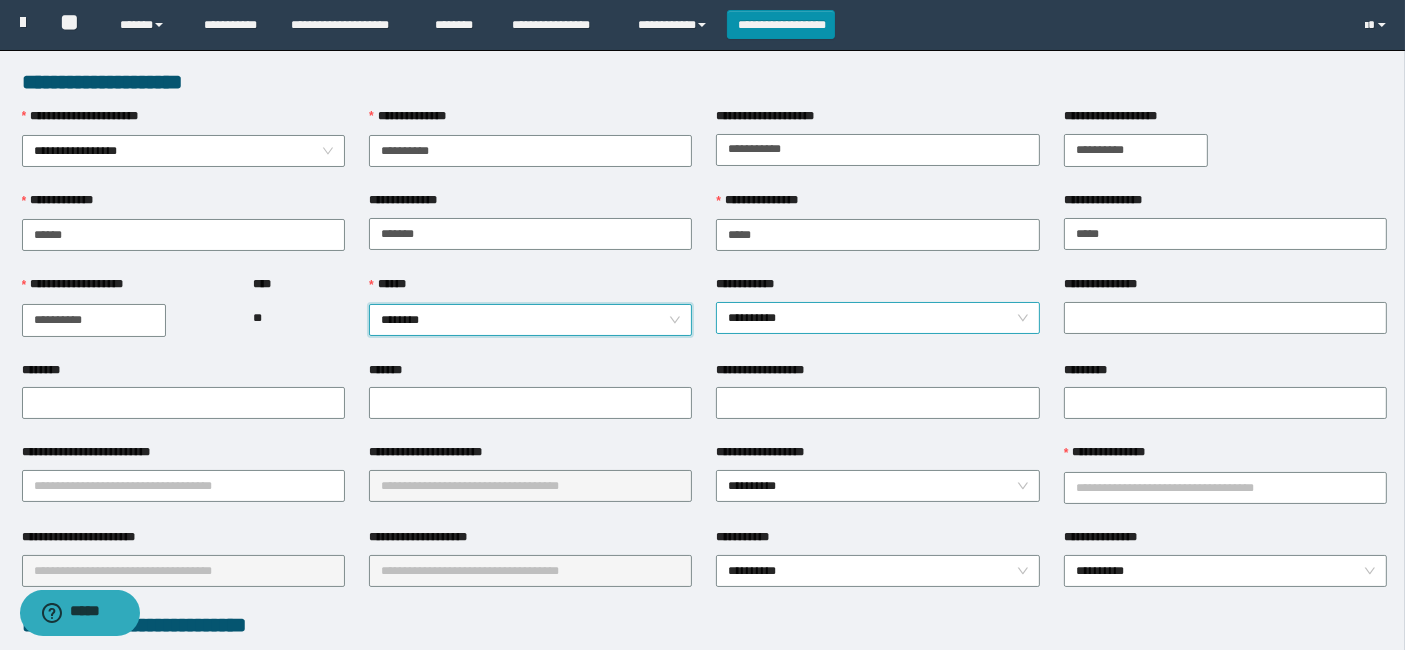 click on "**********" at bounding box center [878, 318] 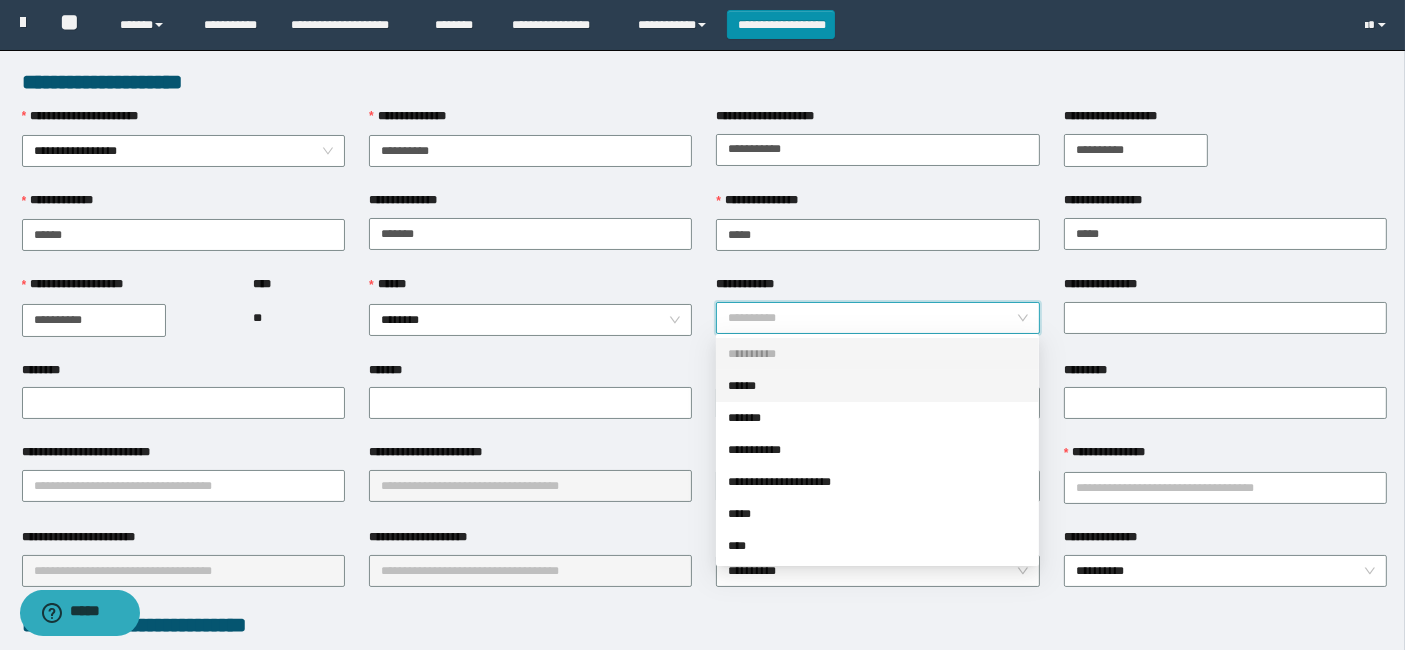 drag, startPoint x: 768, startPoint y: 393, endPoint x: 856, endPoint y: 346, distance: 99.764725 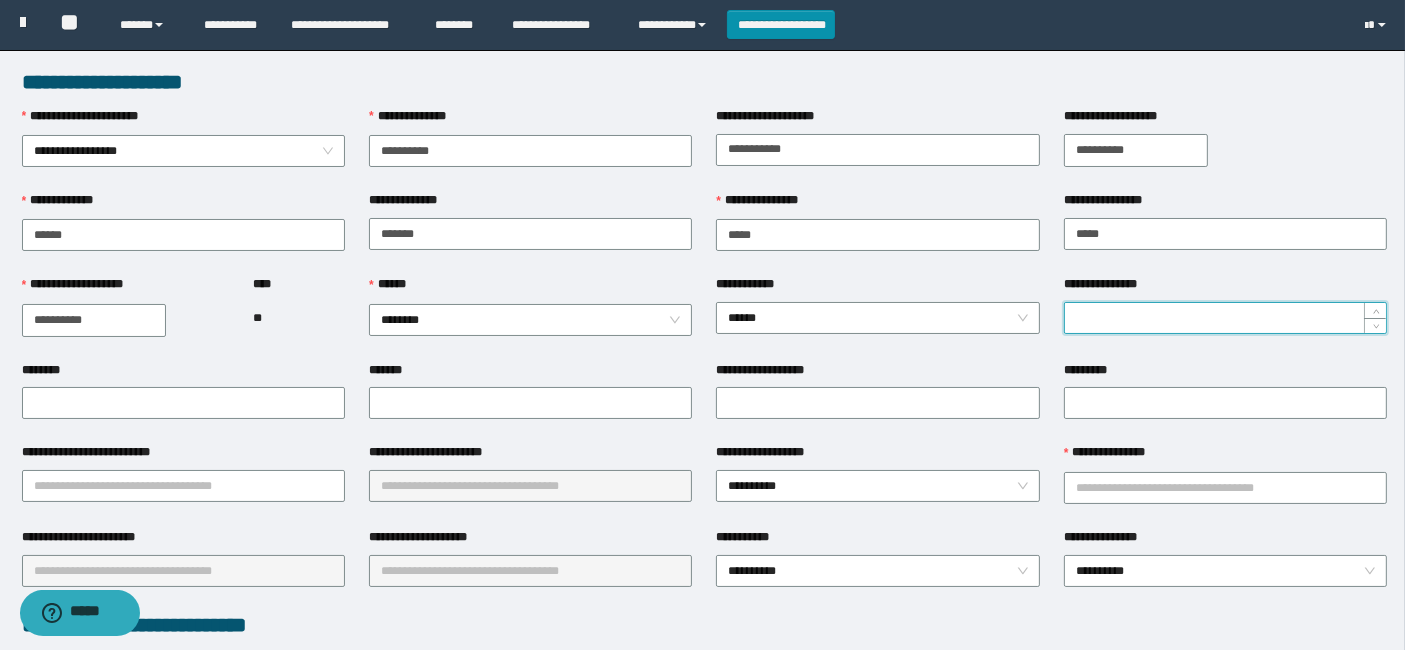 click on "**********" at bounding box center (1225, 318) 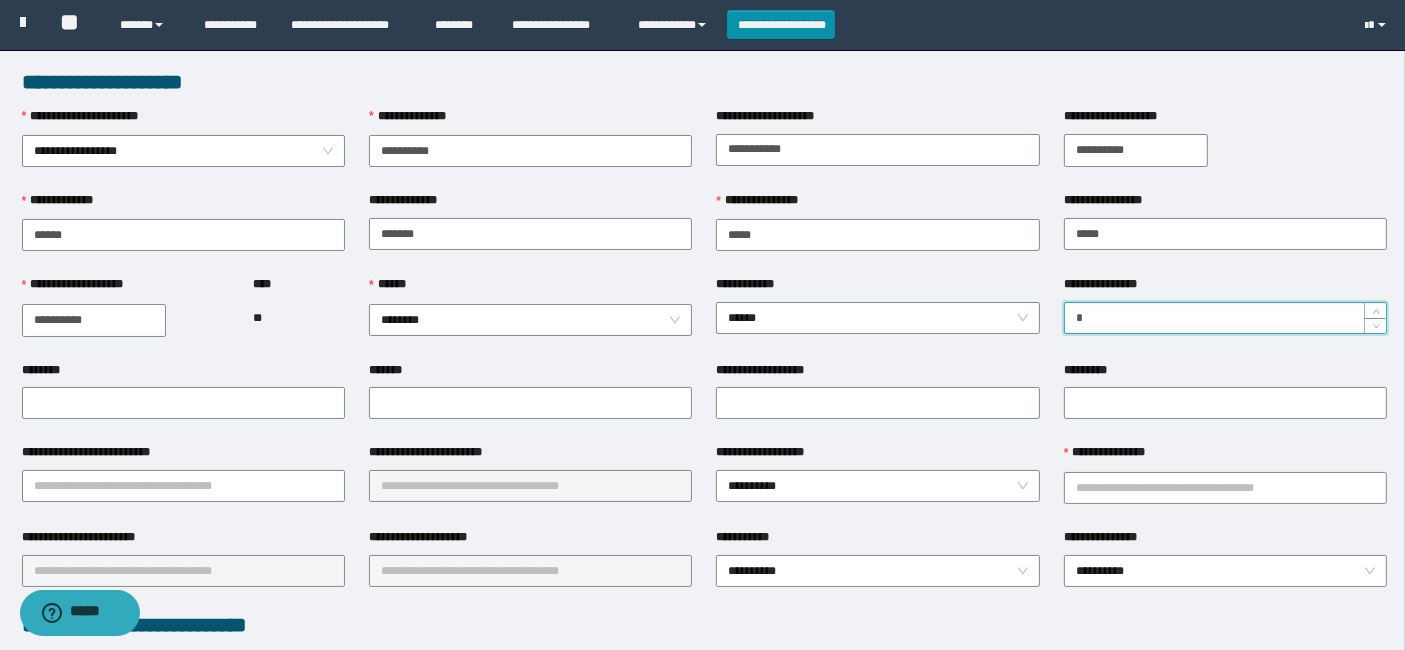 type on "*" 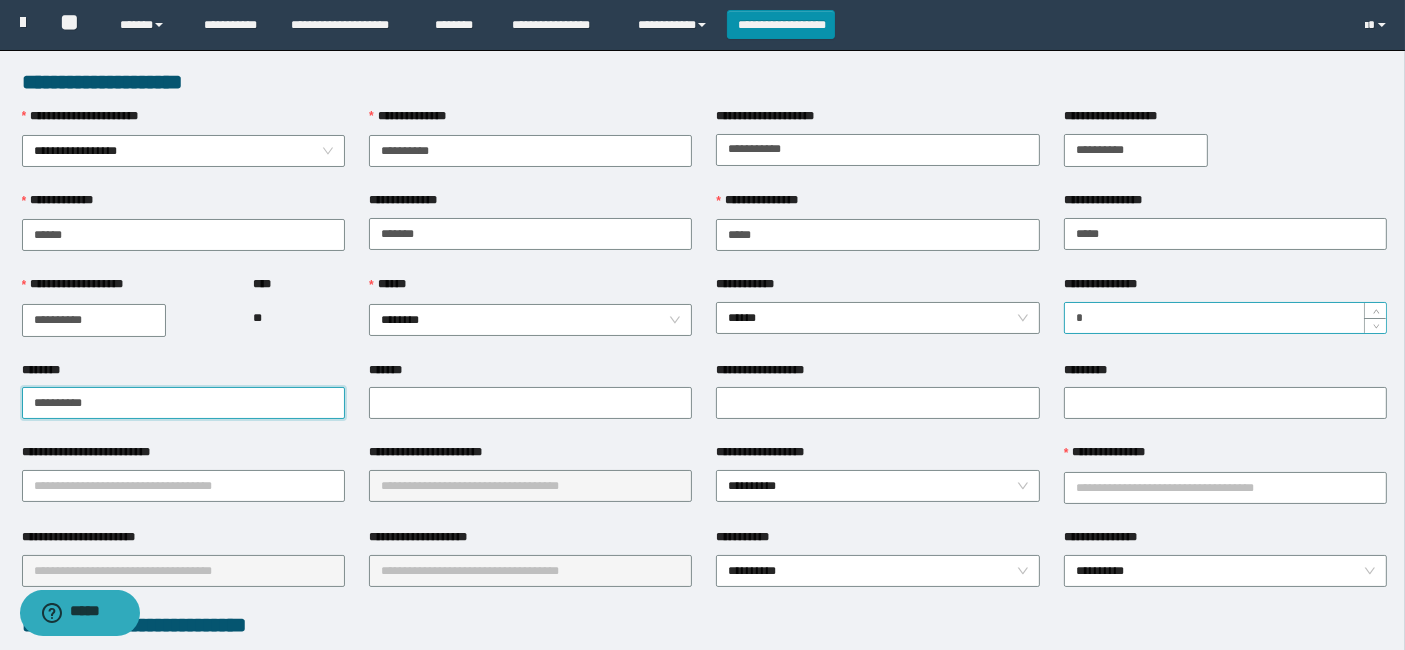 type on "**********" 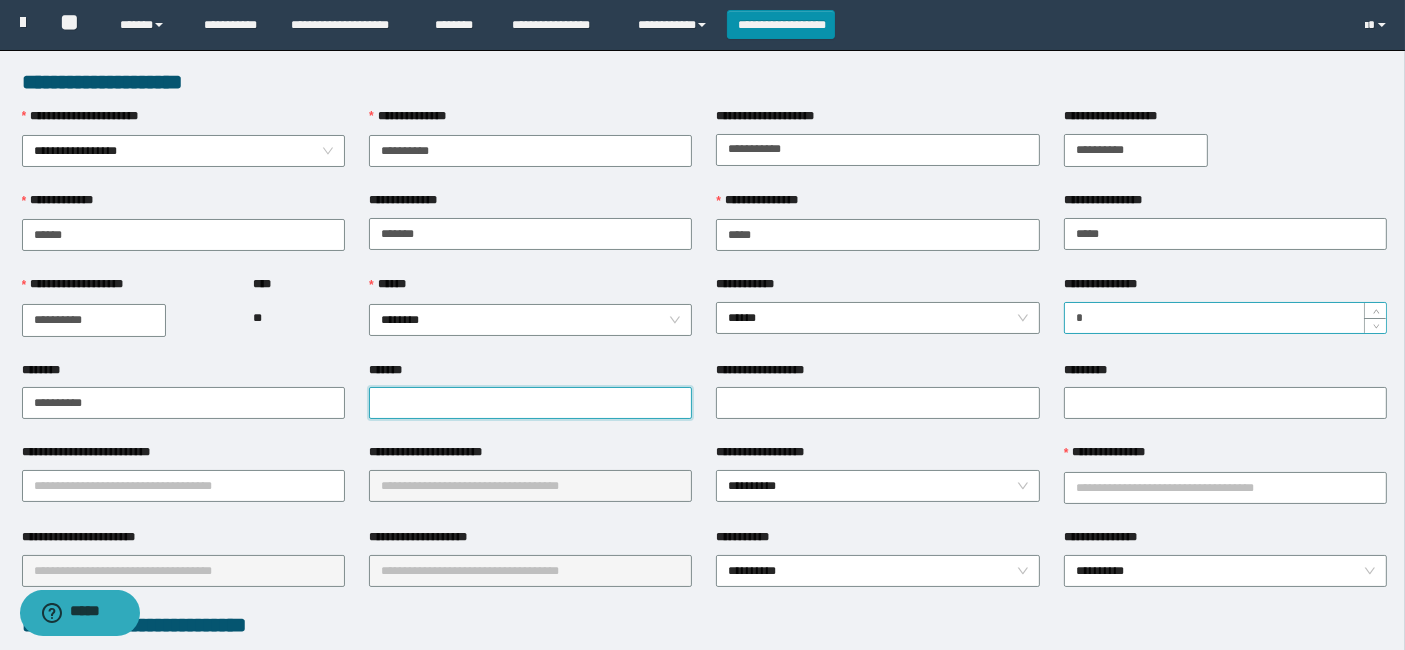 paste on "**********" 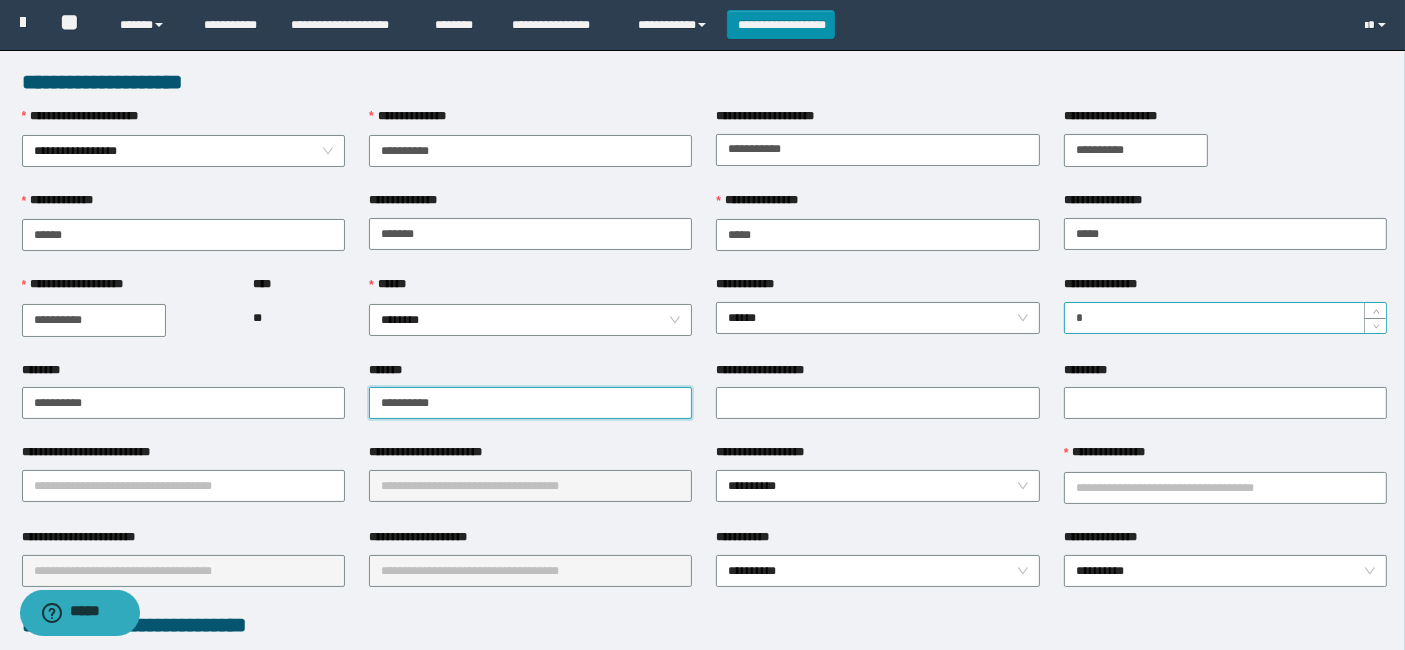 type on "**********" 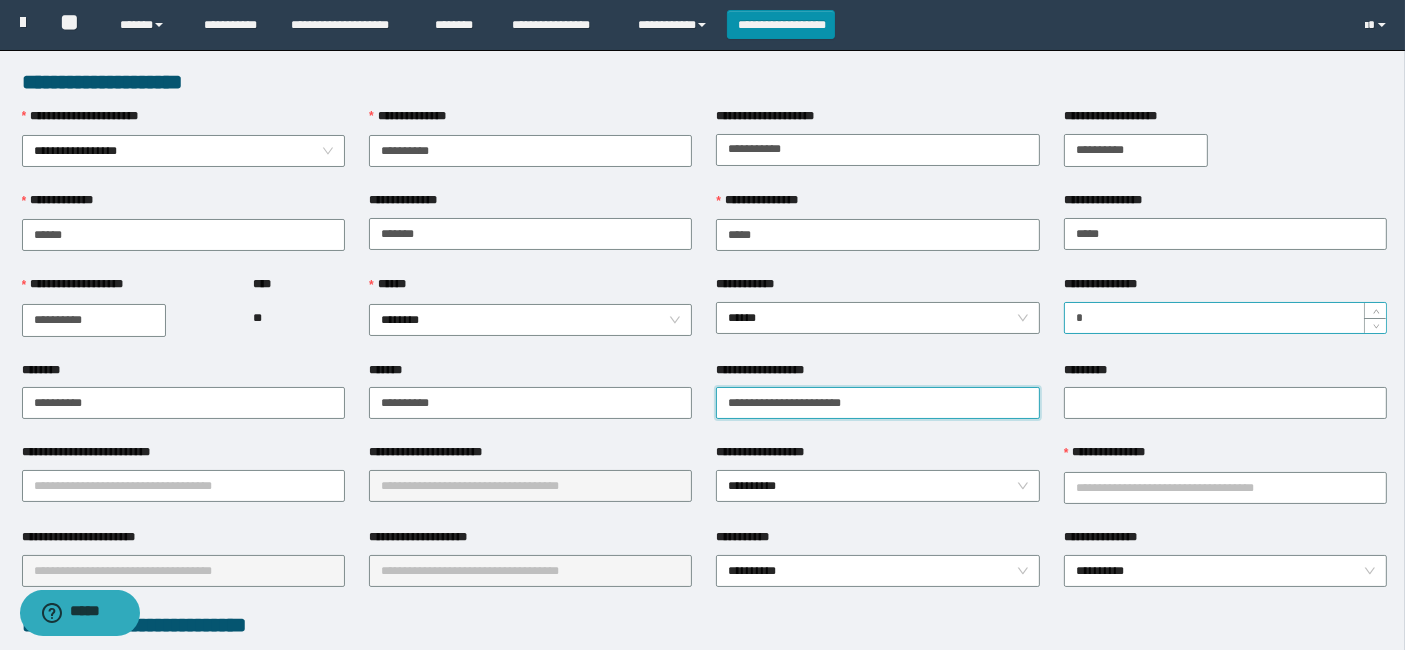 type on "**********" 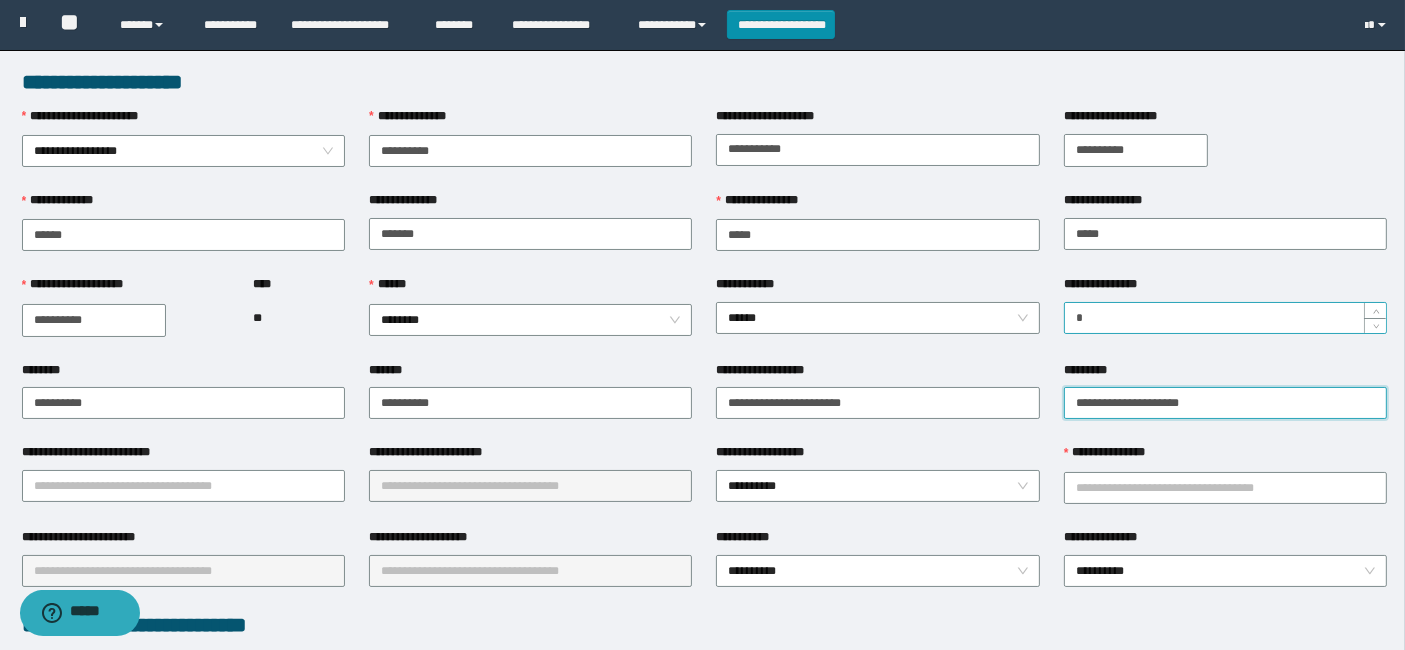 type on "**********" 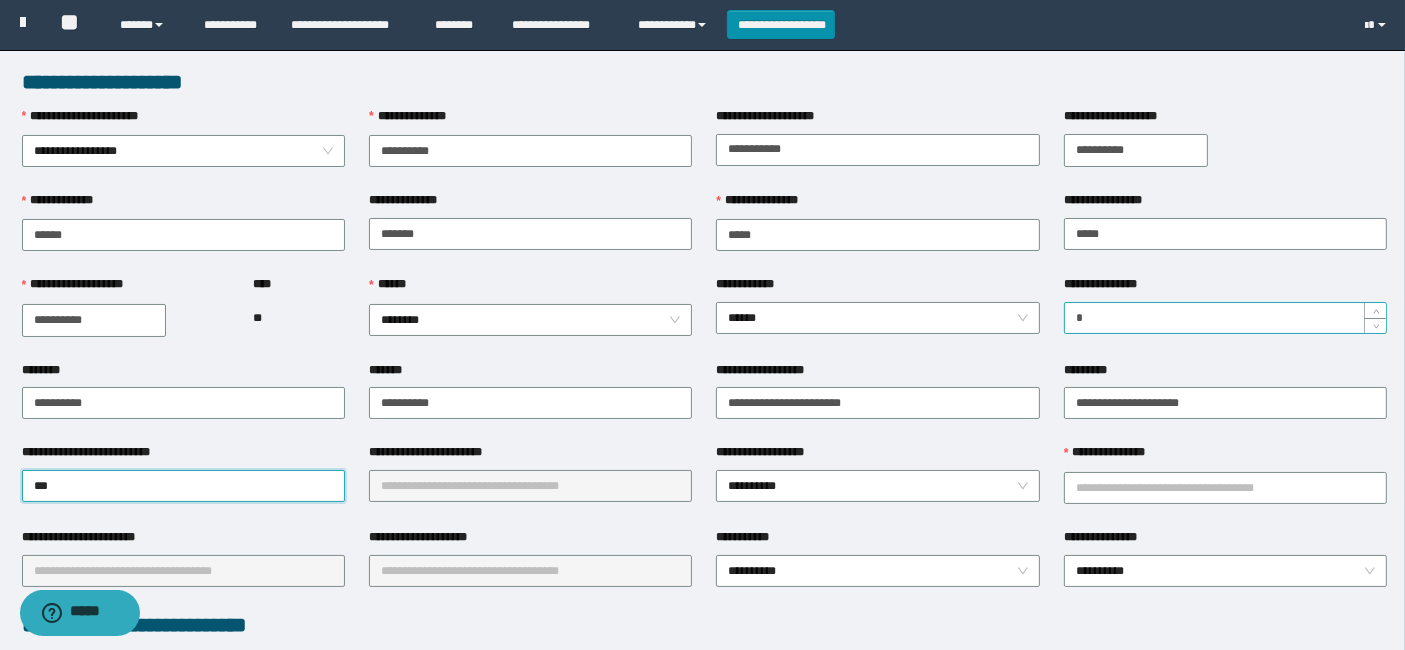 type on "****" 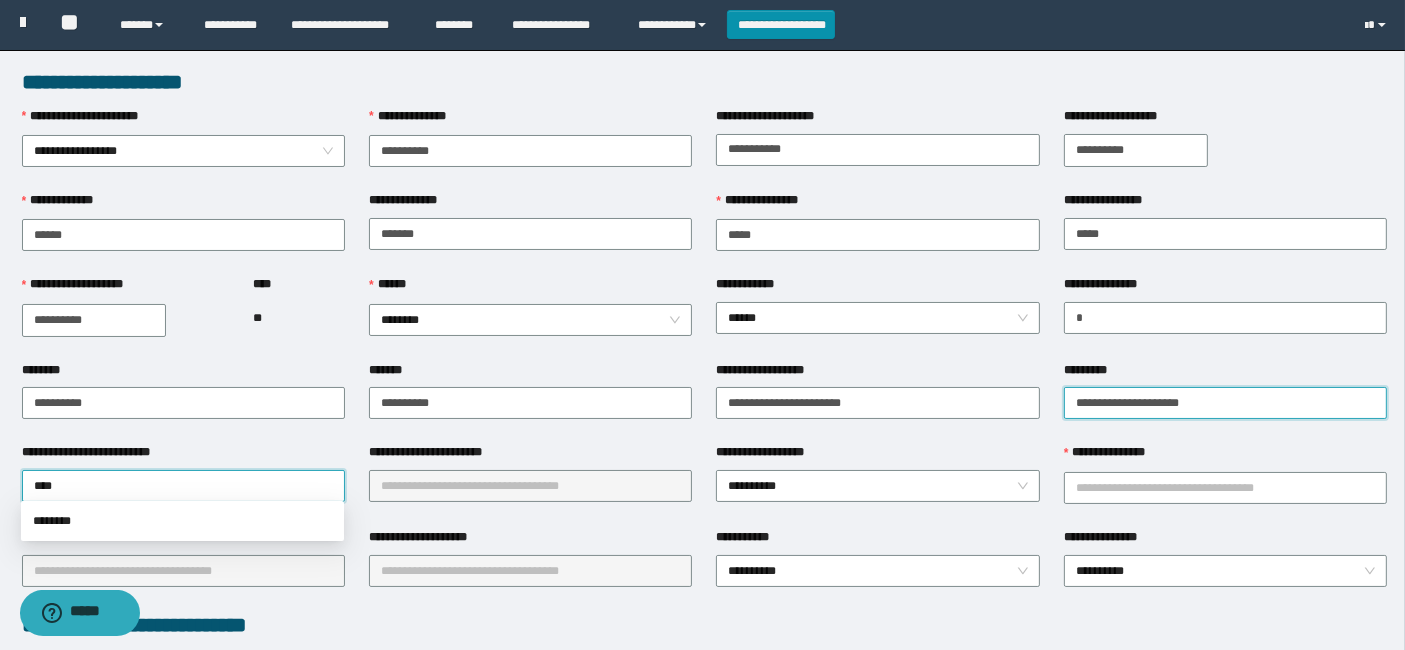 type 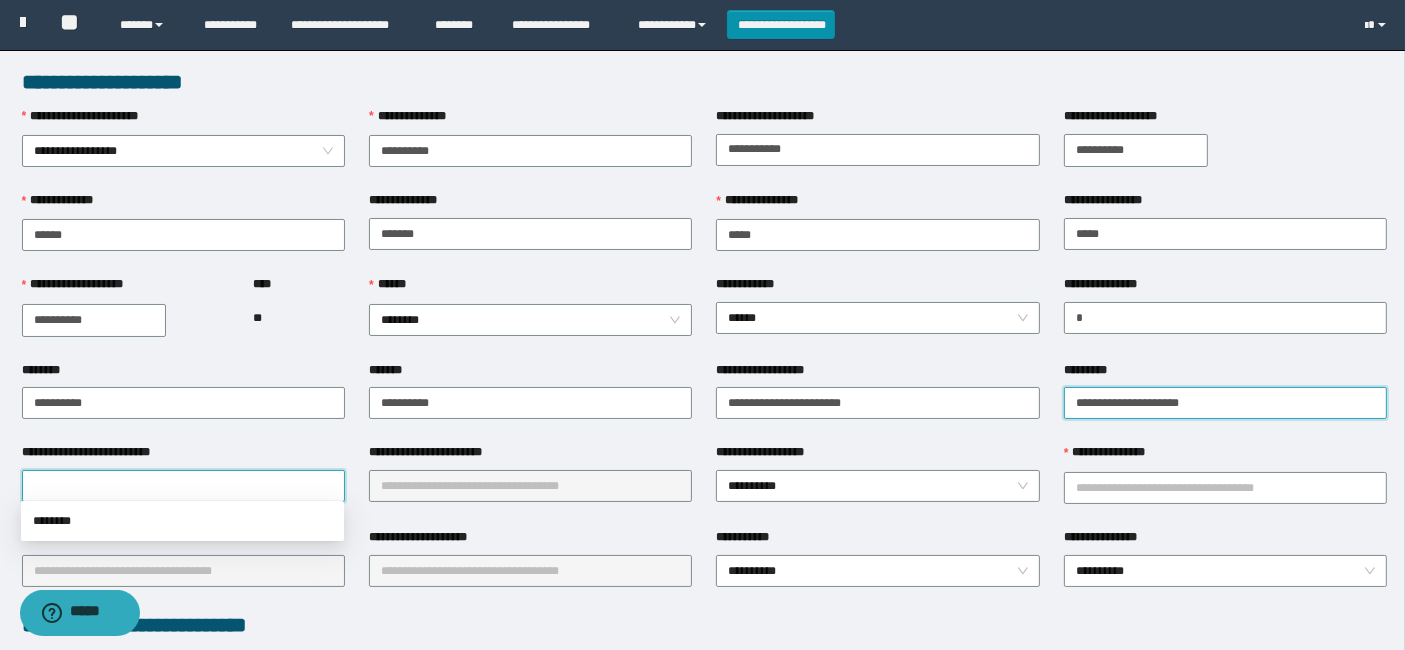 click on "**********" at bounding box center [1225, 403] 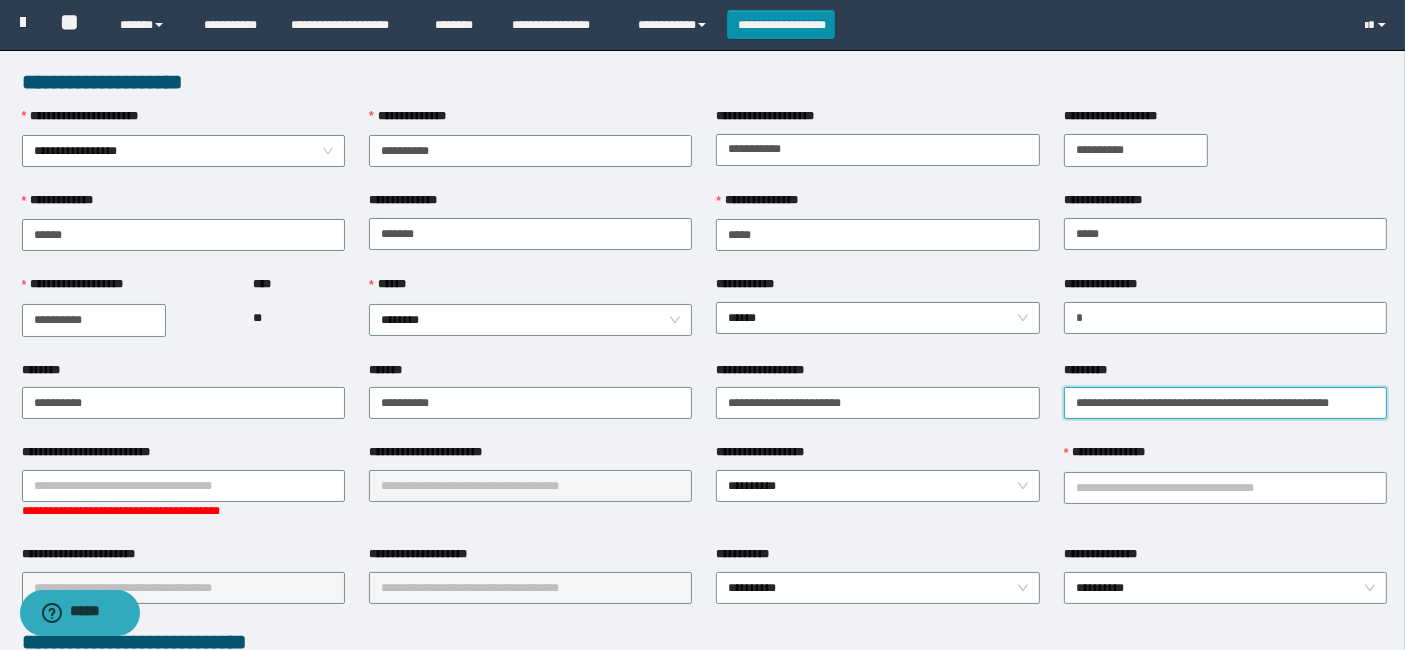 type on "**********" 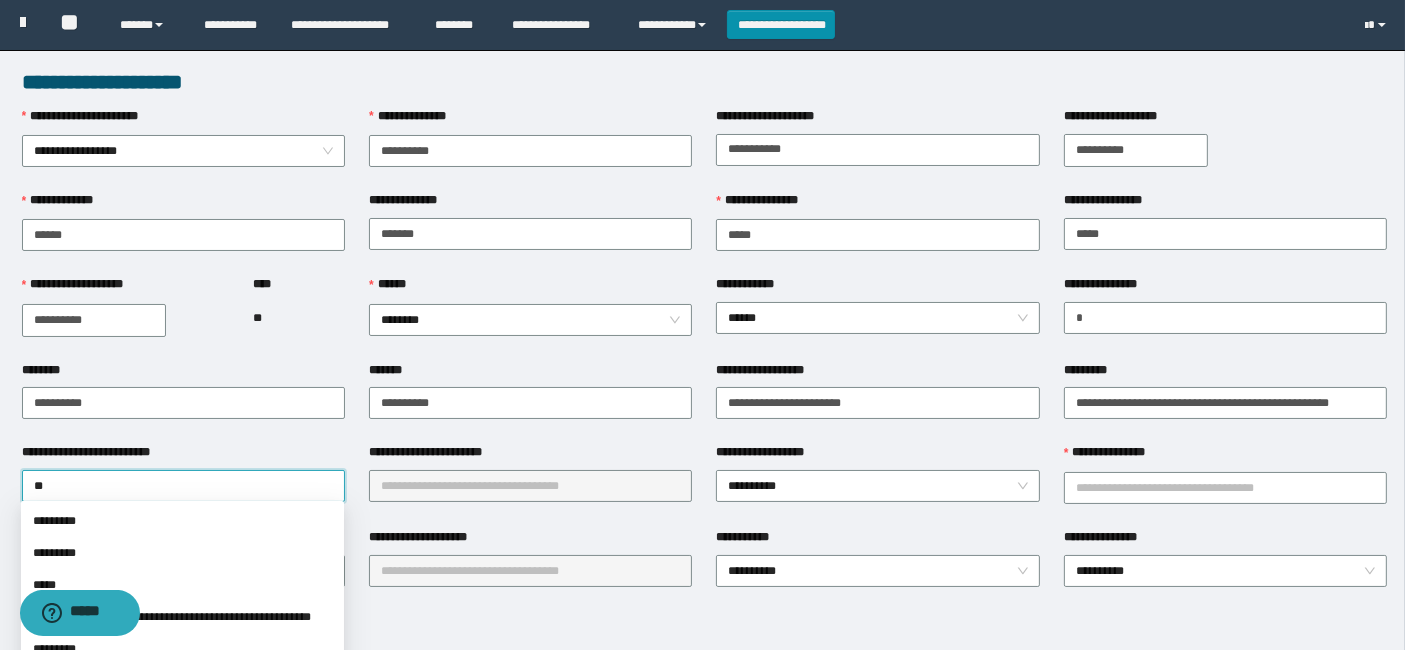 type on "***" 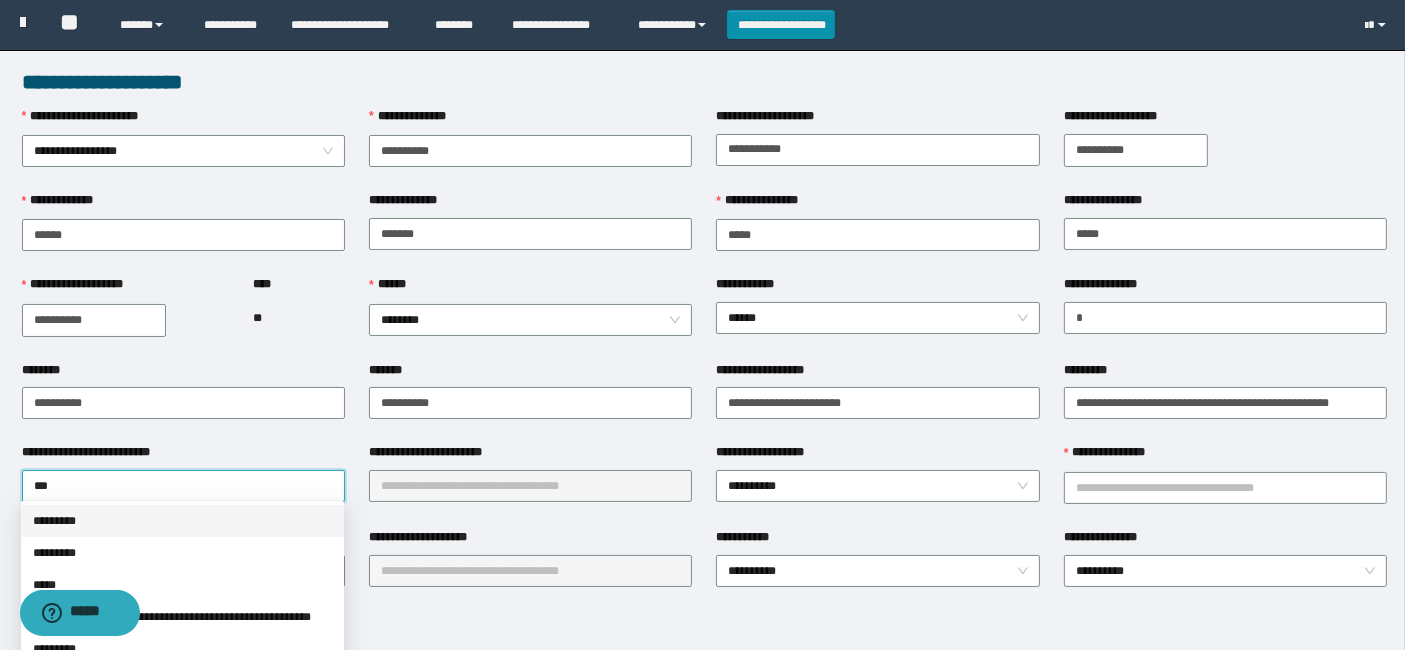 click on "*********" at bounding box center [182, 521] 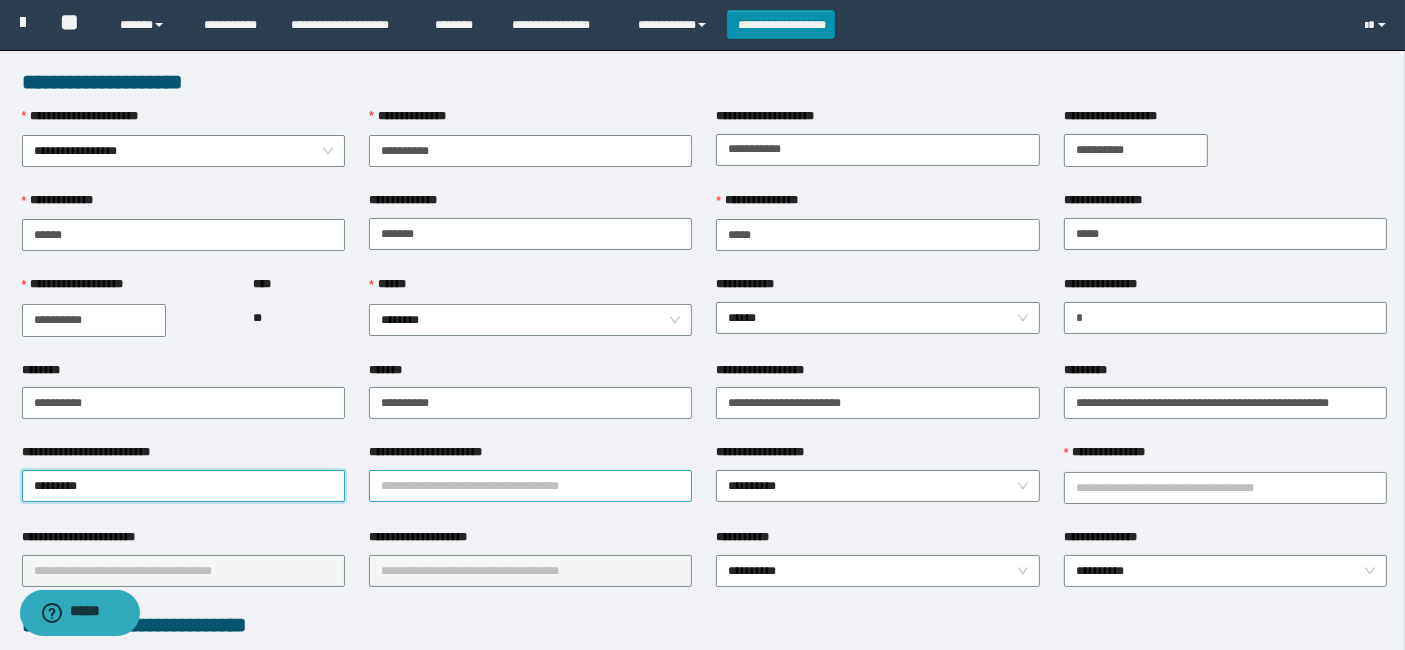 drag, startPoint x: 397, startPoint y: 486, endPoint x: 427, endPoint y: 494, distance: 31.04835 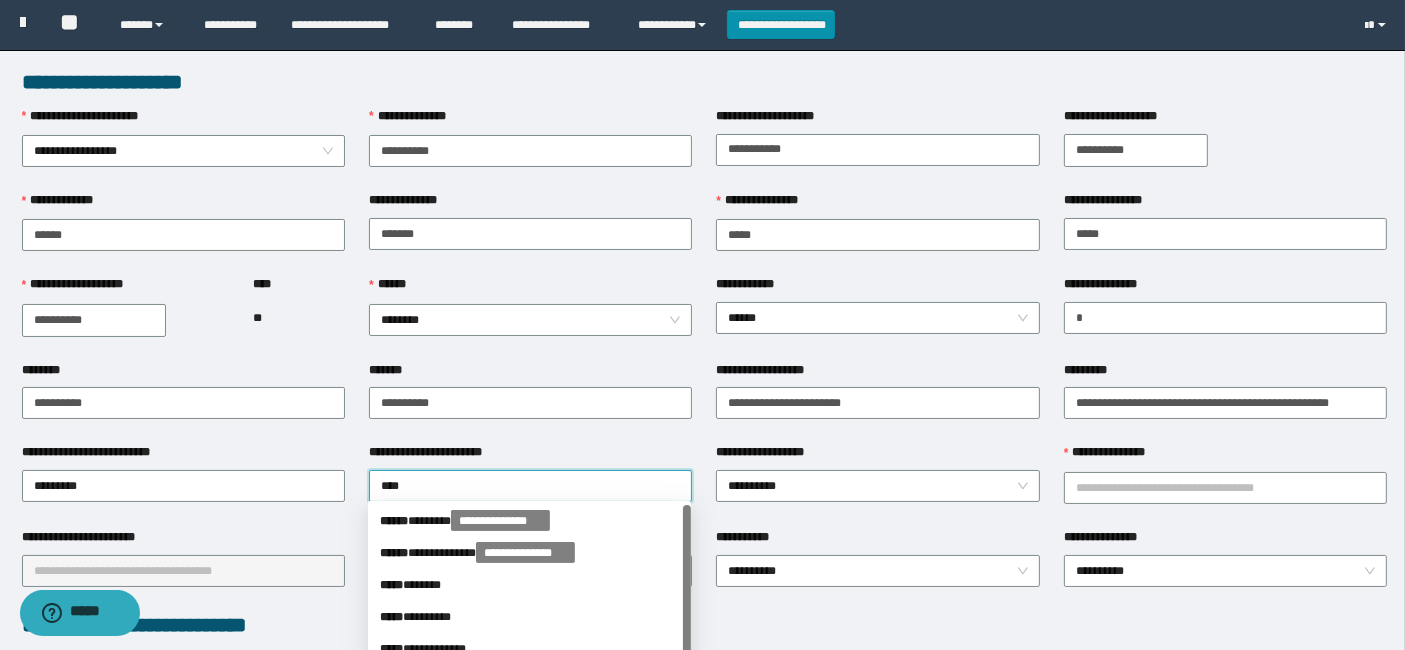 type on "*****" 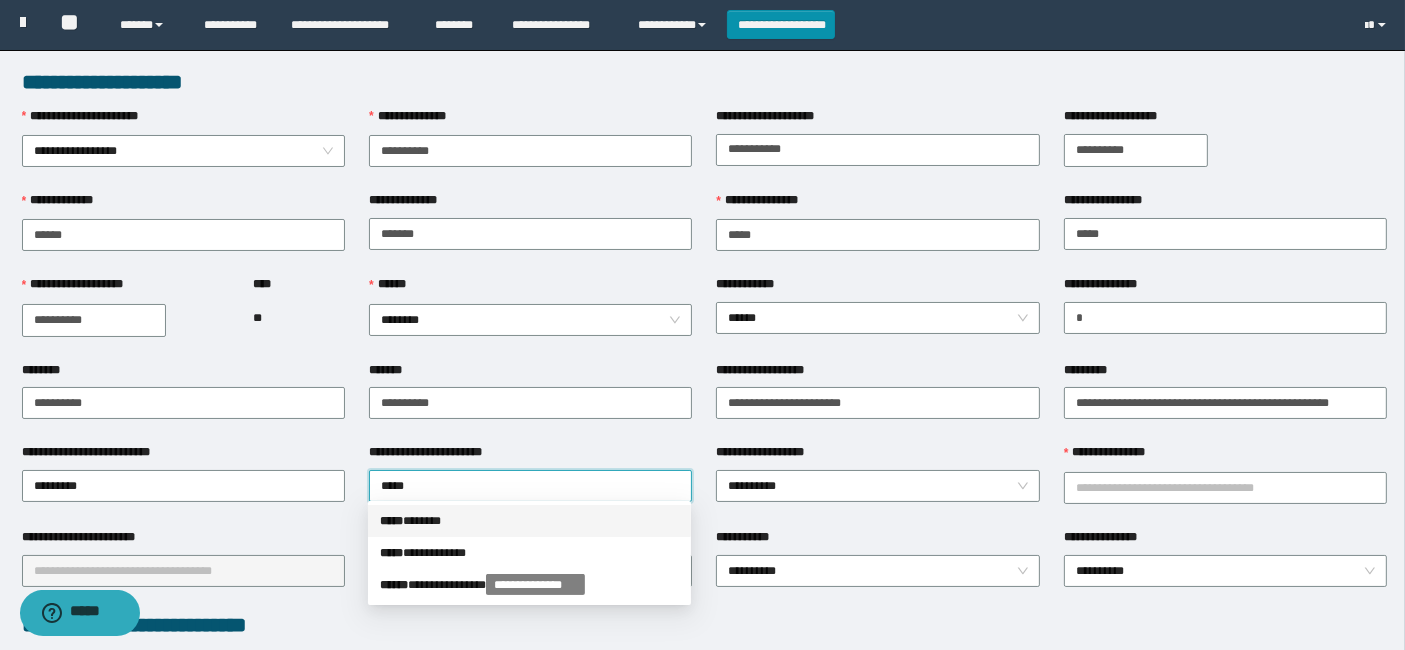 click on "***** * *****" at bounding box center [529, 521] 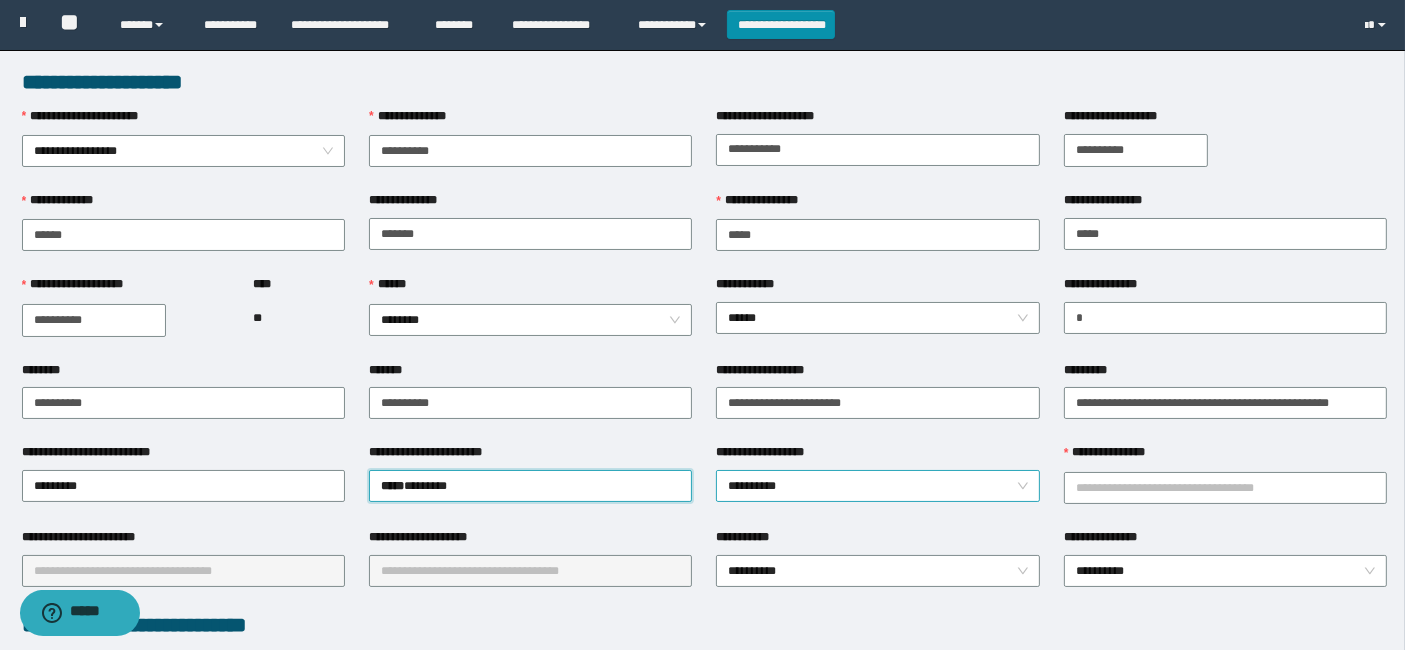 click on "**********" at bounding box center (878, 486) 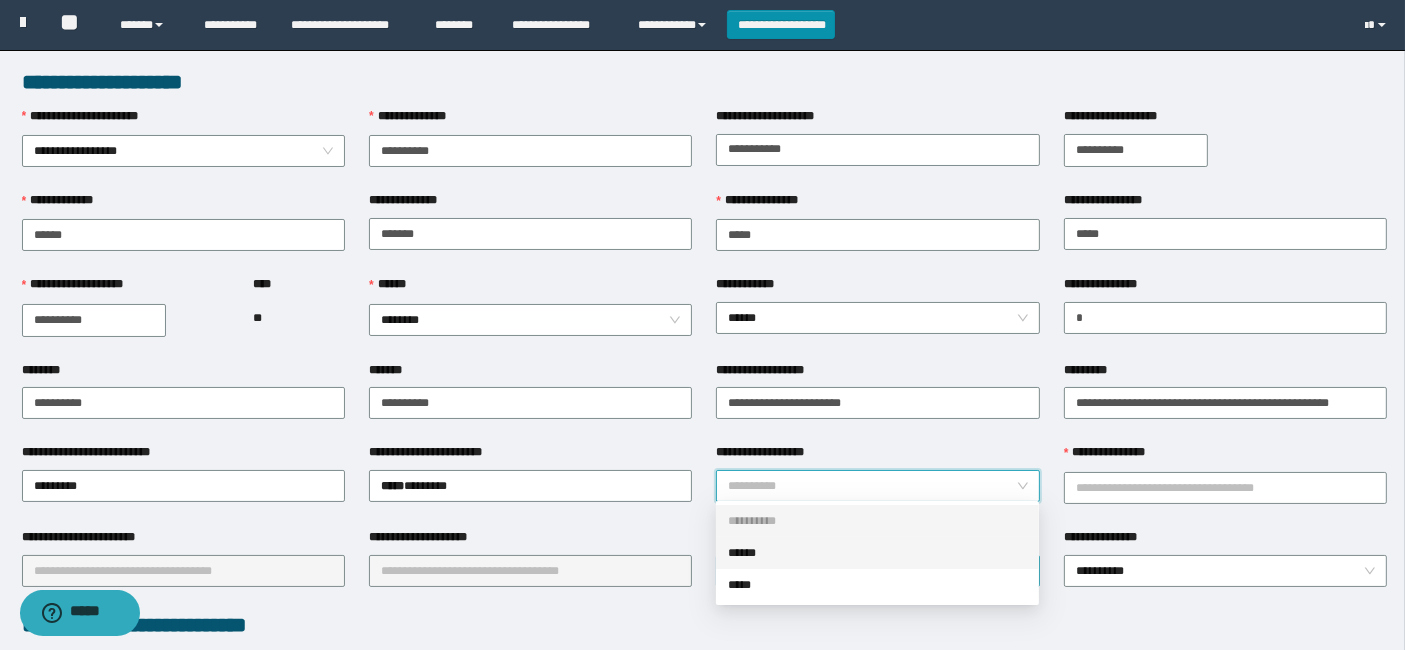 drag, startPoint x: 758, startPoint y: 544, endPoint x: 984, endPoint y: 558, distance: 226.43321 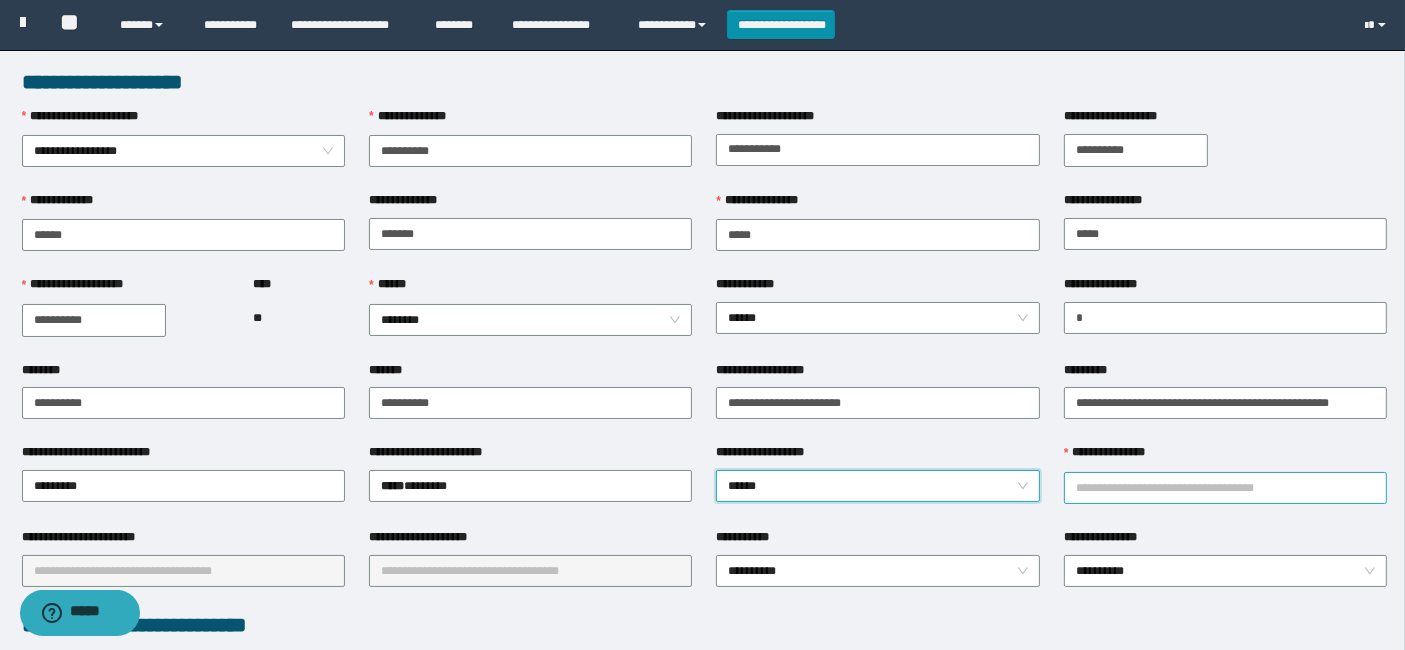 drag, startPoint x: 1231, startPoint y: 480, endPoint x: 1246, endPoint y: 486, distance: 16.155495 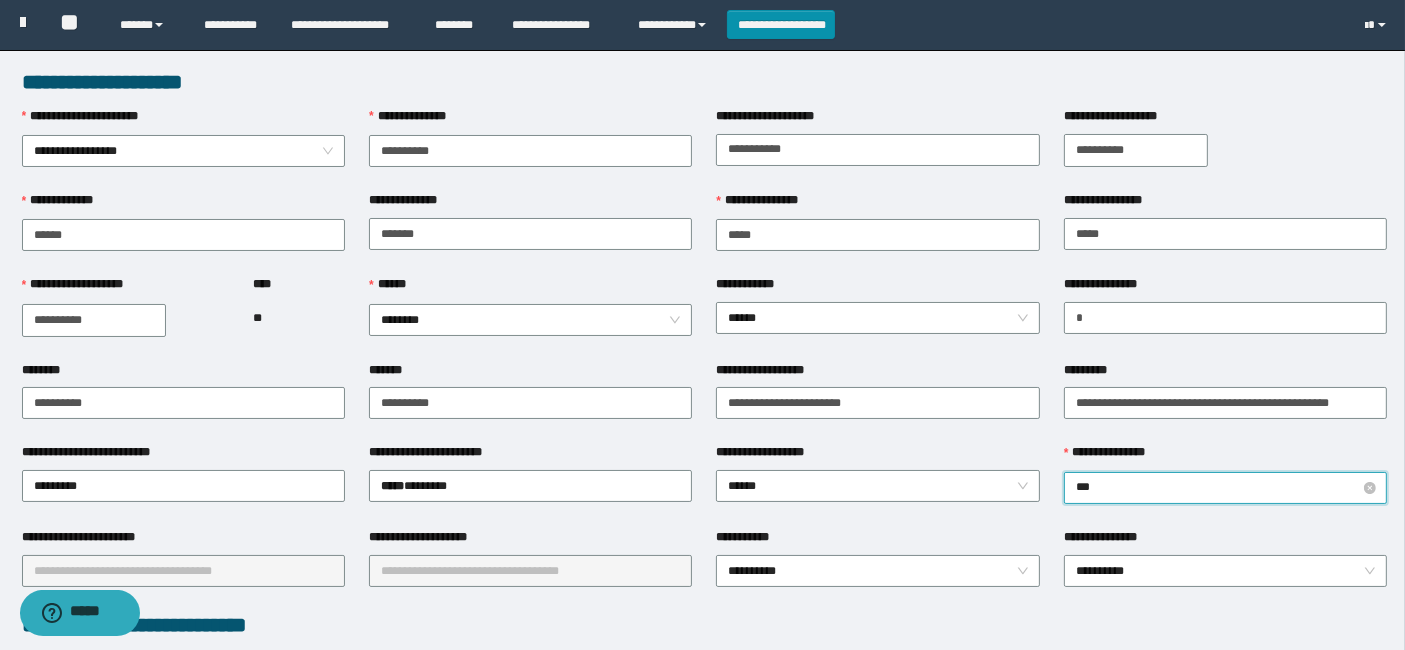 type on "****" 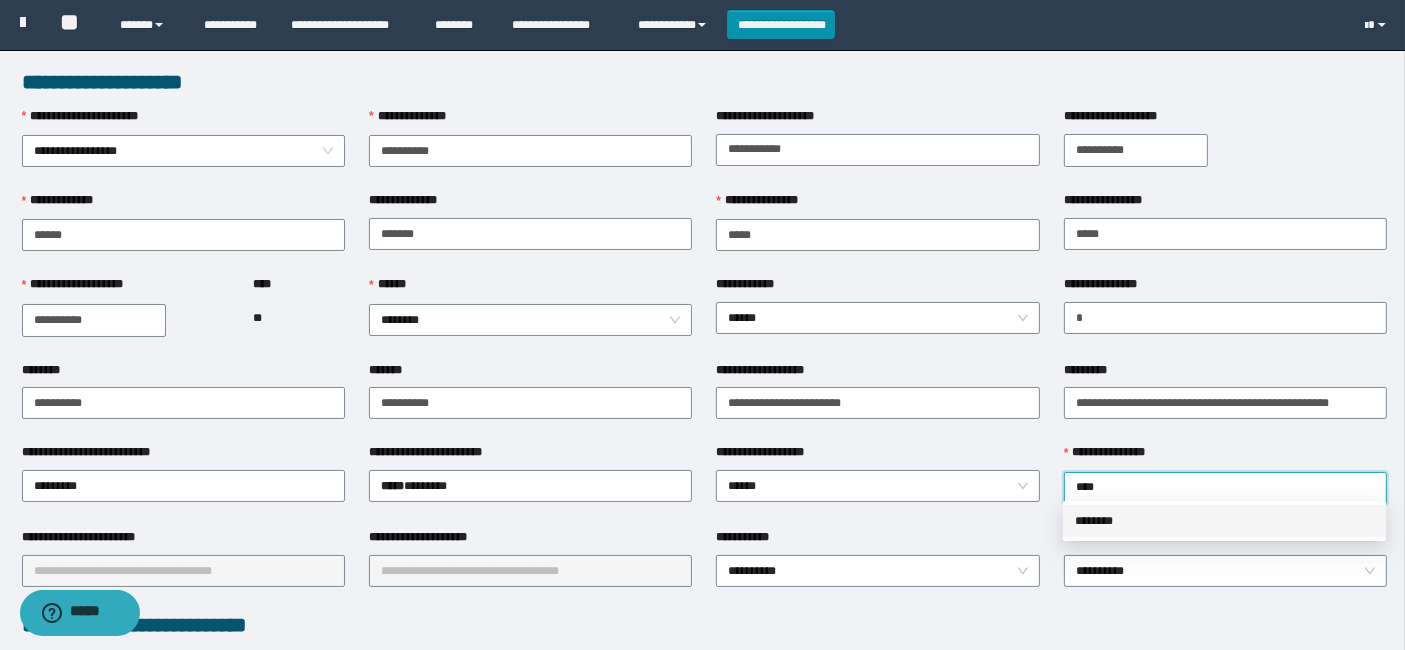 click on "********" at bounding box center [1224, 521] 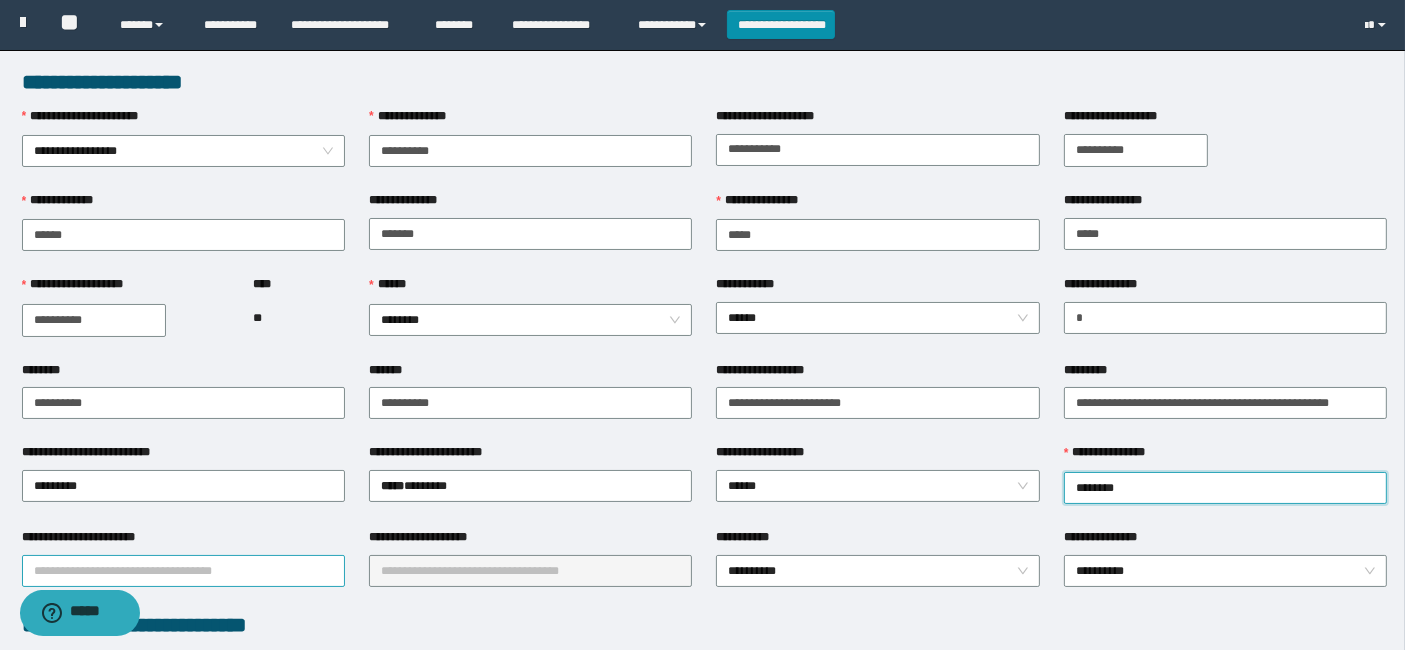 click on "**********" at bounding box center [183, 571] 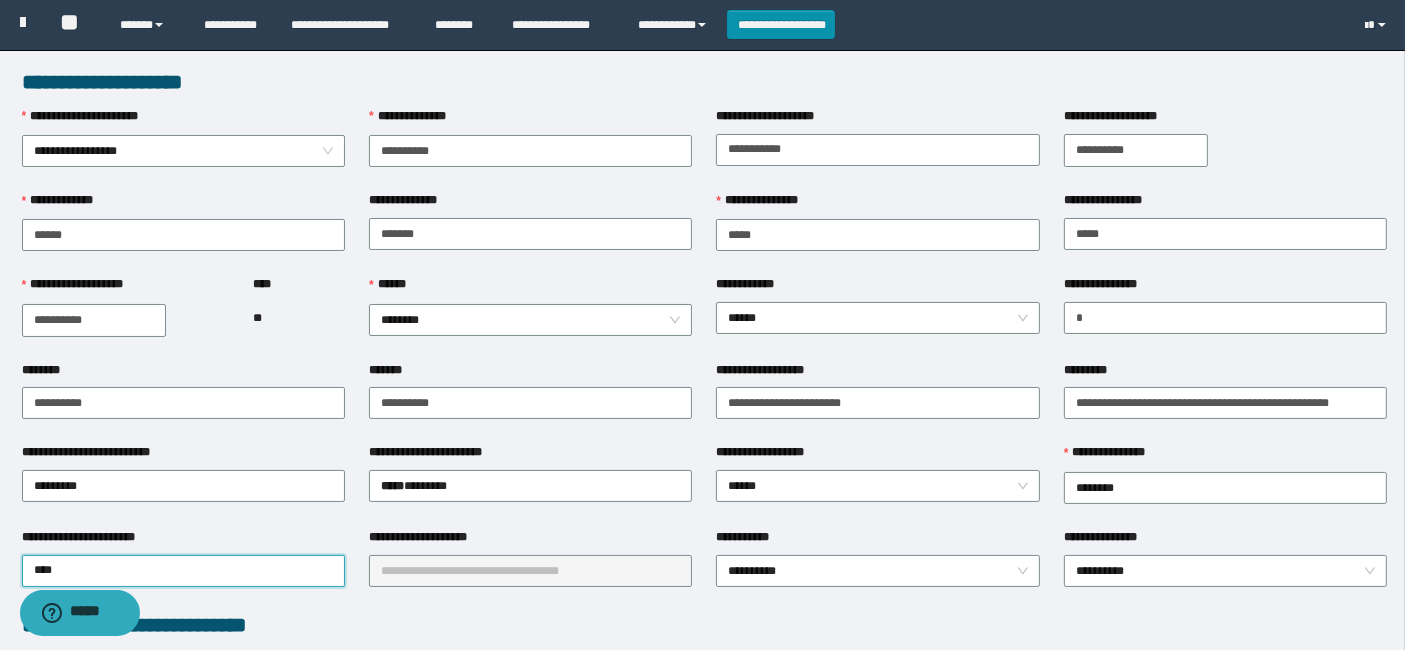 type on "*****" 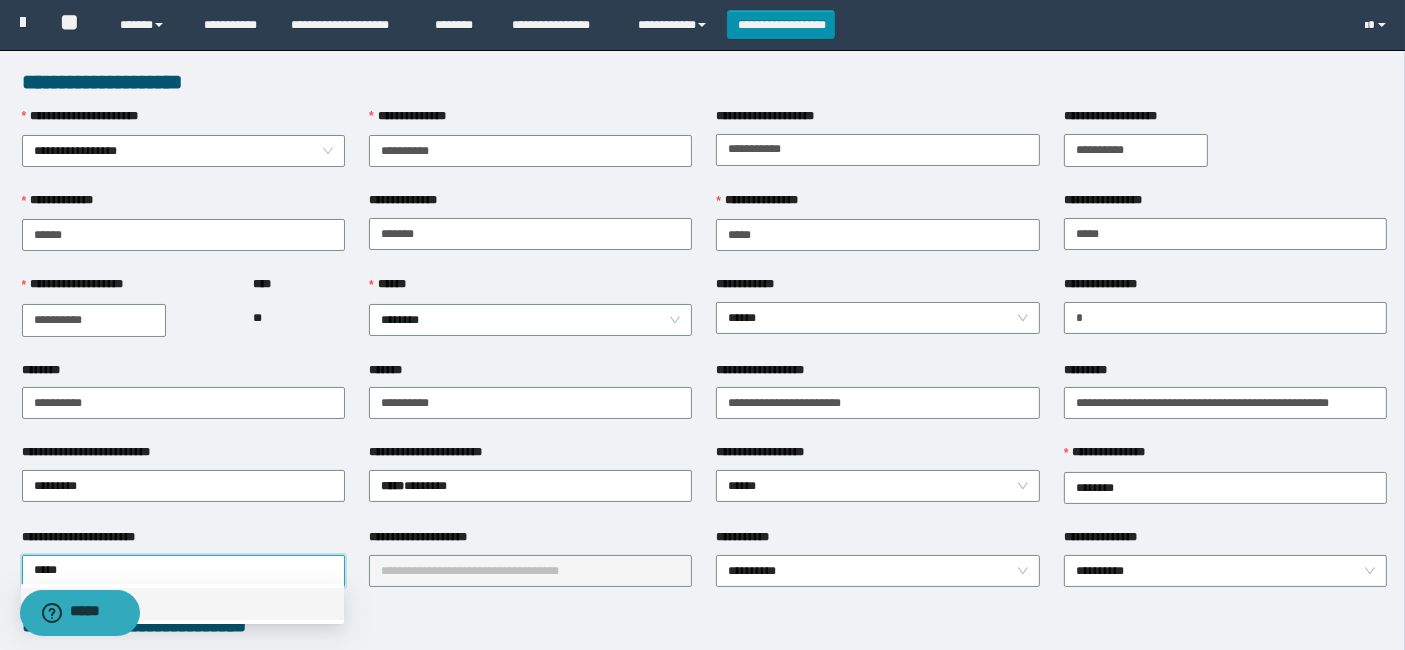 click on "*********" at bounding box center (182, 604) 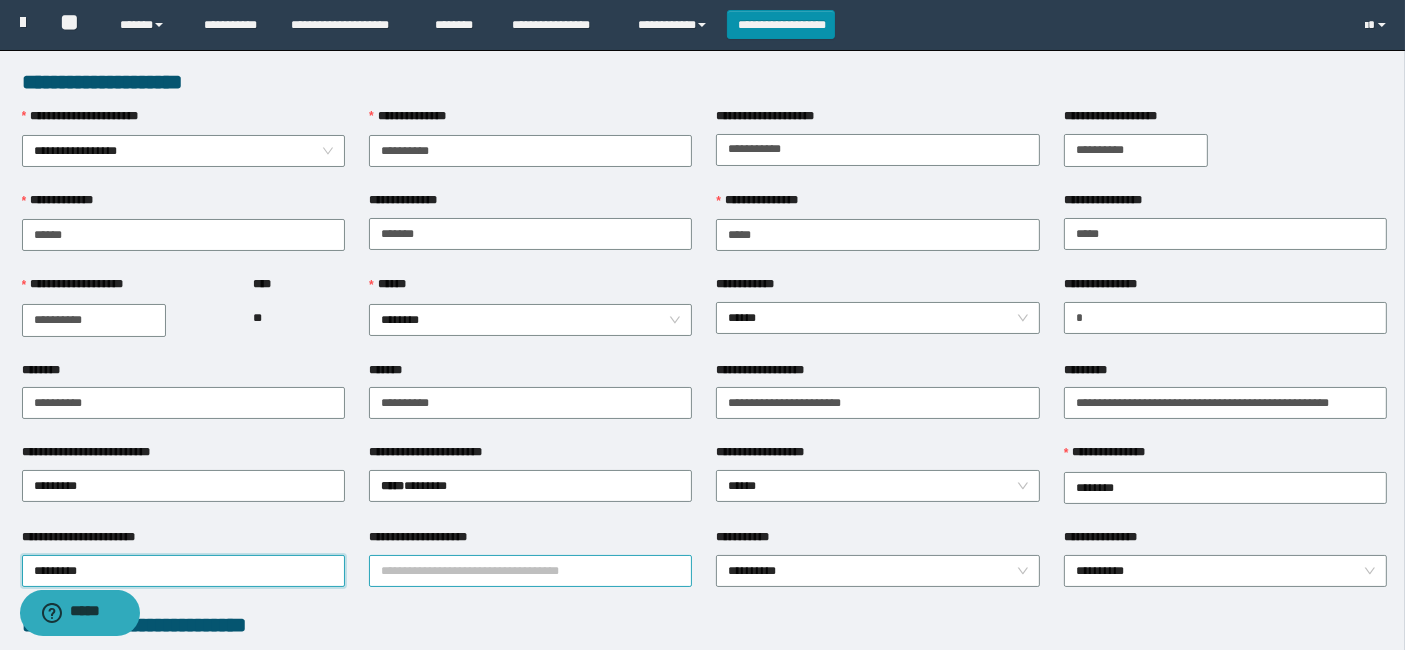 click on "**********" at bounding box center (530, 571) 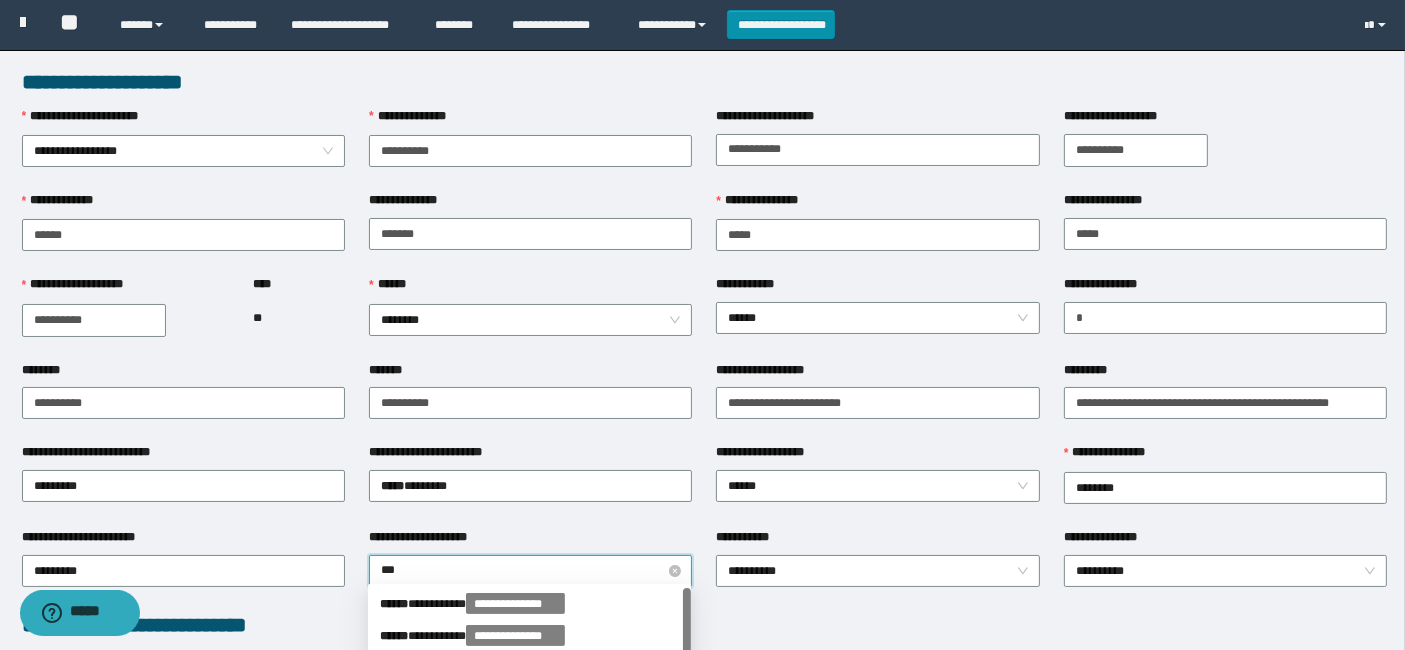 type on "****" 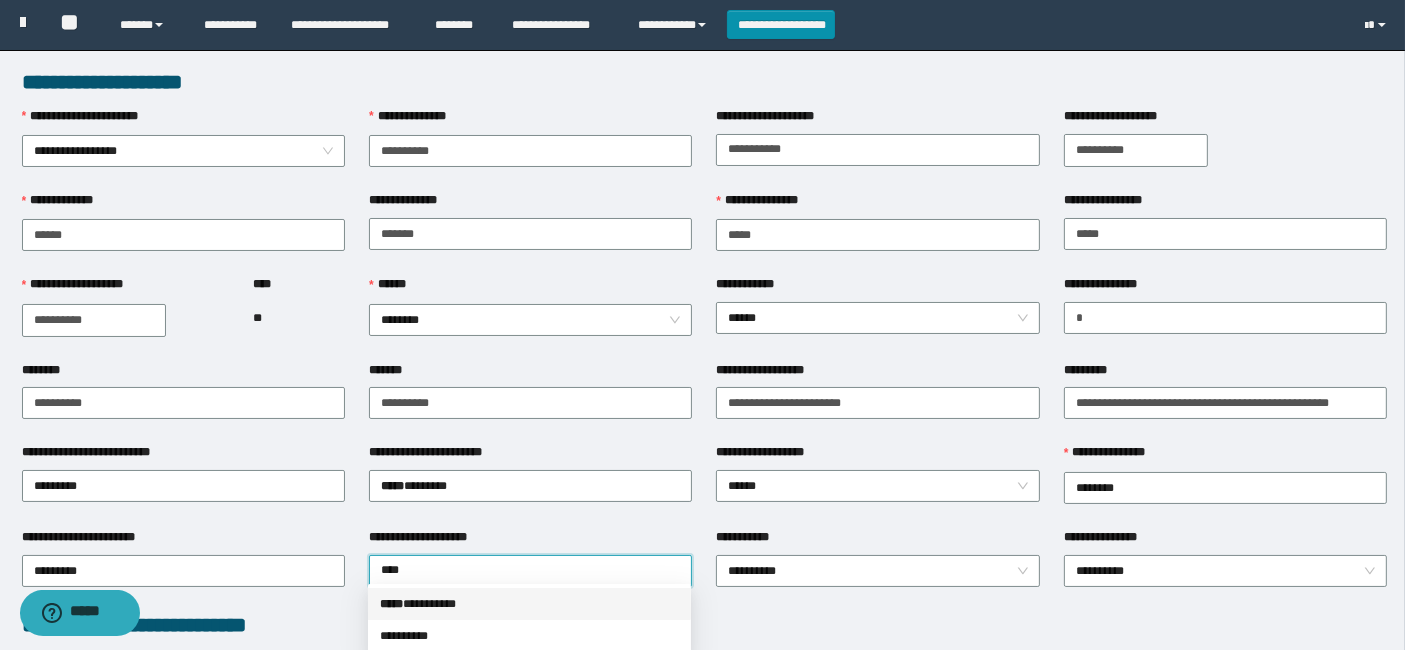 click on "***** * ********" at bounding box center [529, 604] 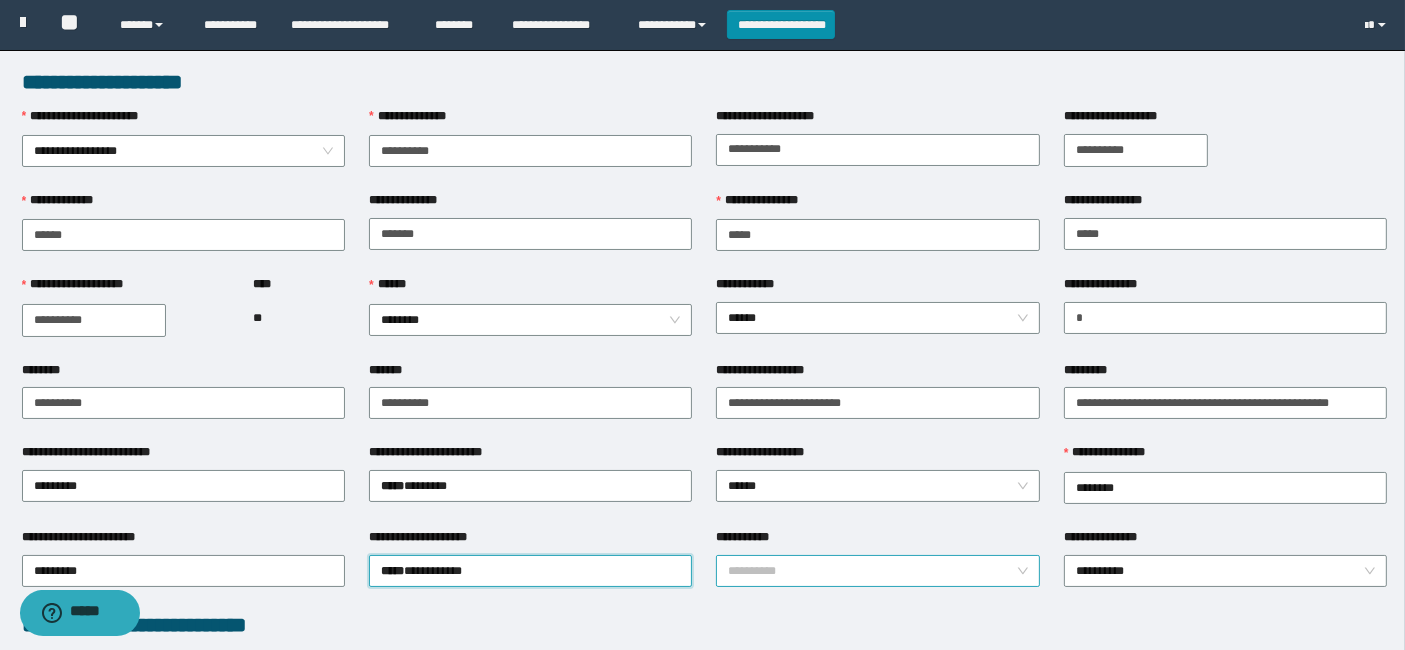 click on "**********" at bounding box center [878, 571] 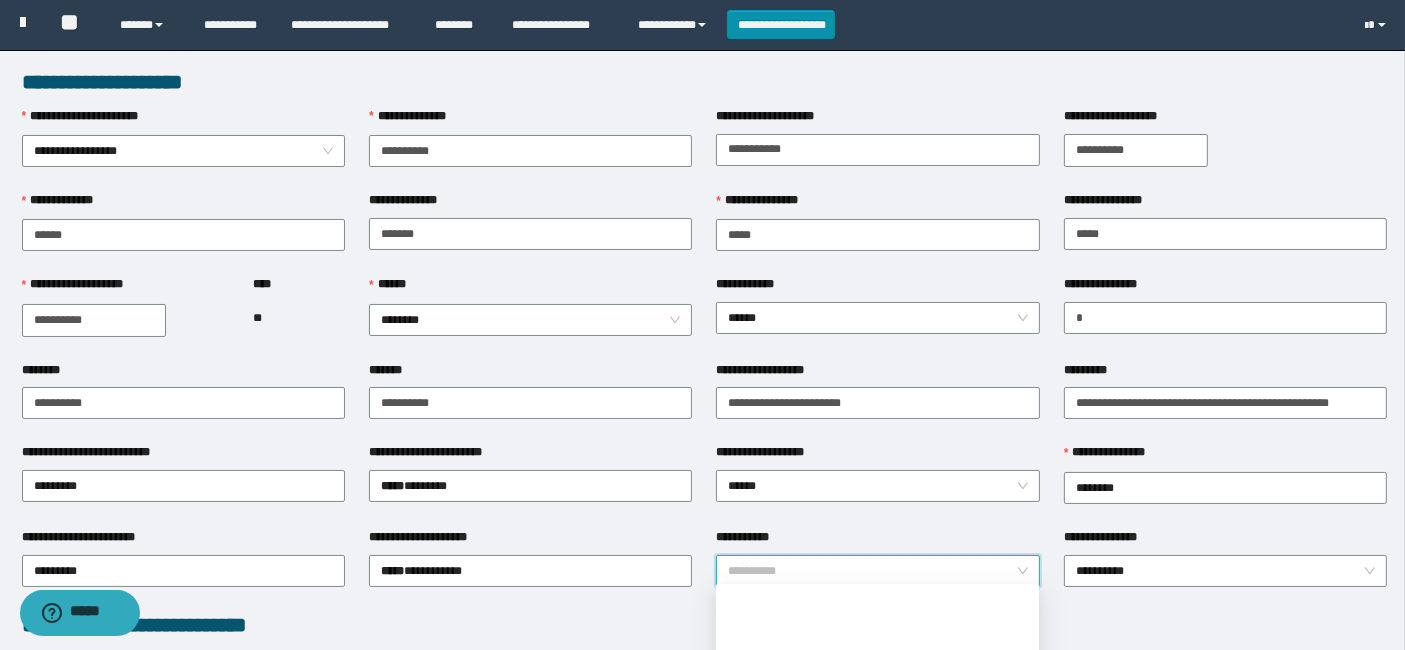scroll, scrollTop: 160, scrollLeft: 0, axis: vertical 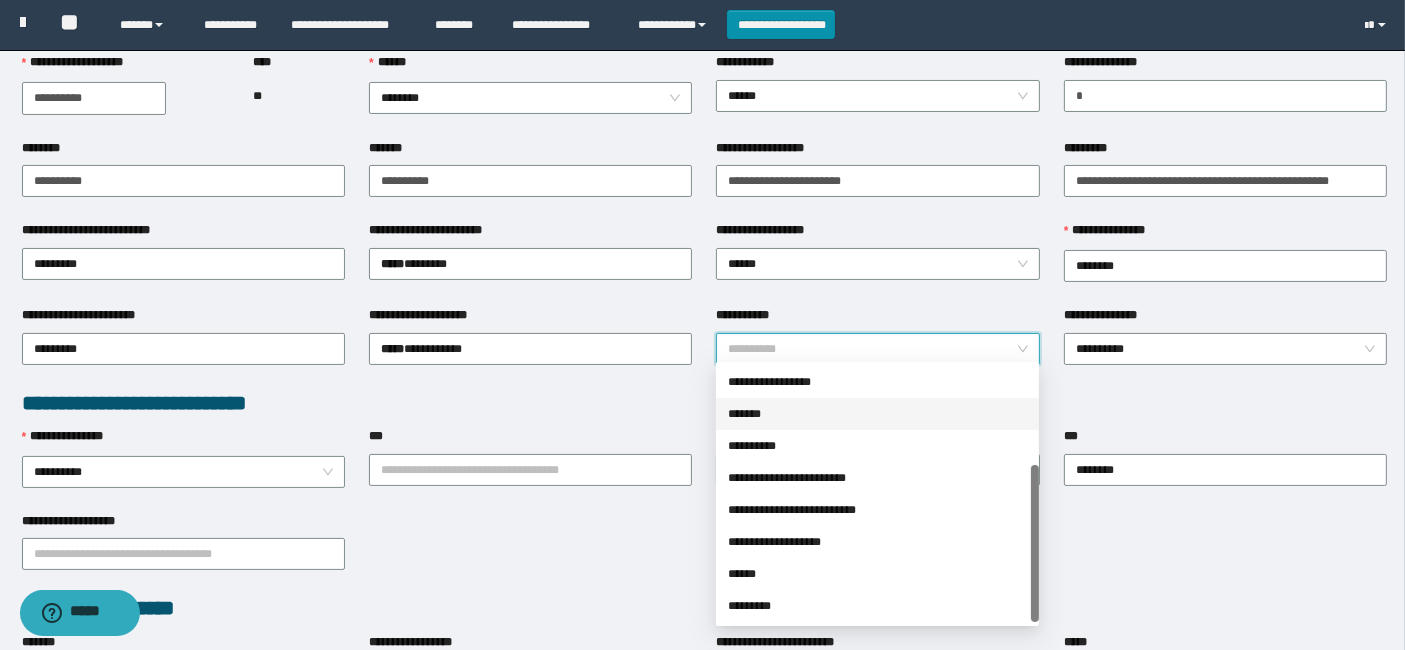 drag, startPoint x: 759, startPoint y: 412, endPoint x: 964, endPoint y: 364, distance: 210.54453 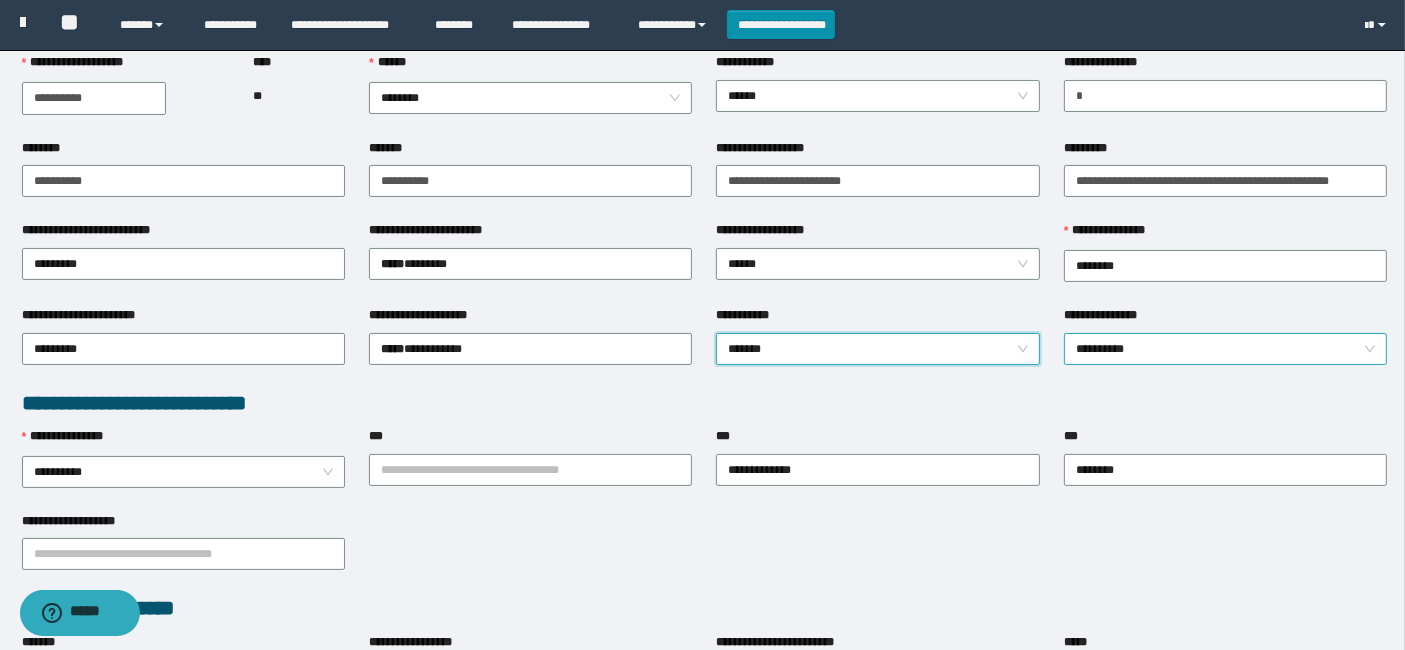 click on "**********" at bounding box center (1226, 349) 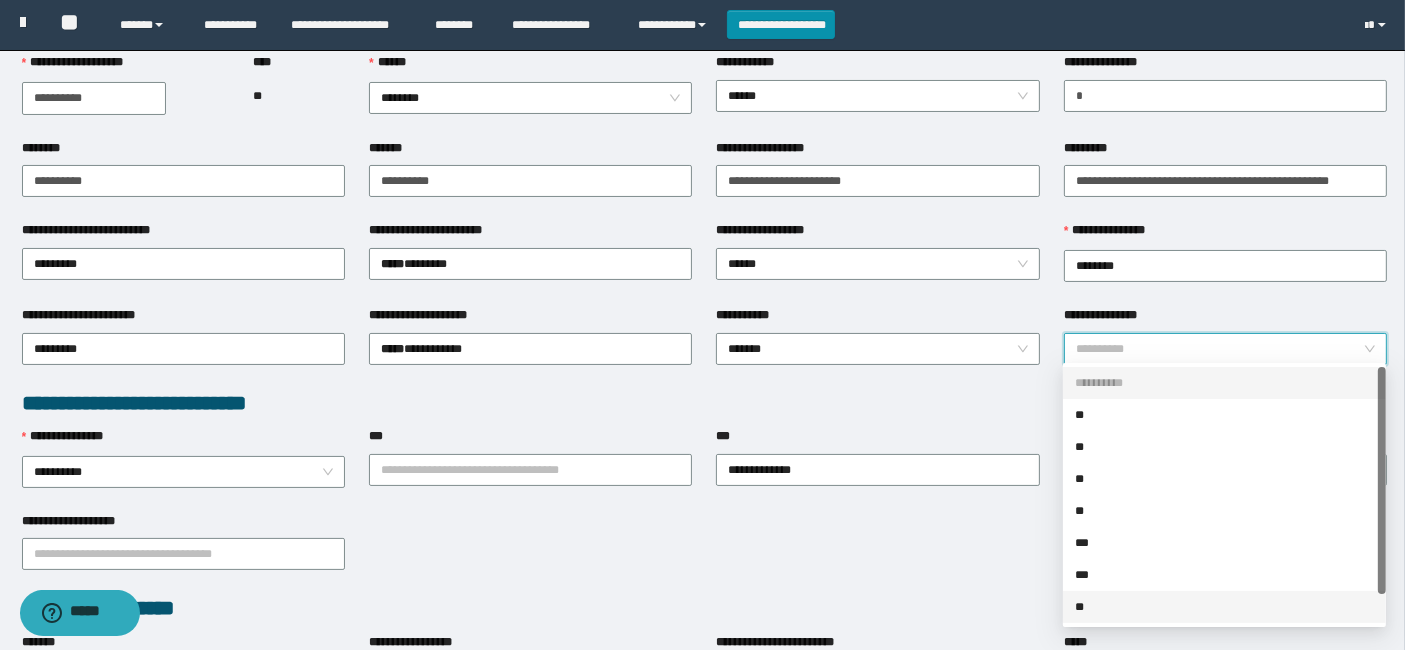 drag, startPoint x: 1100, startPoint y: 598, endPoint x: 1132, endPoint y: 586, distance: 34.176014 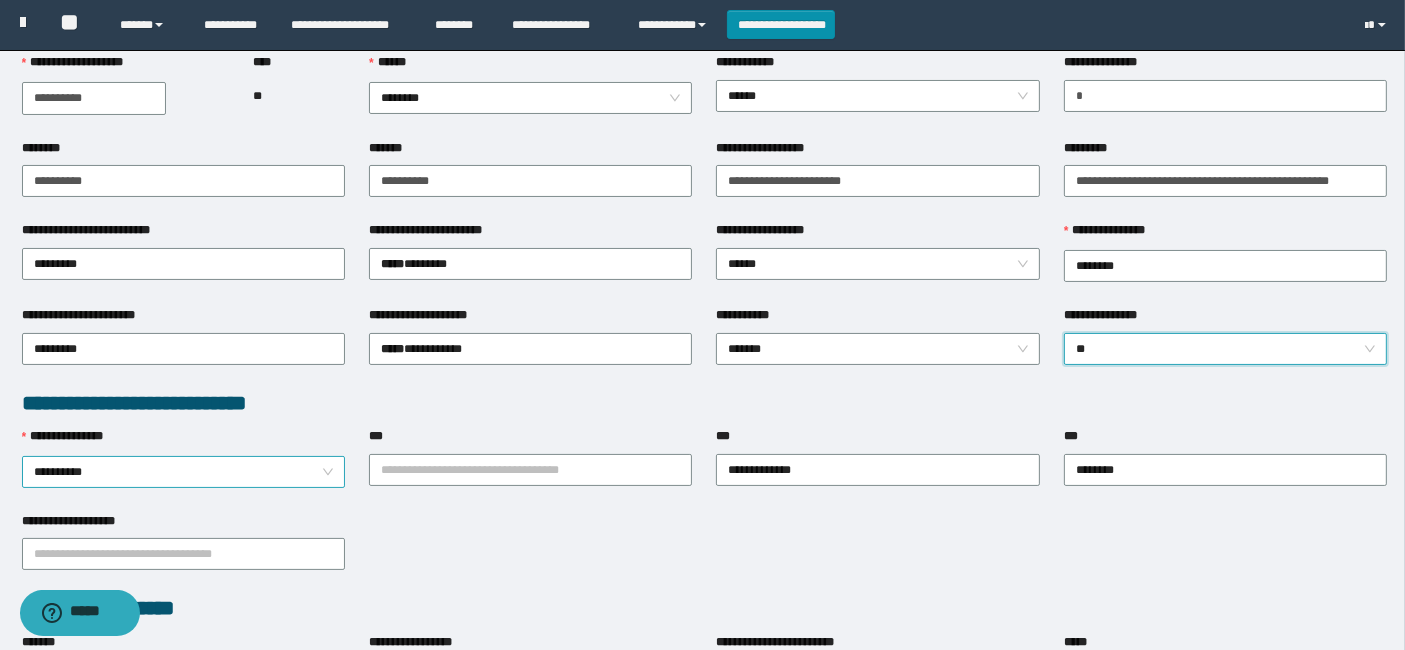 click on "**********" at bounding box center (184, 472) 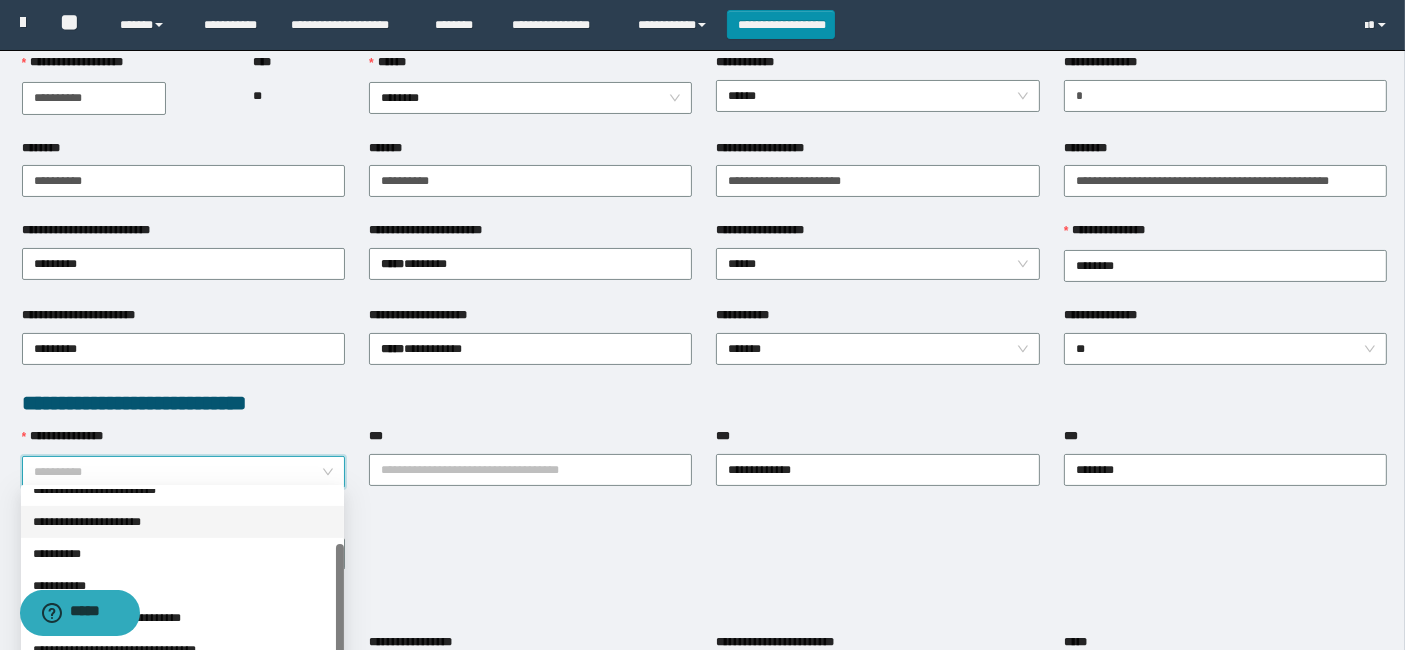 scroll, scrollTop: 0, scrollLeft: 0, axis: both 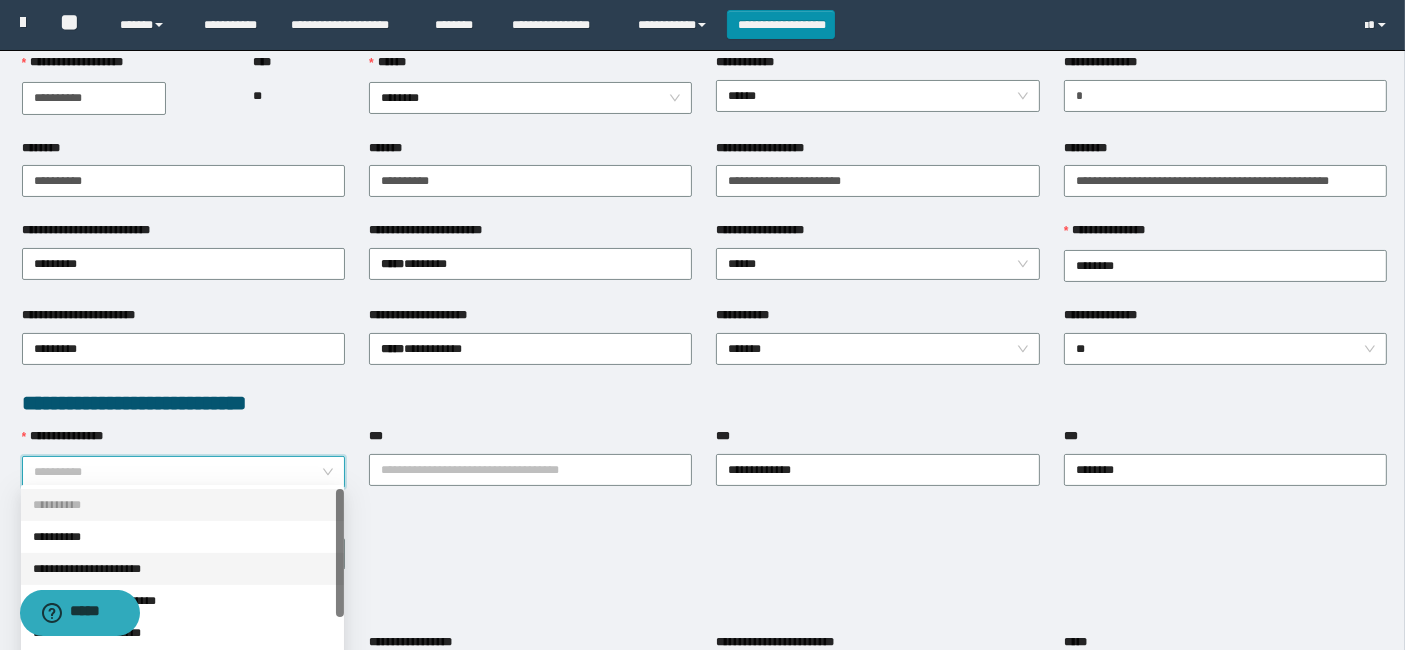 click on "**********" at bounding box center [182, 569] 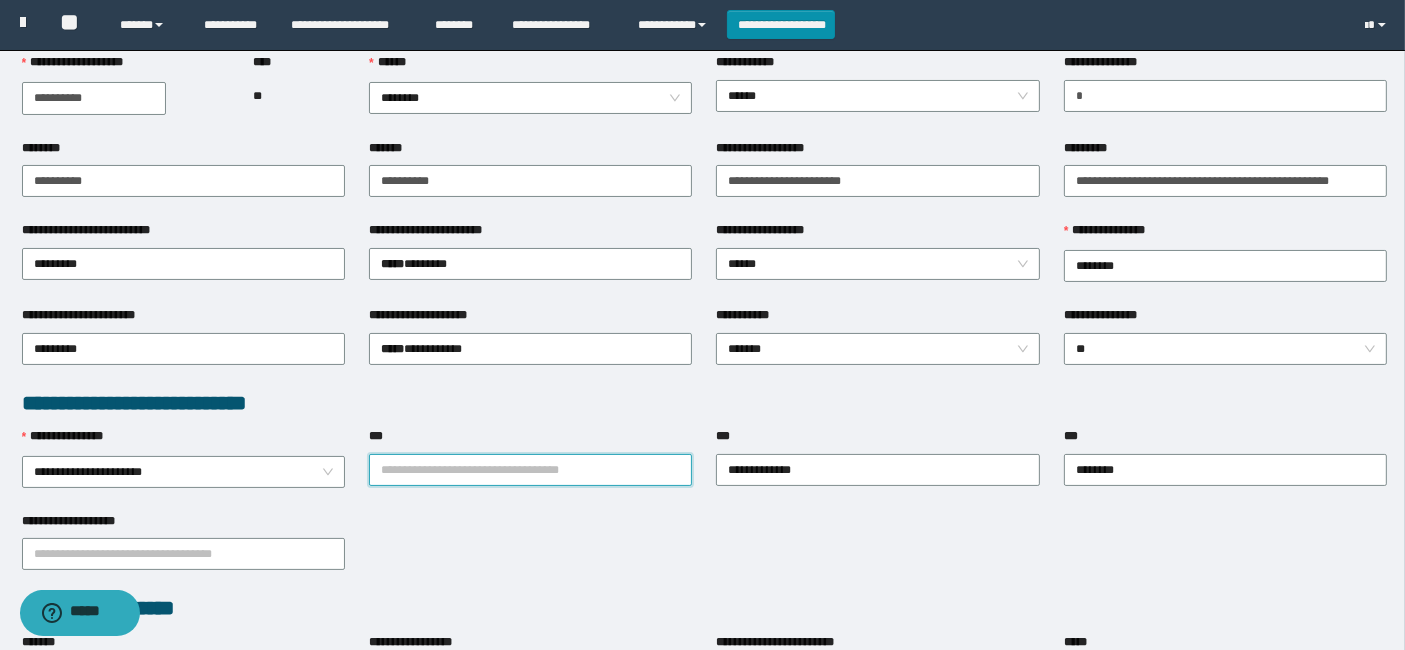 click on "***" at bounding box center [530, 470] 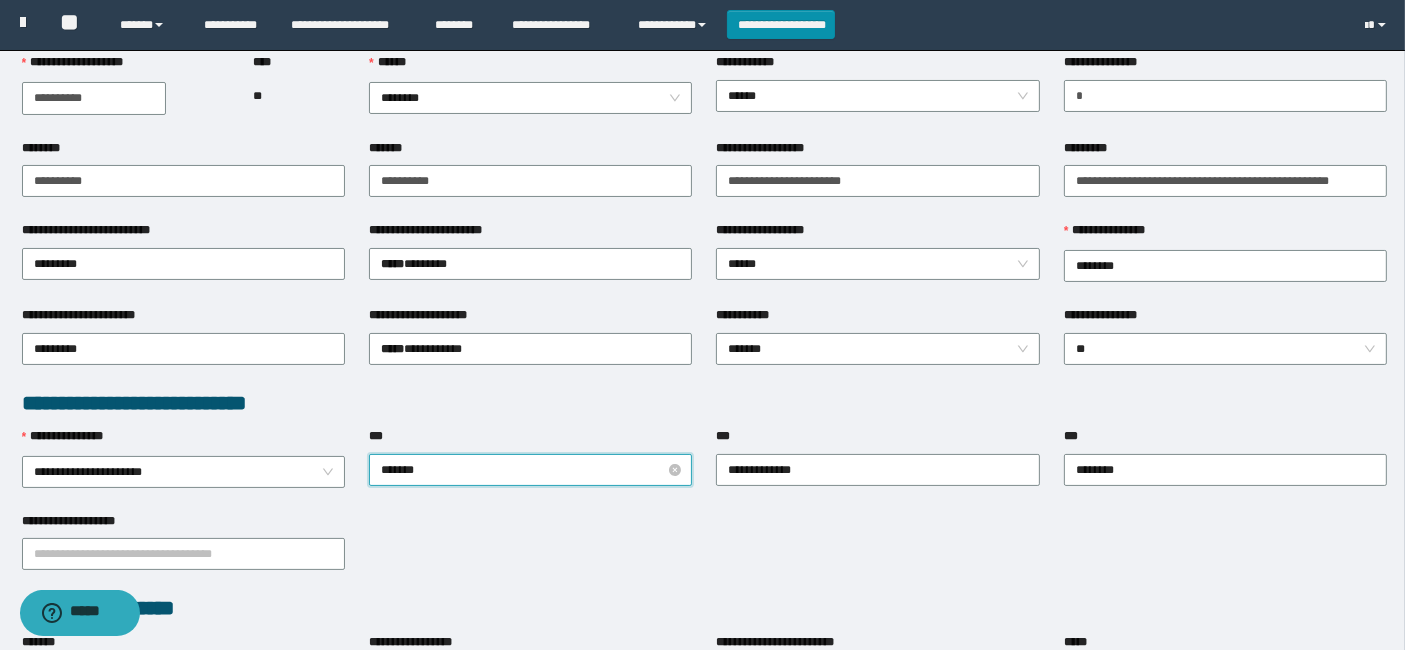type on "********" 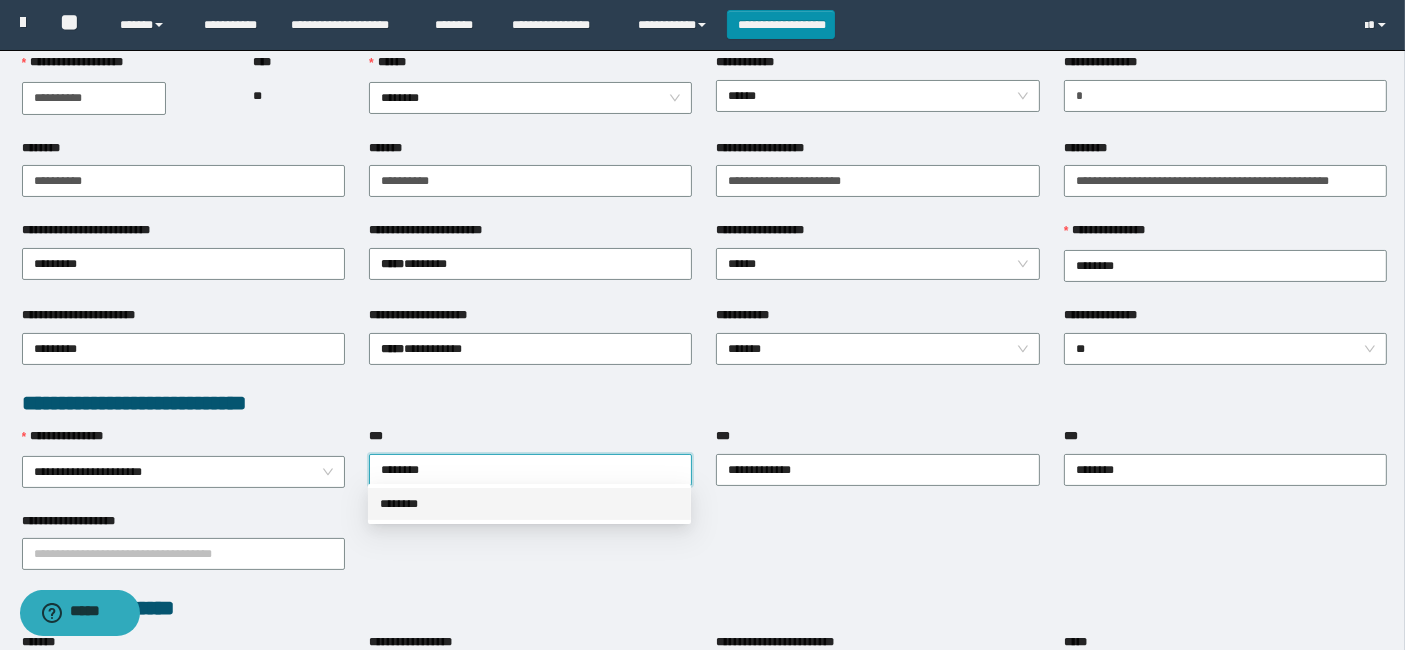drag, startPoint x: 414, startPoint y: 507, endPoint x: 469, endPoint y: 498, distance: 55.7315 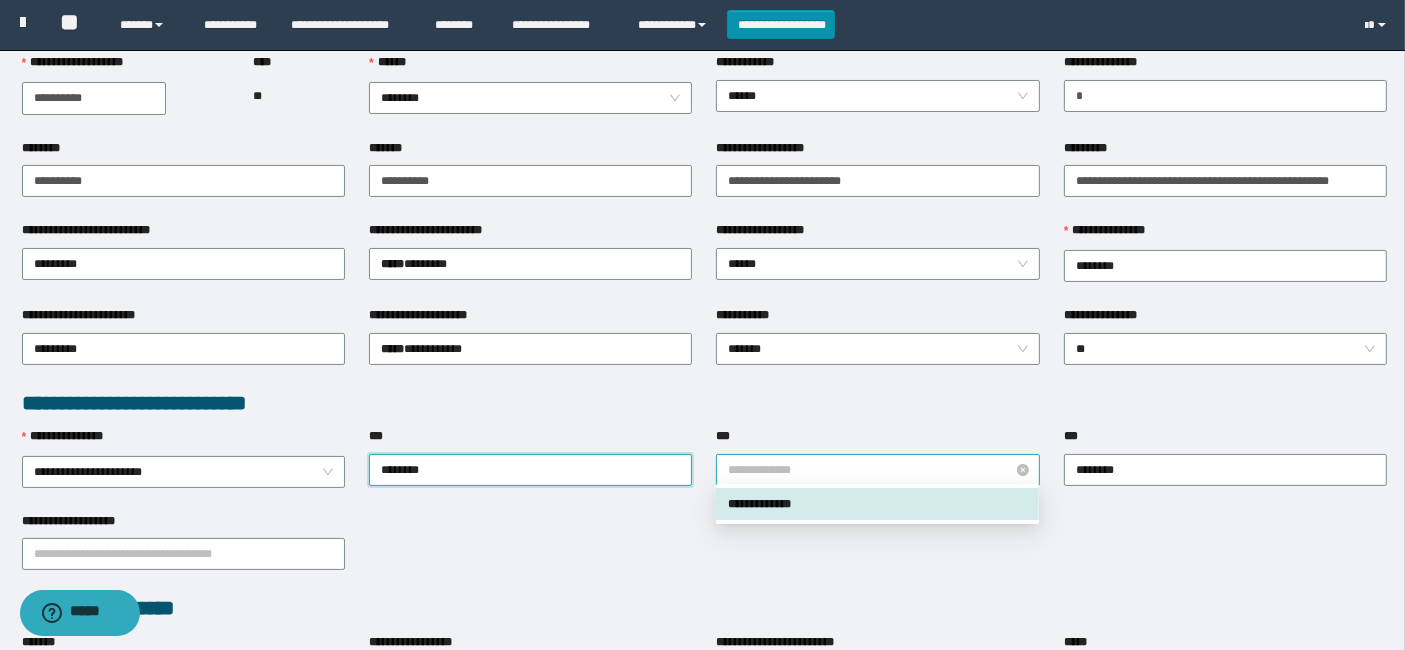 click on "**********" at bounding box center [878, 470] 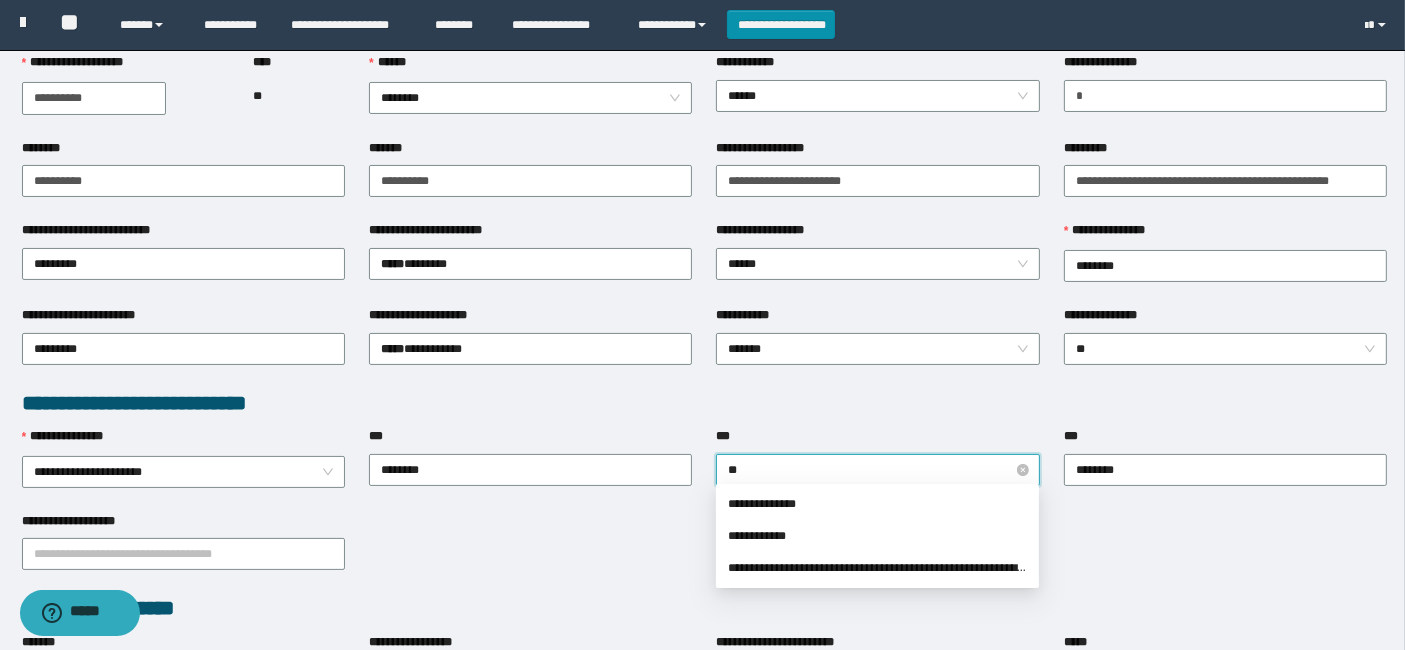 type on "*" 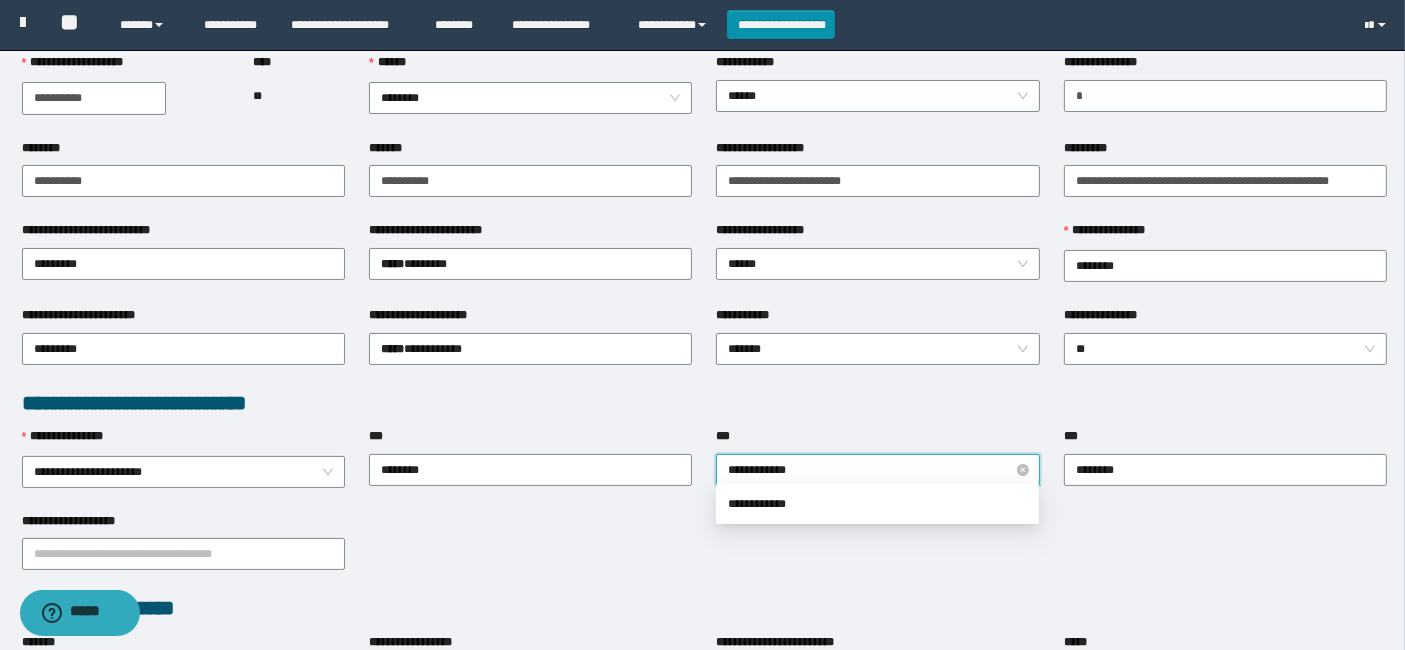 type on "**********" 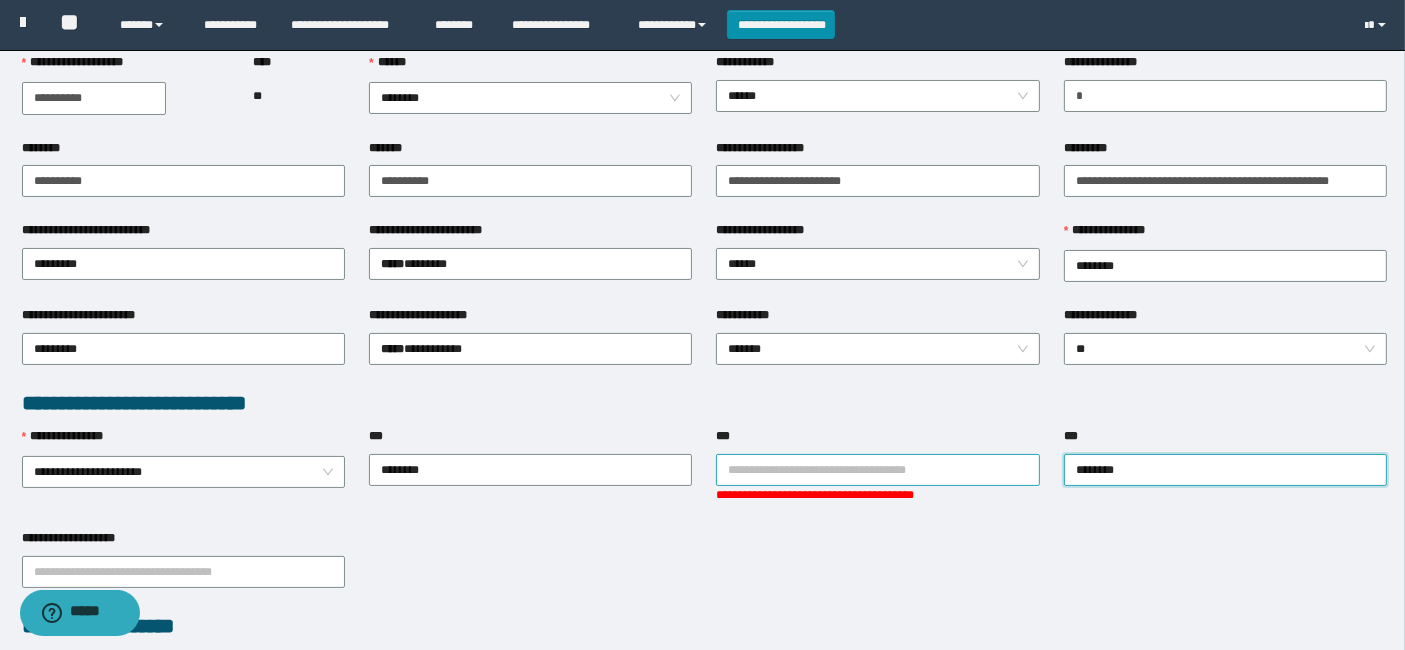 click on "***" at bounding box center (877, 470) 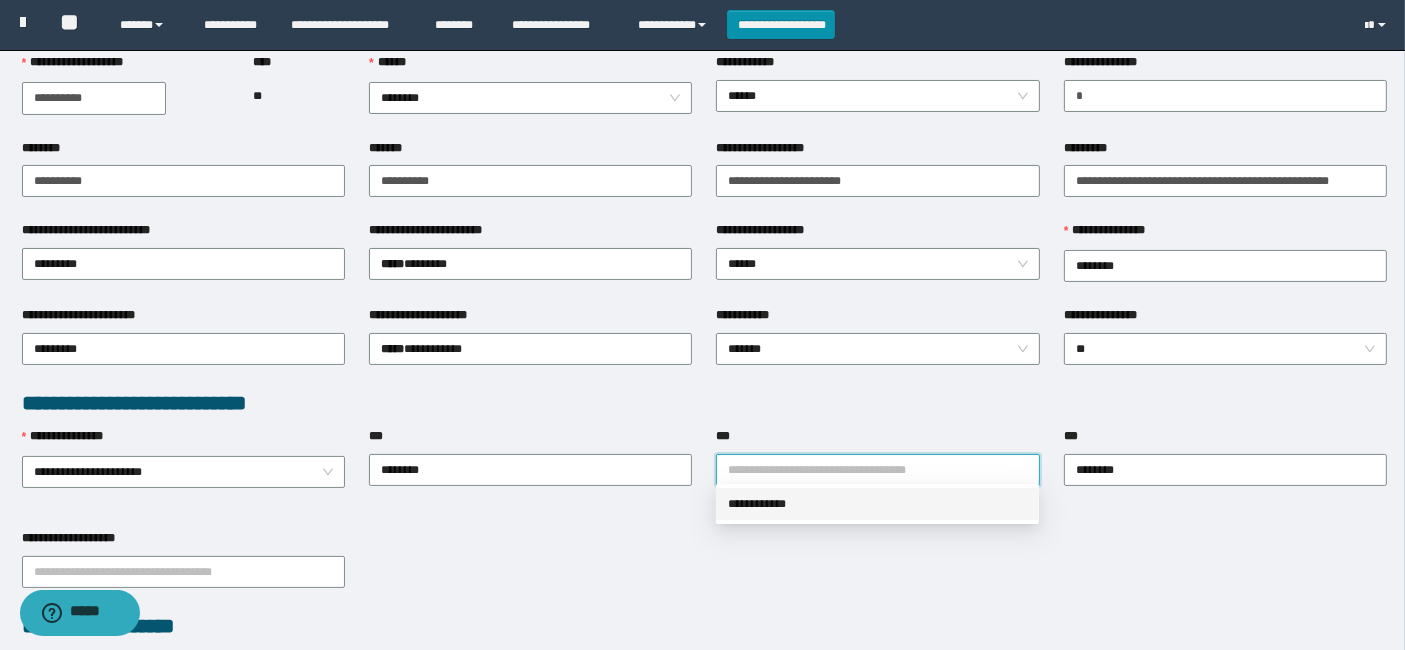 click on "**********" at bounding box center (877, 504) 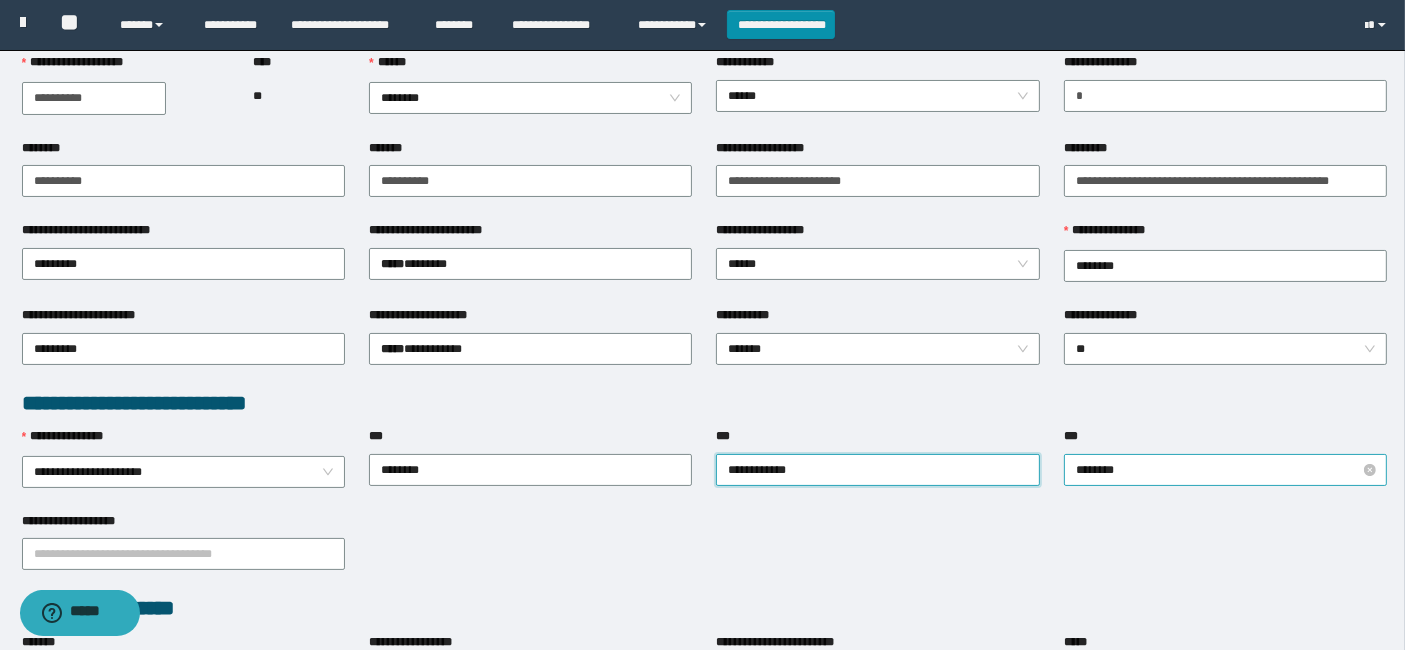 click on "********" at bounding box center (1226, 470) 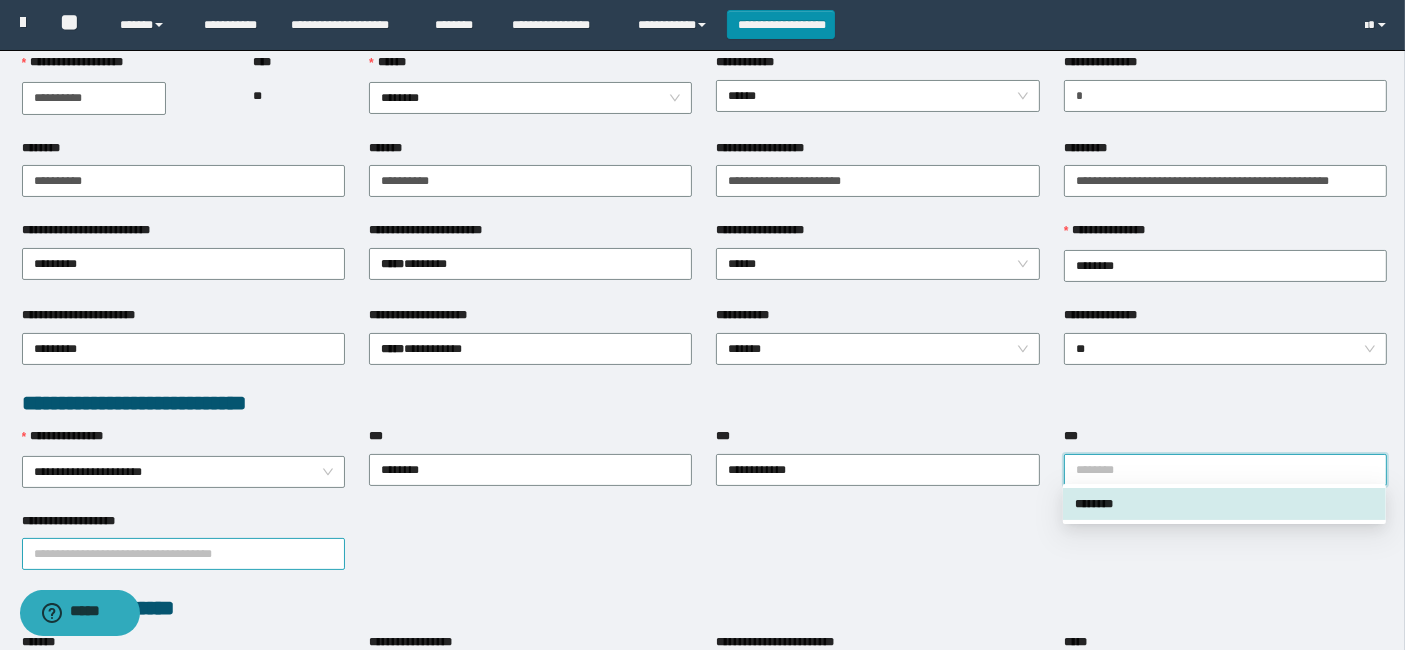 click on "**********" at bounding box center [183, 554] 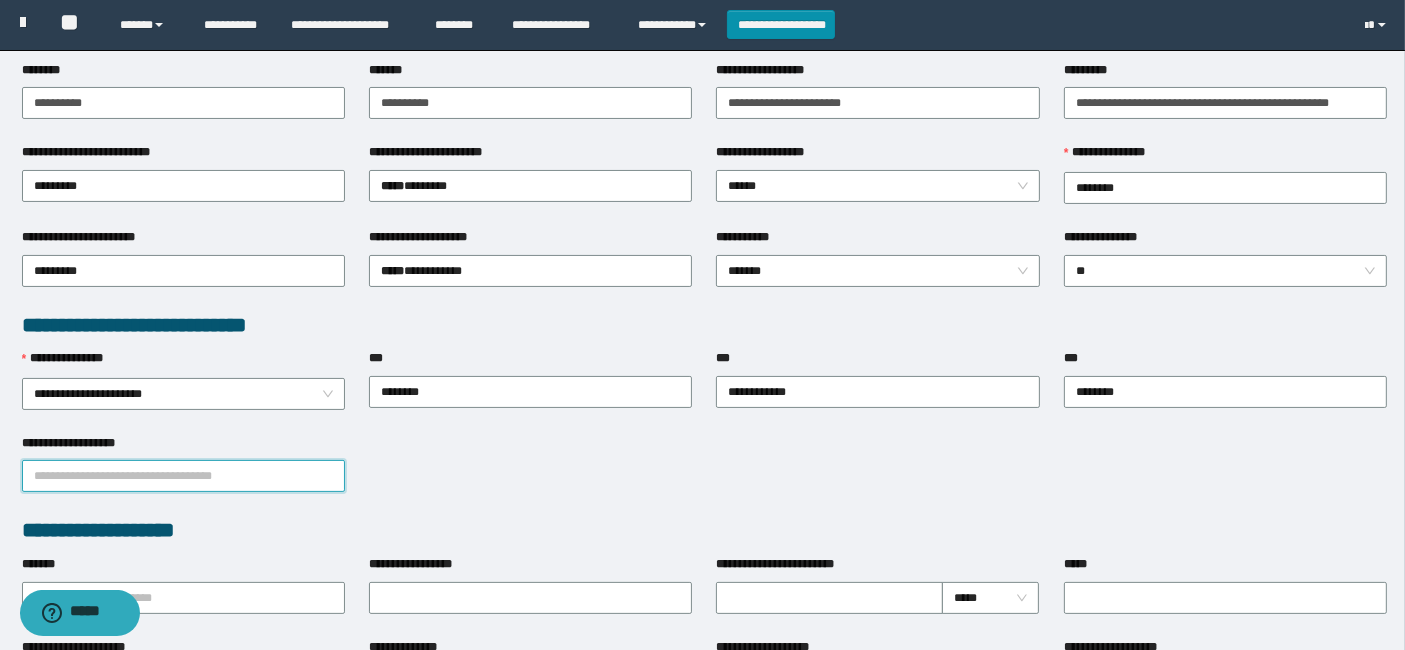 scroll, scrollTop: 444, scrollLeft: 0, axis: vertical 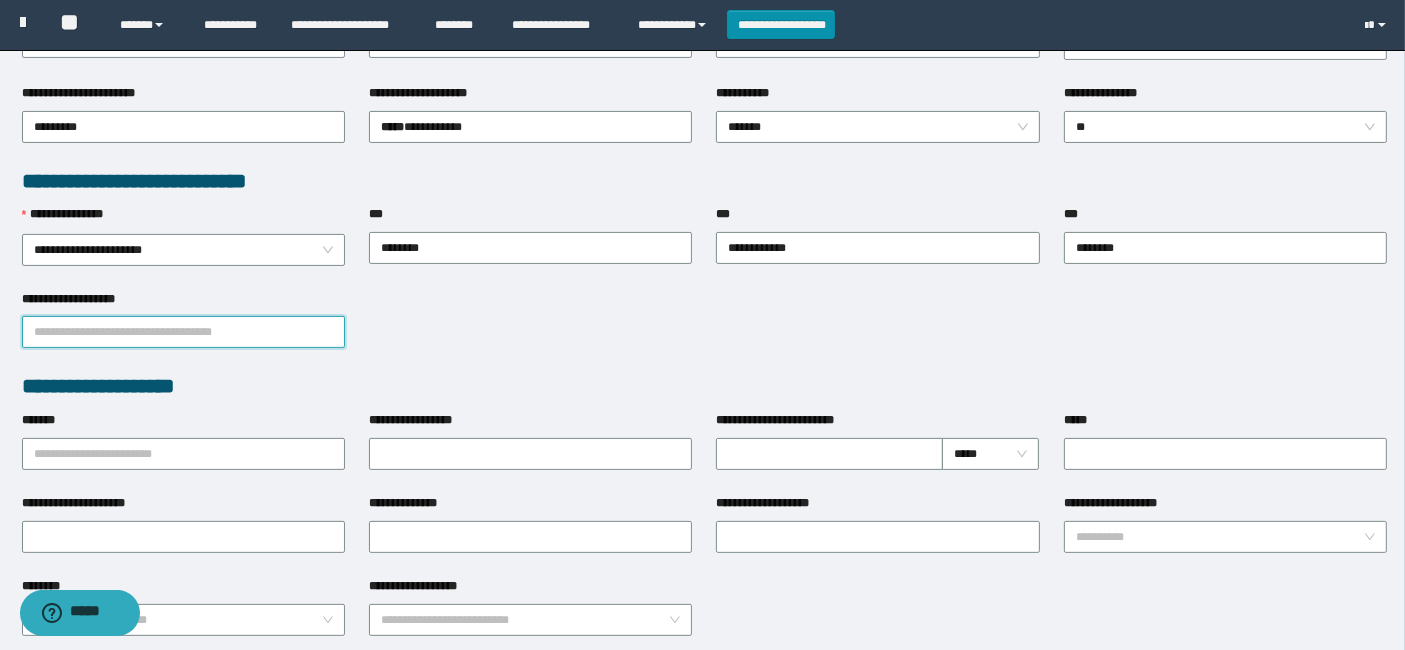 click on "**********" at bounding box center (183, 332) 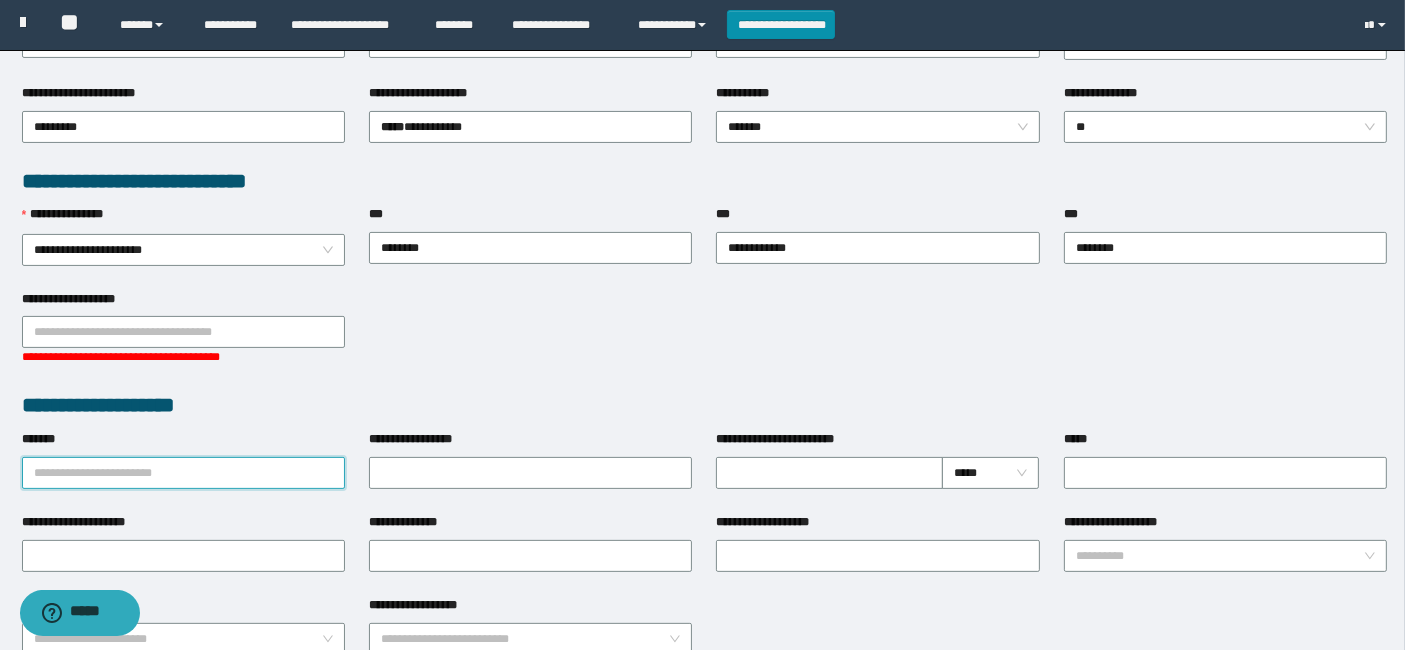 click on "**********" at bounding box center [183, 459] 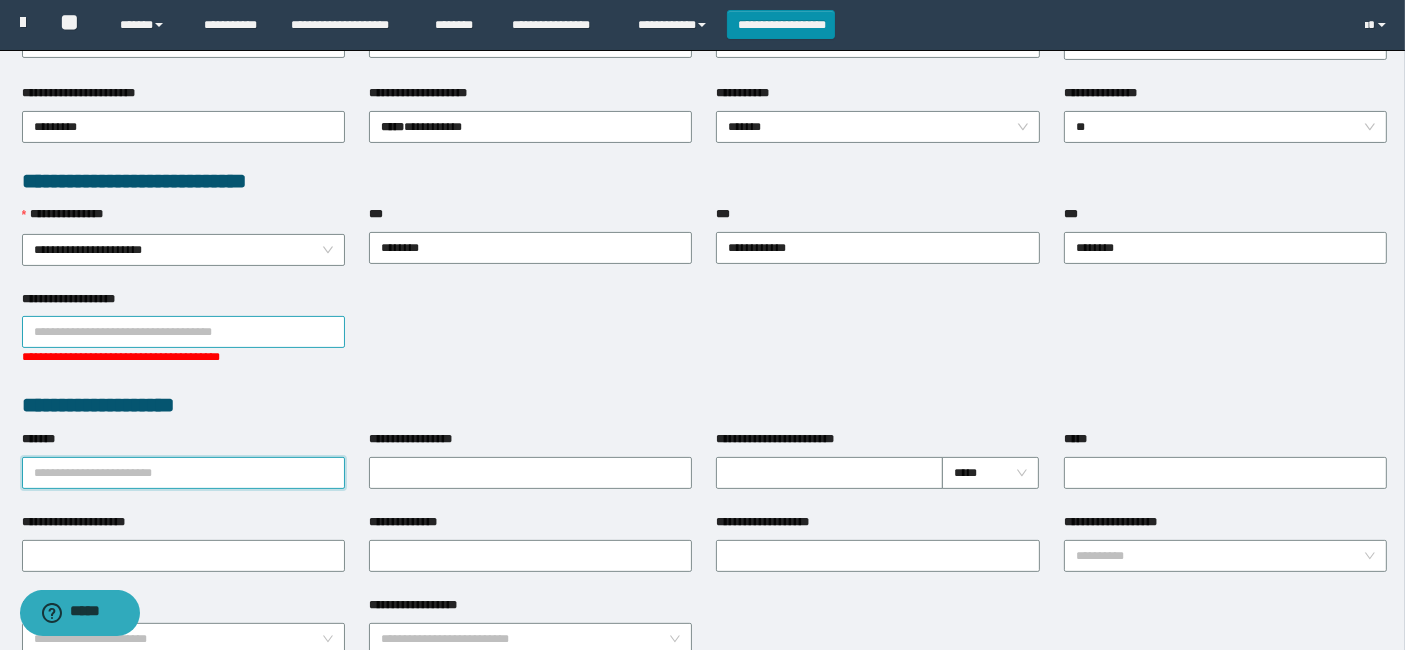 click on "**********" at bounding box center [183, 332] 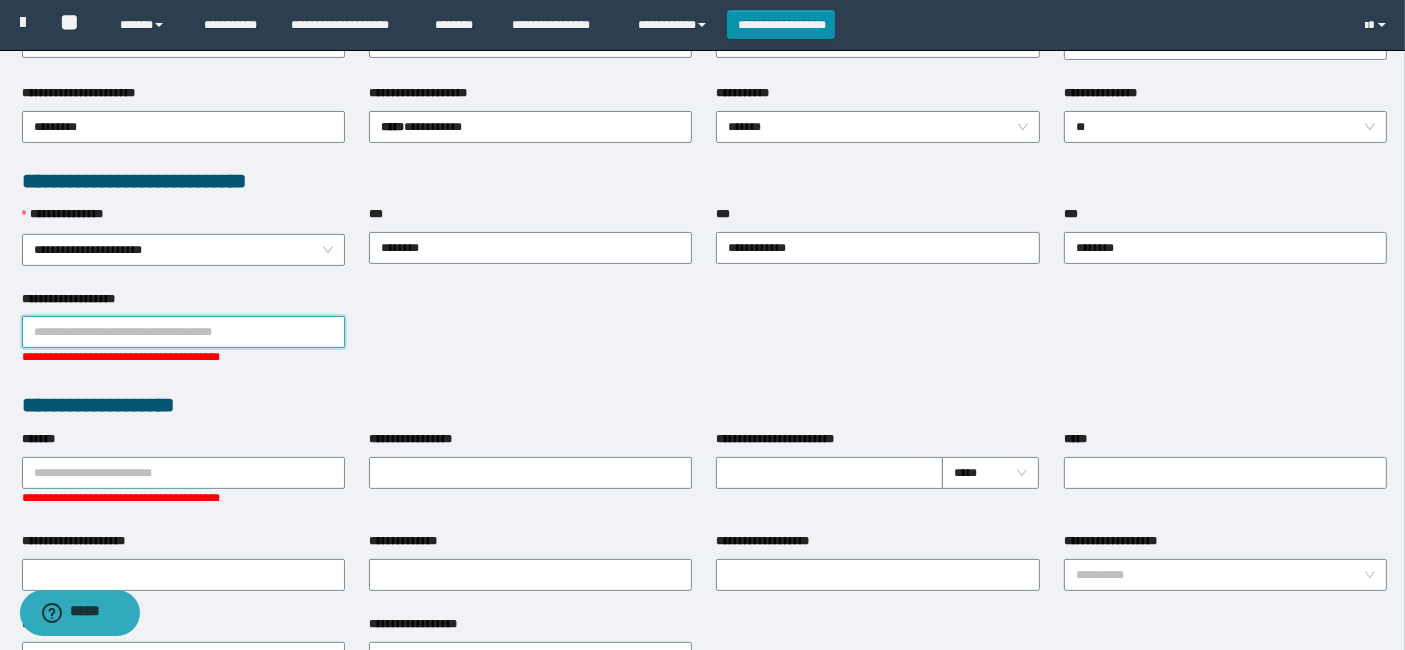 click on "**********" at bounding box center (183, 357) 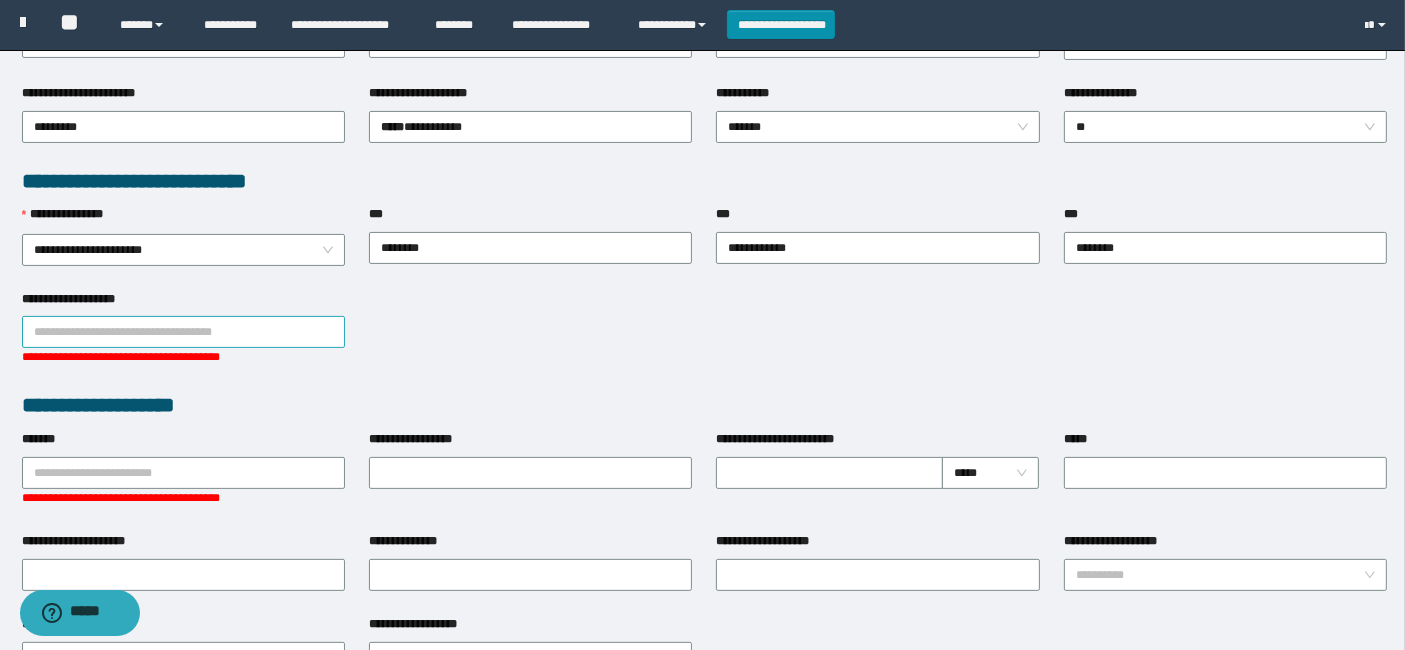 click on "**********" at bounding box center (183, 332) 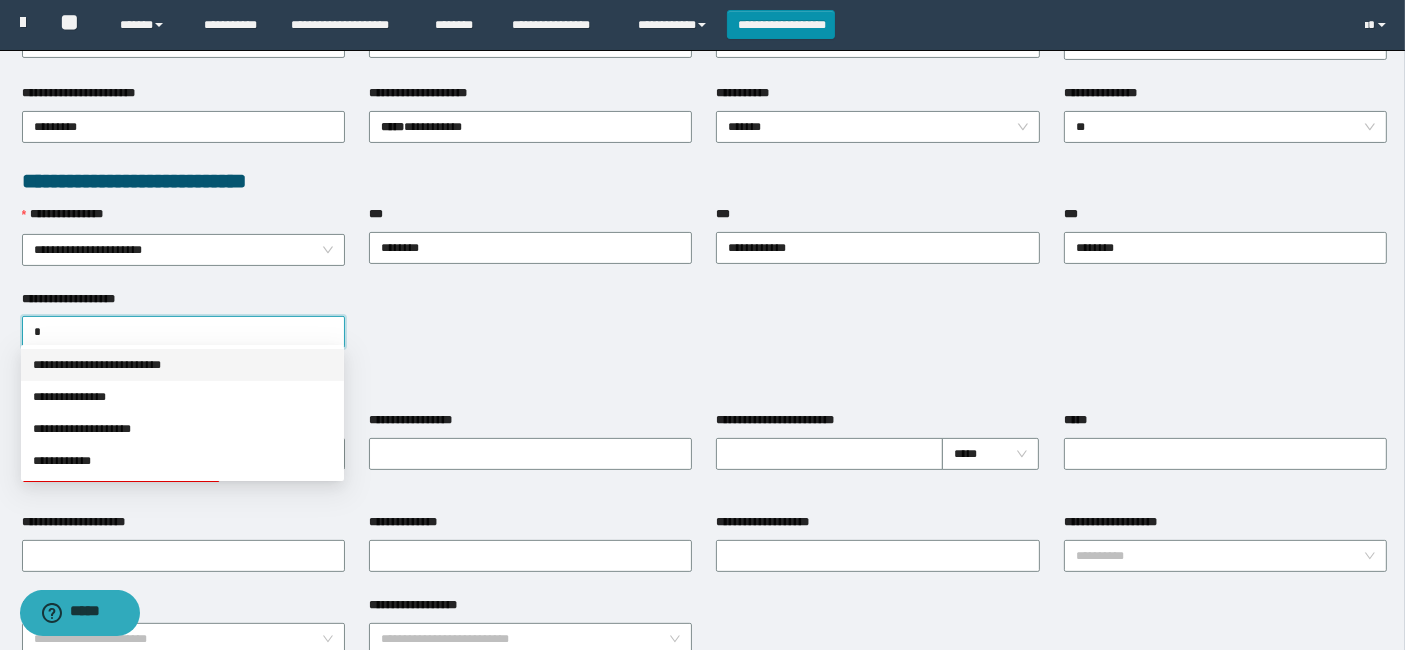 type 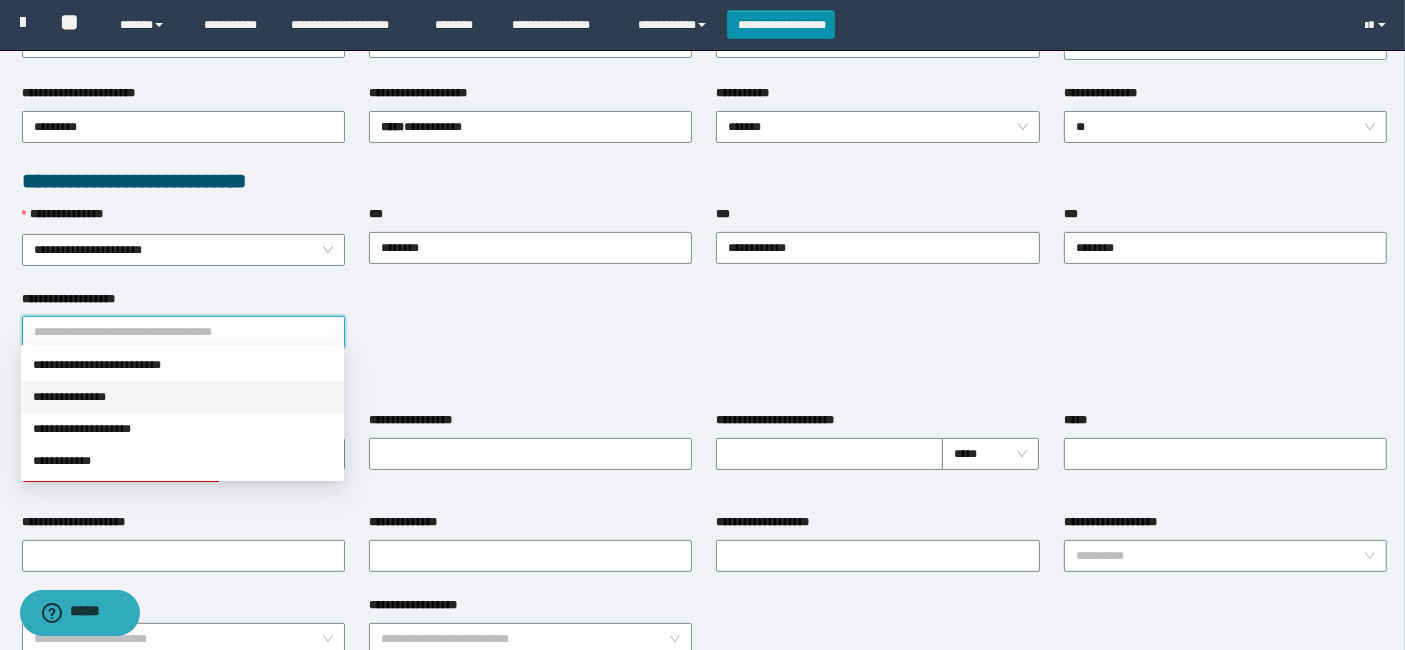 click on "**********" at bounding box center [705, 331] 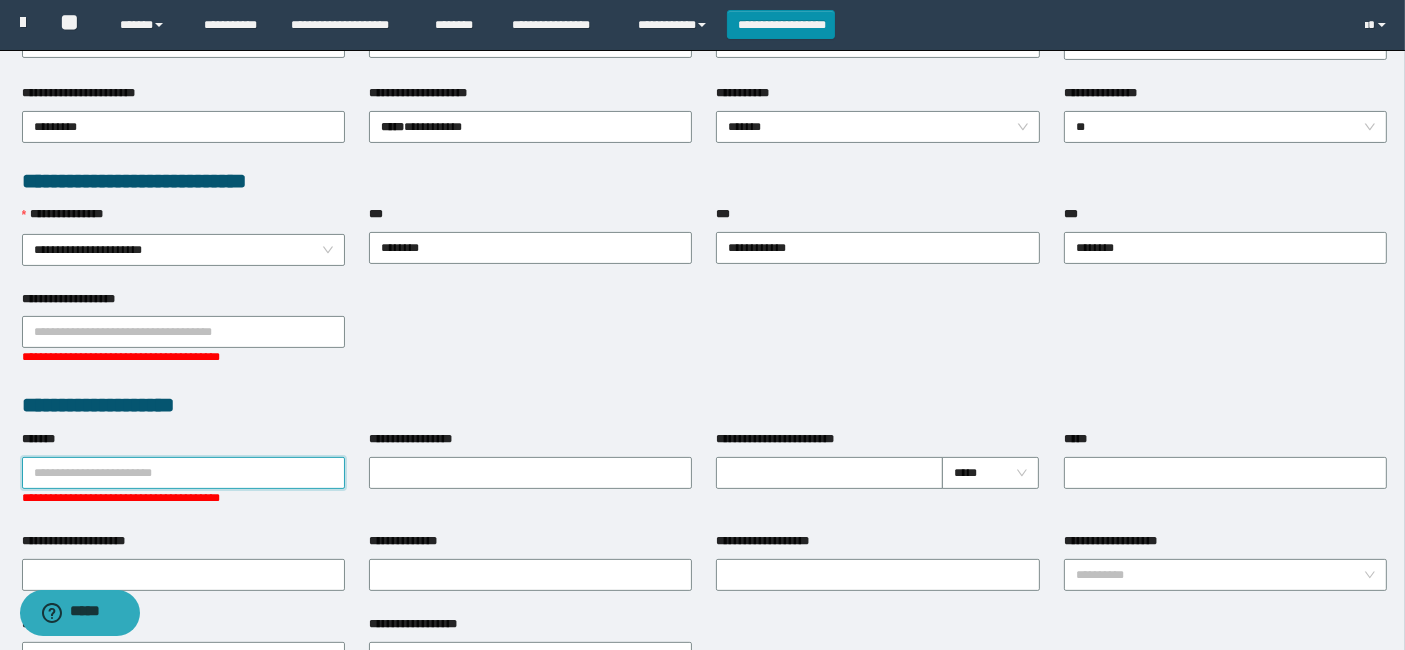 click on "*******" at bounding box center [183, 473] 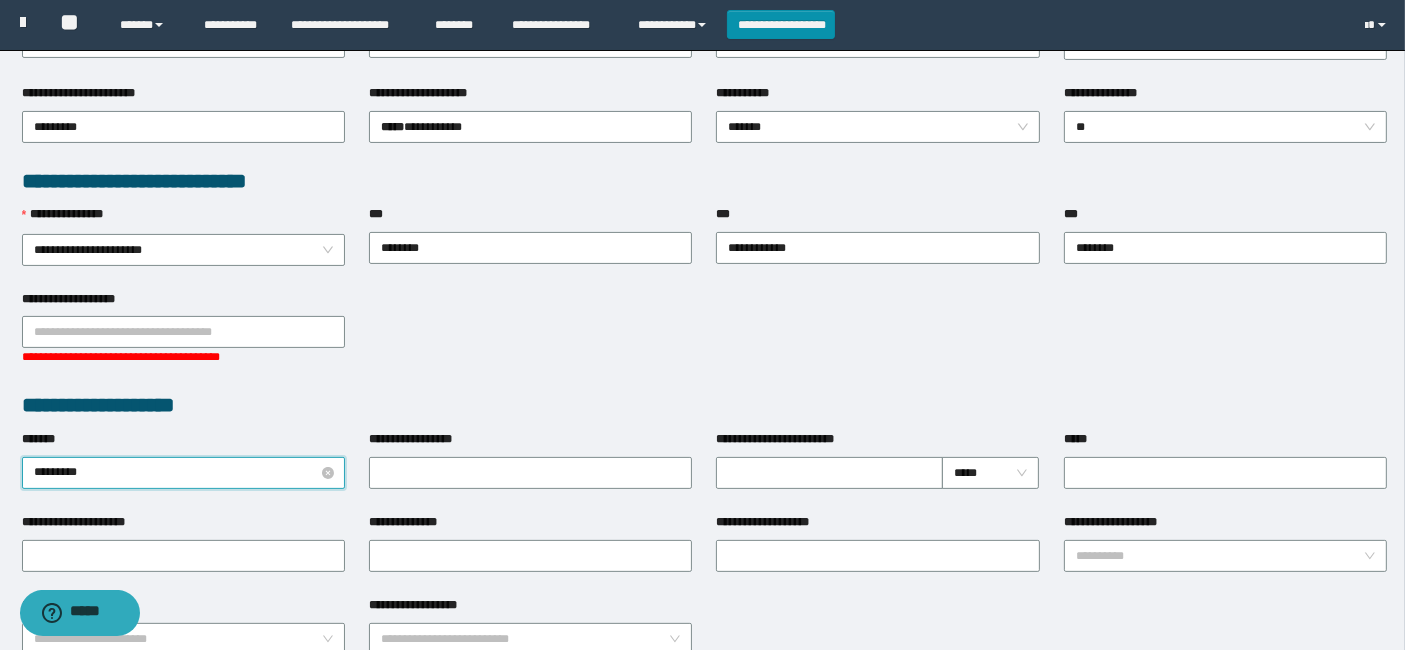 click on "*********" at bounding box center [183, 473] 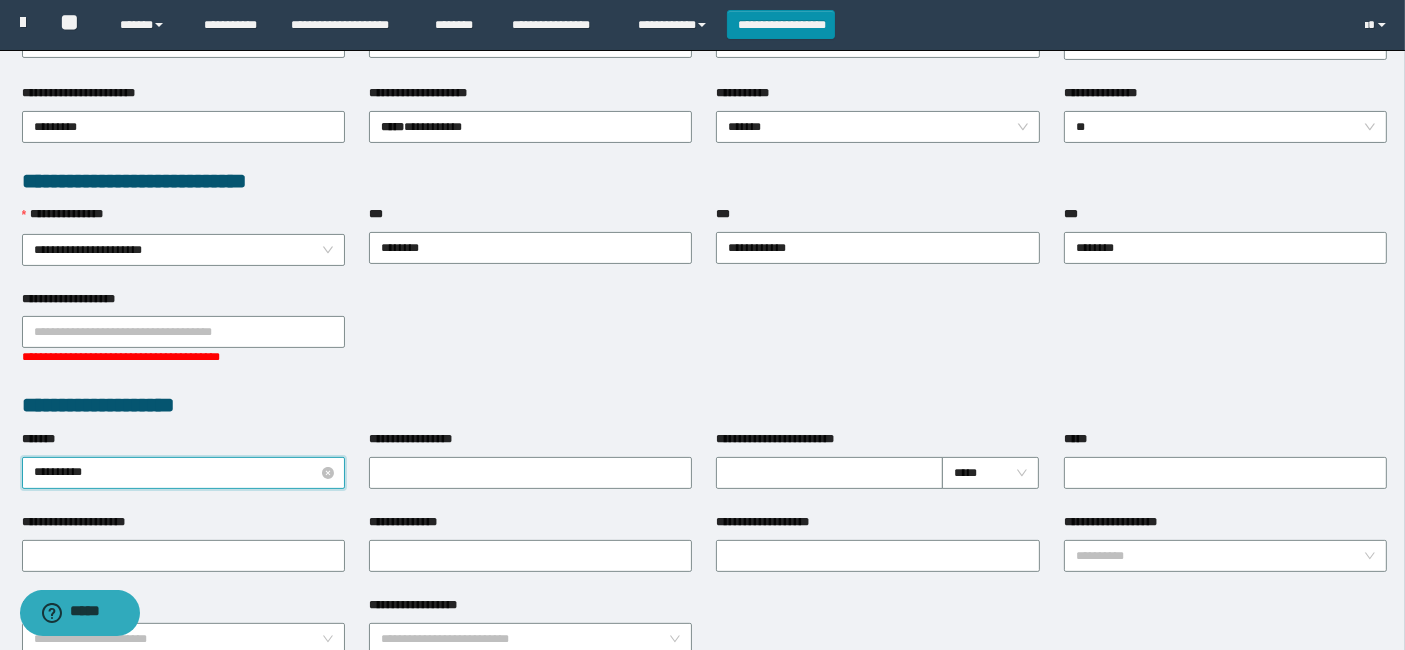 type on "**********" 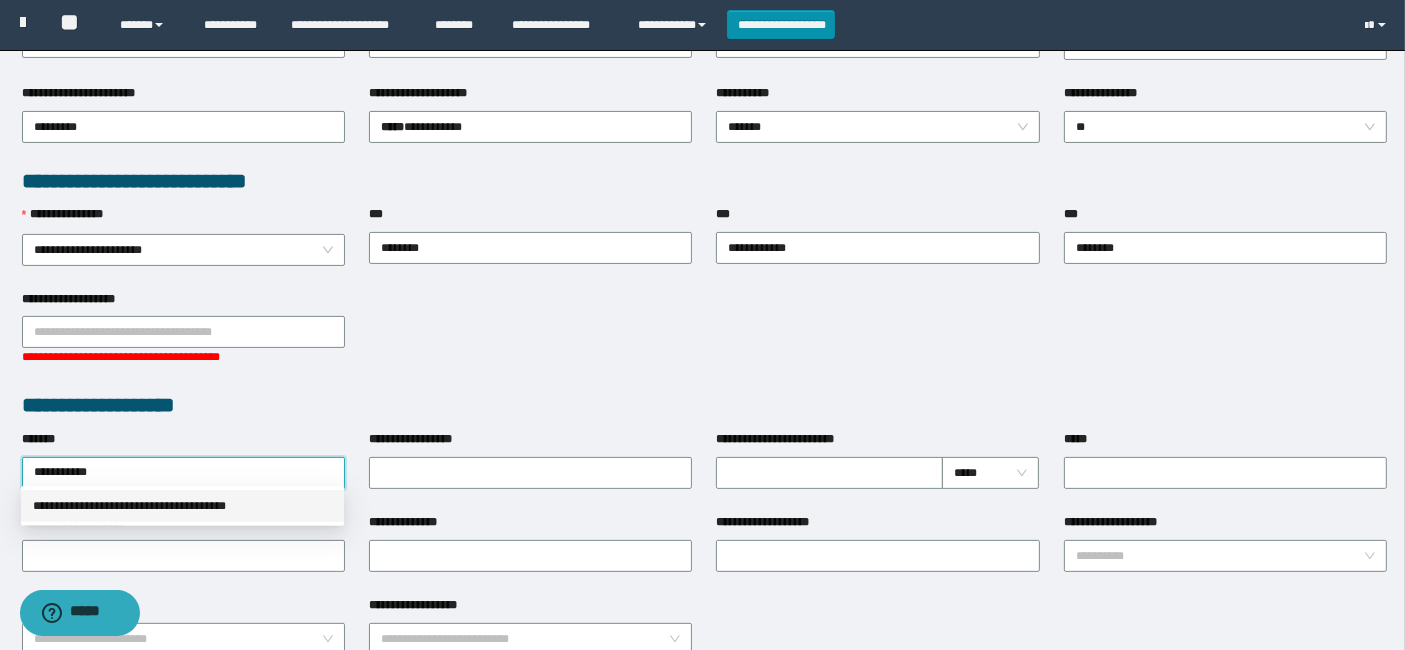 click on "**********" at bounding box center (182, 506) 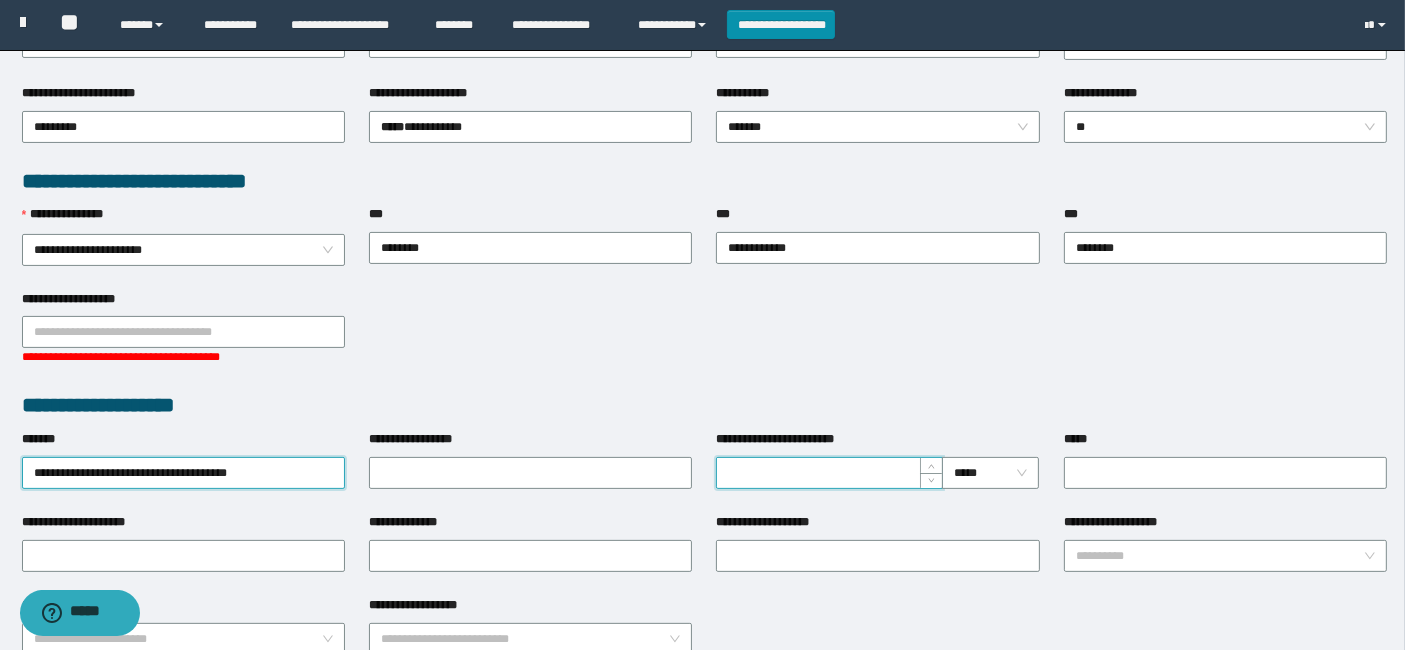 click on "**********" at bounding box center [829, 473] 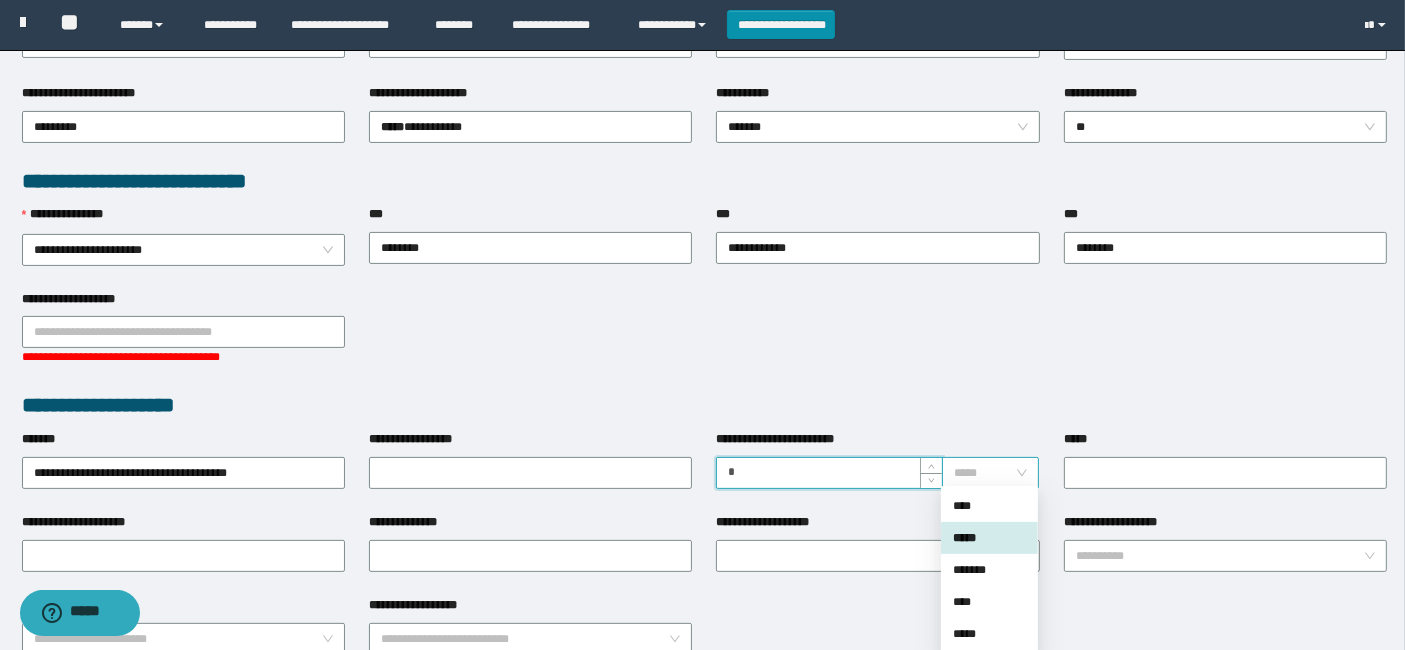 click on "*****" at bounding box center (991, 473) 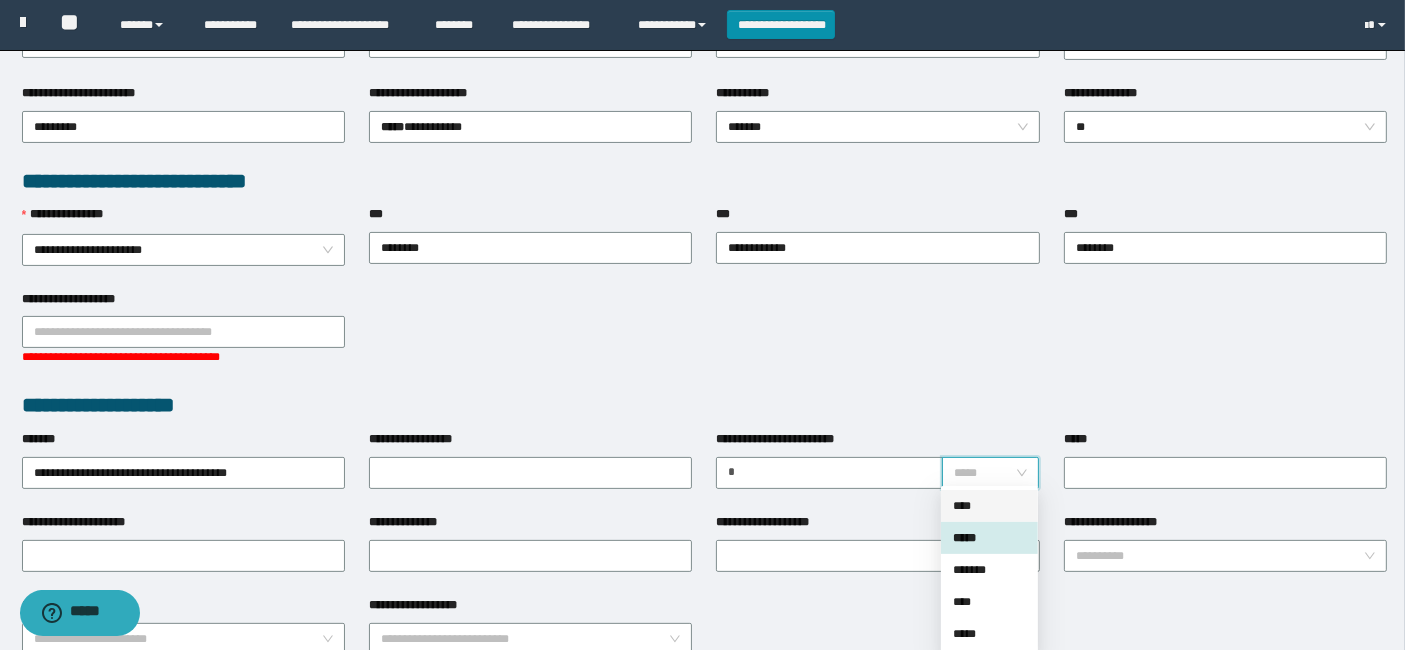 click on "****" at bounding box center [989, 506] 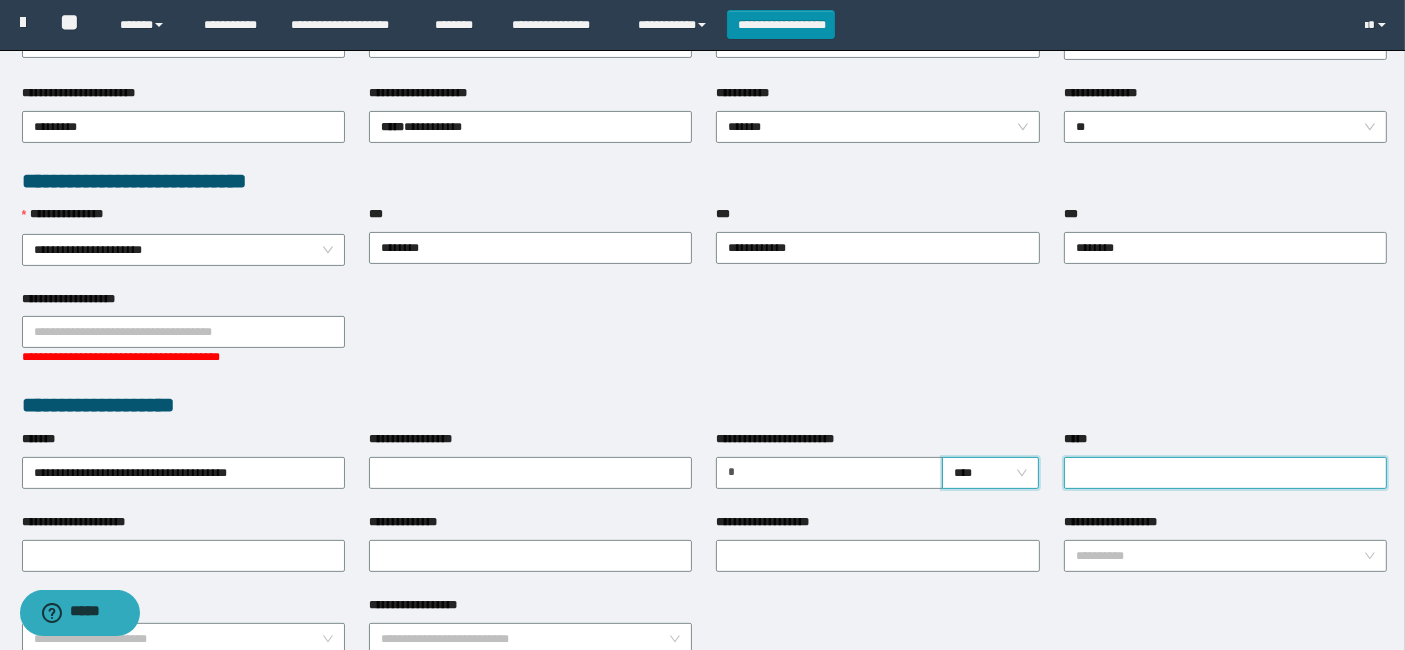 click on "*****" at bounding box center (1225, 473) 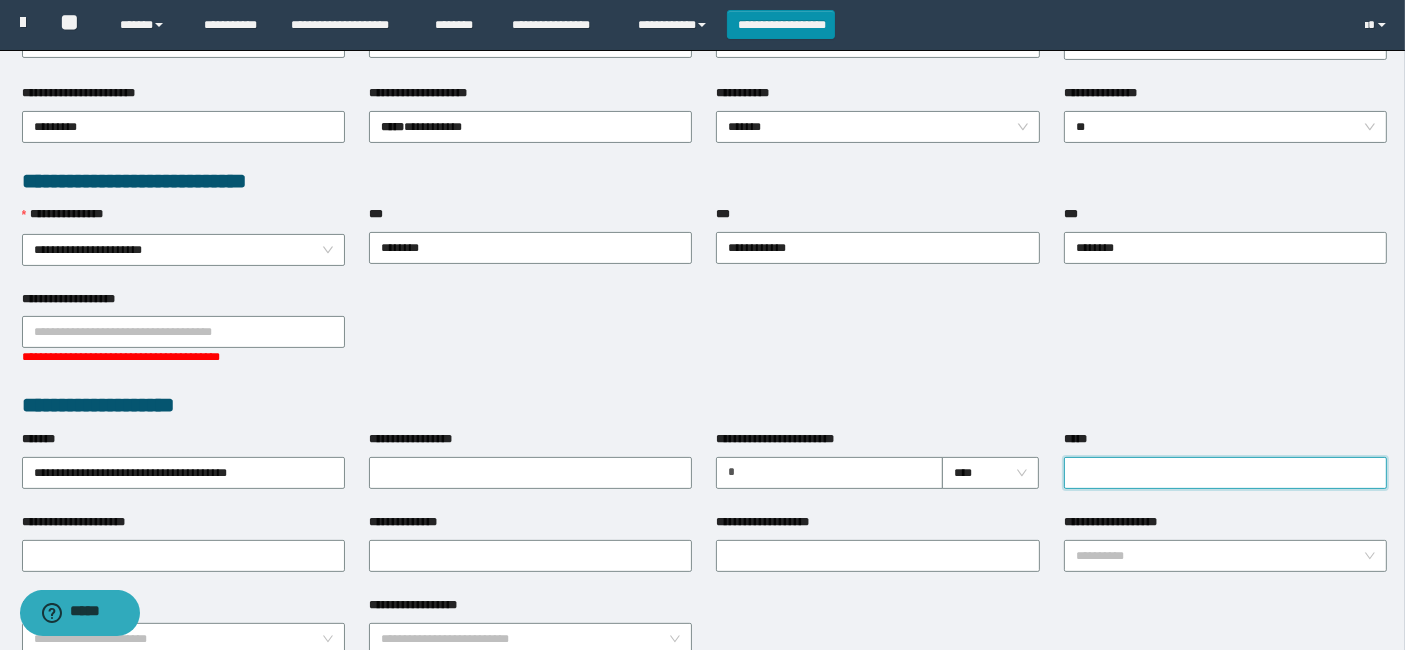 paste on "**********" 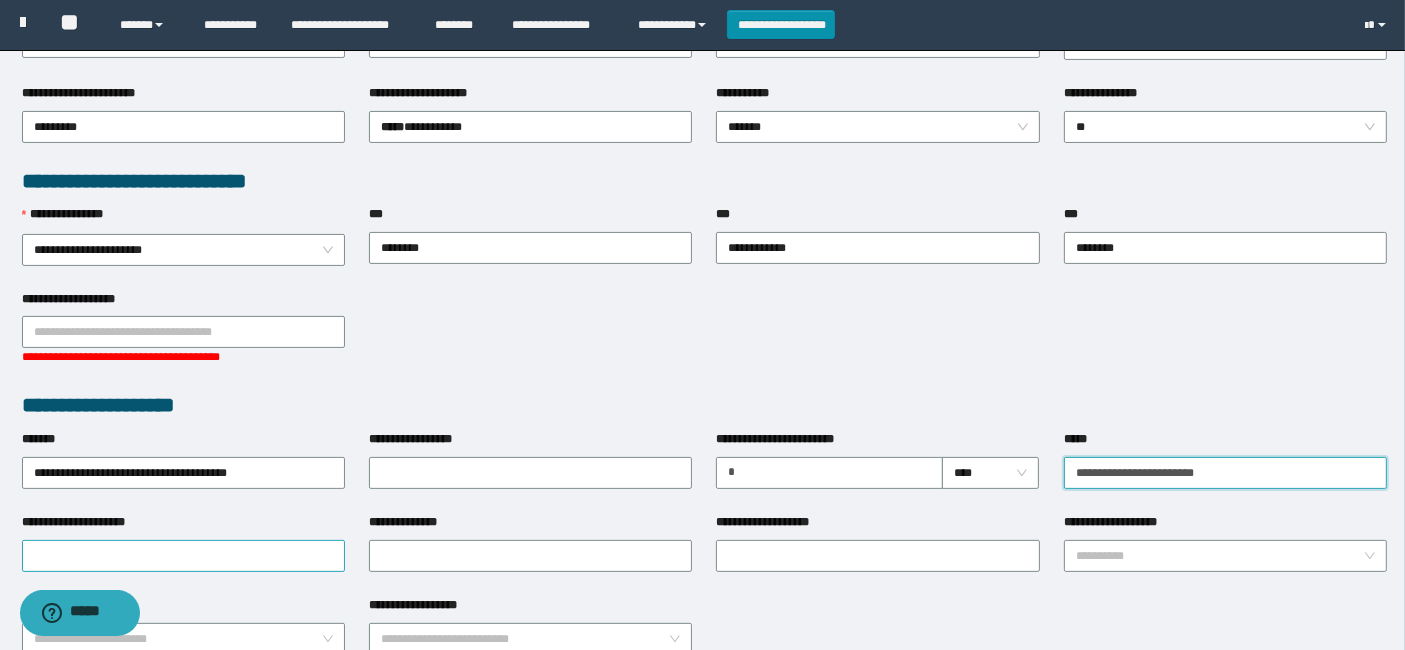 type on "**********" 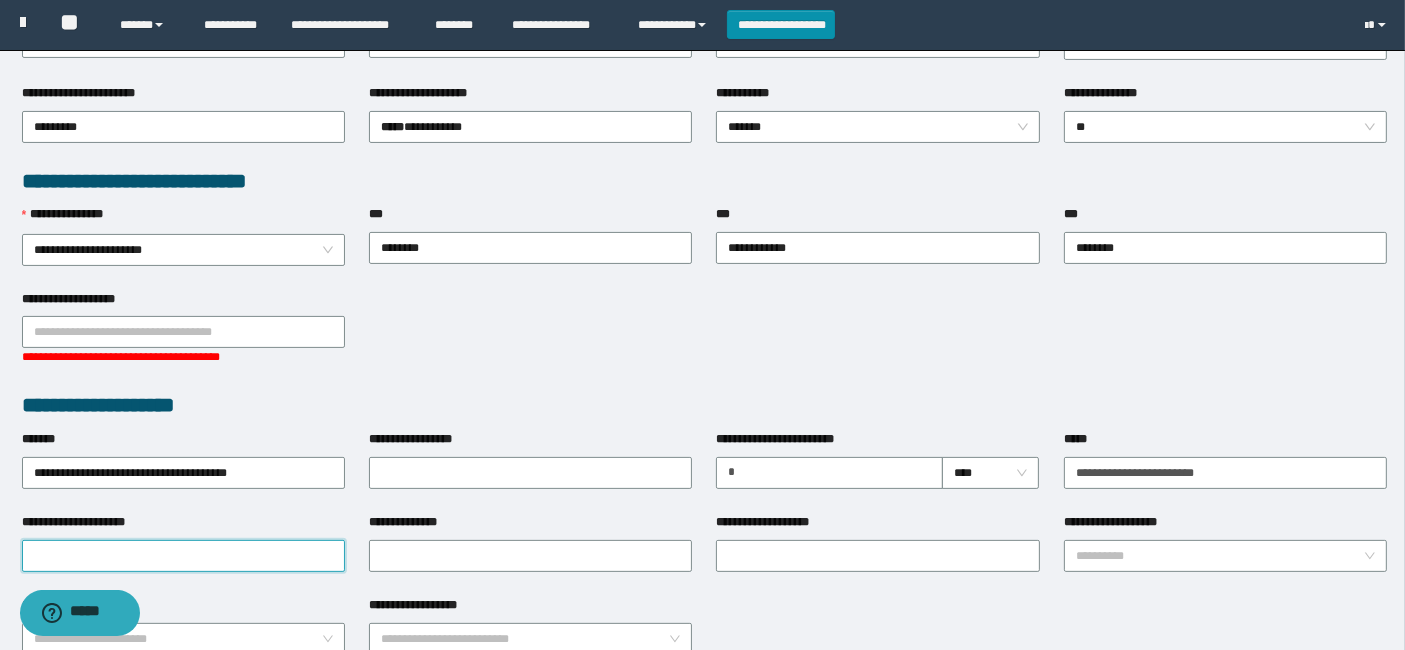 click on "**********" at bounding box center (183, 556) 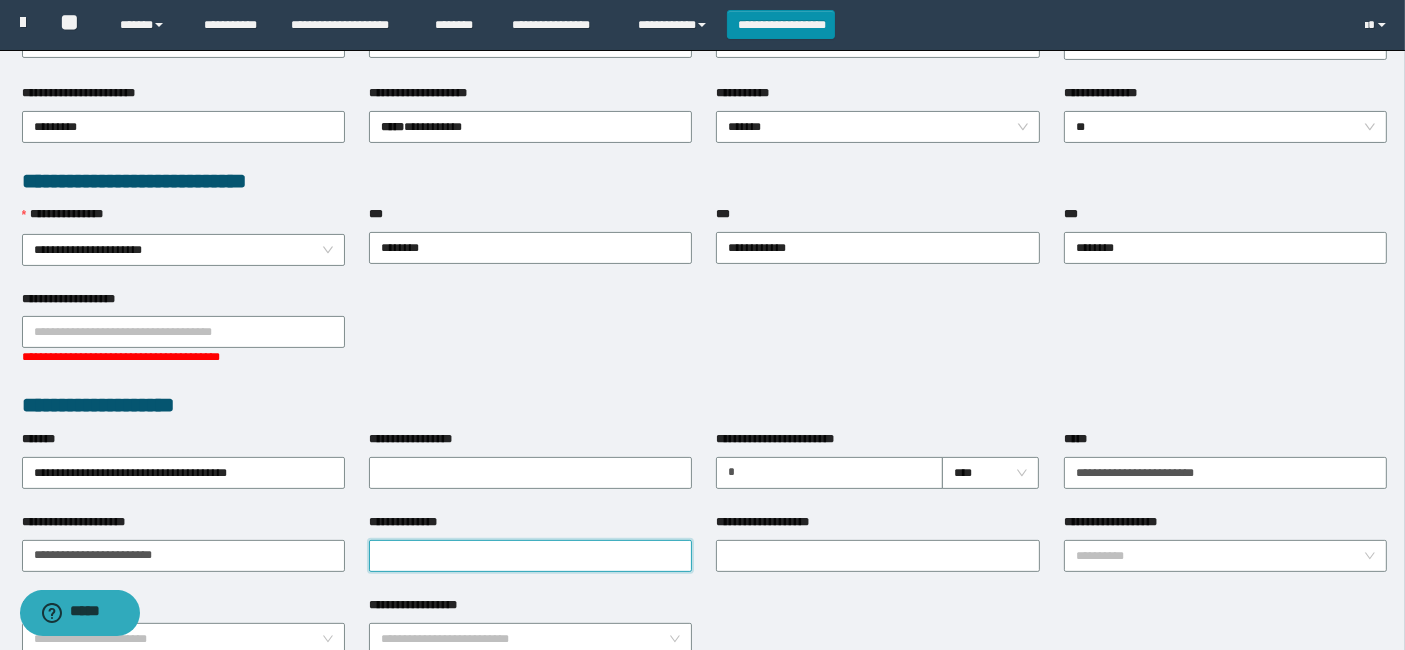 click on "**********" at bounding box center [530, 556] 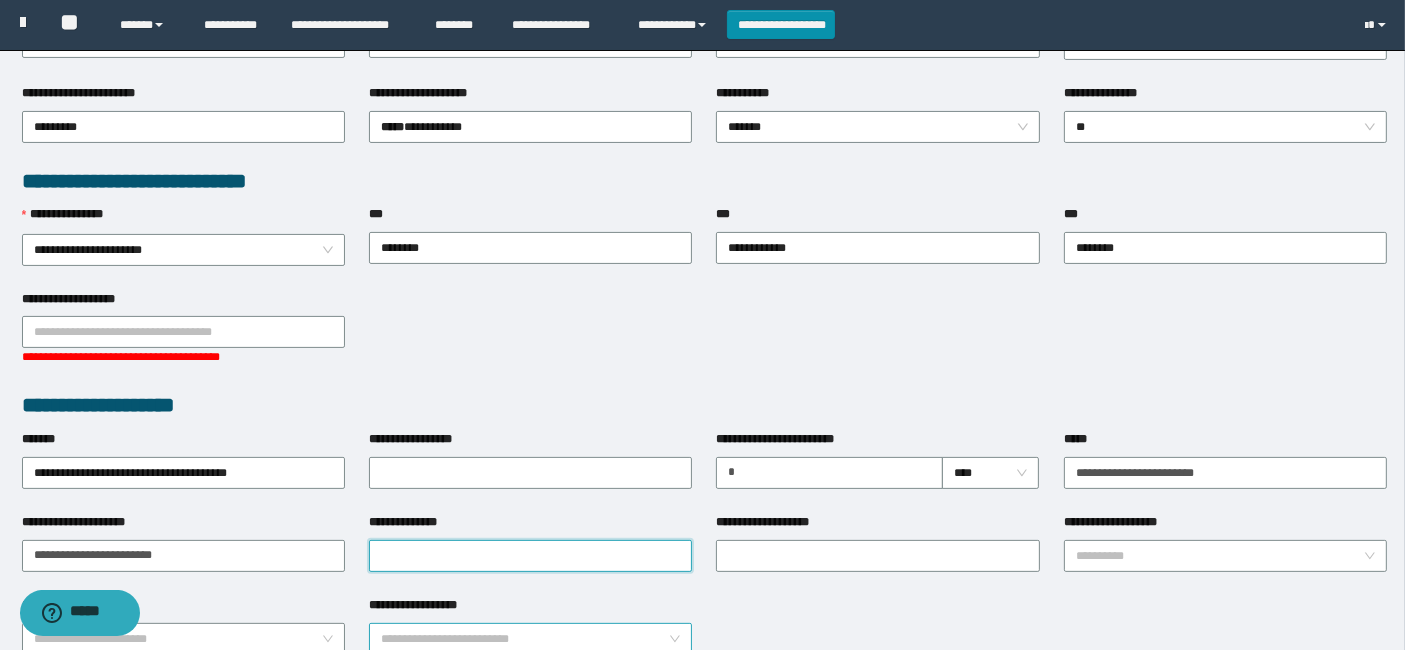 paste on "**********" 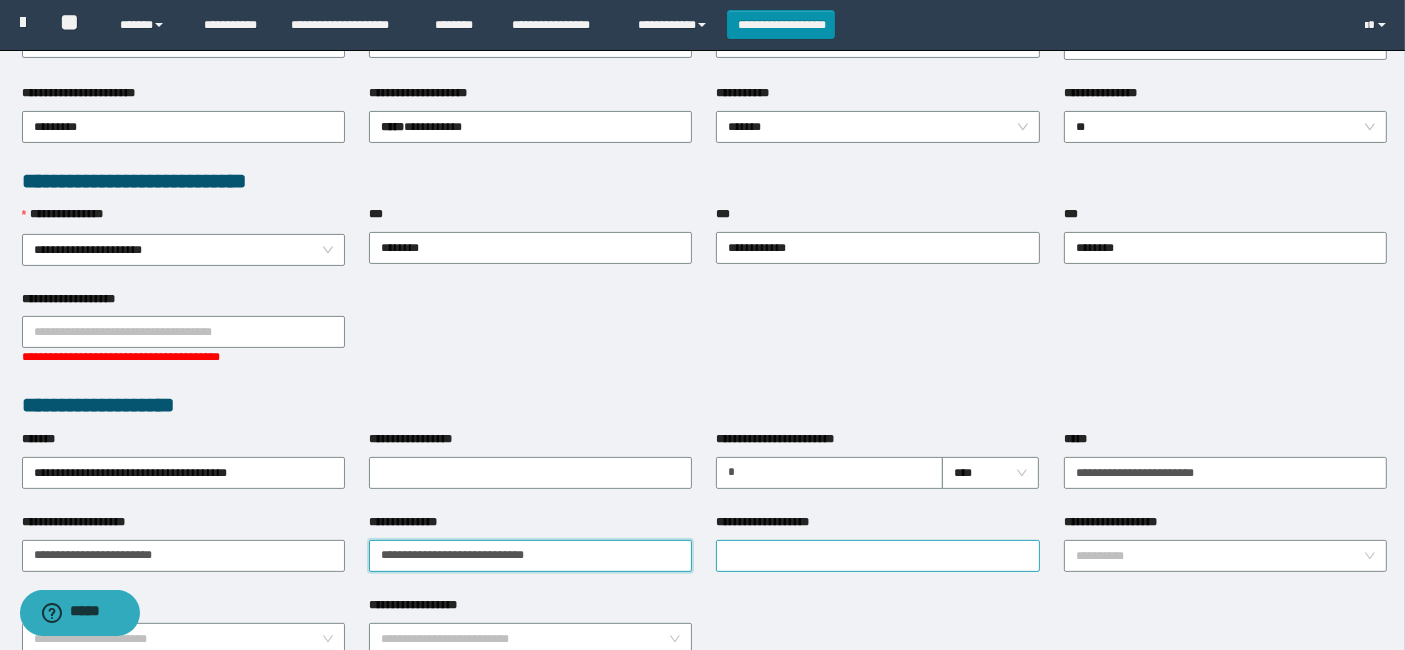 type on "**********" 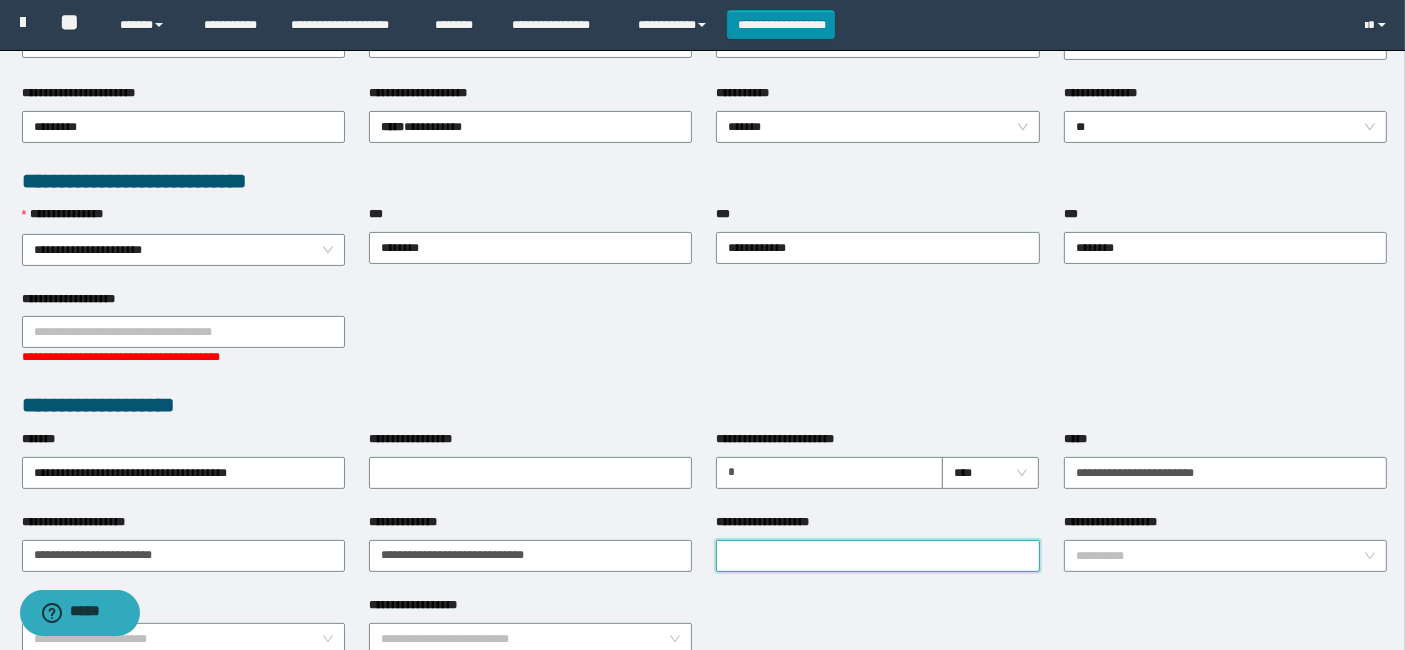 click on "**********" at bounding box center (877, 556) 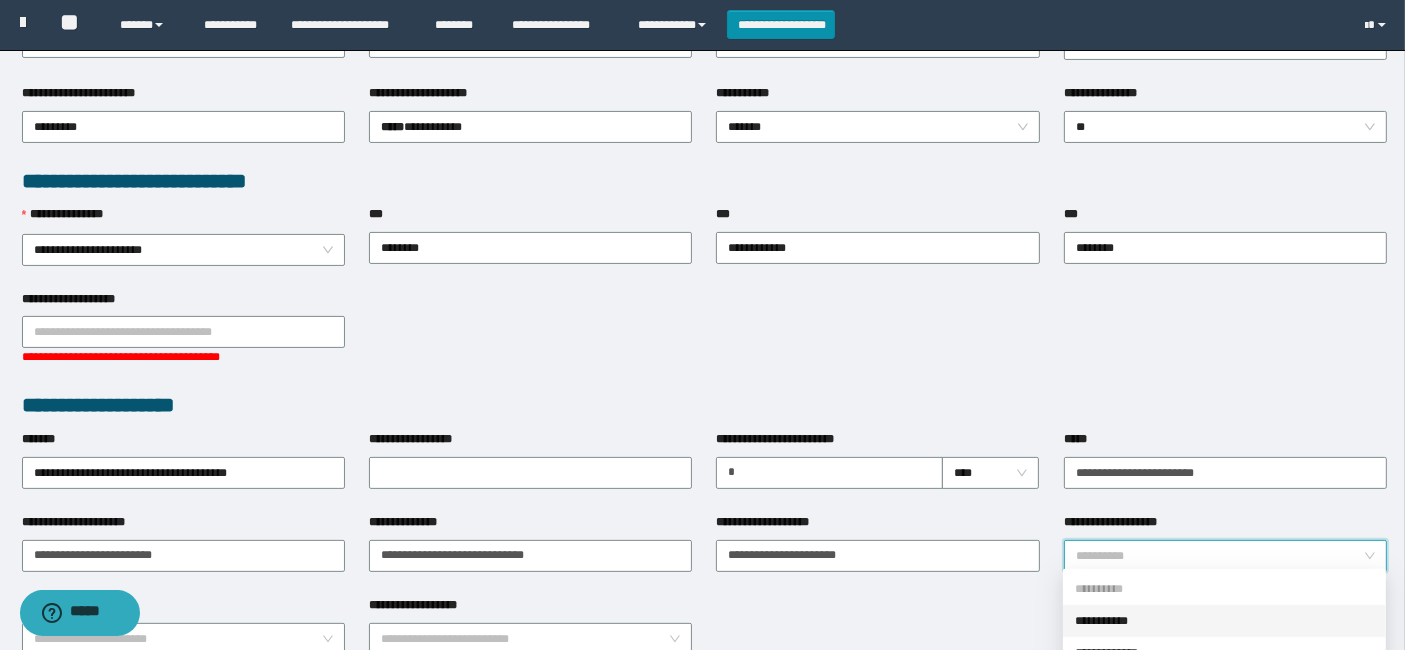 click on "**********" at bounding box center [1219, 556] 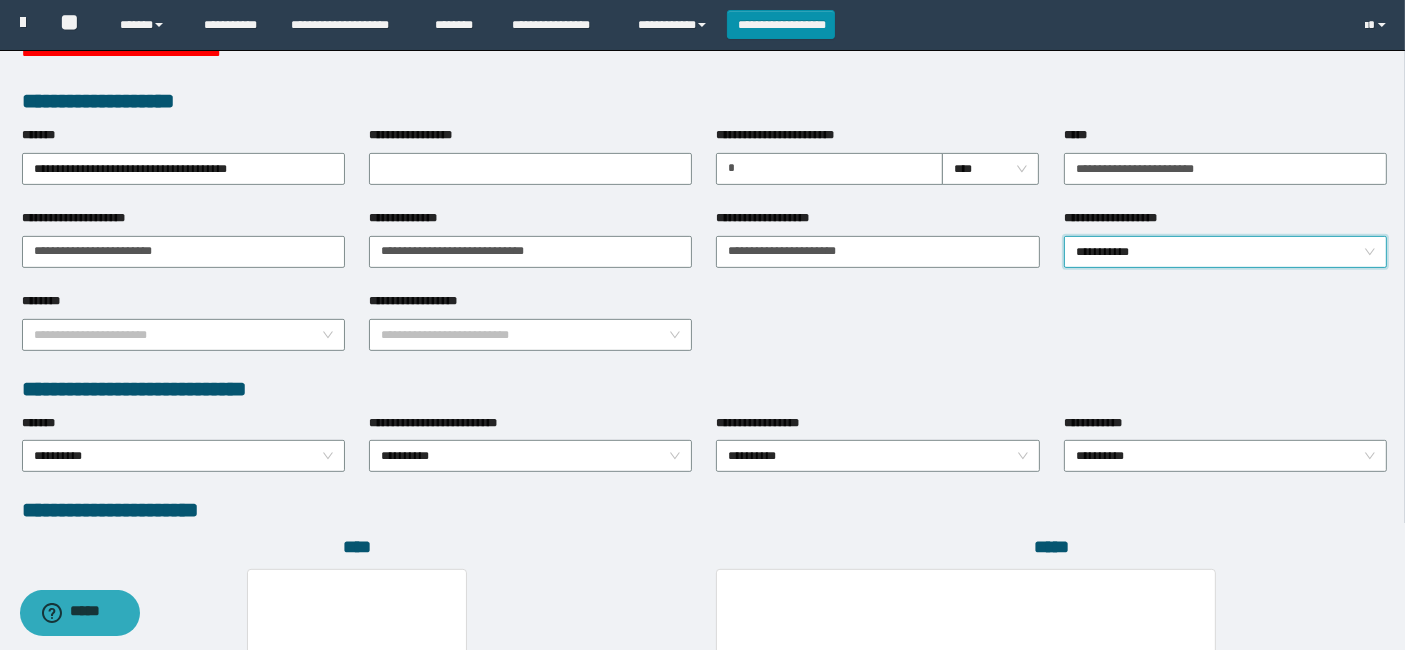scroll, scrollTop: 777, scrollLeft: 0, axis: vertical 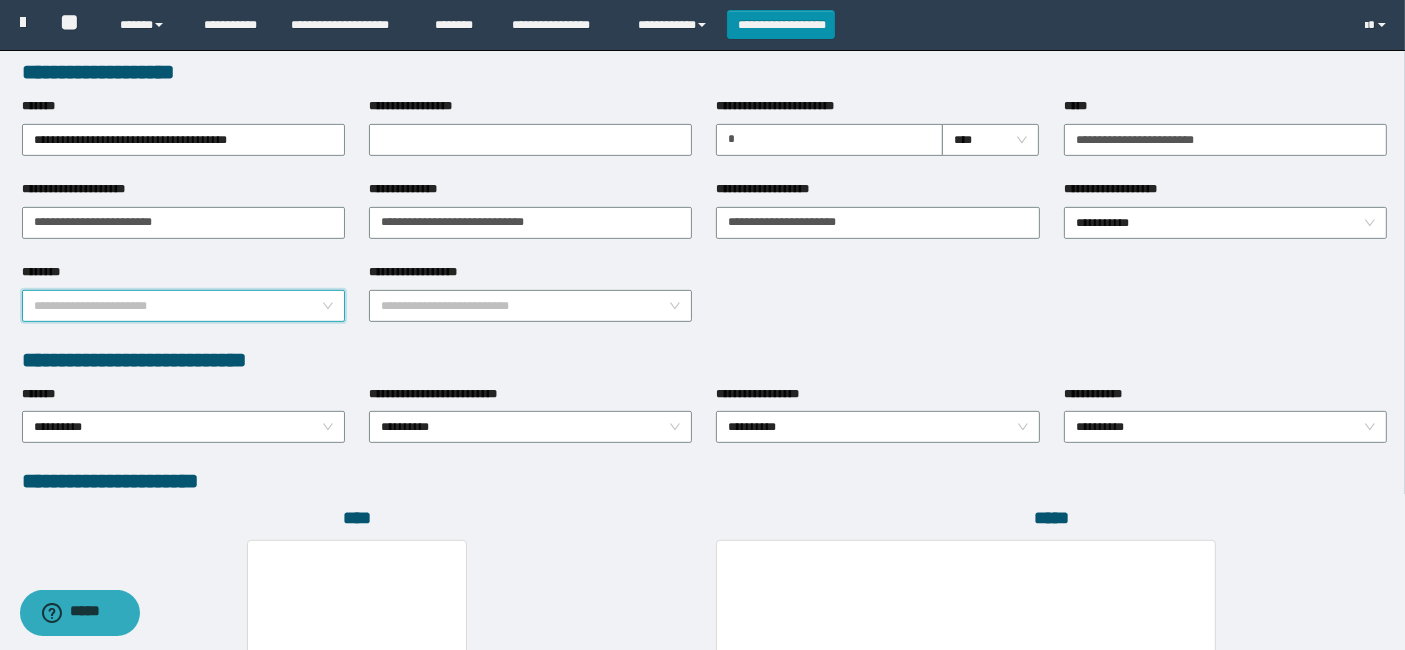 click on "********" at bounding box center (177, 306) 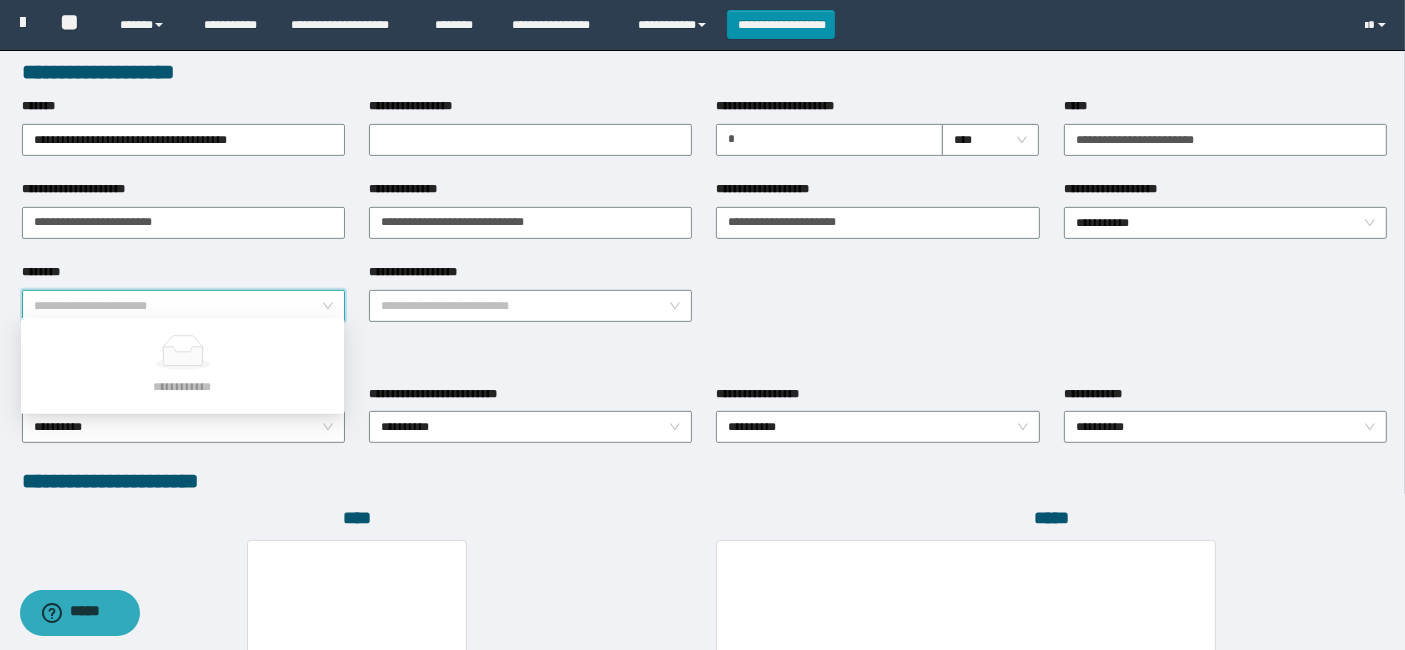click on "********" at bounding box center (177, 306) 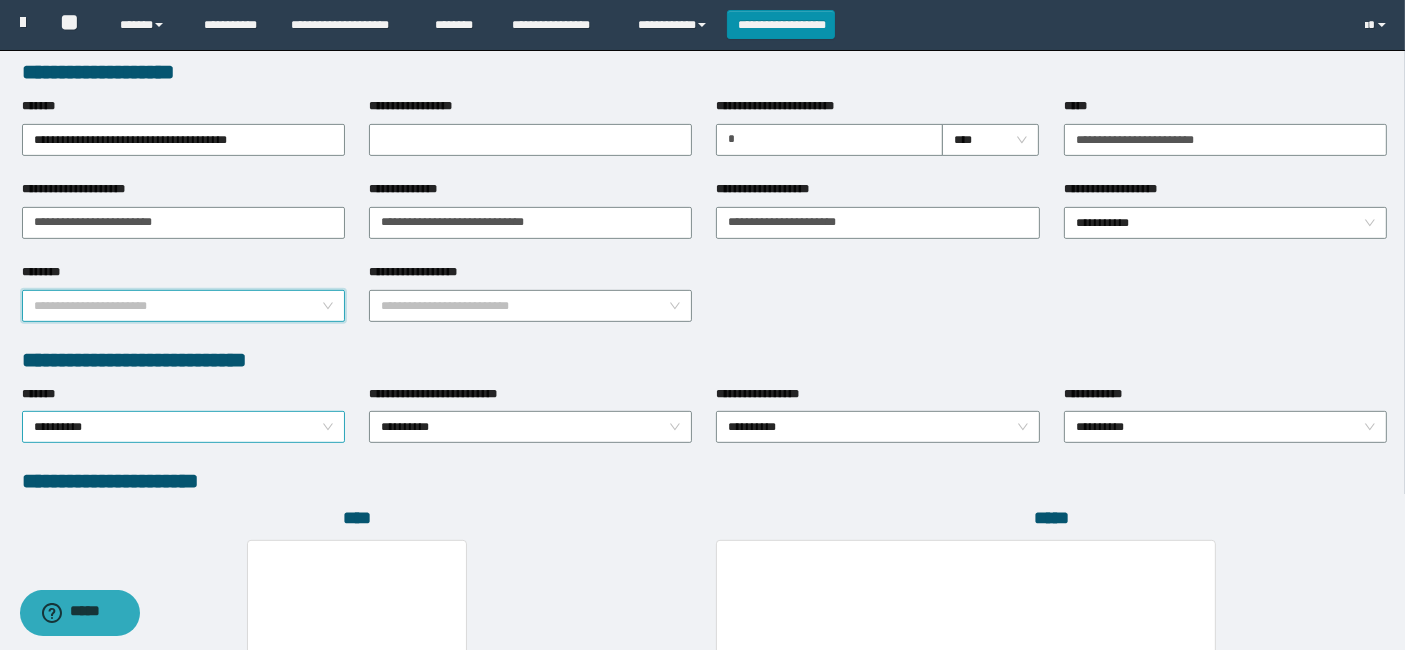 click on "**********" at bounding box center (184, 427) 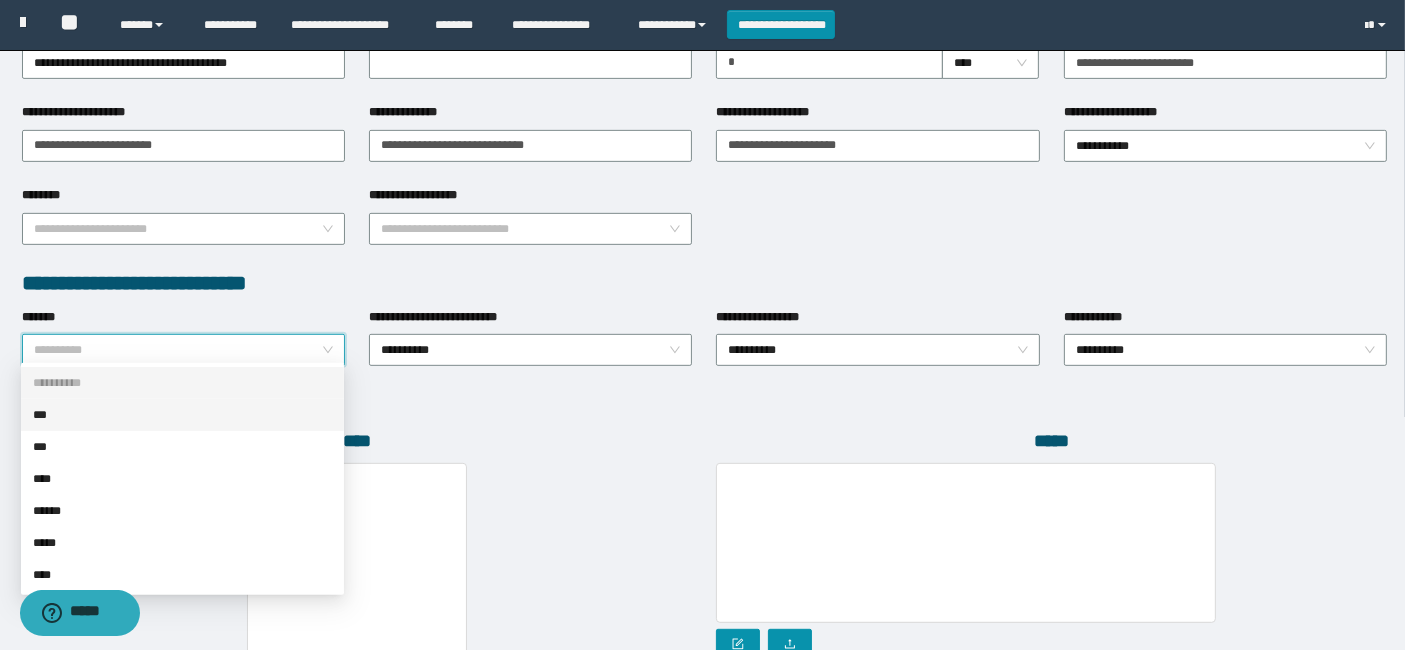scroll, scrollTop: 888, scrollLeft: 0, axis: vertical 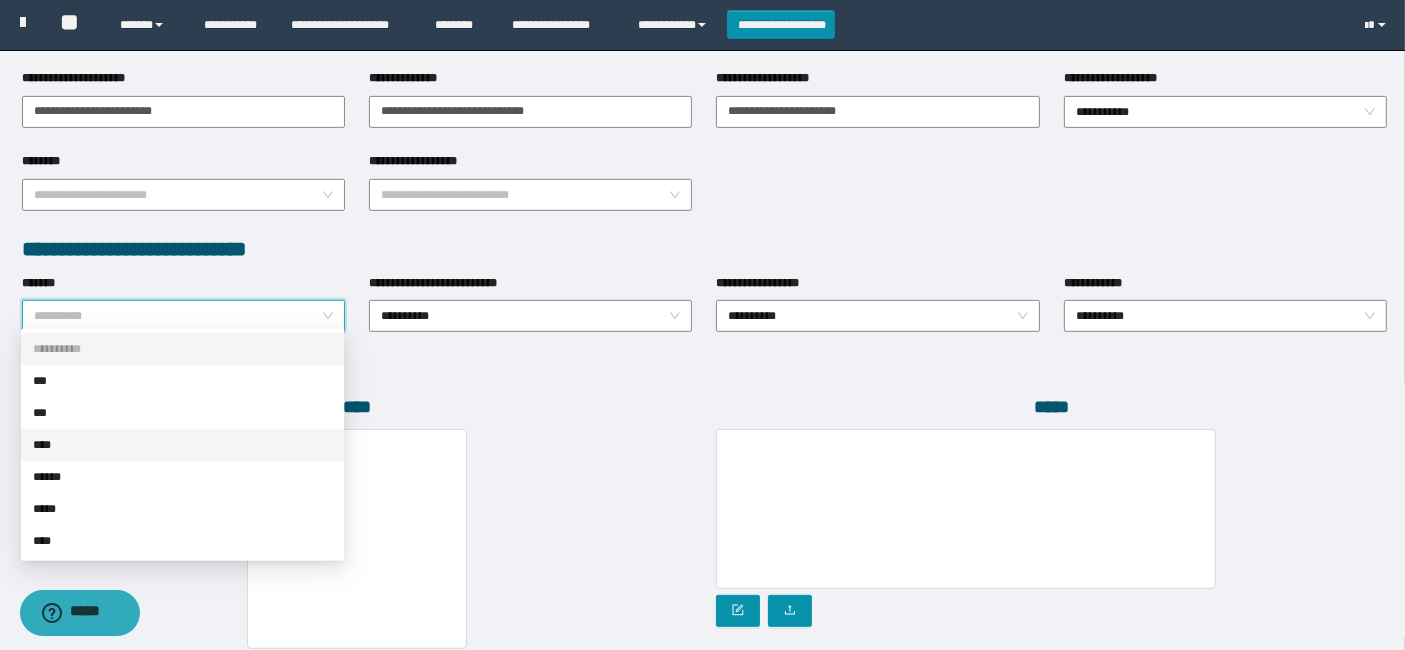 drag, startPoint x: 48, startPoint y: 447, endPoint x: 360, endPoint y: 366, distance: 322.343 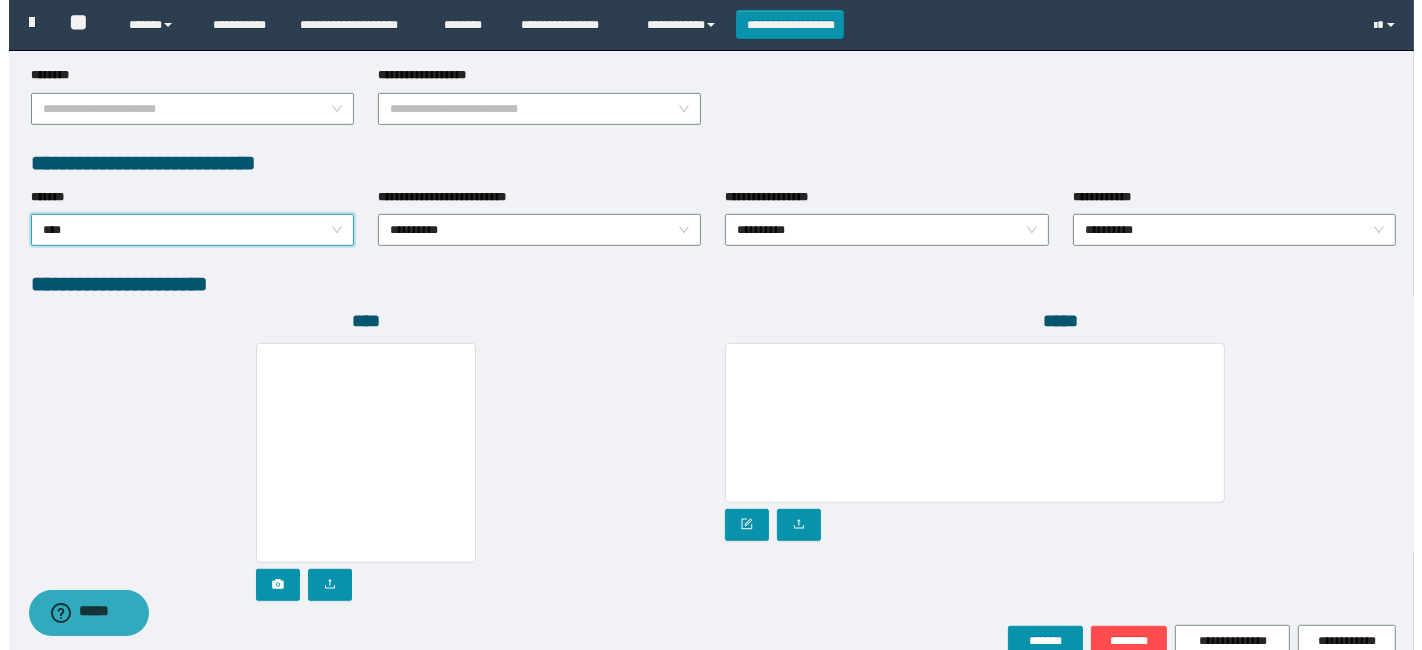 scroll, scrollTop: 1071, scrollLeft: 0, axis: vertical 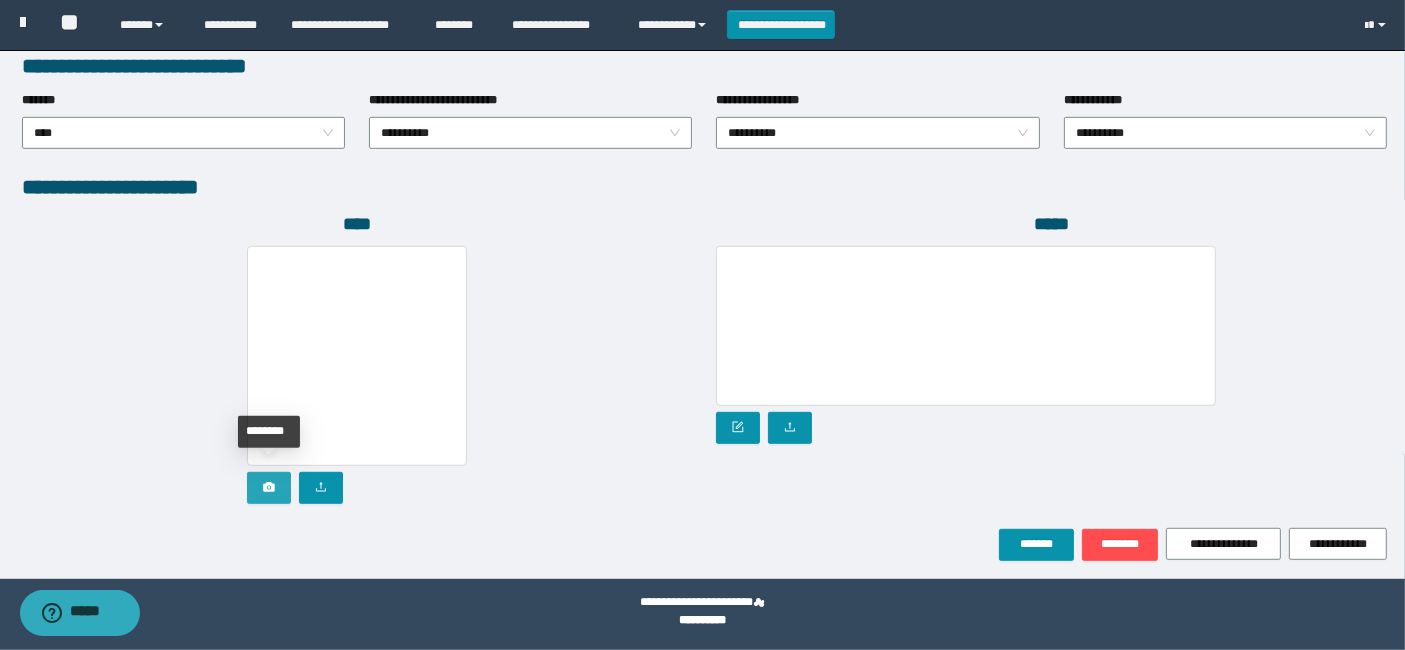 click 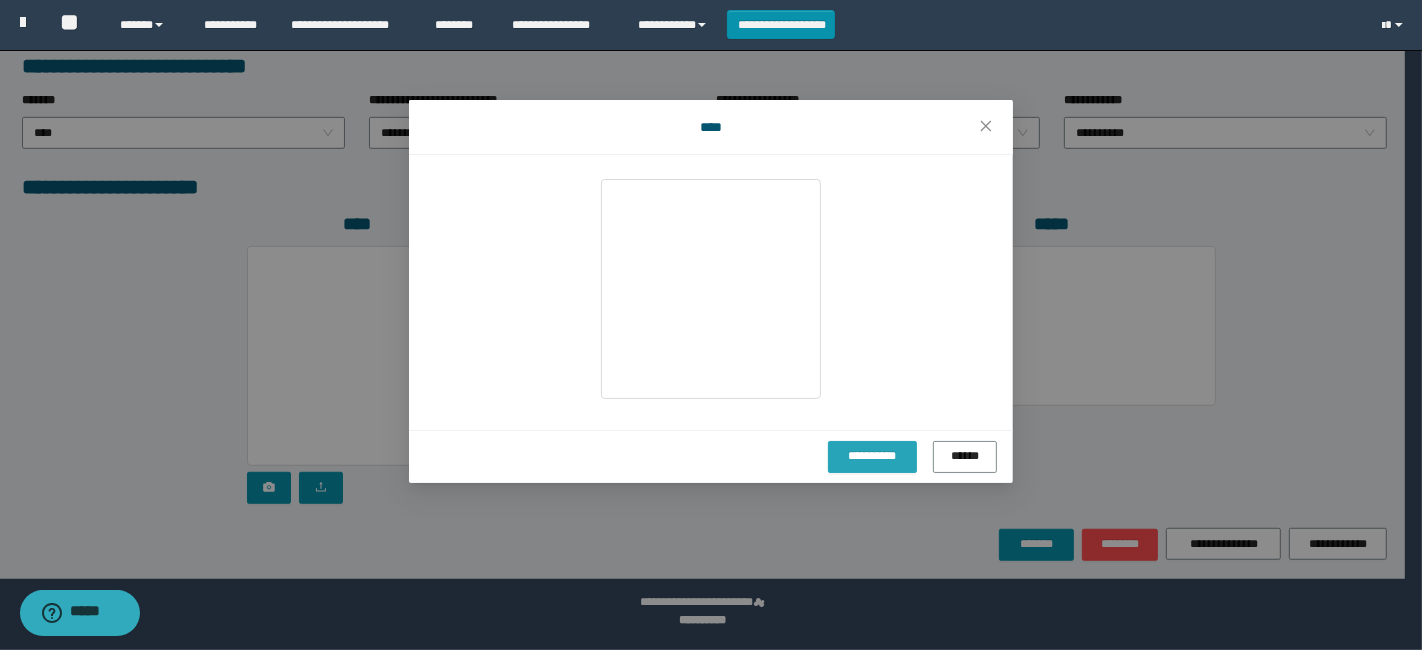 click on "**********" at bounding box center [872, 456] 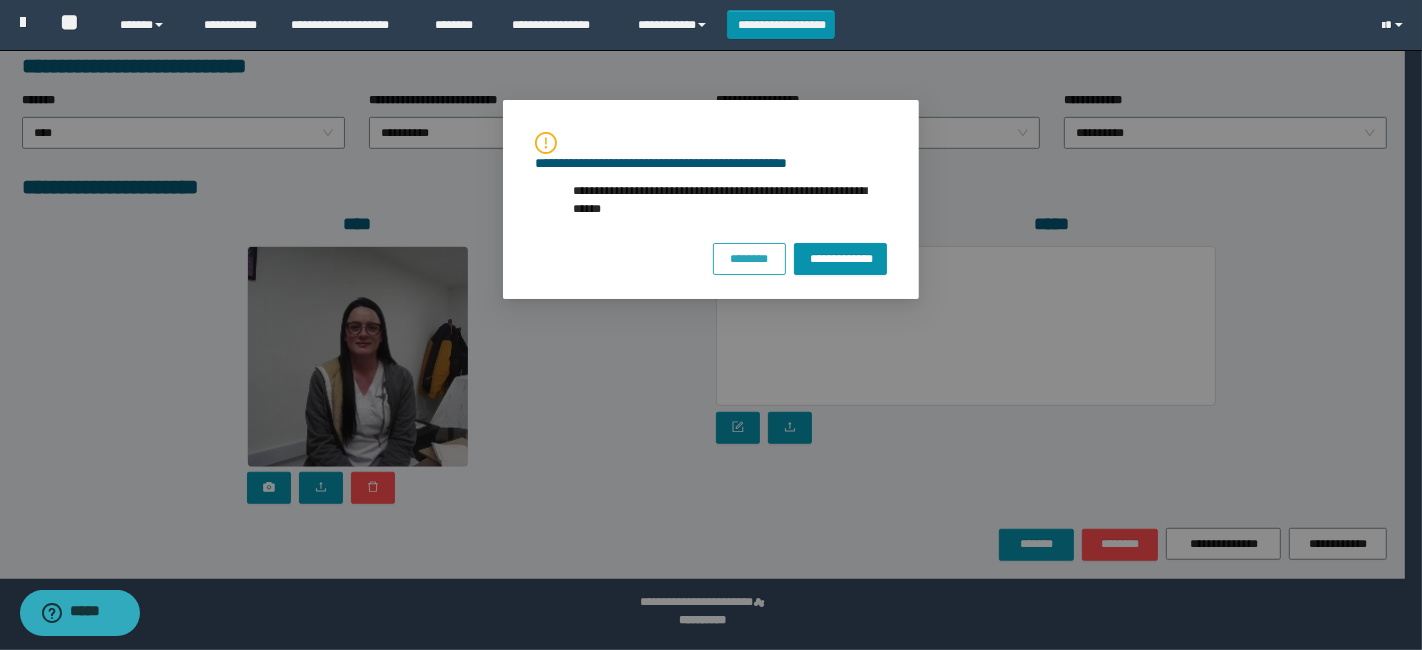click on "********" at bounding box center (749, 258) 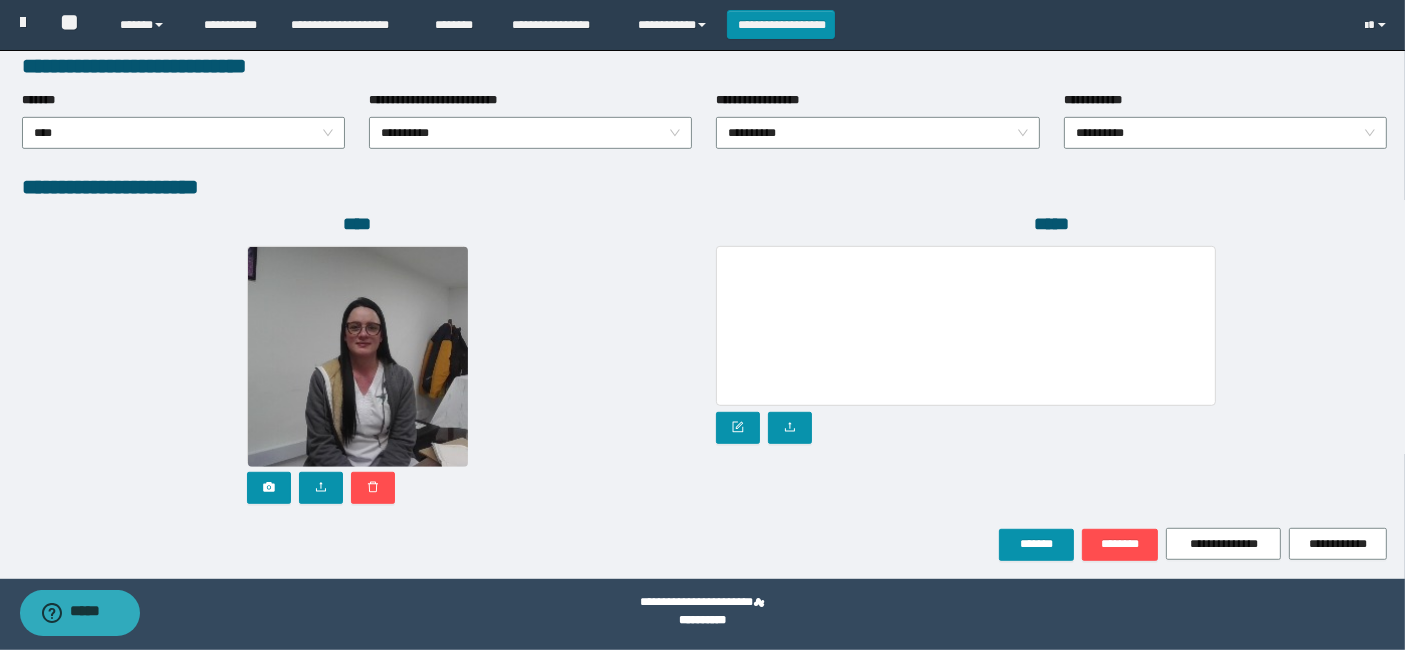 click at bounding box center (966, 326) 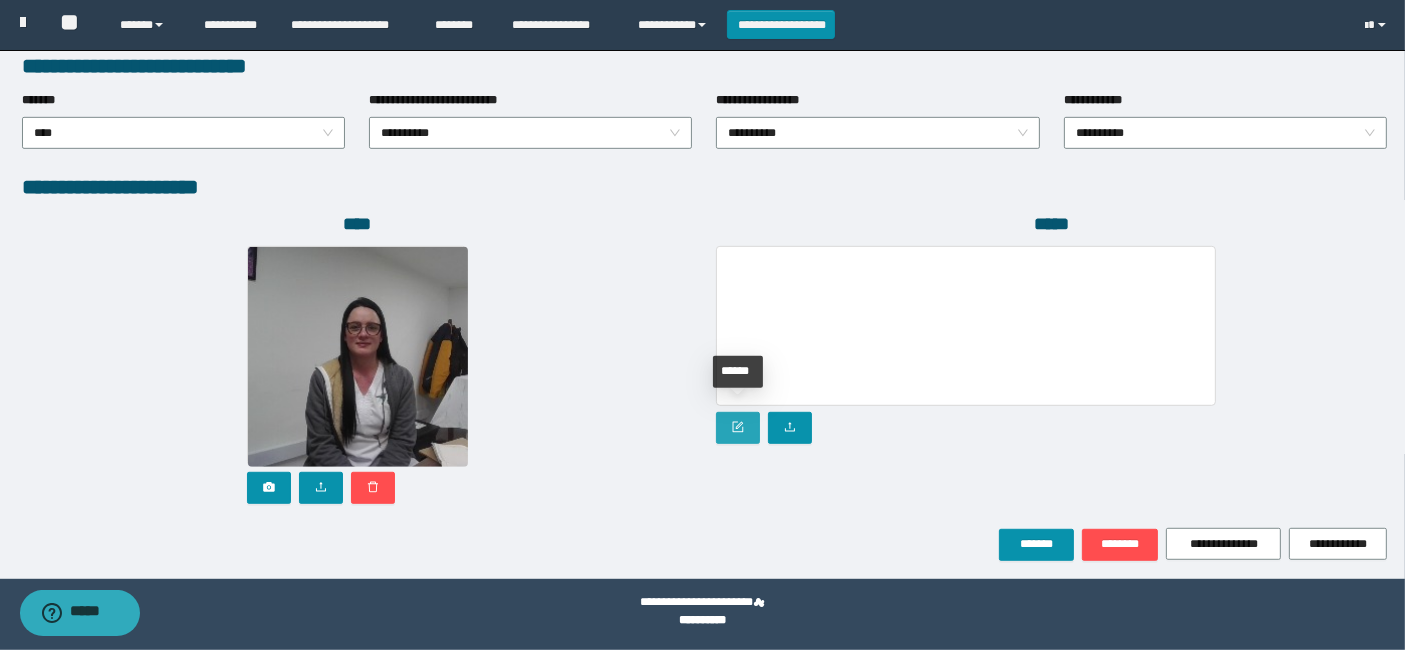 click 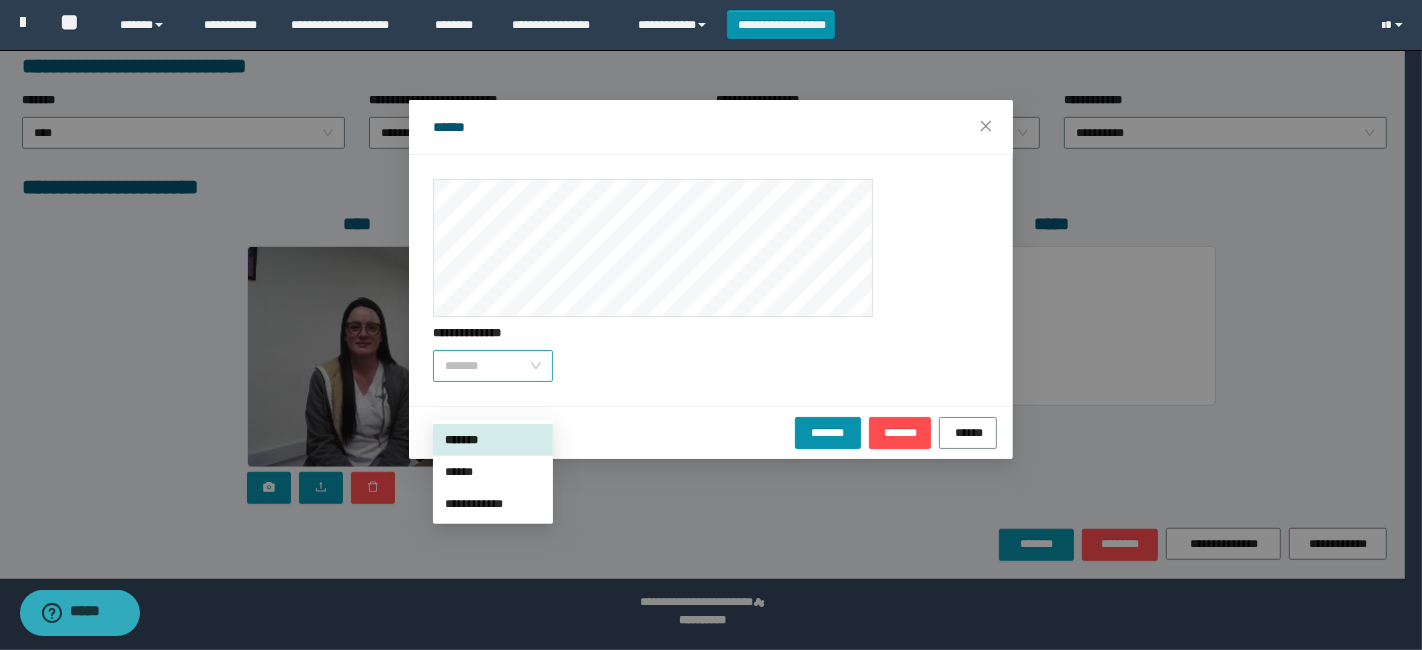 click on "*******" at bounding box center [493, 366] 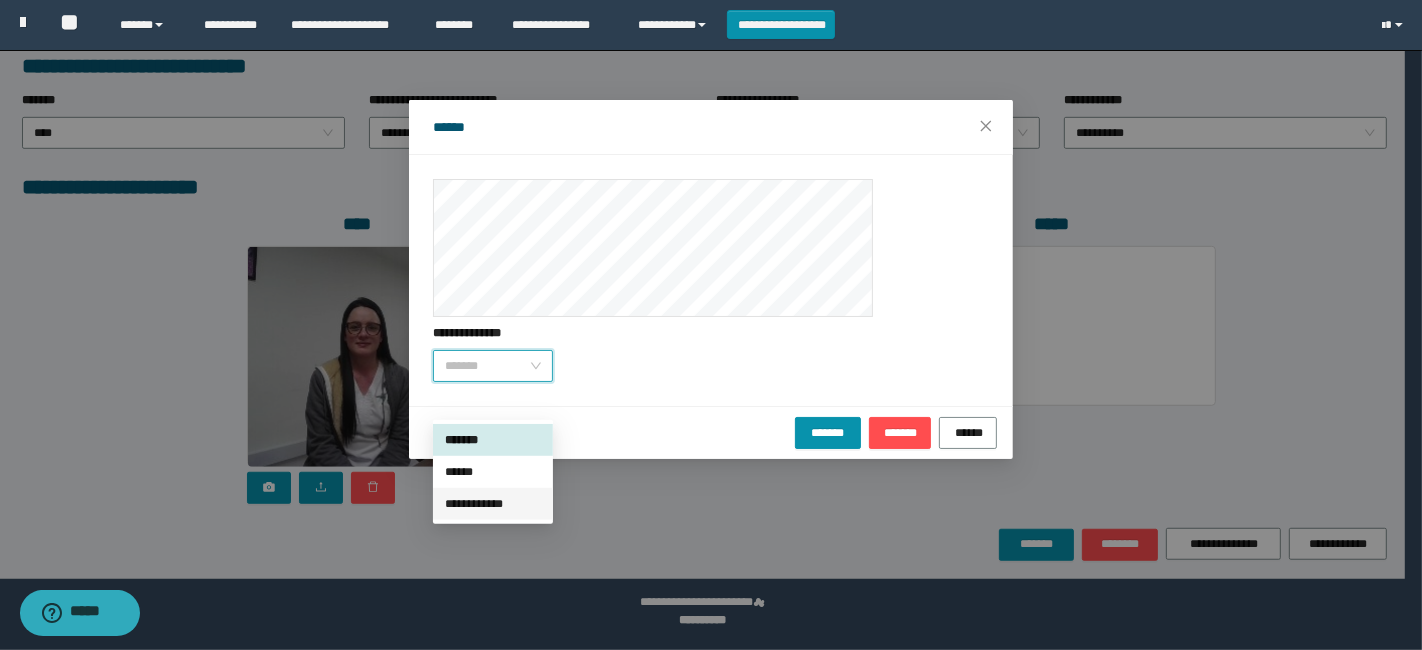 drag, startPoint x: 472, startPoint y: 507, endPoint x: 486, endPoint y: 505, distance: 14.142136 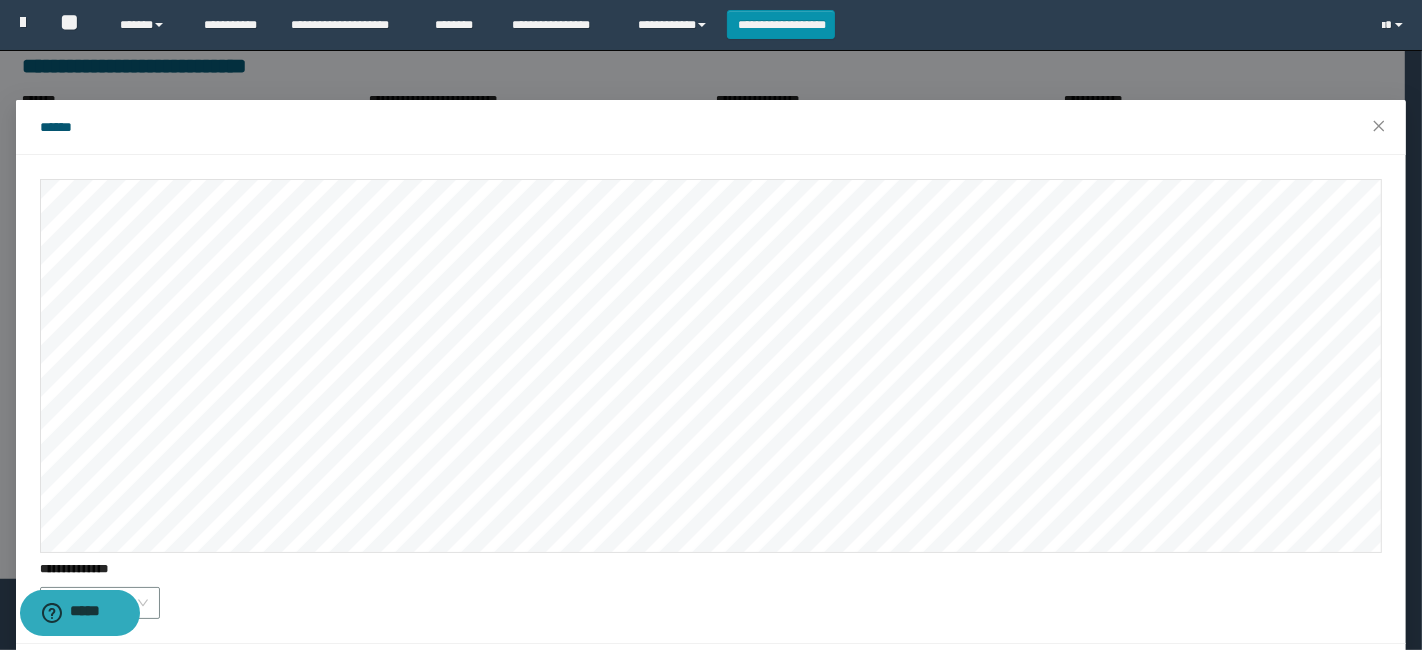 click on "**********" at bounding box center [711, 399] 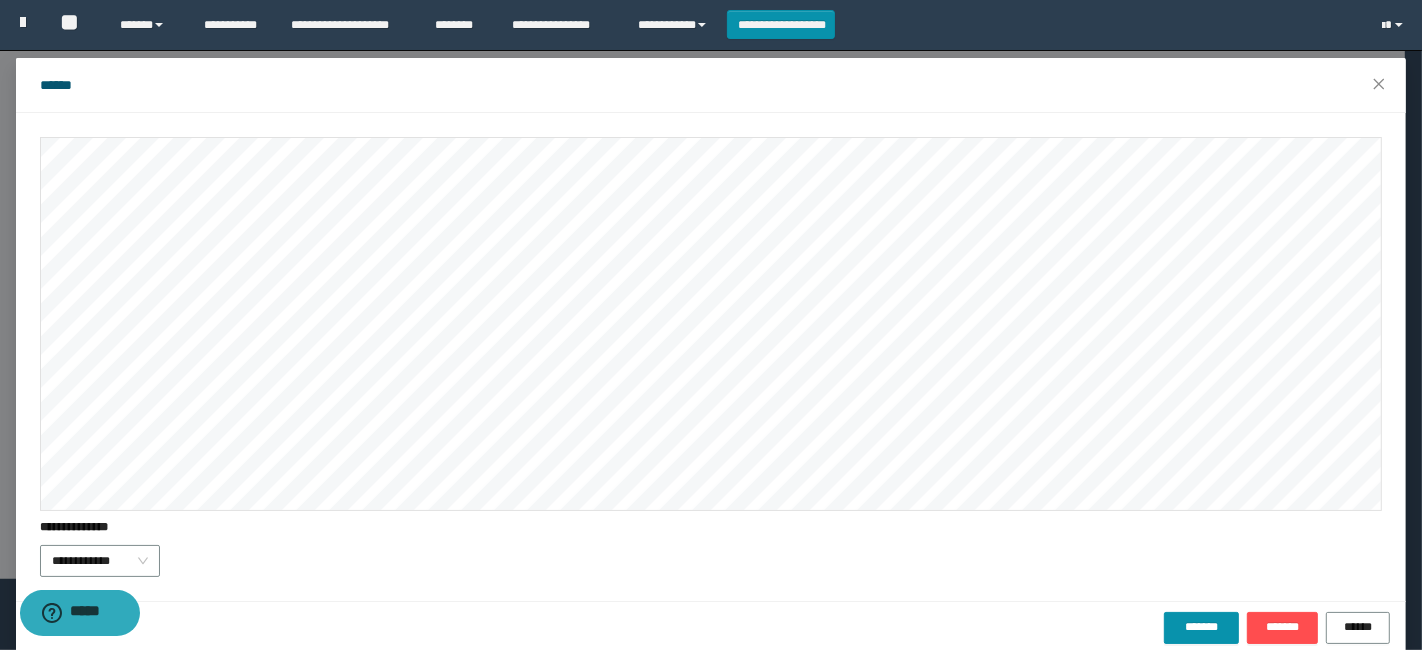 scroll, scrollTop: 66, scrollLeft: 0, axis: vertical 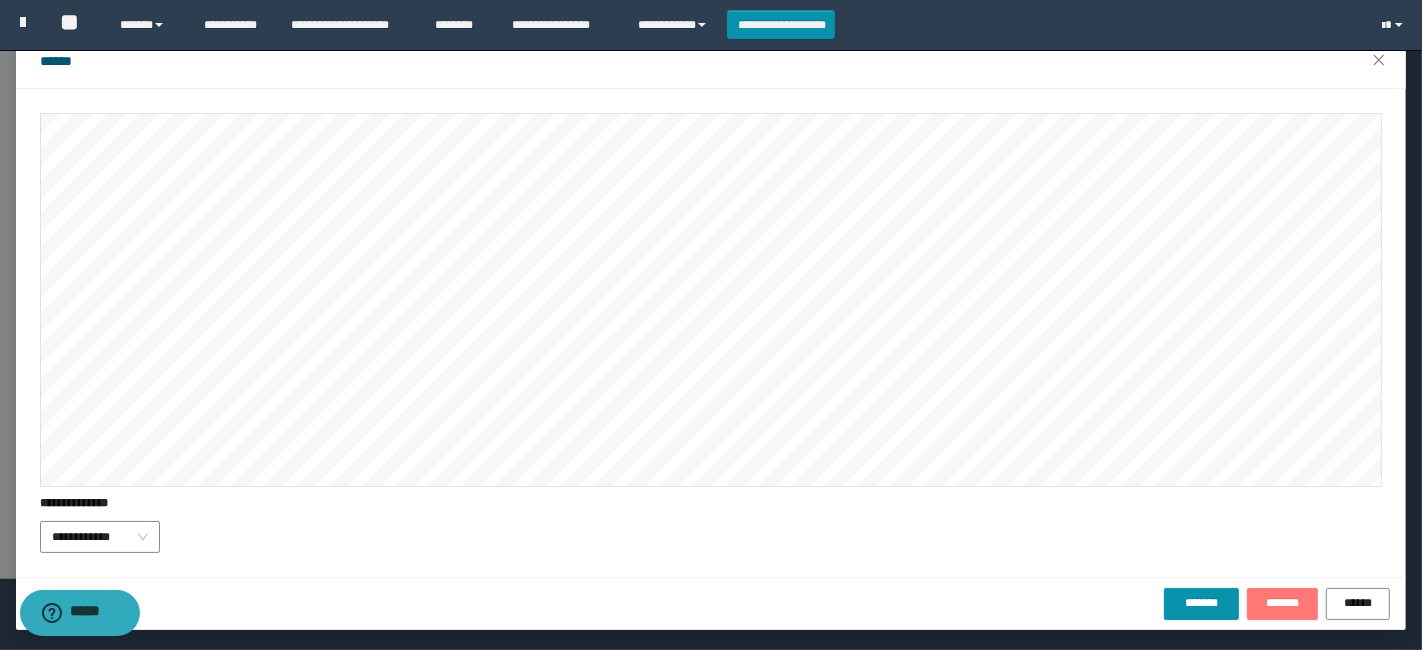 click on "*******" at bounding box center (1282, 603) 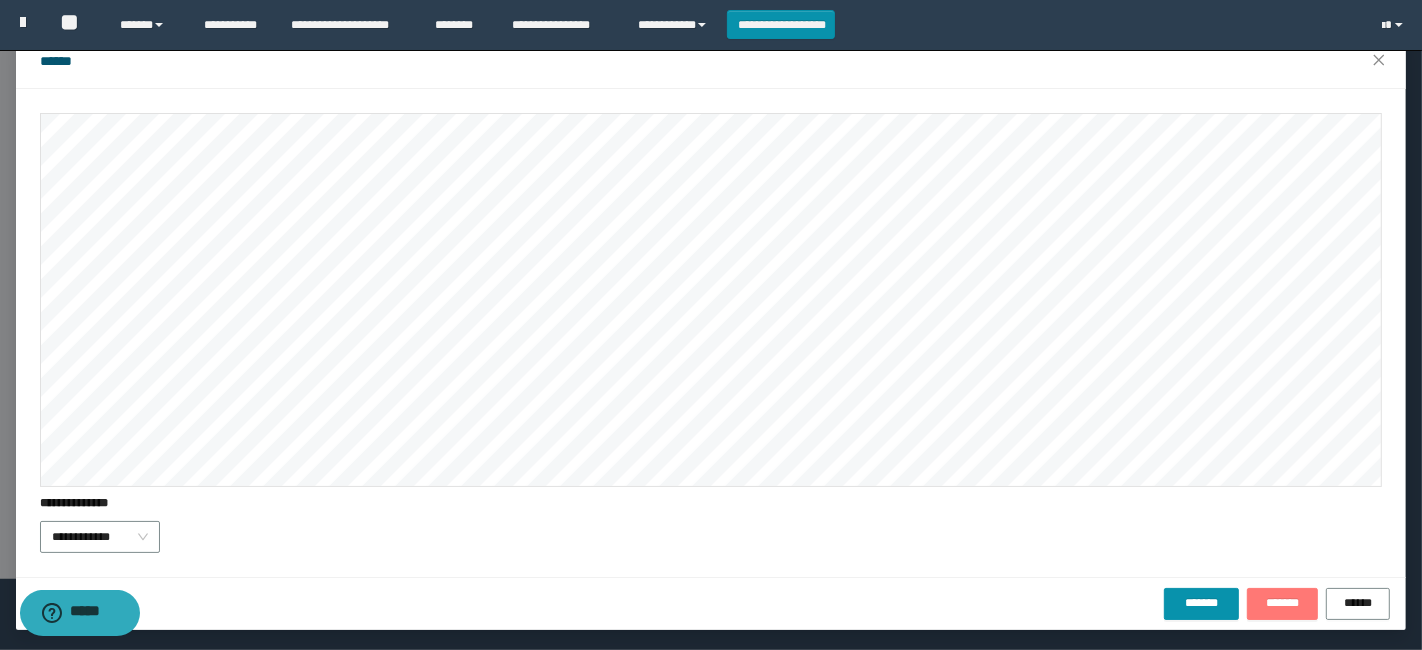 drag, startPoint x: 1277, startPoint y: 592, endPoint x: 1282, endPoint y: 578, distance: 14.866069 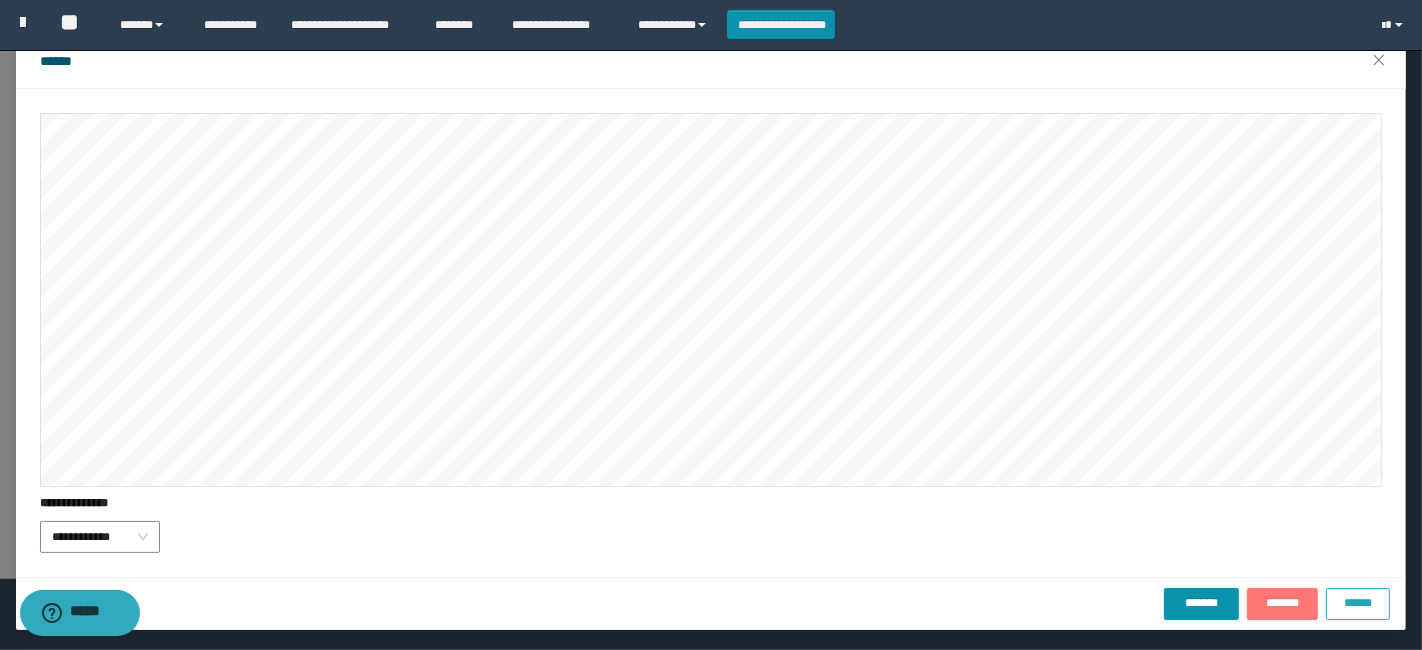 drag, startPoint x: 1357, startPoint y: 604, endPoint x: 1348, endPoint y: 595, distance: 12.727922 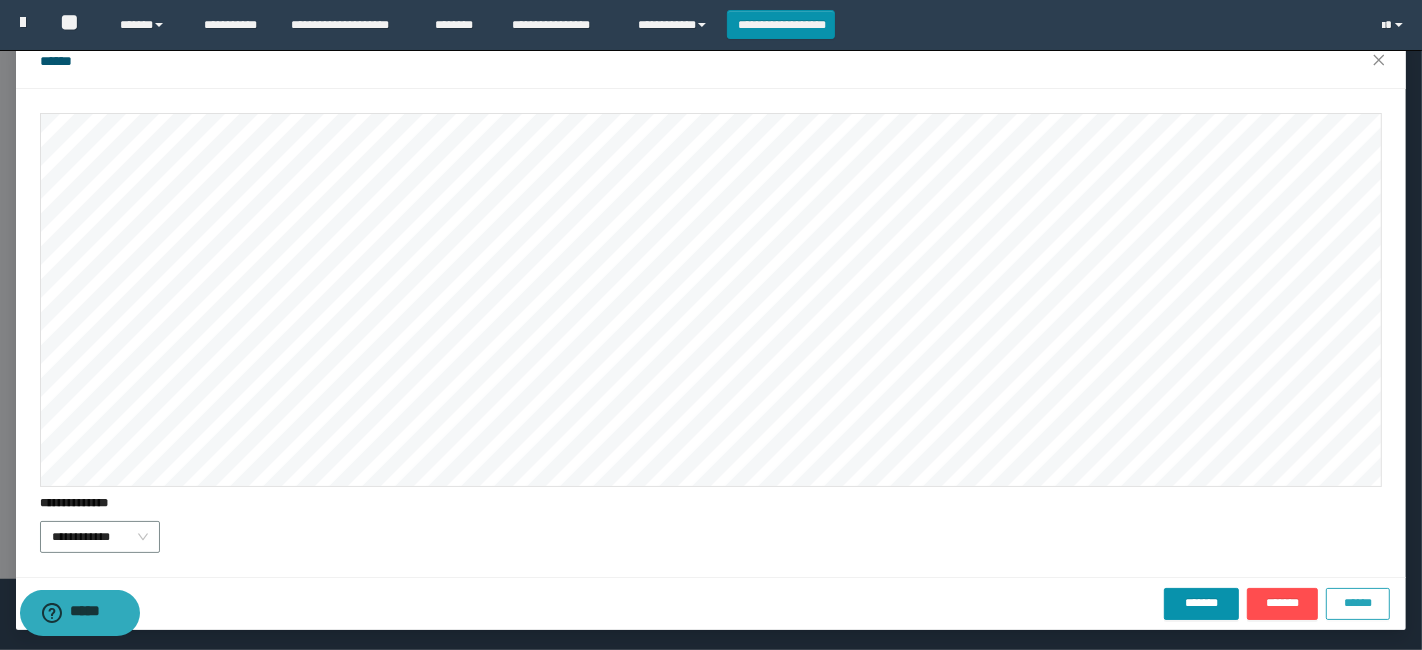 click on "******" at bounding box center (1358, 603) 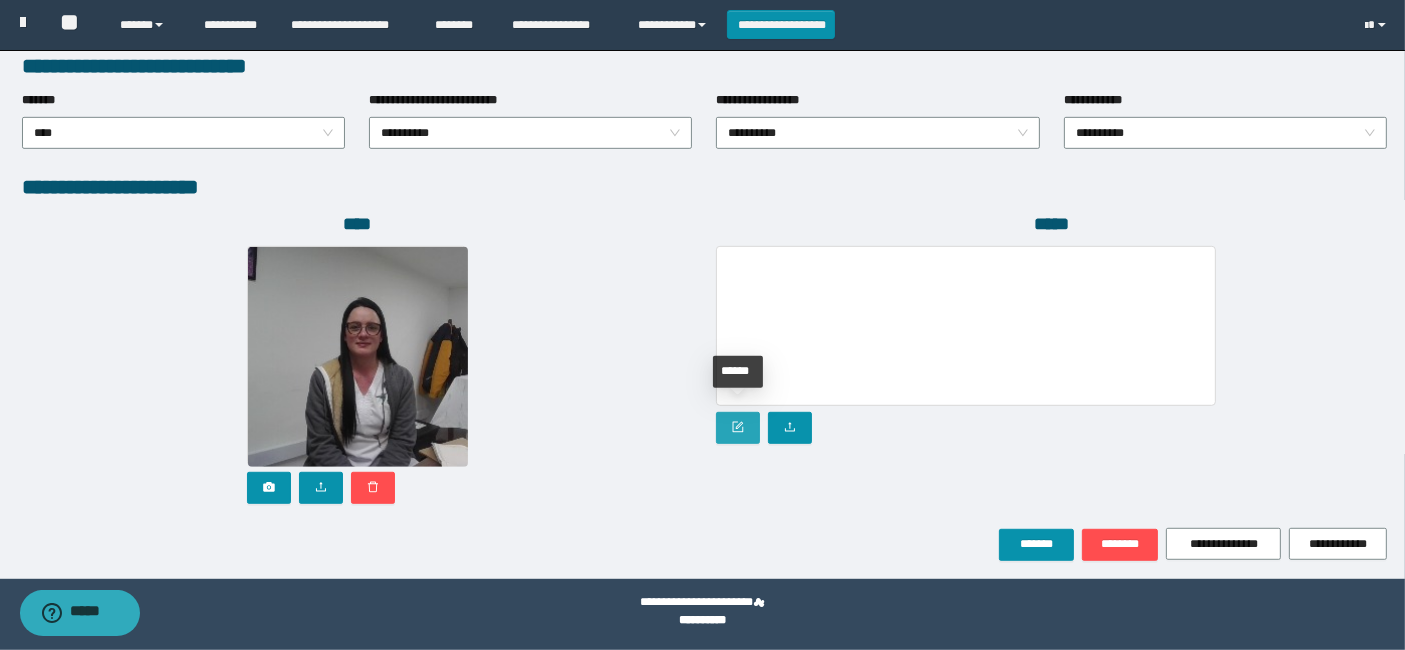 click at bounding box center (738, 428) 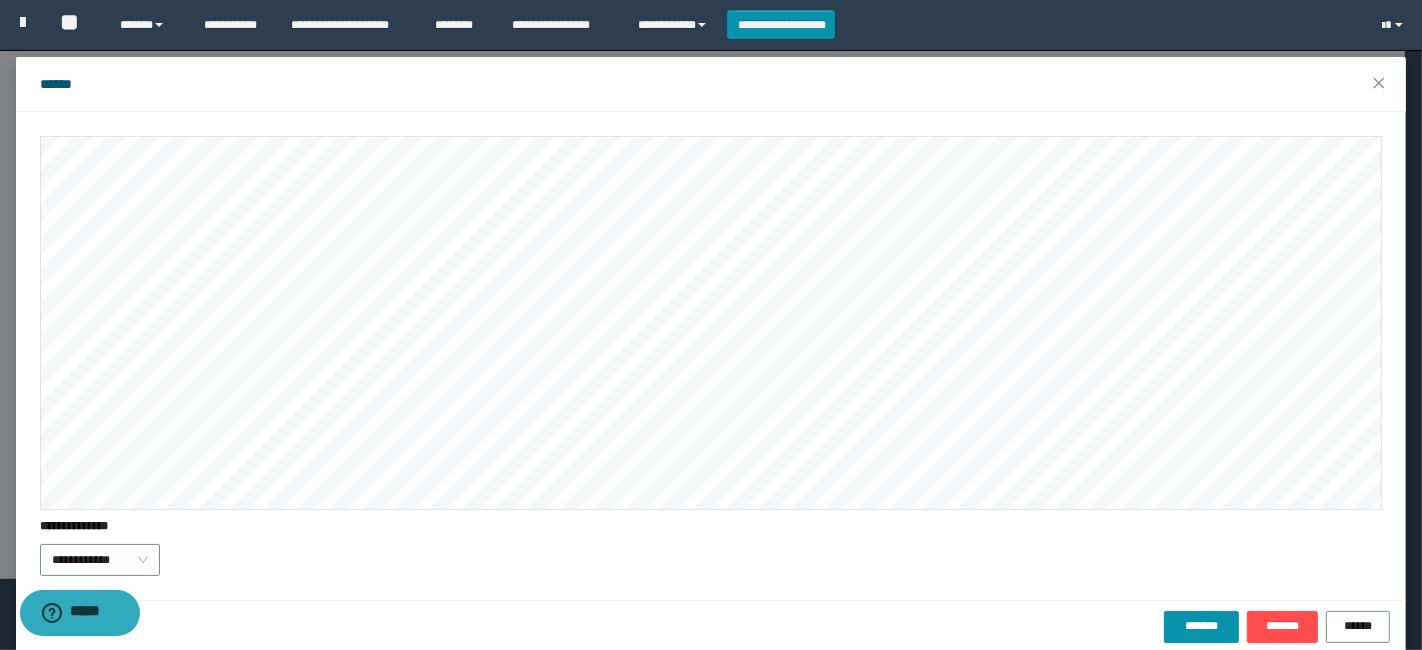 scroll, scrollTop: 66, scrollLeft: 0, axis: vertical 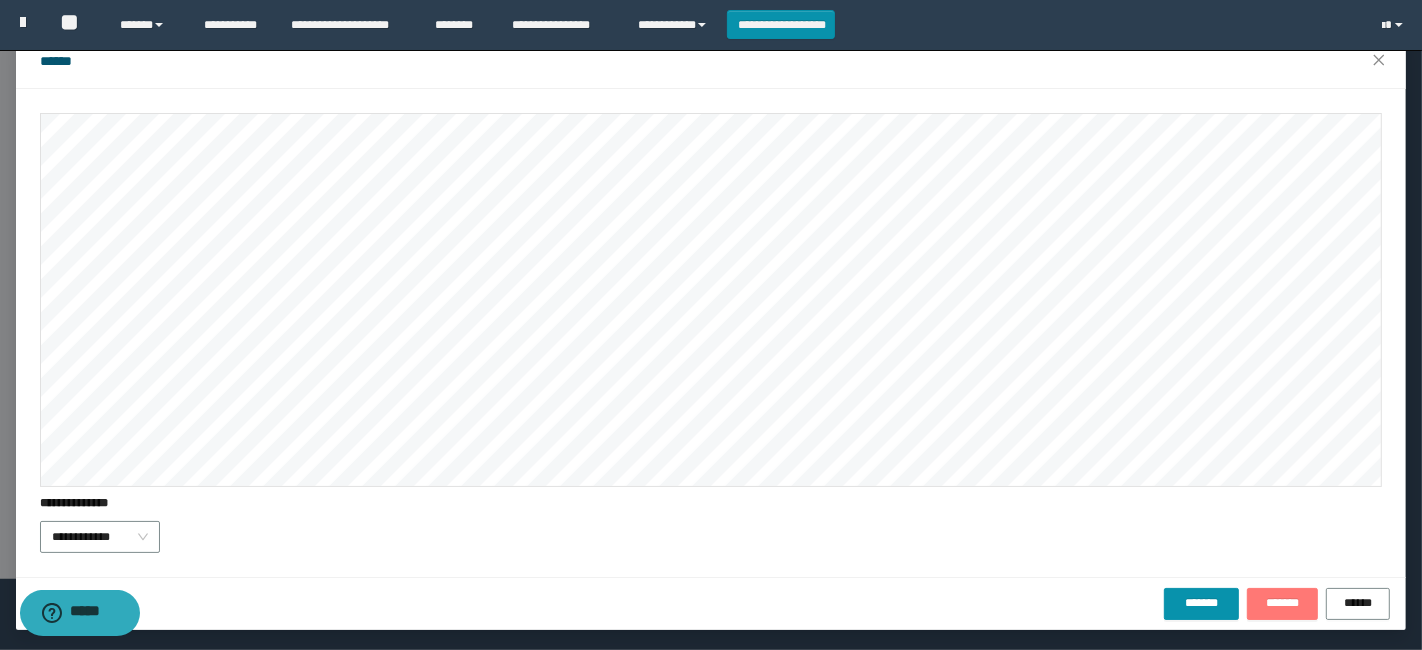 click on "*******" at bounding box center (1282, 603) 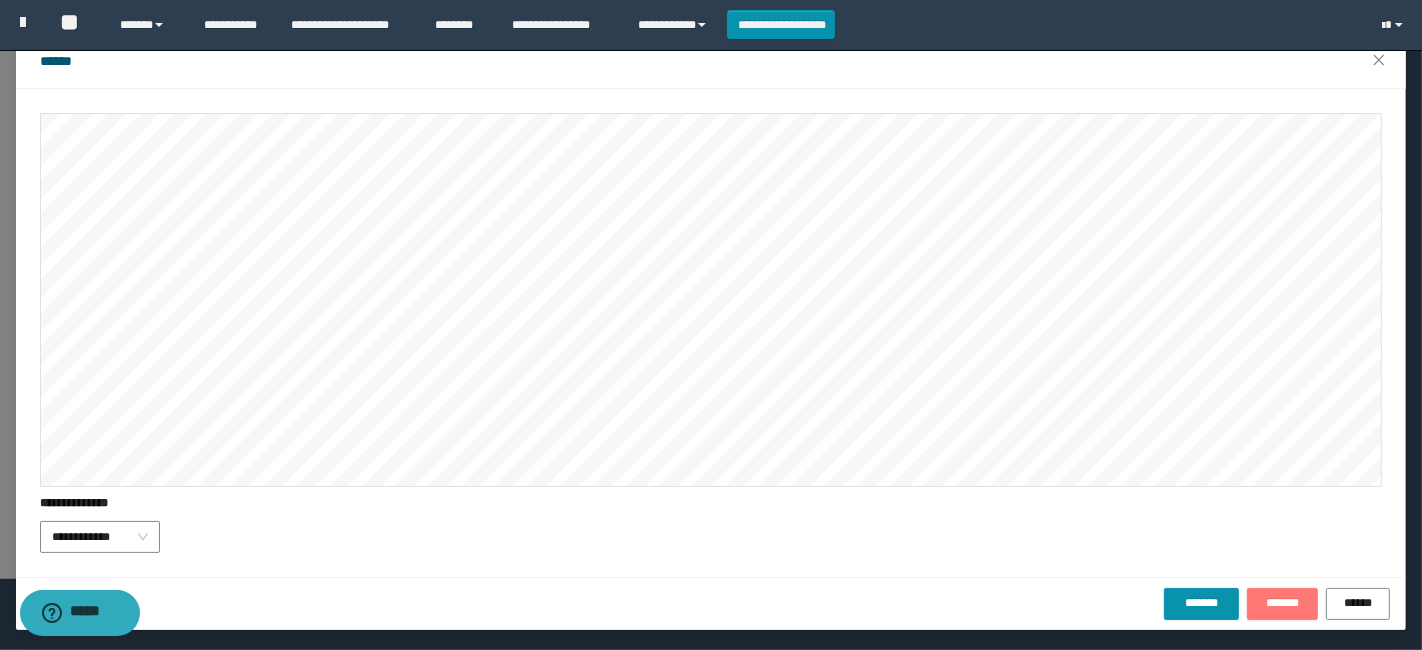 click on "*******" at bounding box center (1282, 603) 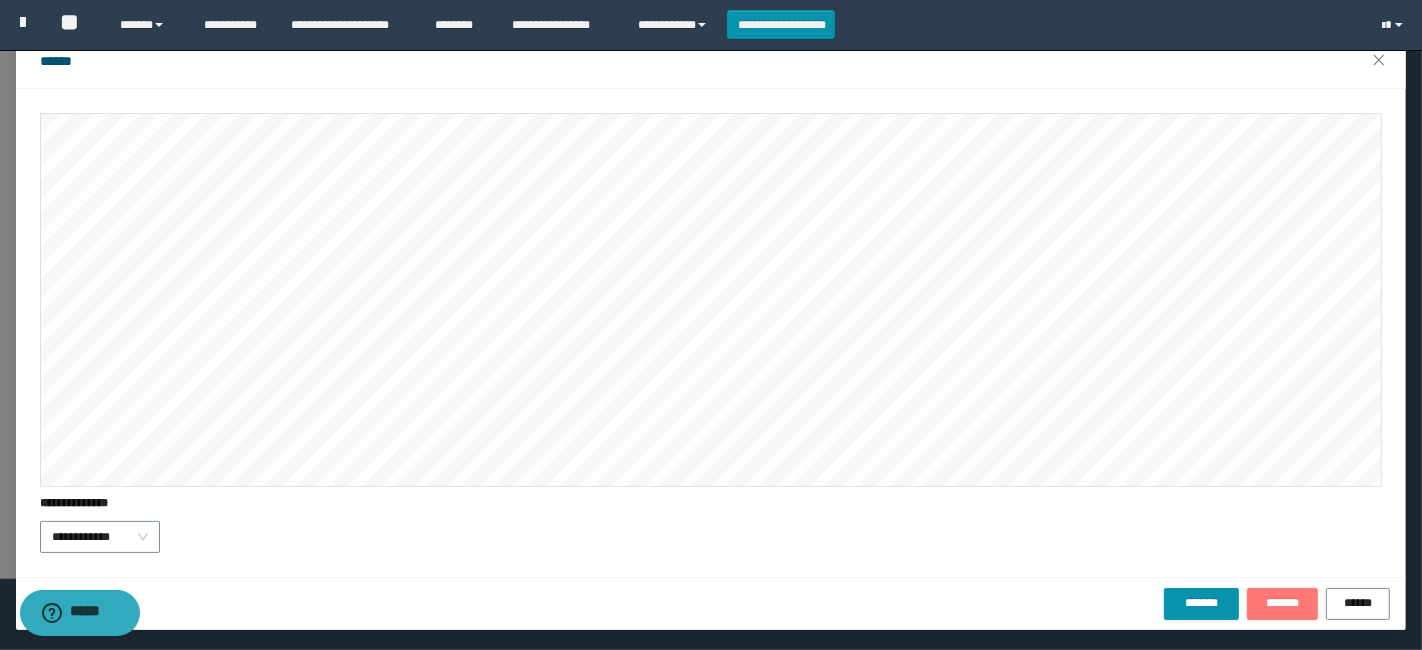 drag, startPoint x: 1296, startPoint y: 598, endPoint x: 1274, endPoint y: 591, distance: 23.086792 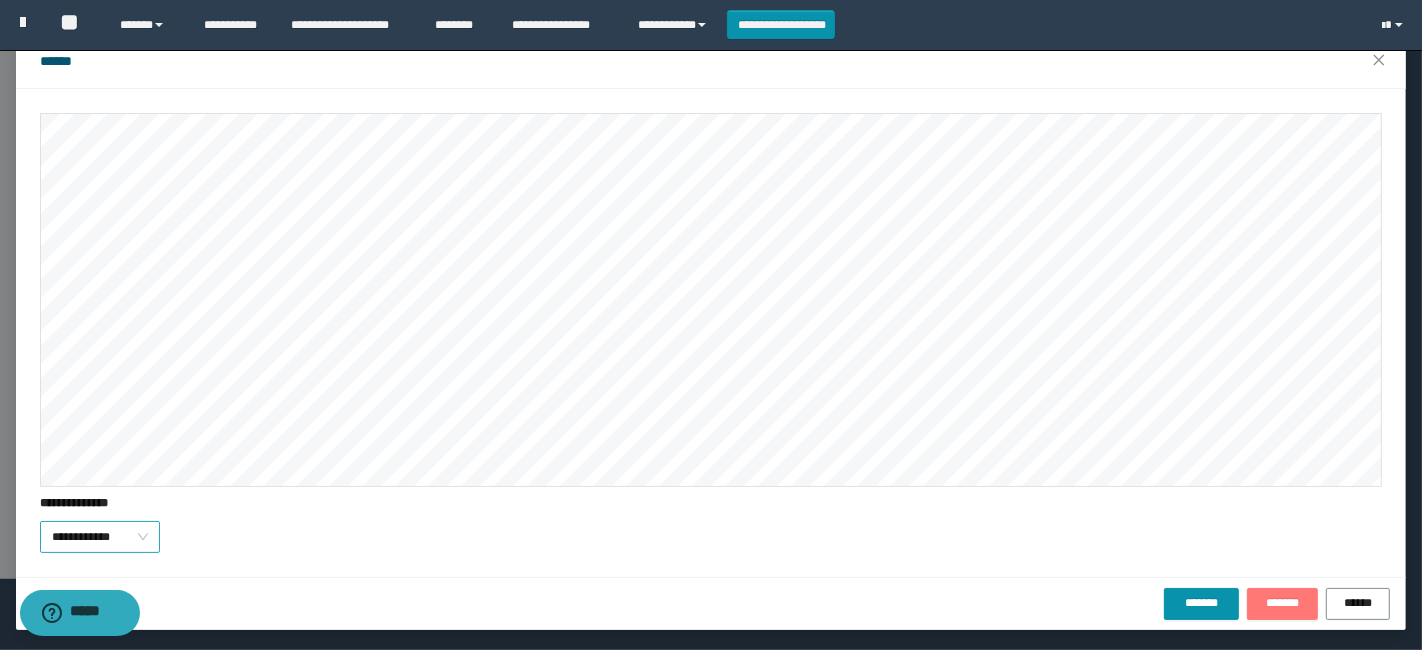 click on "**********" at bounding box center [100, 537] 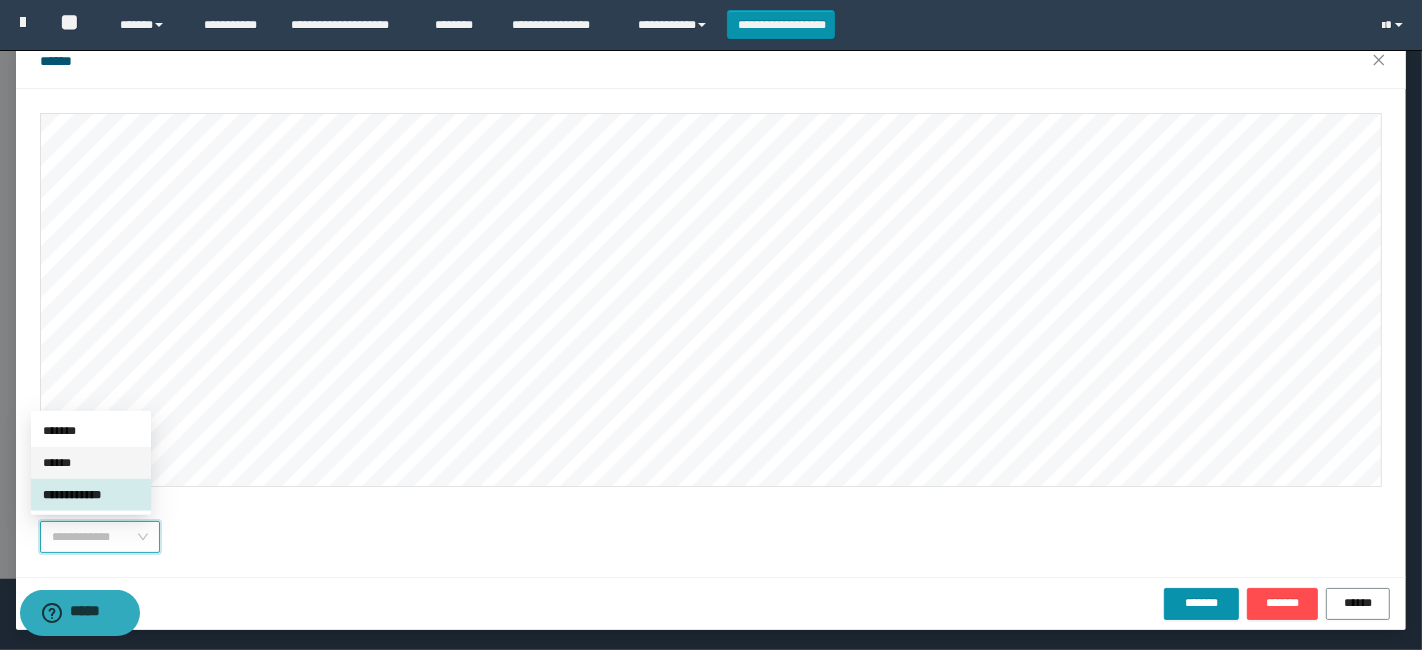 click on "******" at bounding box center [91, 463] 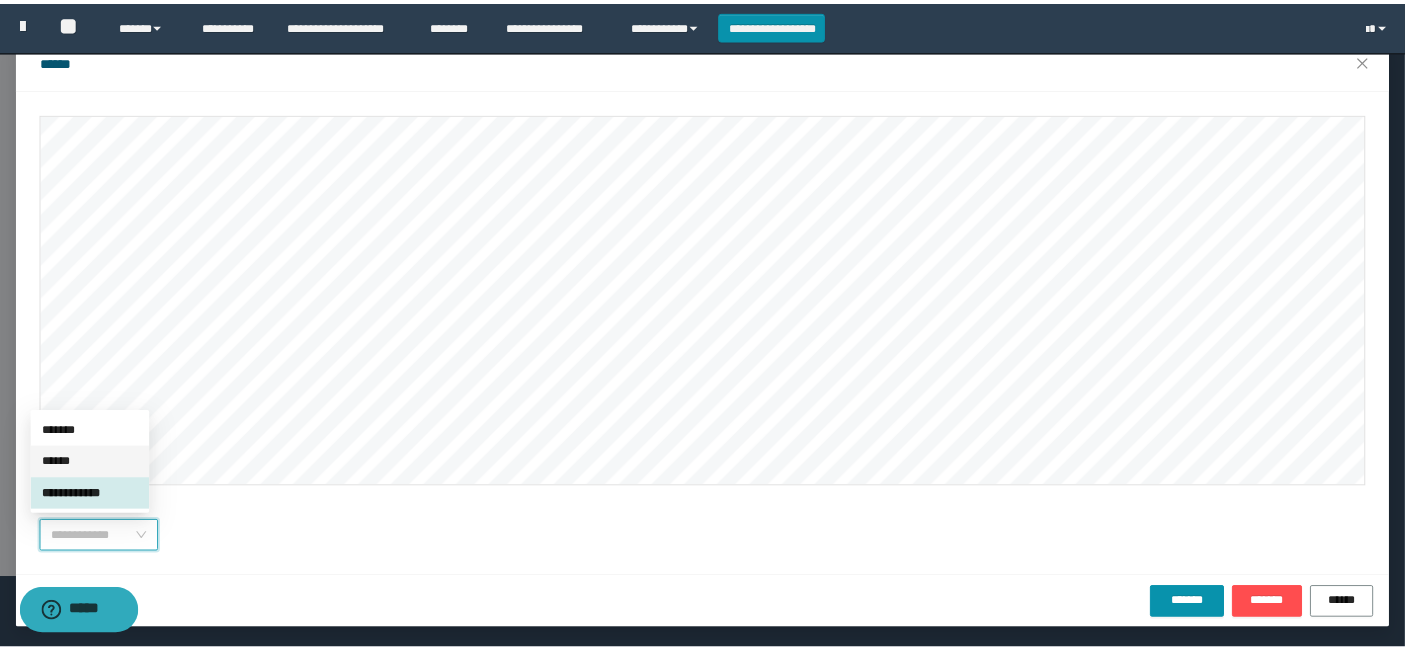 scroll, scrollTop: 0, scrollLeft: 0, axis: both 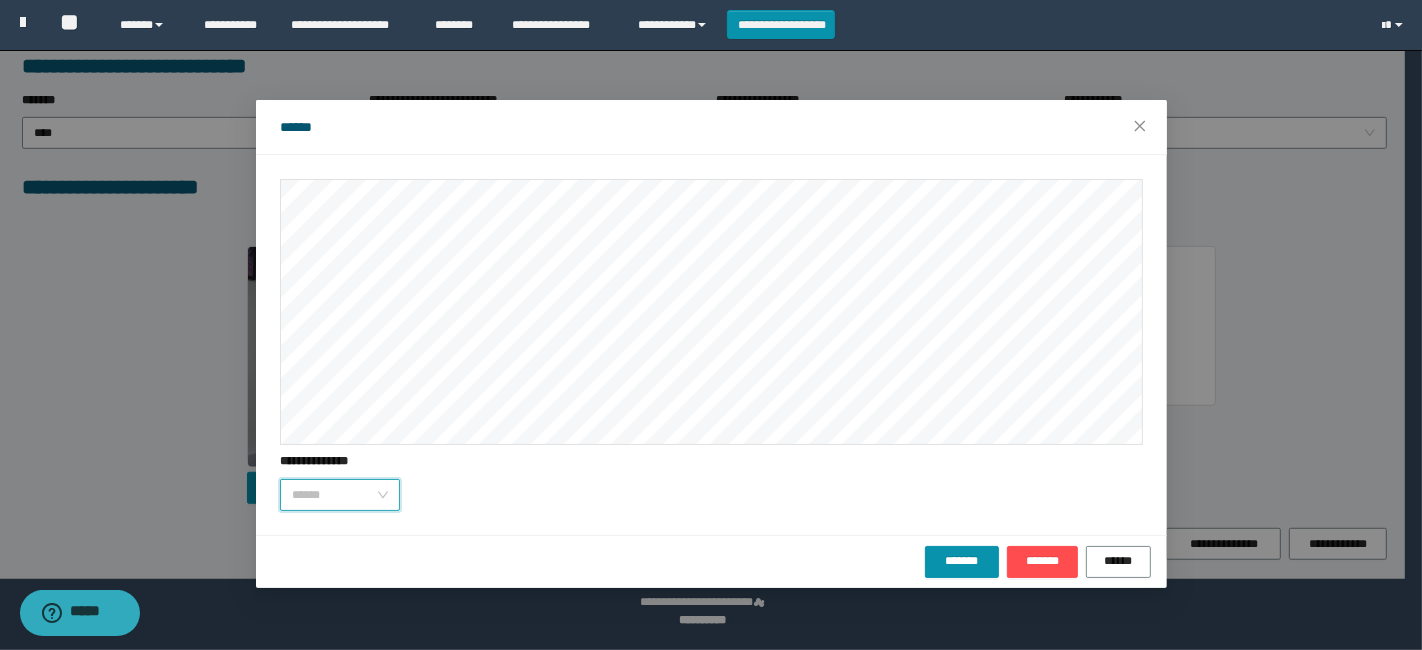 click on "******" at bounding box center [340, 495] 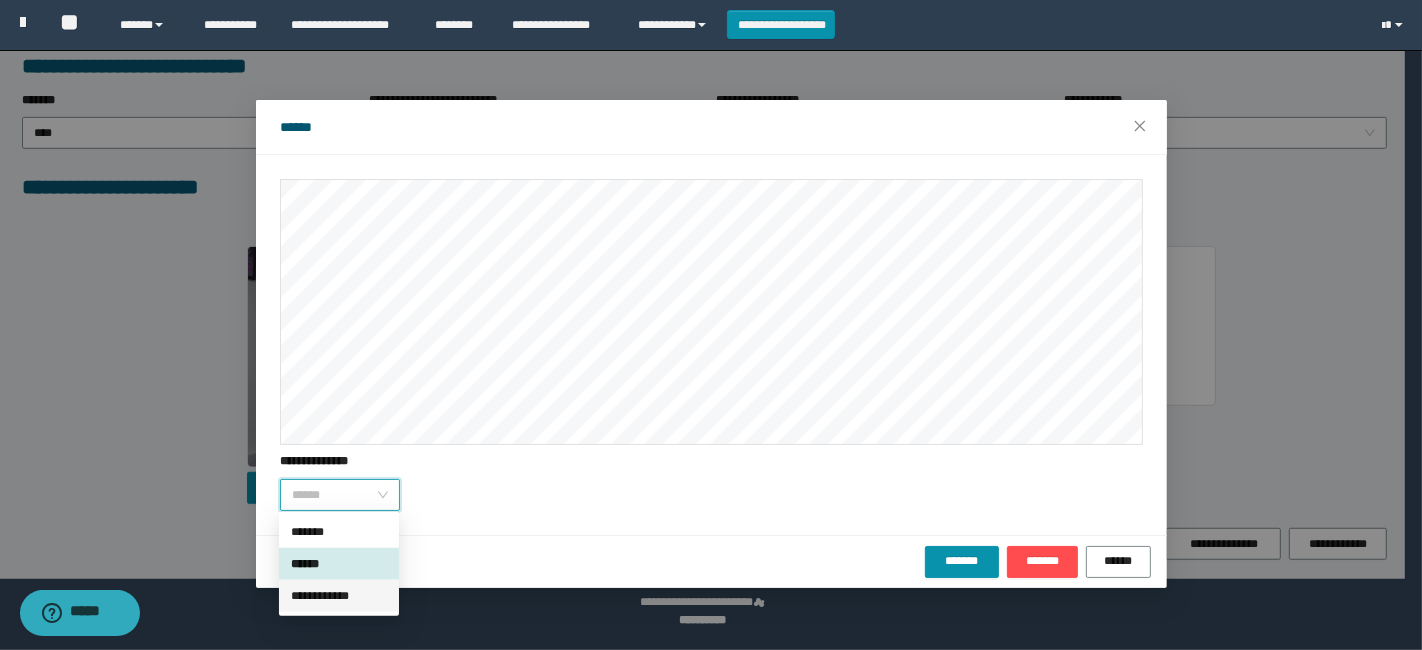 click on "**********" at bounding box center (339, 596) 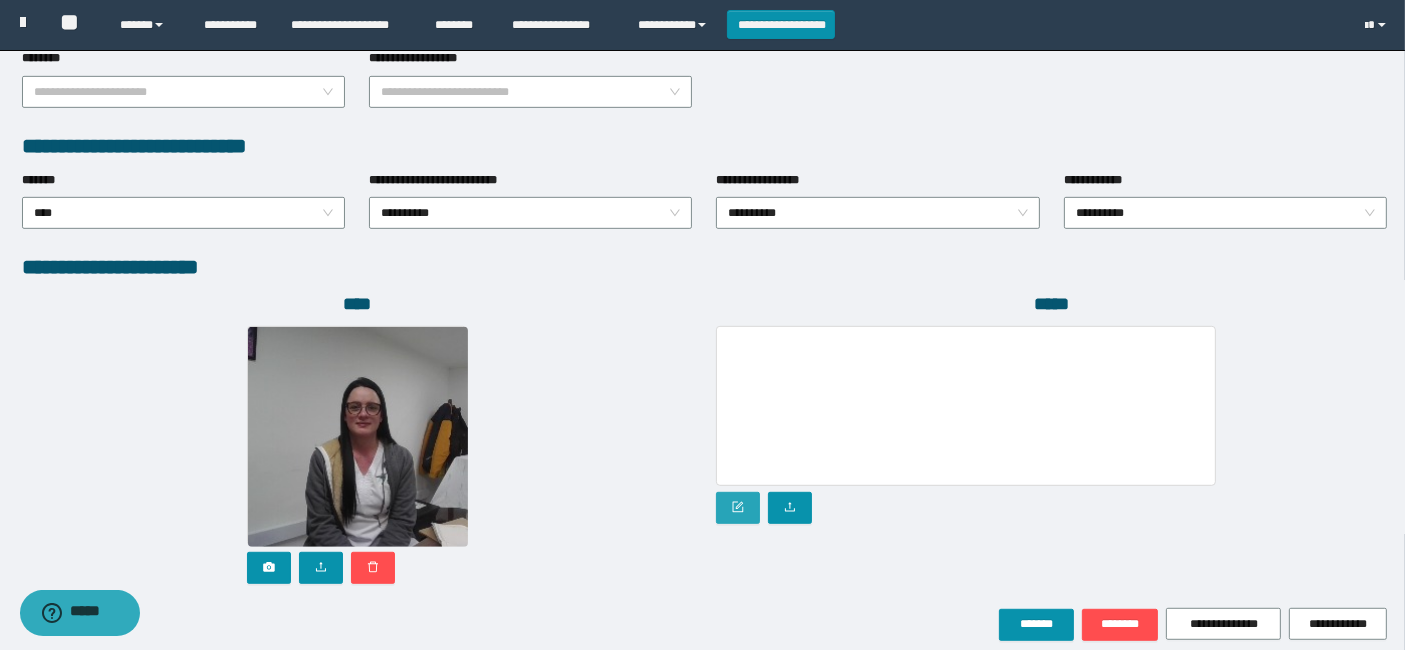 scroll, scrollTop: 1071, scrollLeft: 0, axis: vertical 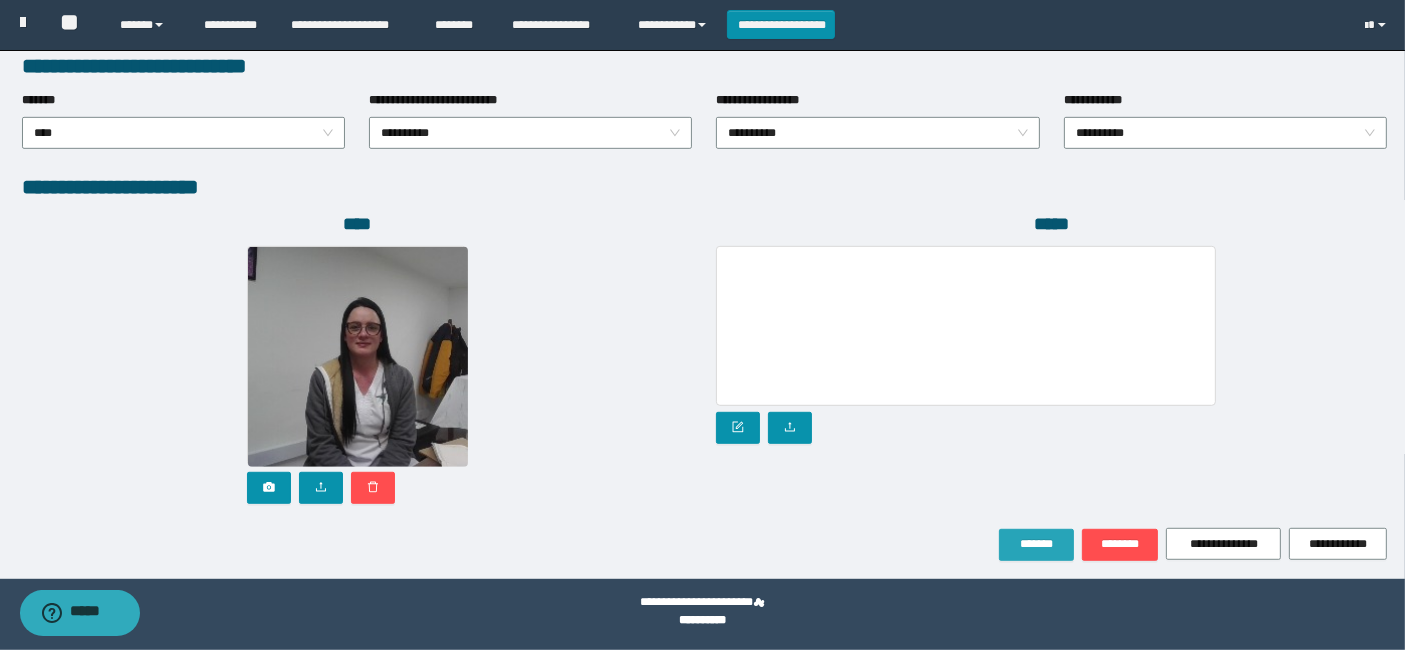 click on "*******" at bounding box center (1036, 544) 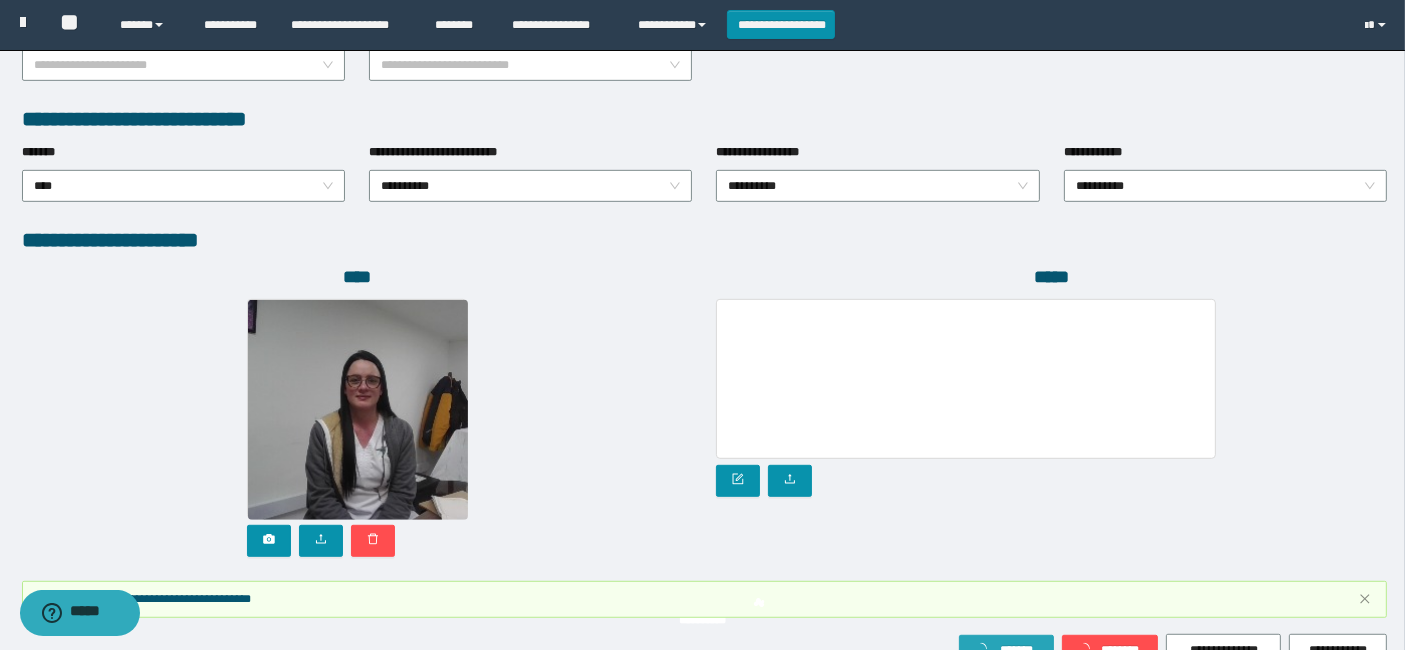 scroll, scrollTop: 1123, scrollLeft: 0, axis: vertical 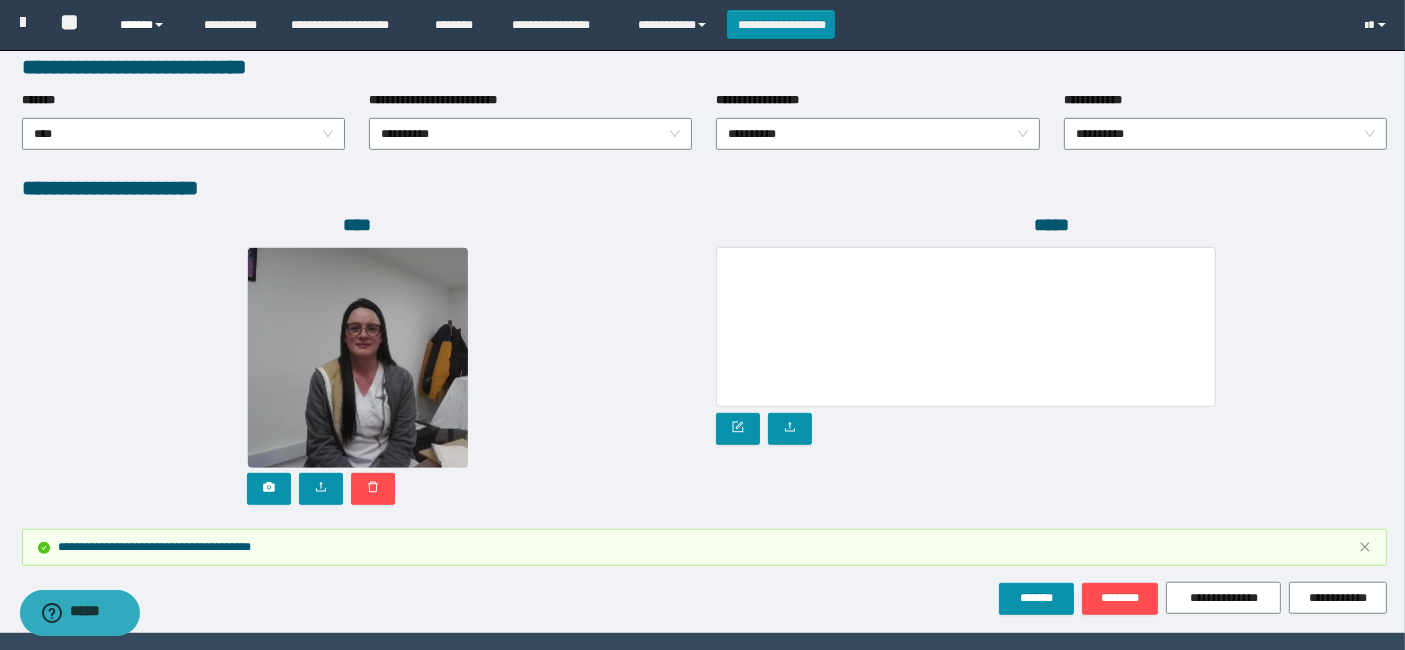 click on "******" at bounding box center [147, 25] 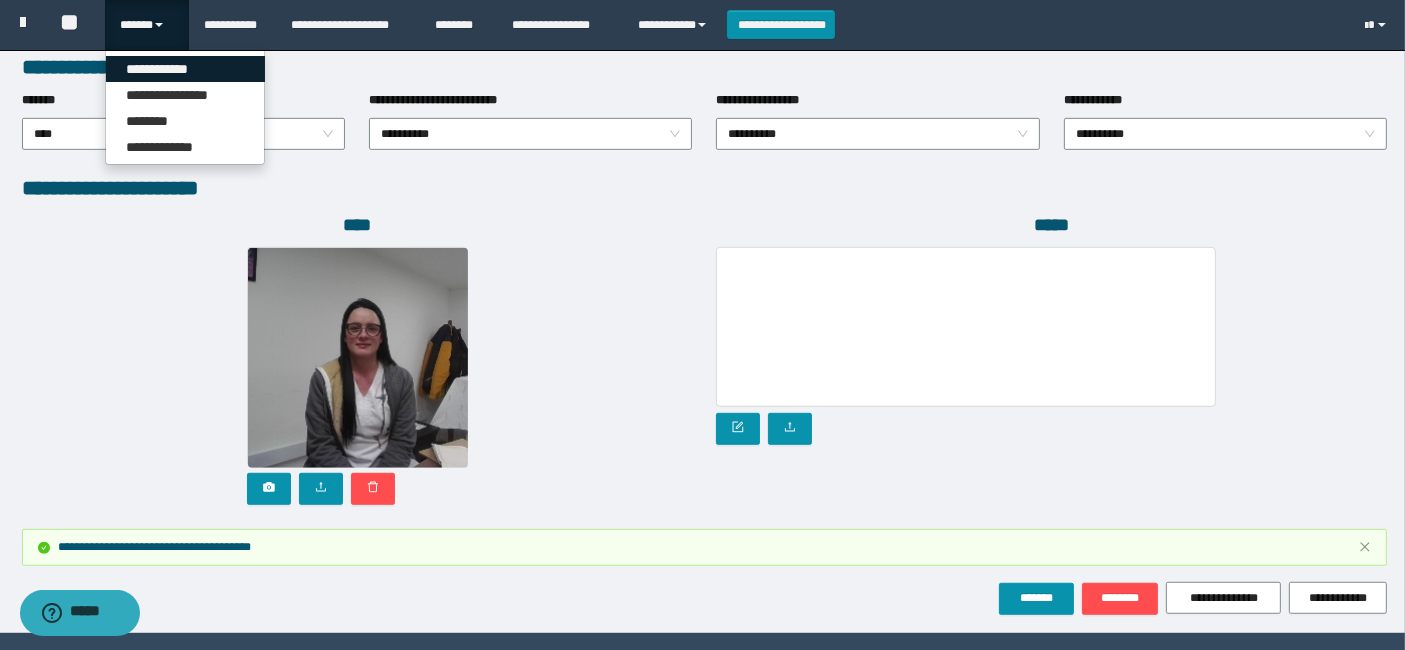 click on "**********" at bounding box center (185, 69) 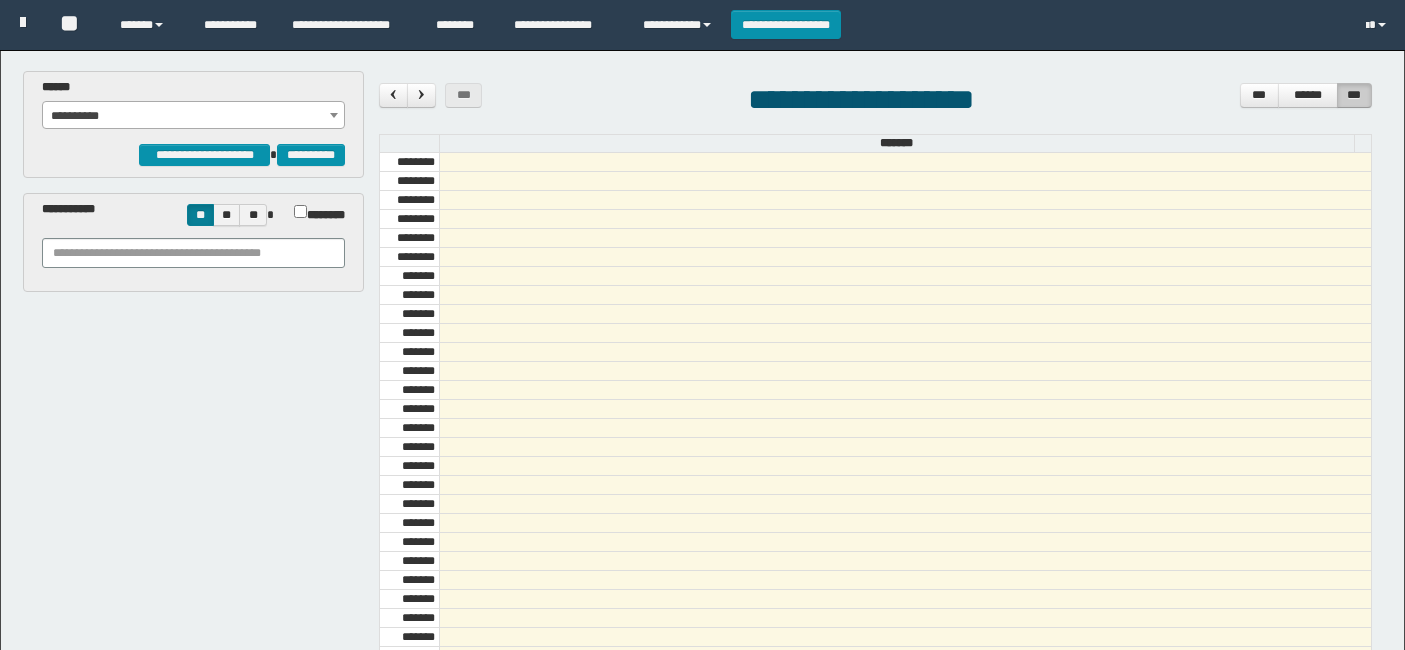 scroll, scrollTop: 0, scrollLeft: 0, axis: both 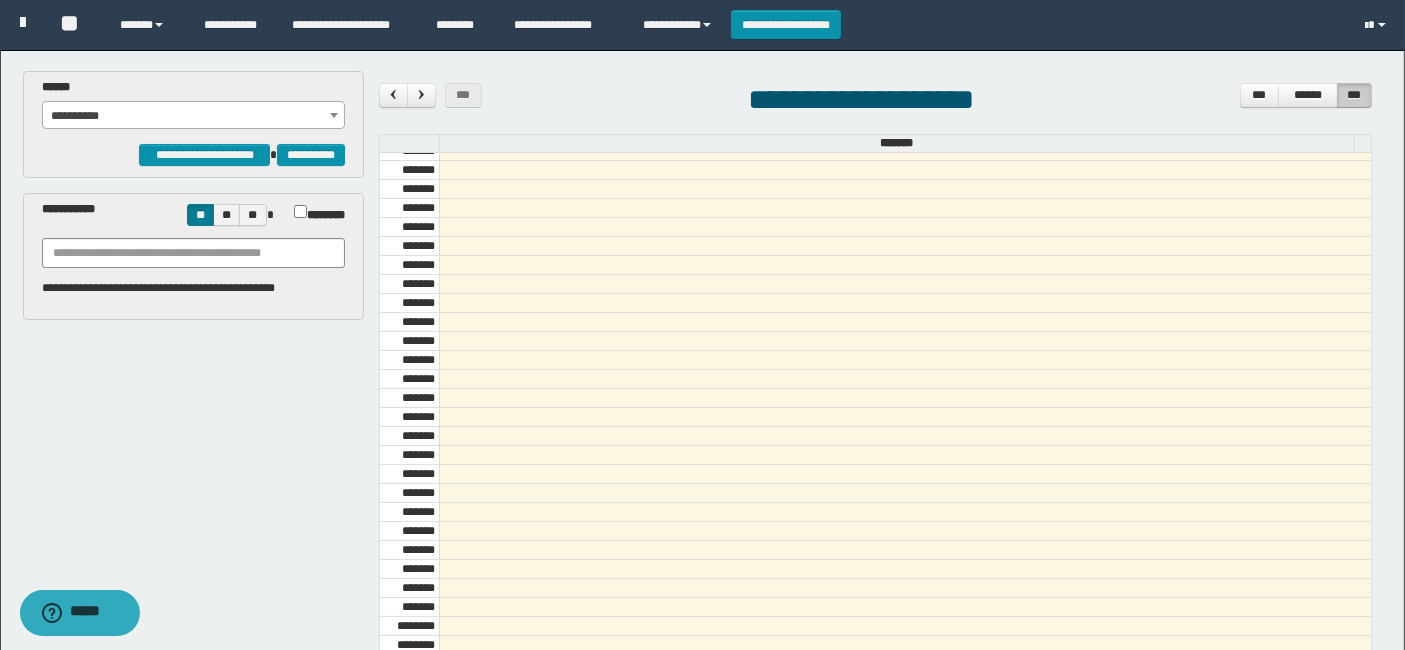 click on "**********" at bounding box center (194, 116) 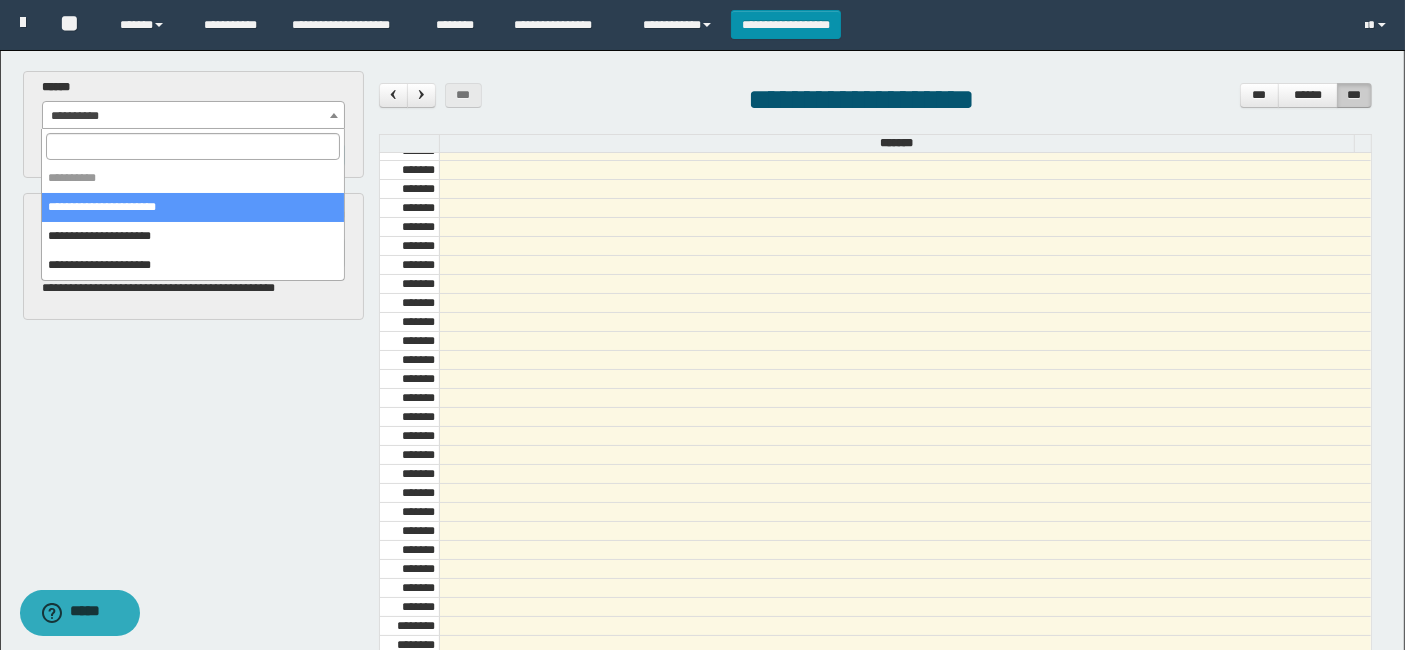 select on "******" 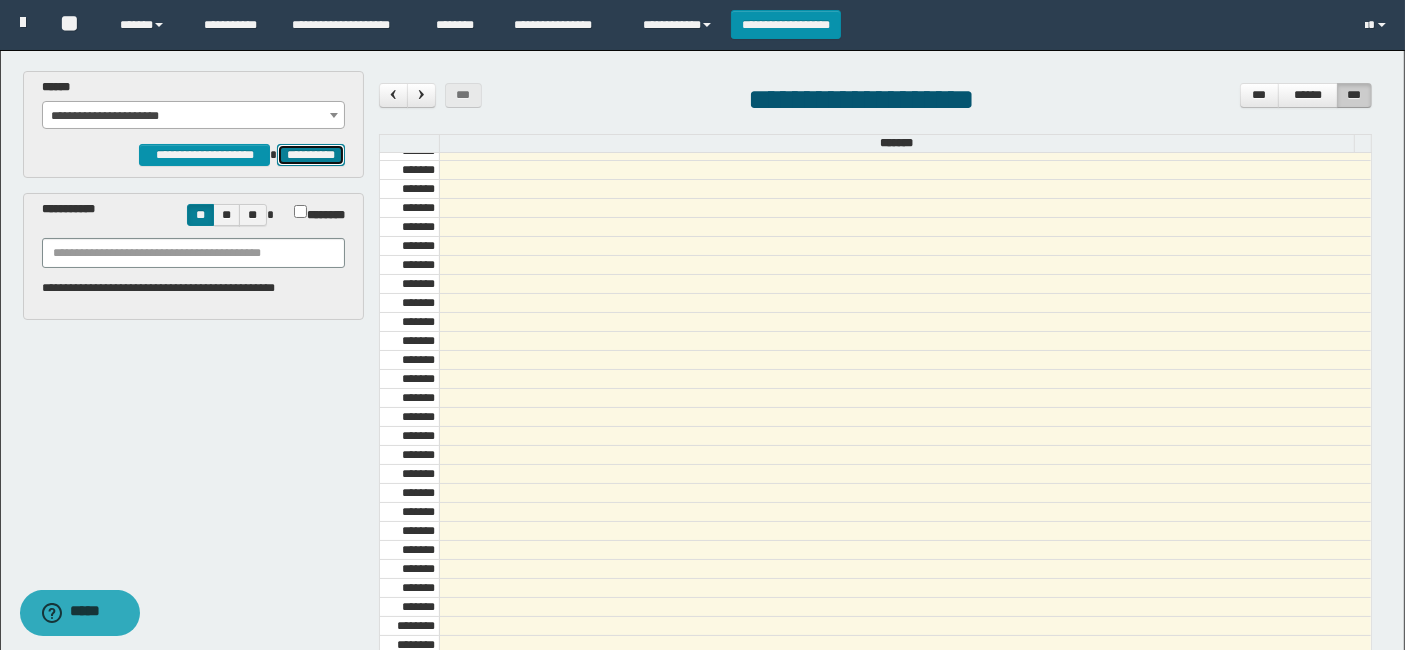 click on "**********" at bounding box center [311, 154] 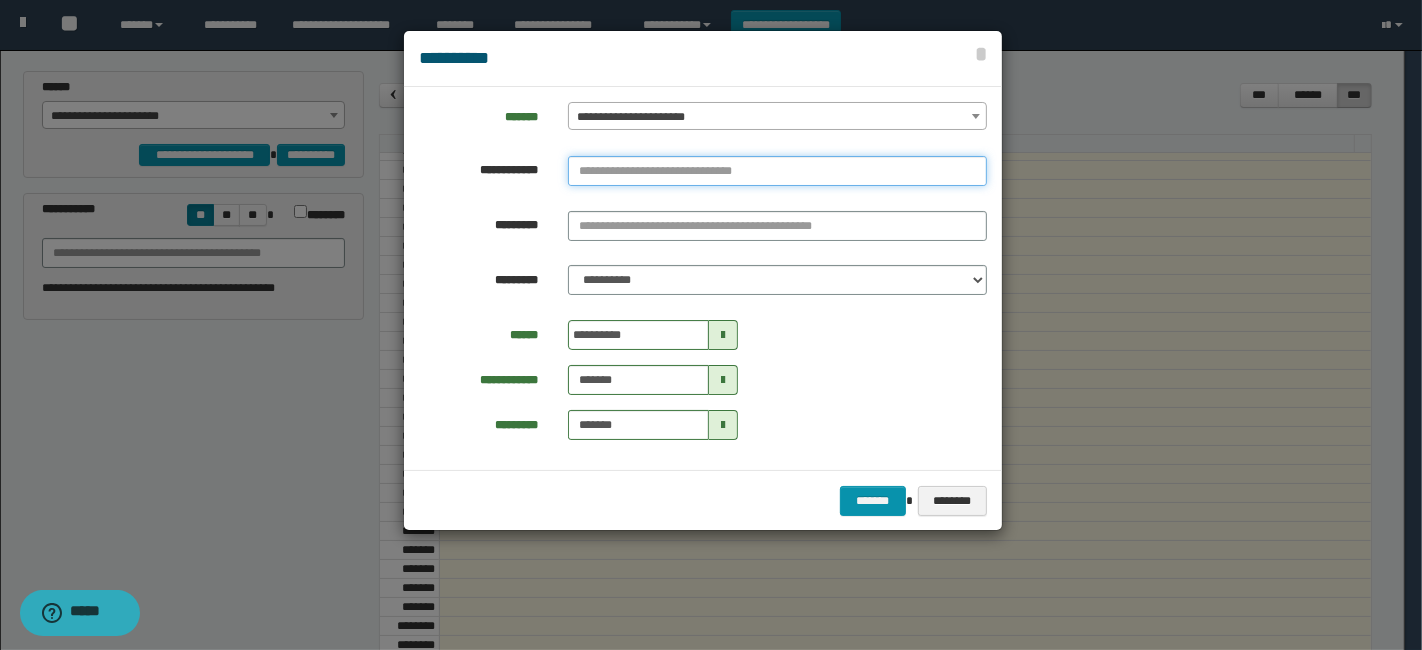 click at bounding box center [777, 171] 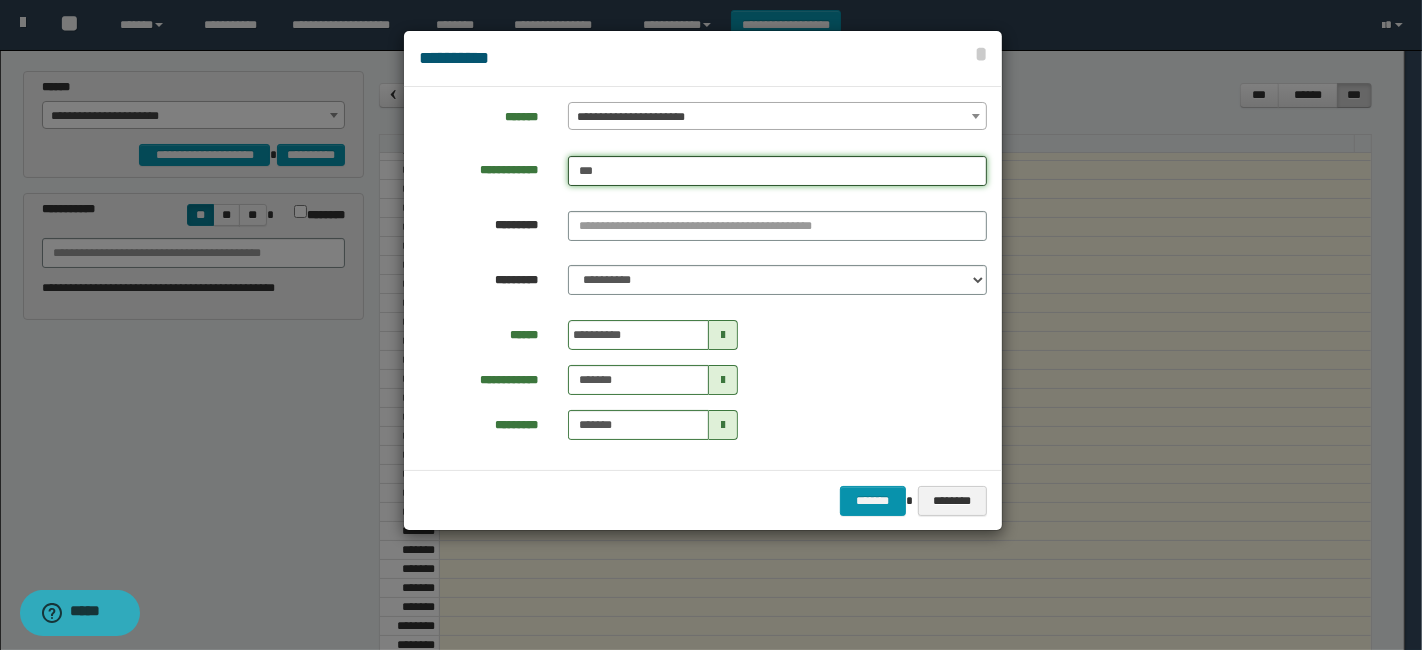 type on "****" 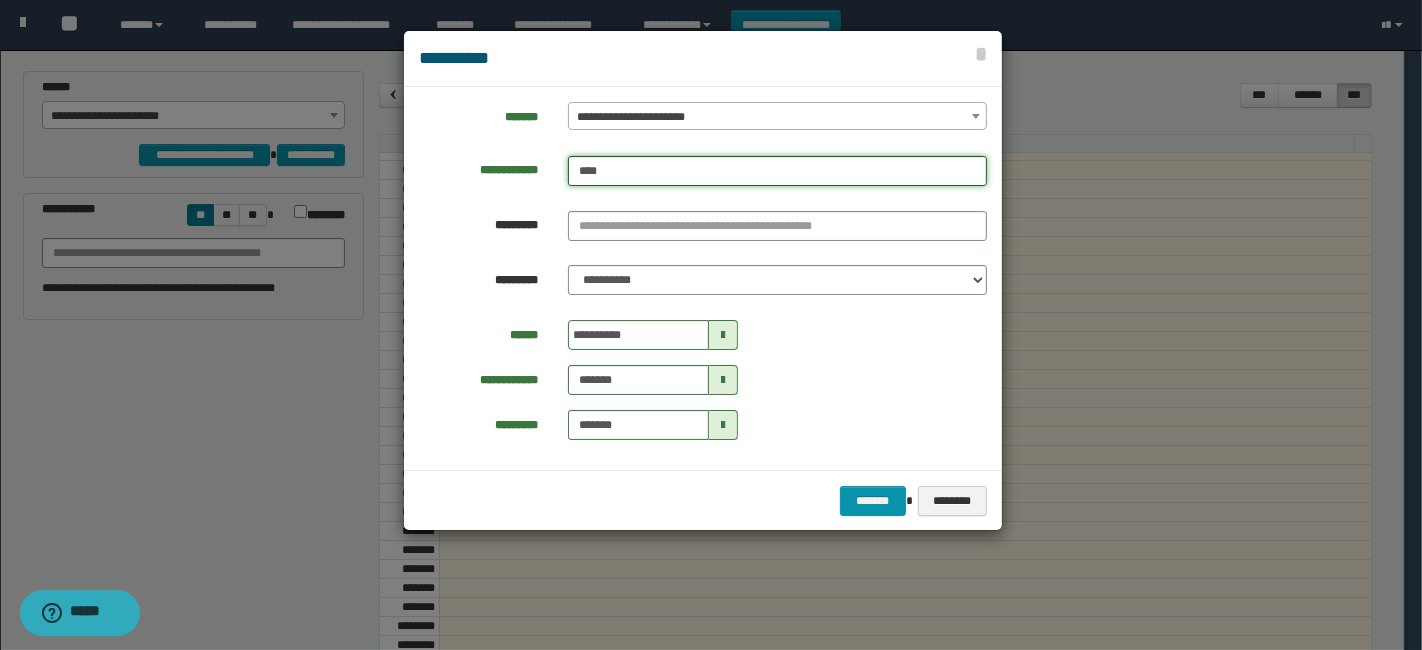 type on "****" 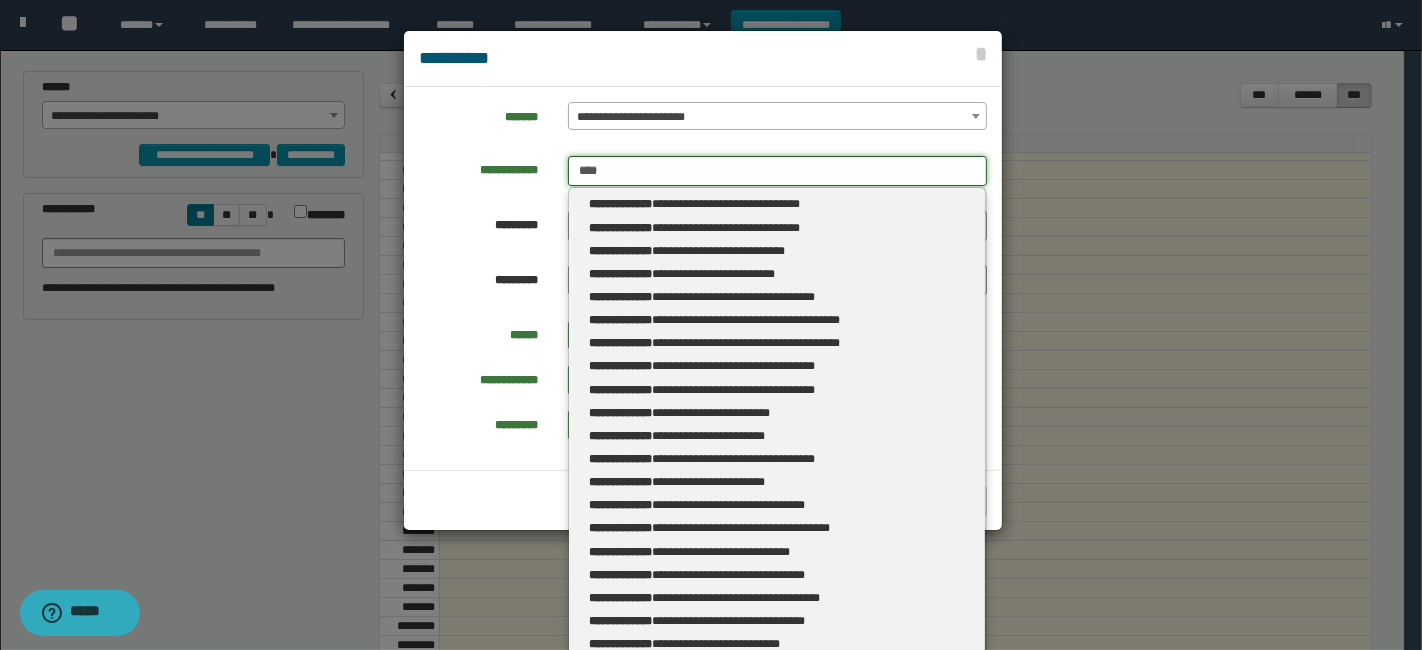 type 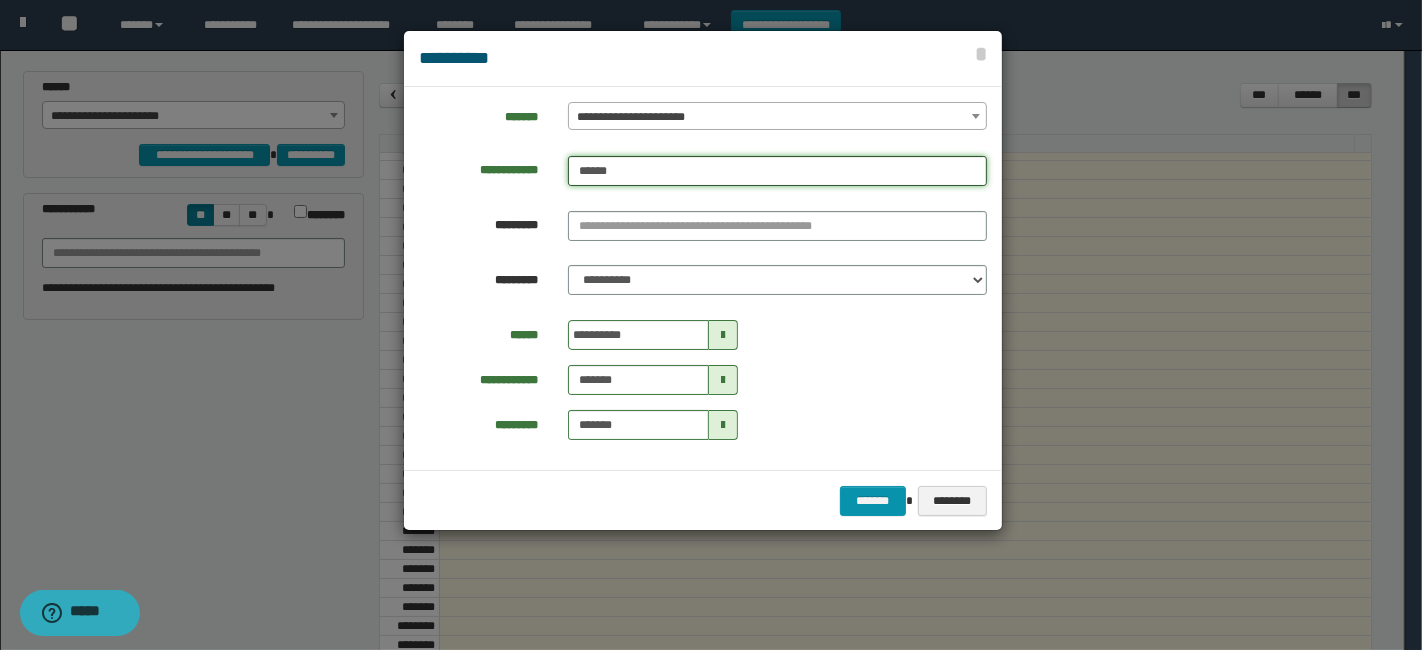 type on "*******" 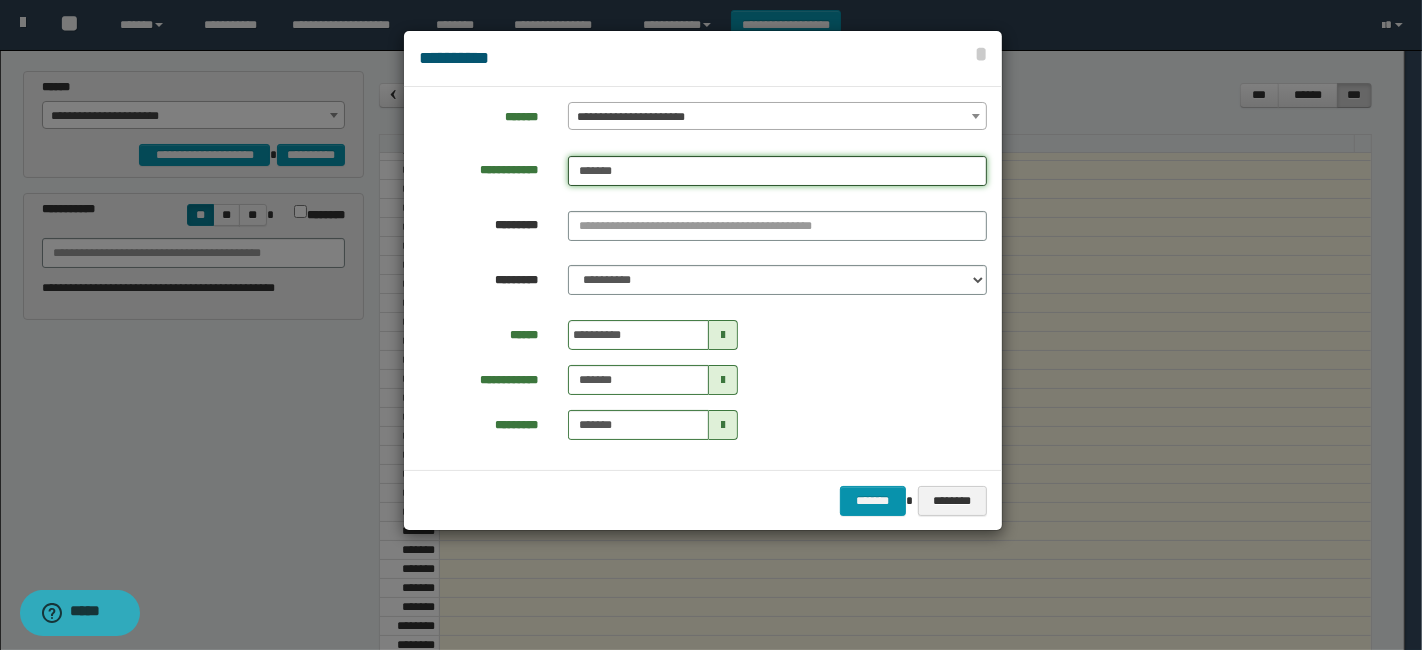 type on "*******" 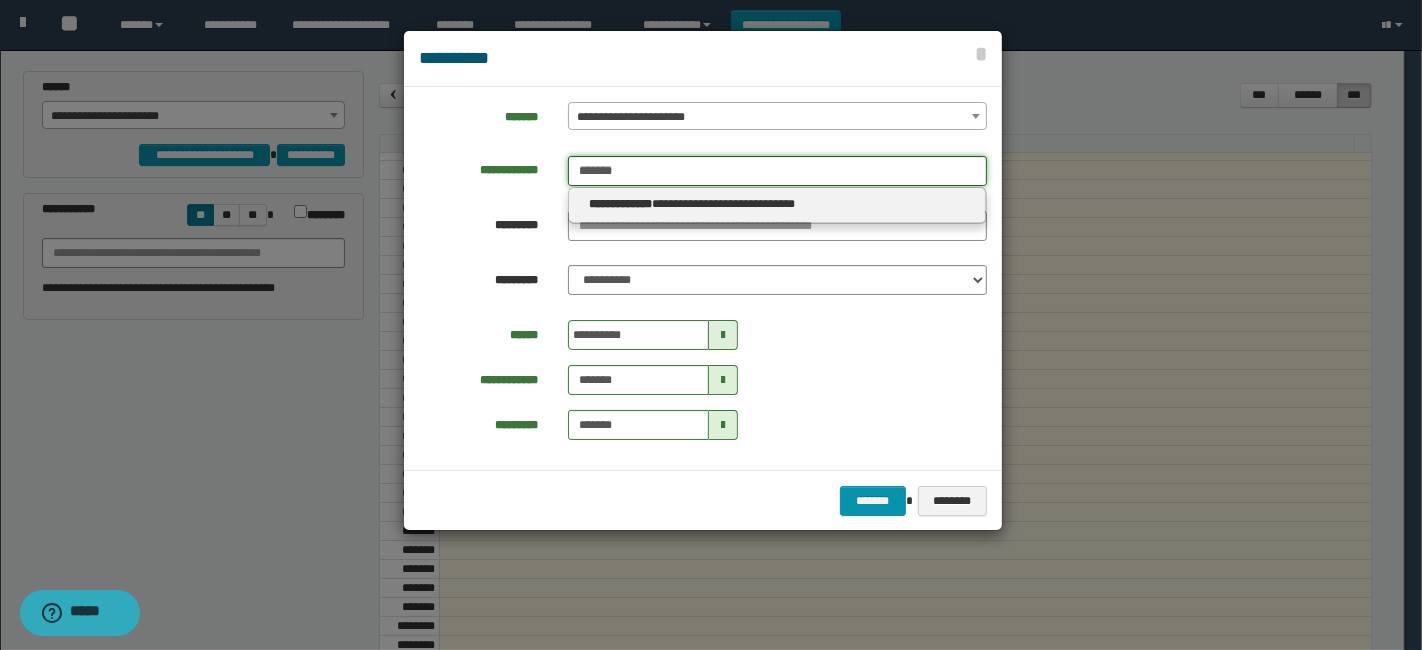 type 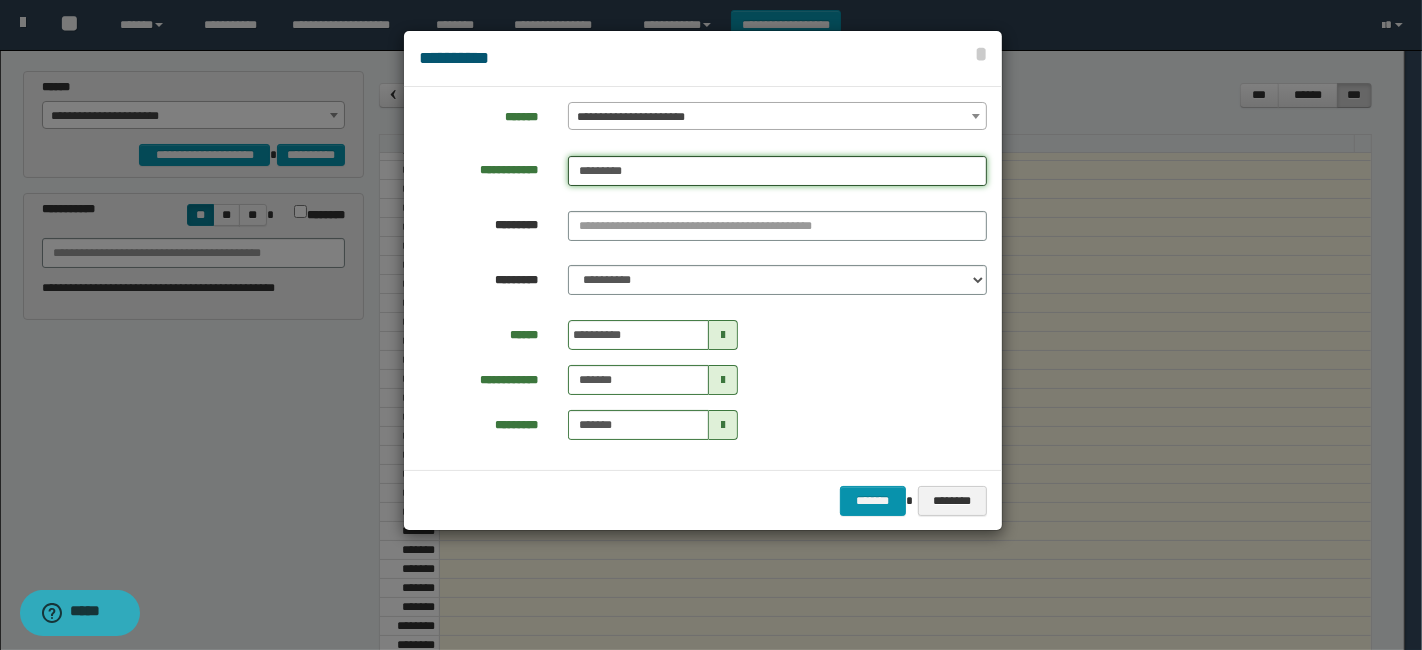 type on "**********" 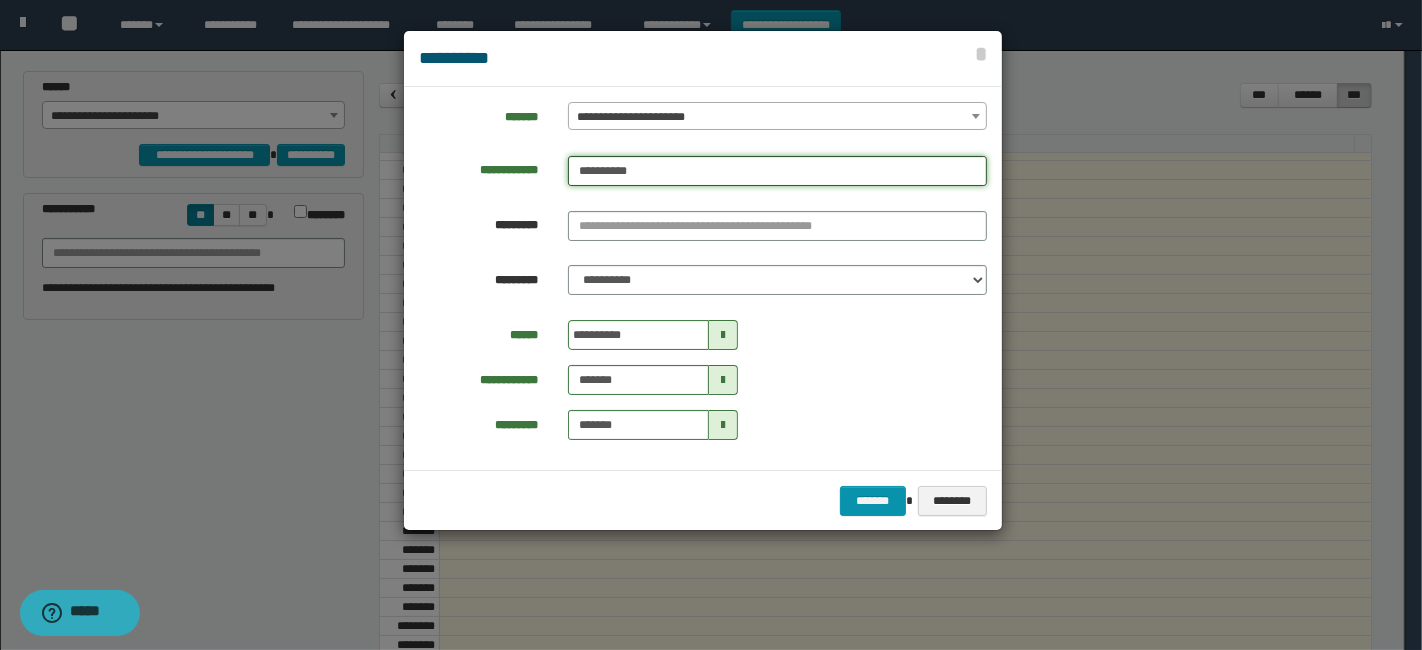 type on "**********" 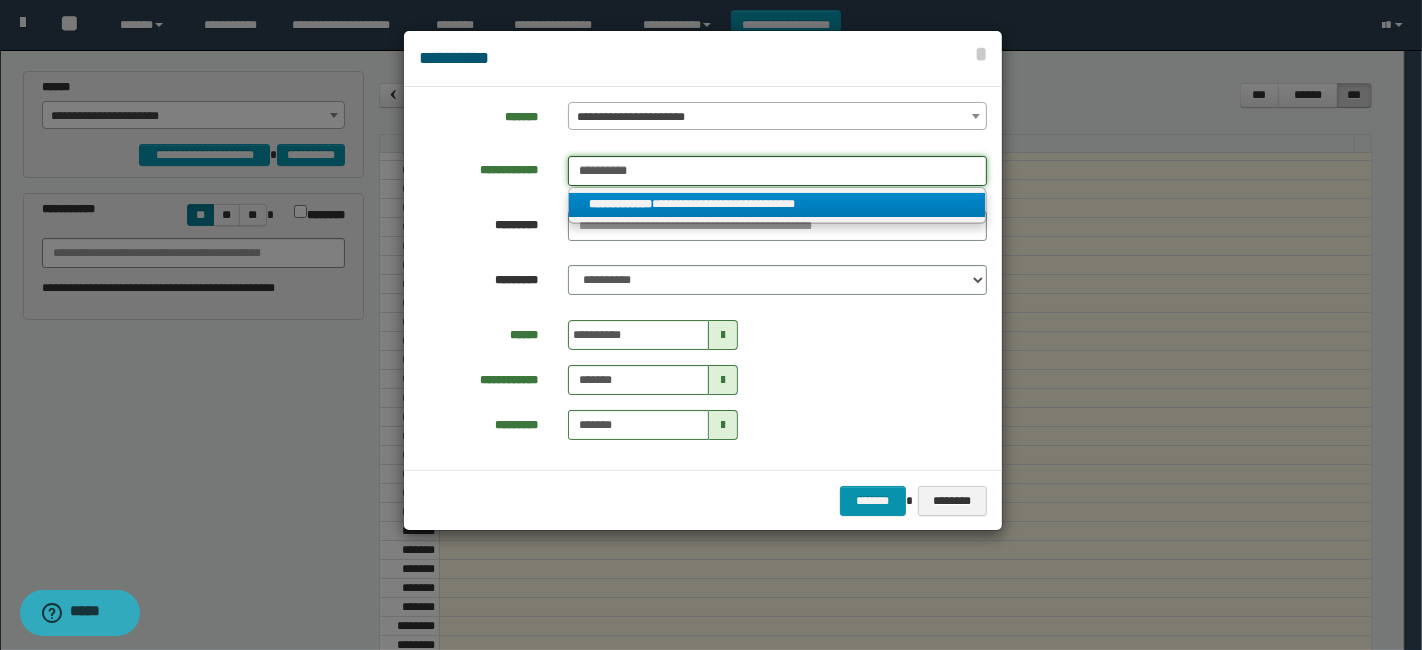 type on "**********" 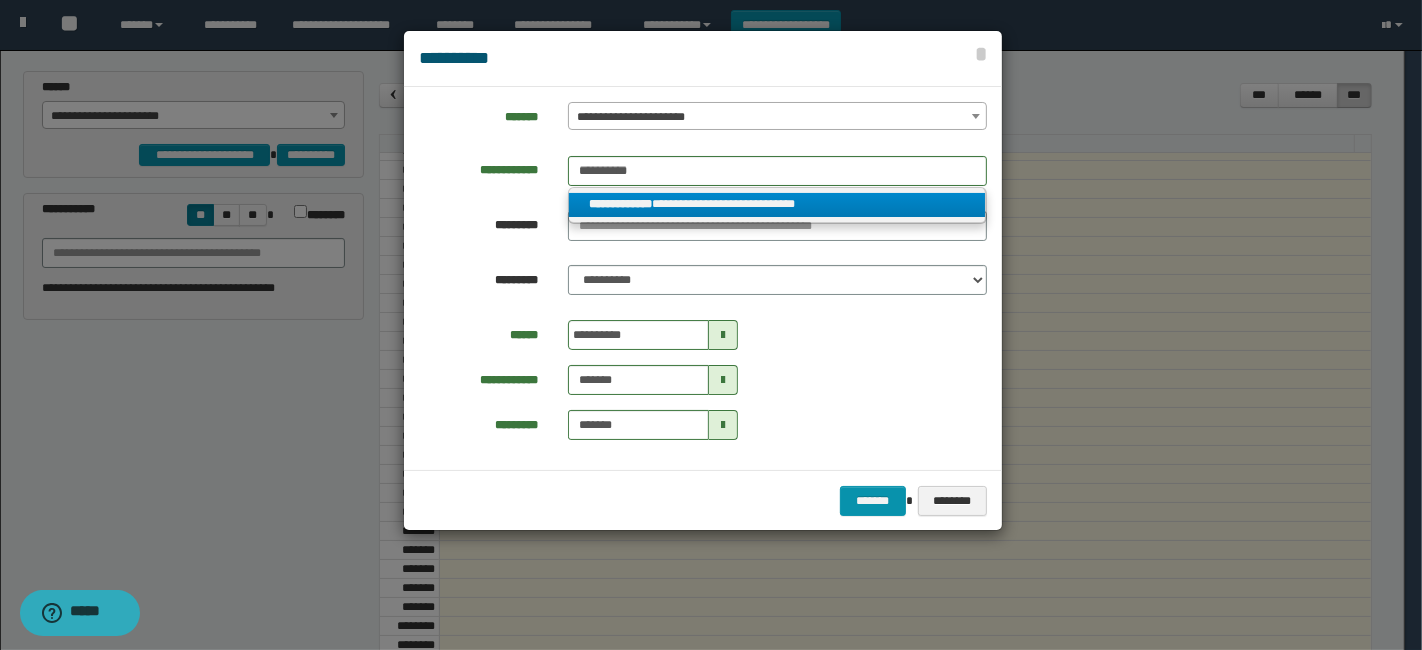 click on "**********" at bounding box center (777, 204) 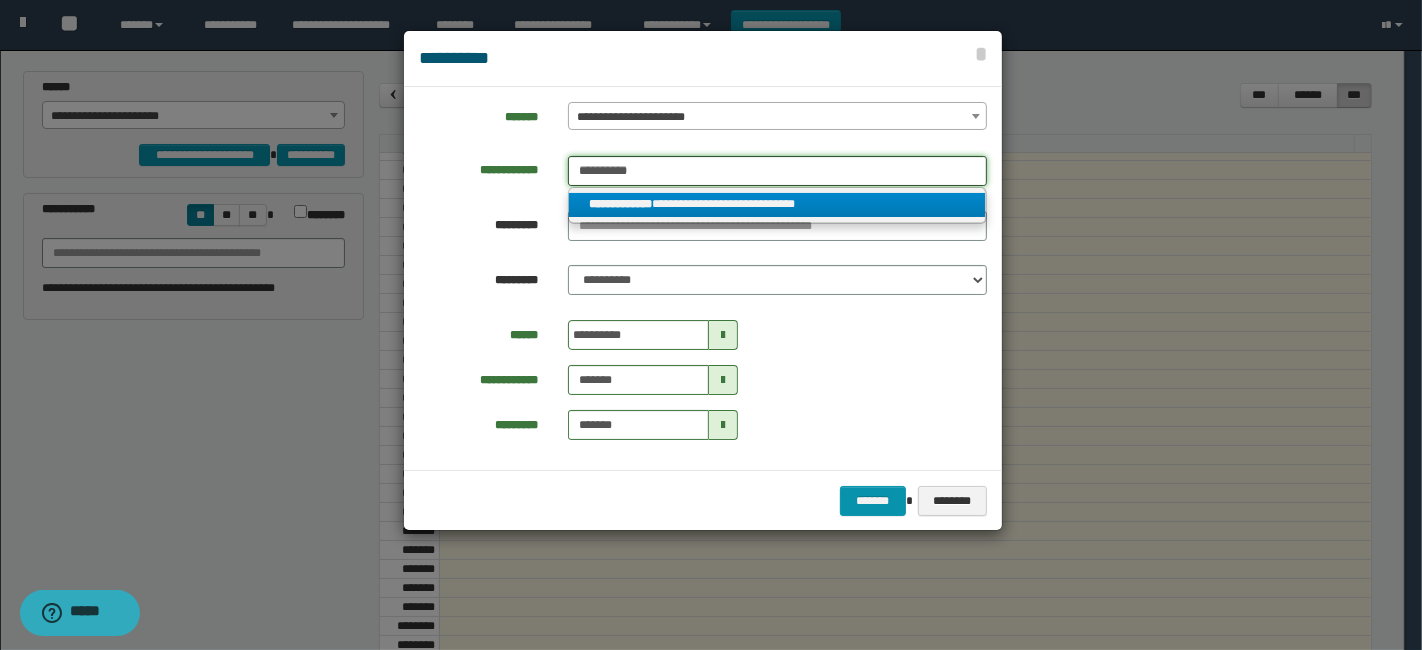 type 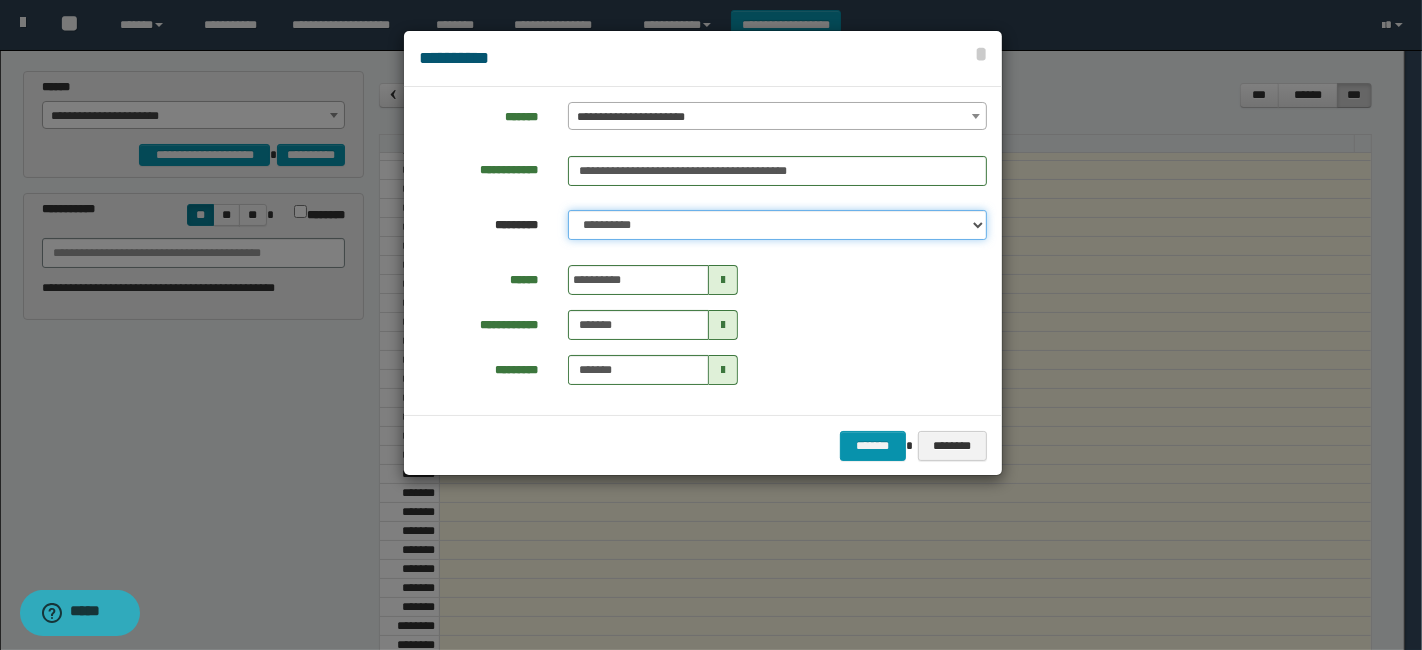 click on "**********" at bounding box center (777, 225) 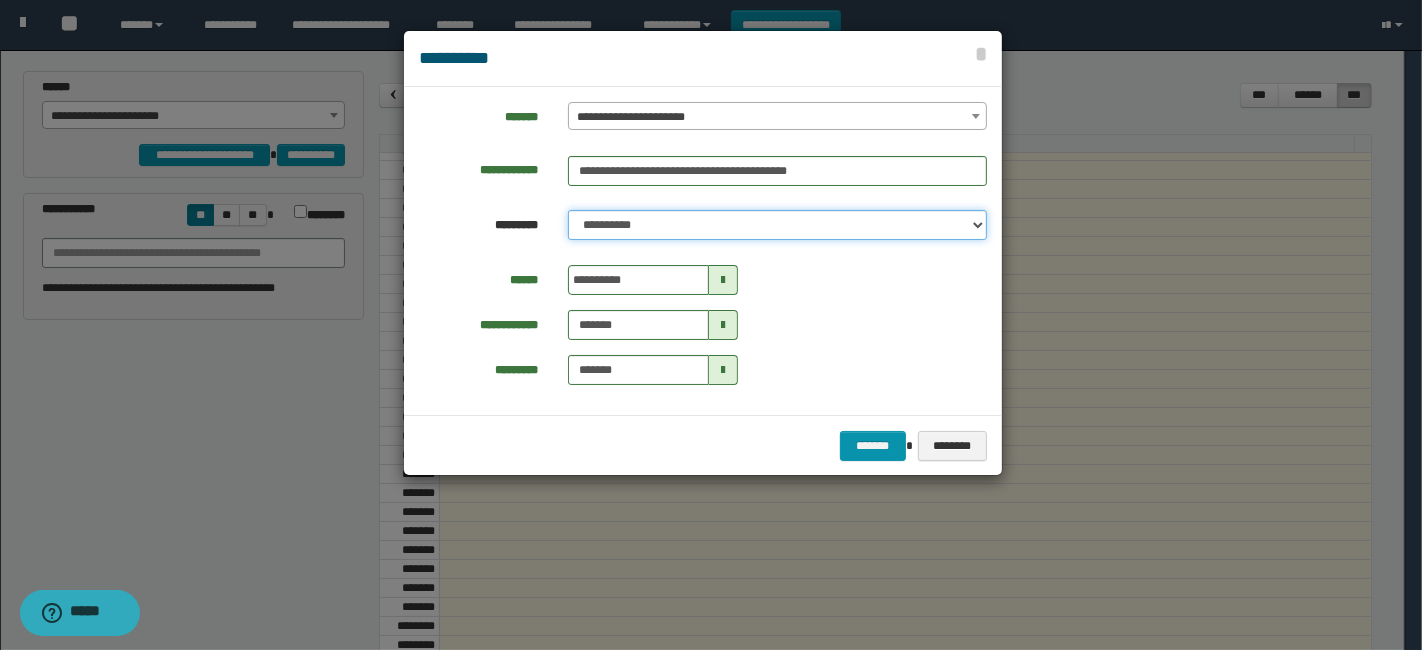 select on "***" 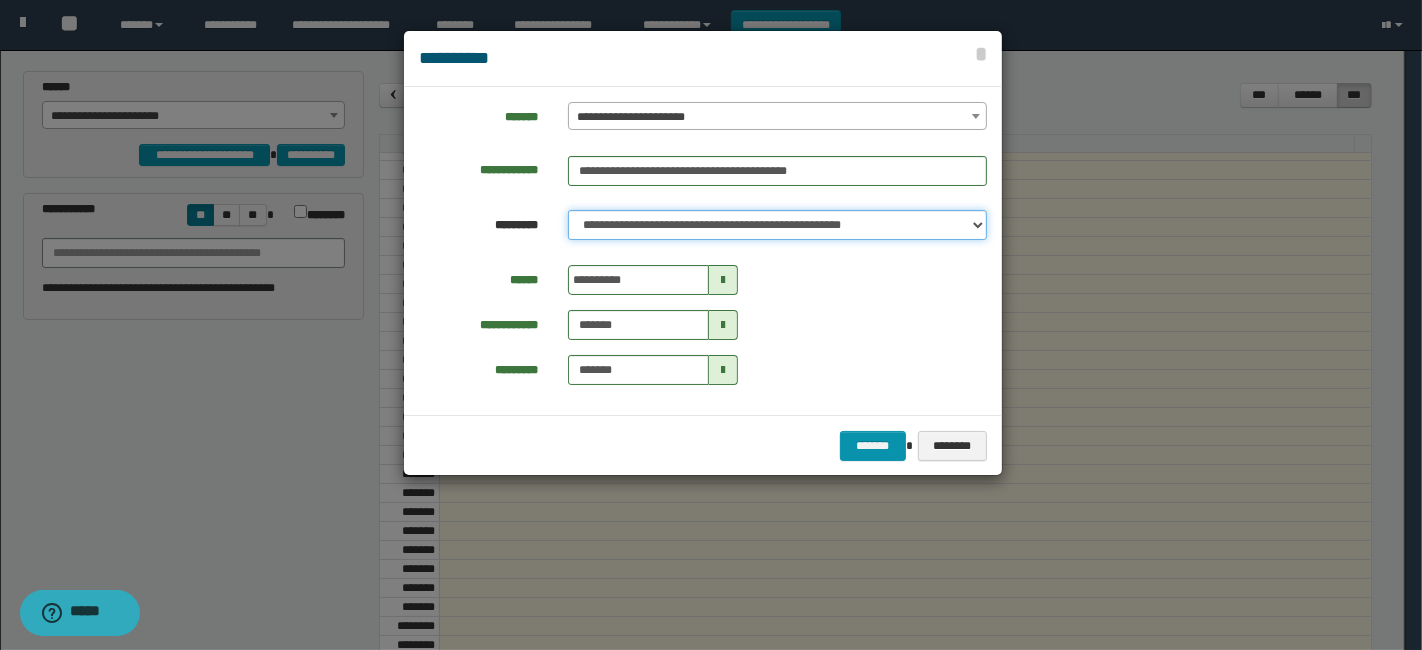 click on "**********" at bounding box center [777, 225] 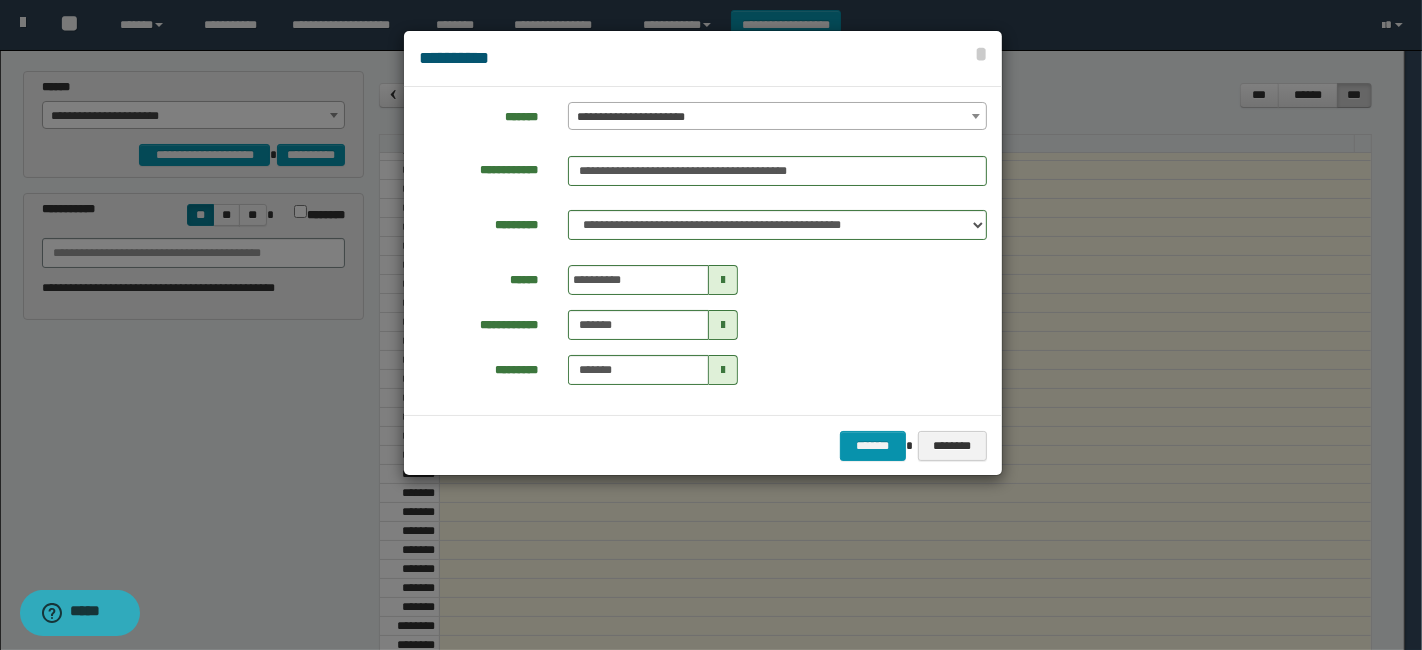 click at bounding box center [723, 370] 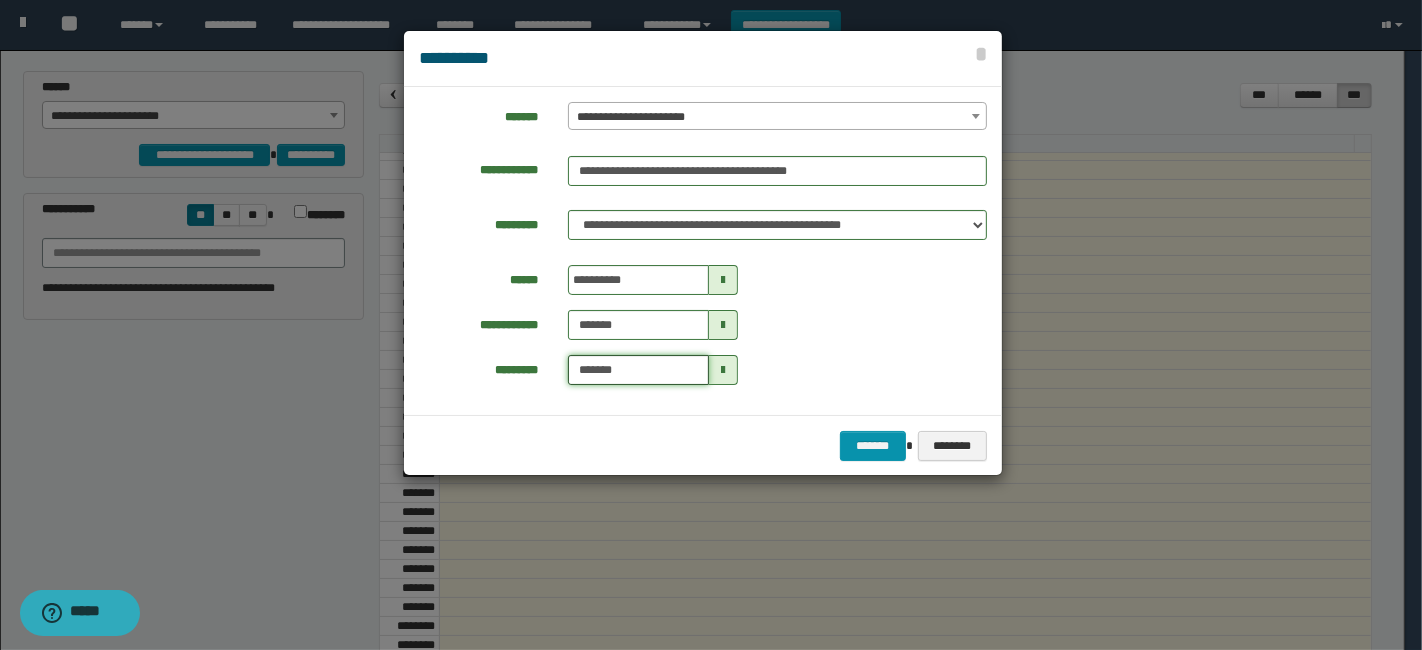 click on "*******" at bounding box center (638, 370) 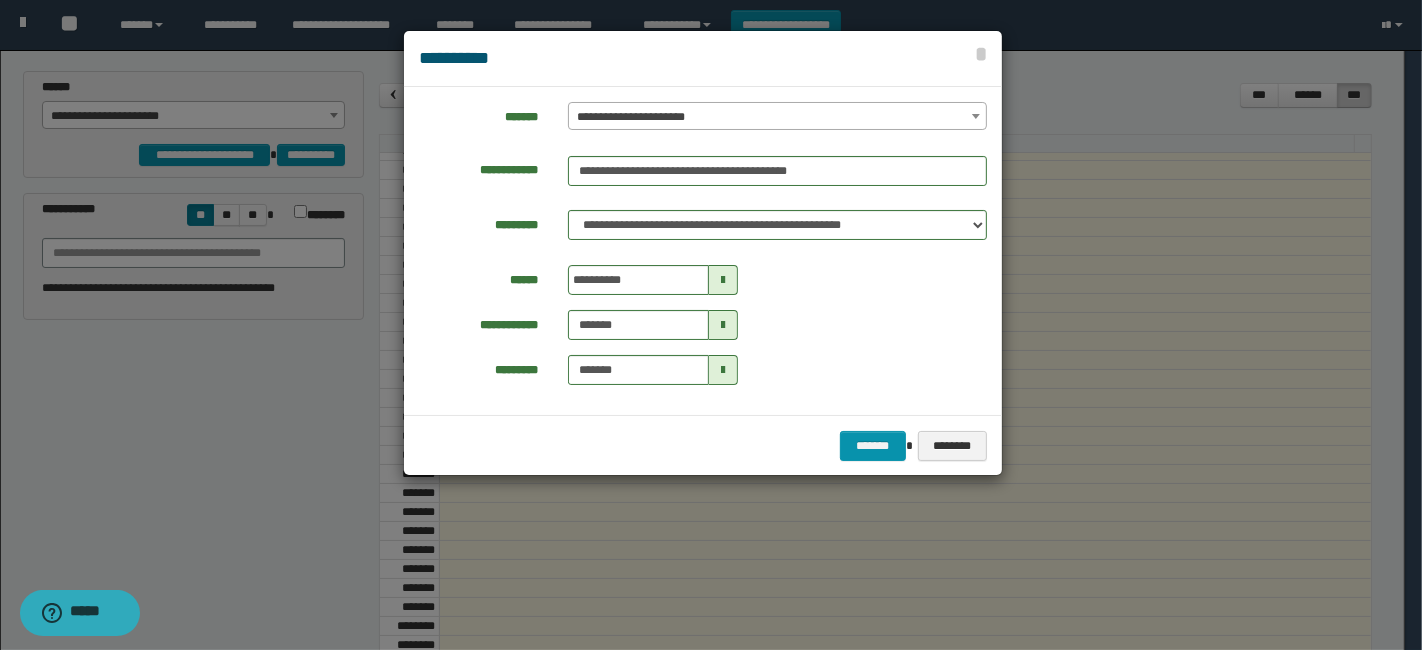 click at bounding box center (723, 370) 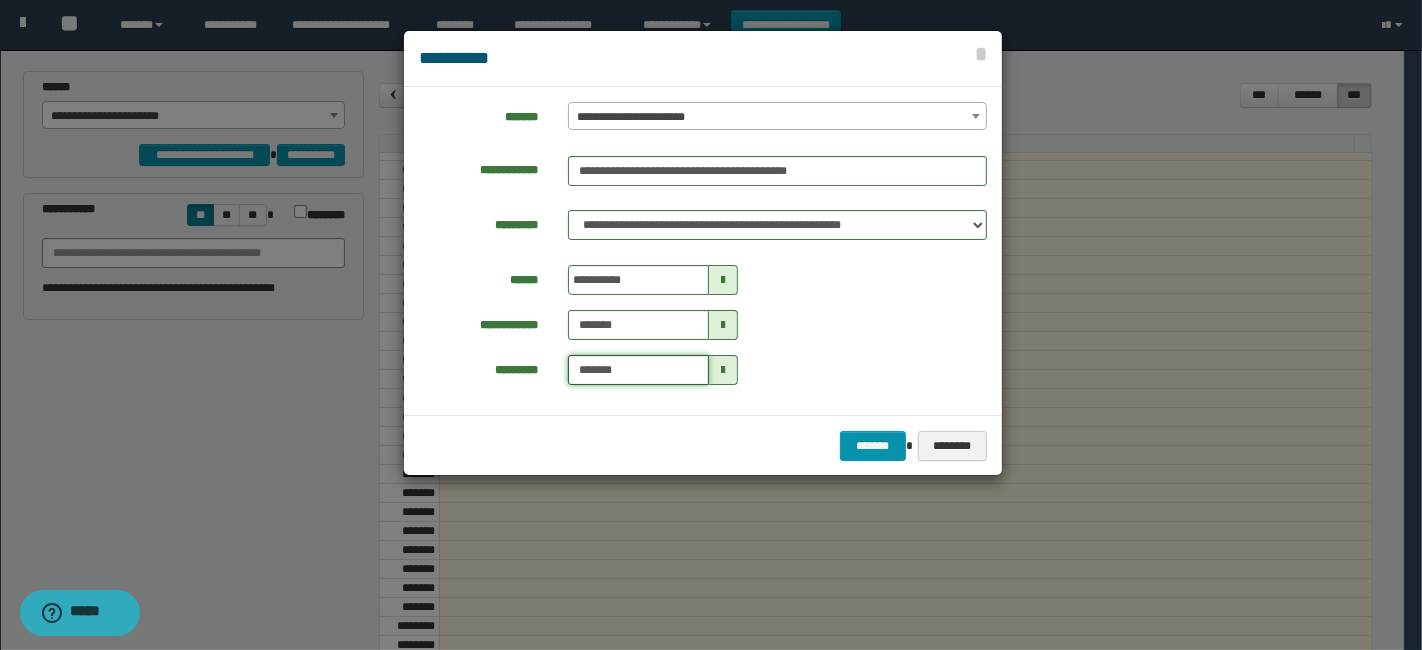 click on "*******" at bounding box center (638, 370) 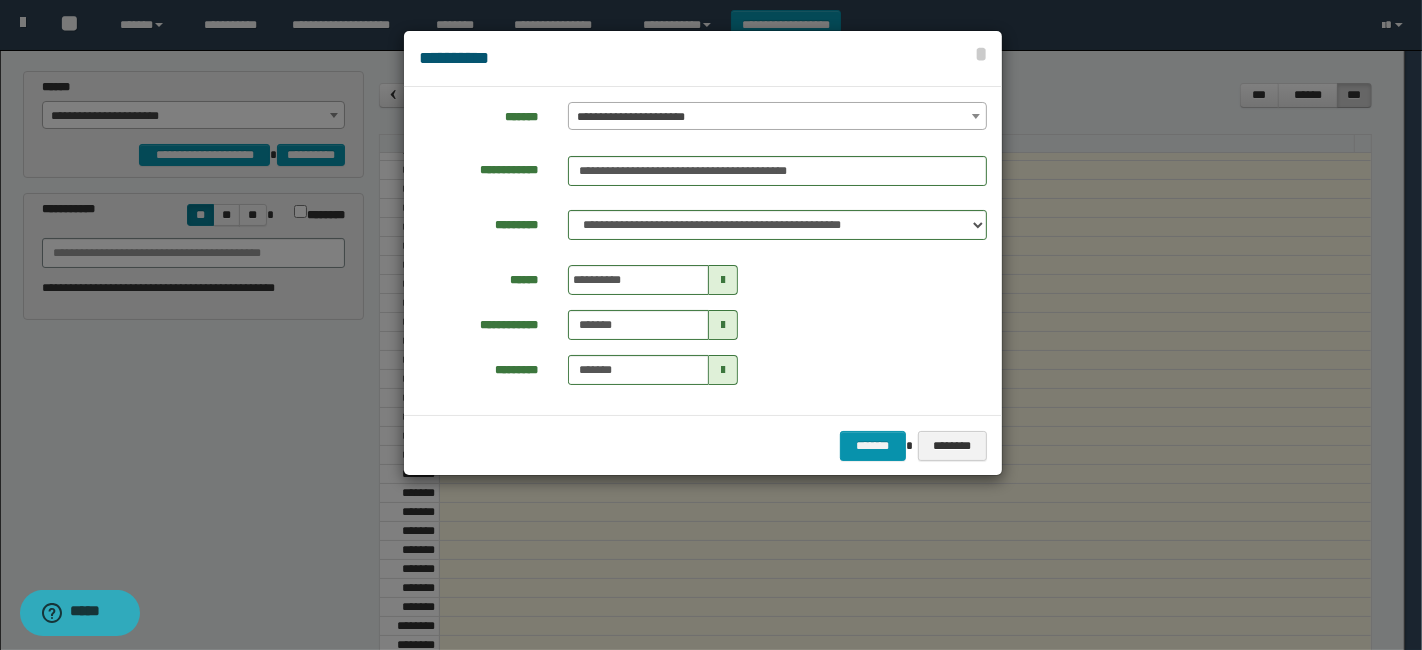 click at bounding box center (723, 370) 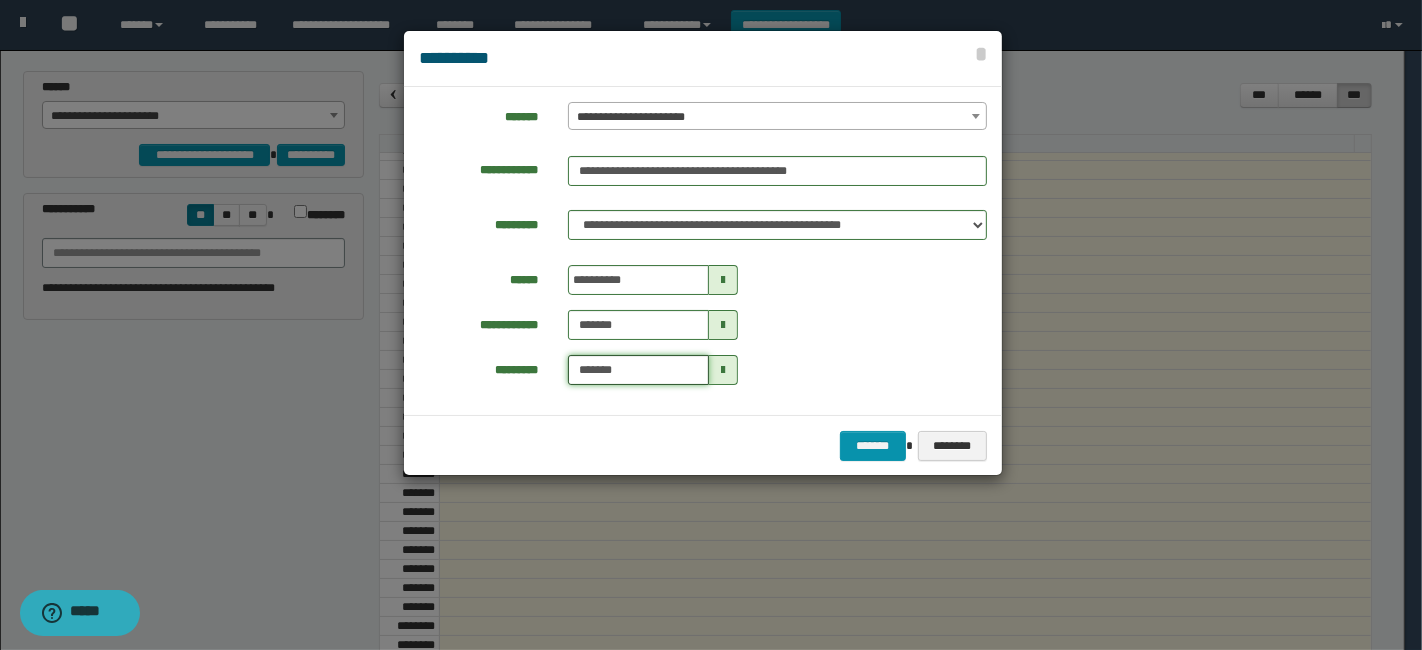 drag, startPoint x: 572, startPoint y: 369, endPoint x: 603, endPoint y: 392, distance: 38.600517 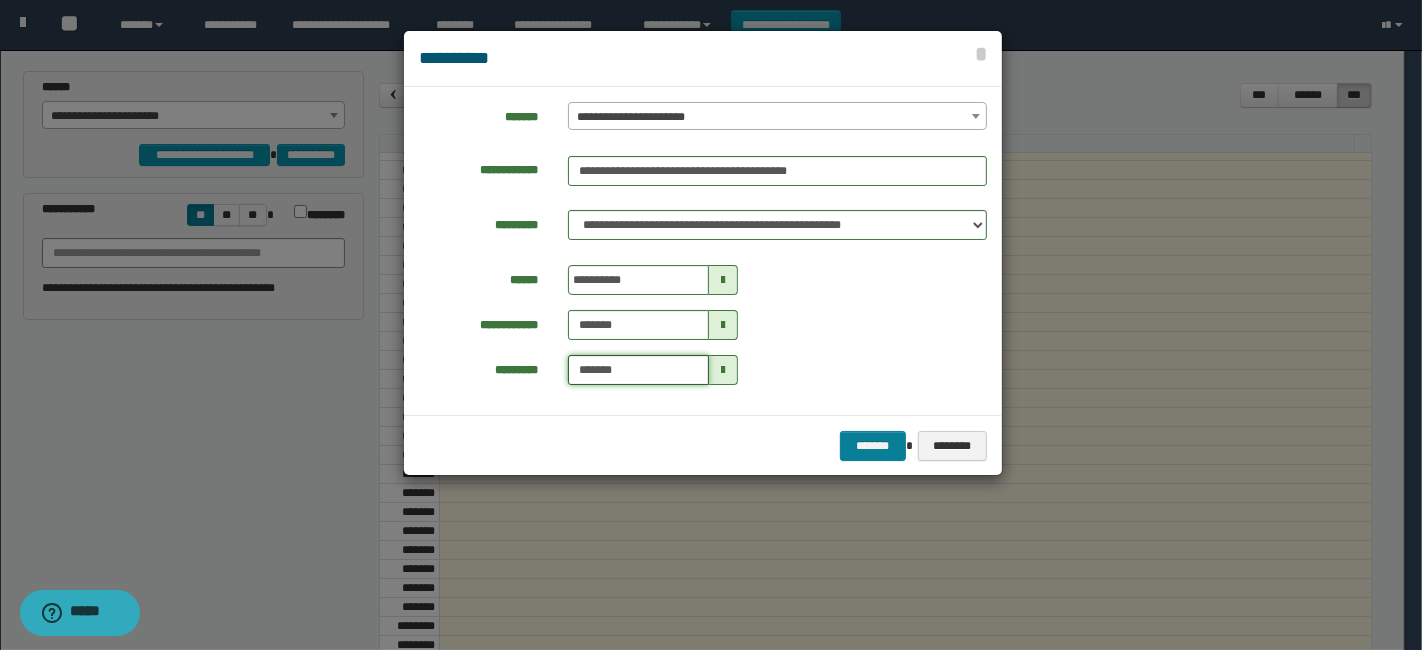 type on "*******" 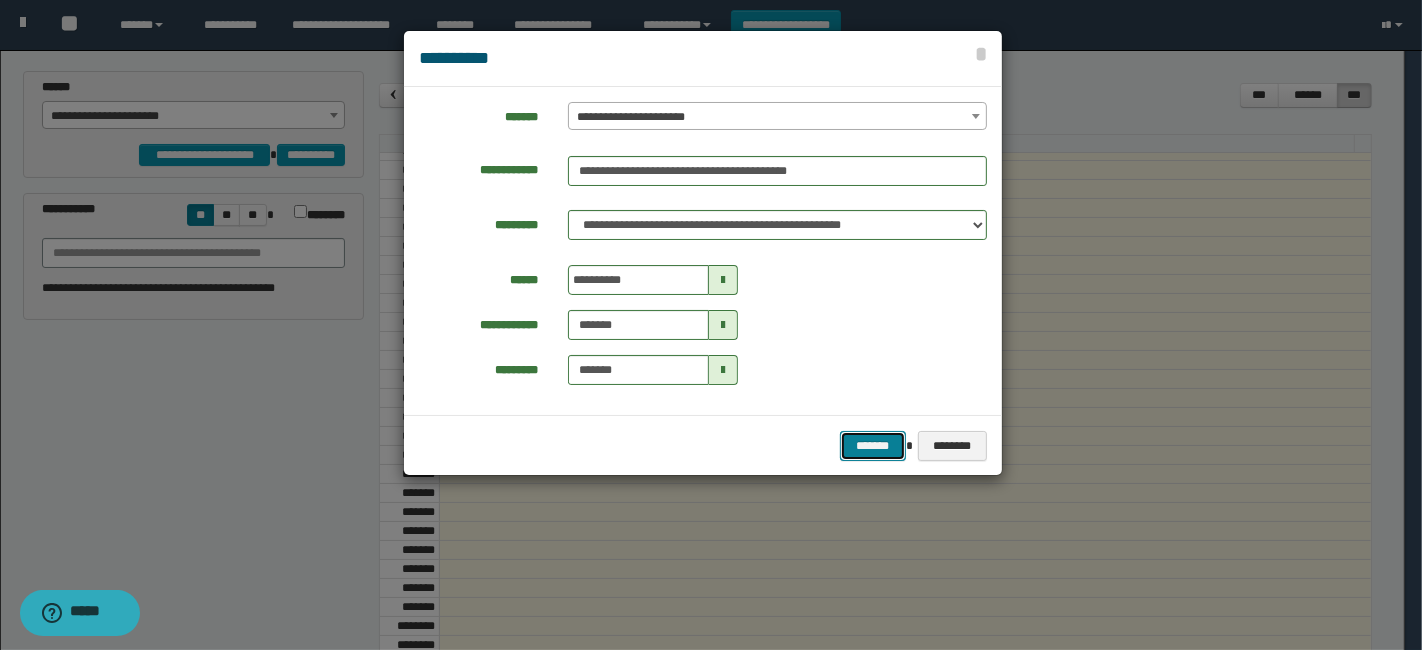 click on "*******" at bounding box center [872, 445] 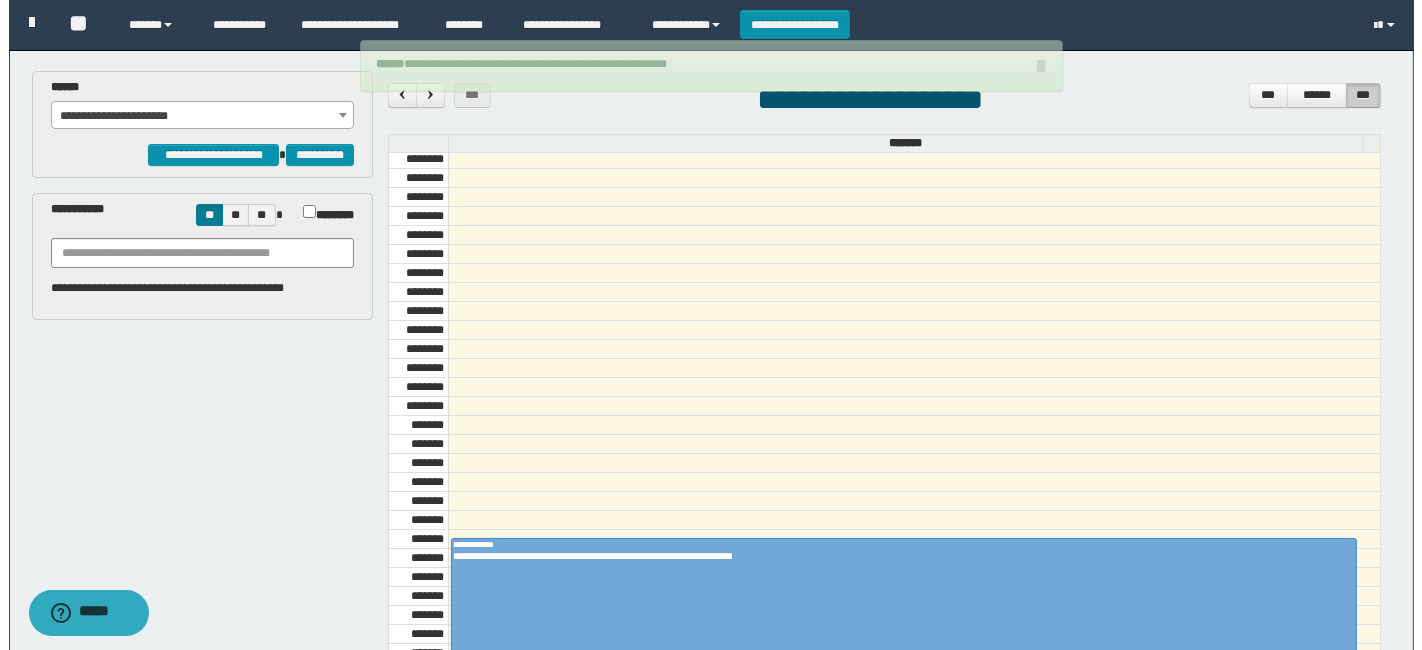 scroll, scrollTop: 1342, scrollLeft: 0, axis: vertical 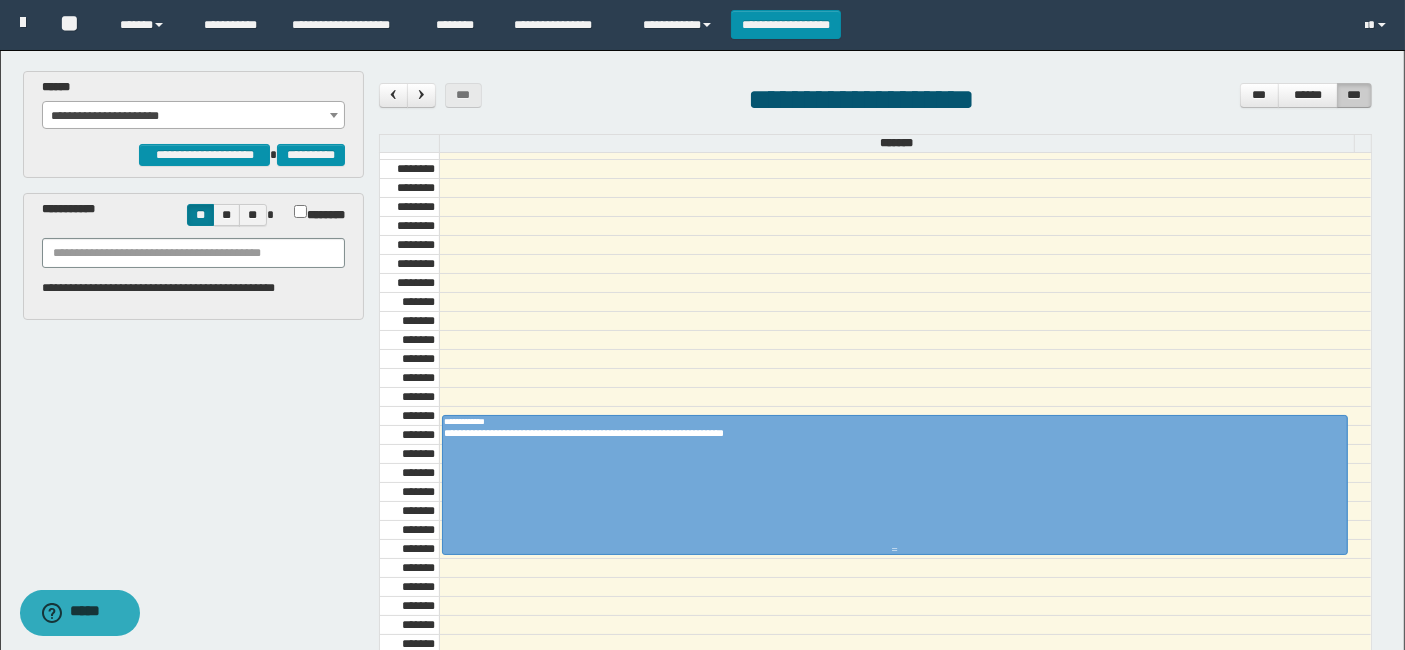 click at bounding box center (895, 485) 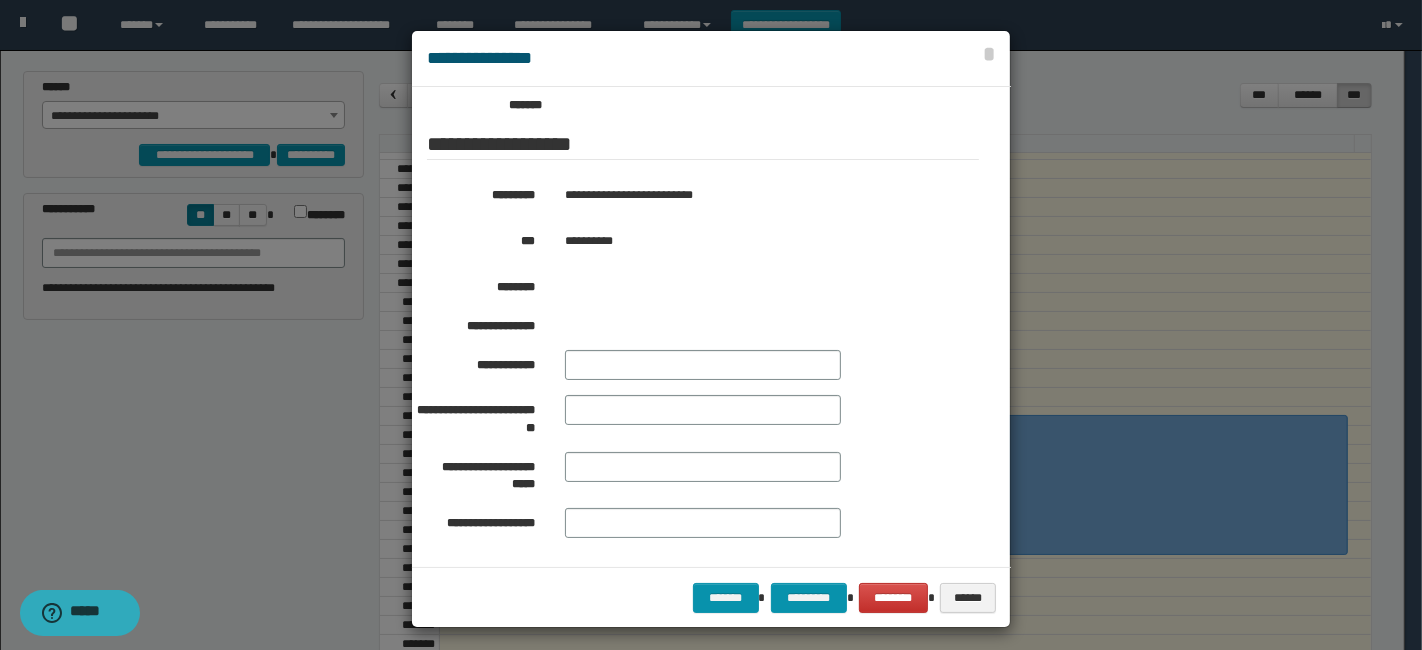 scroll, scrollTop: 359, scrollLeft: 0, axis: vertical 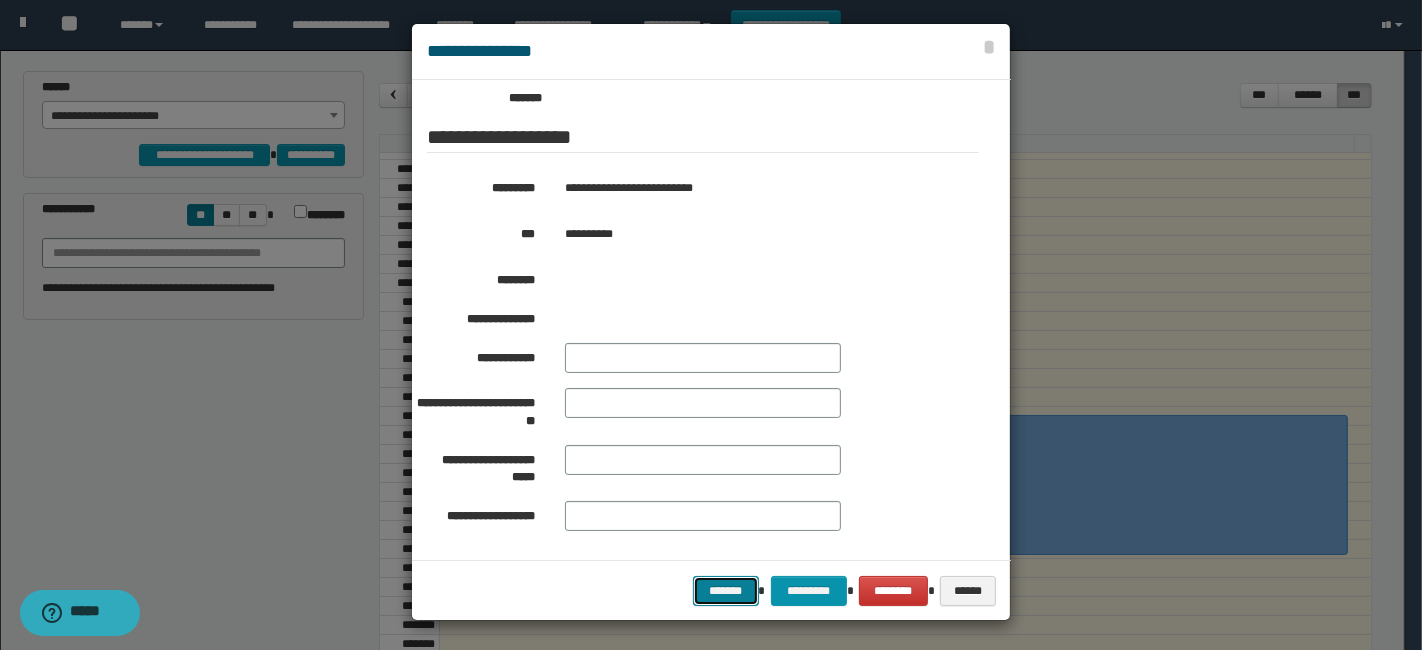 click on "*******" at bounding box center (725, 590) 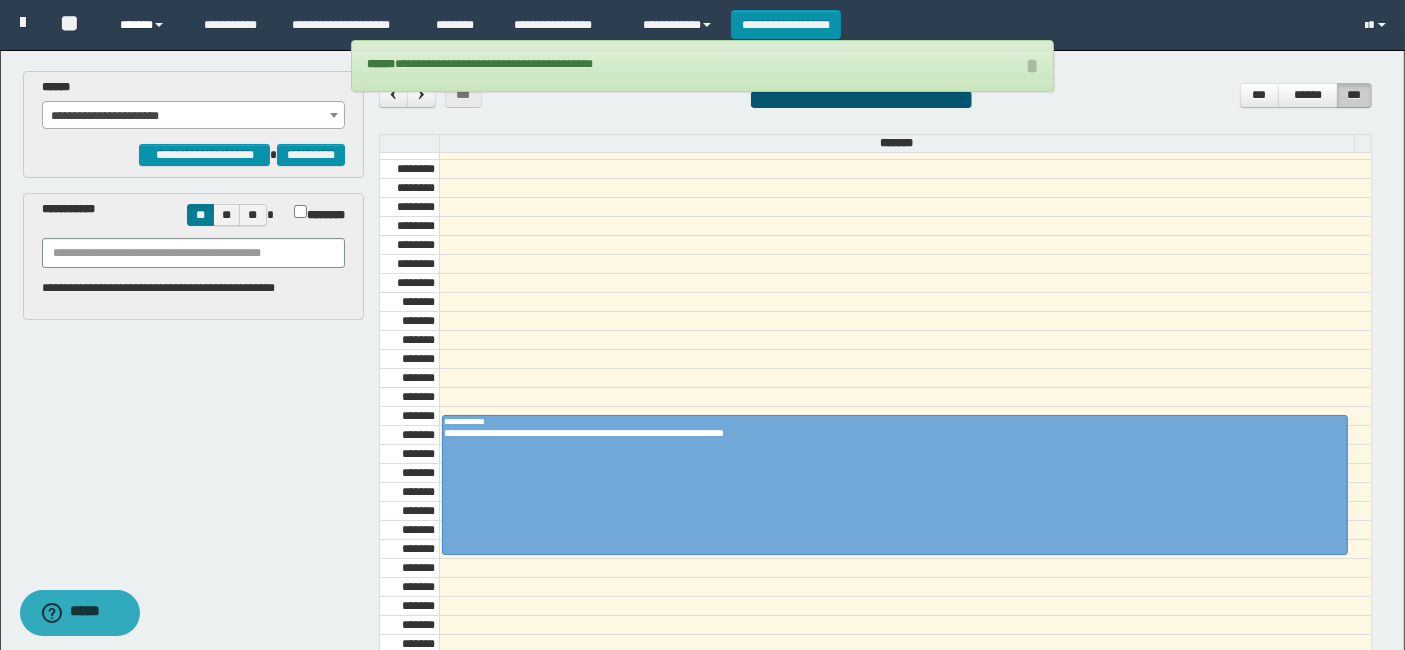 click on "******" at bounding box center (147, 25) 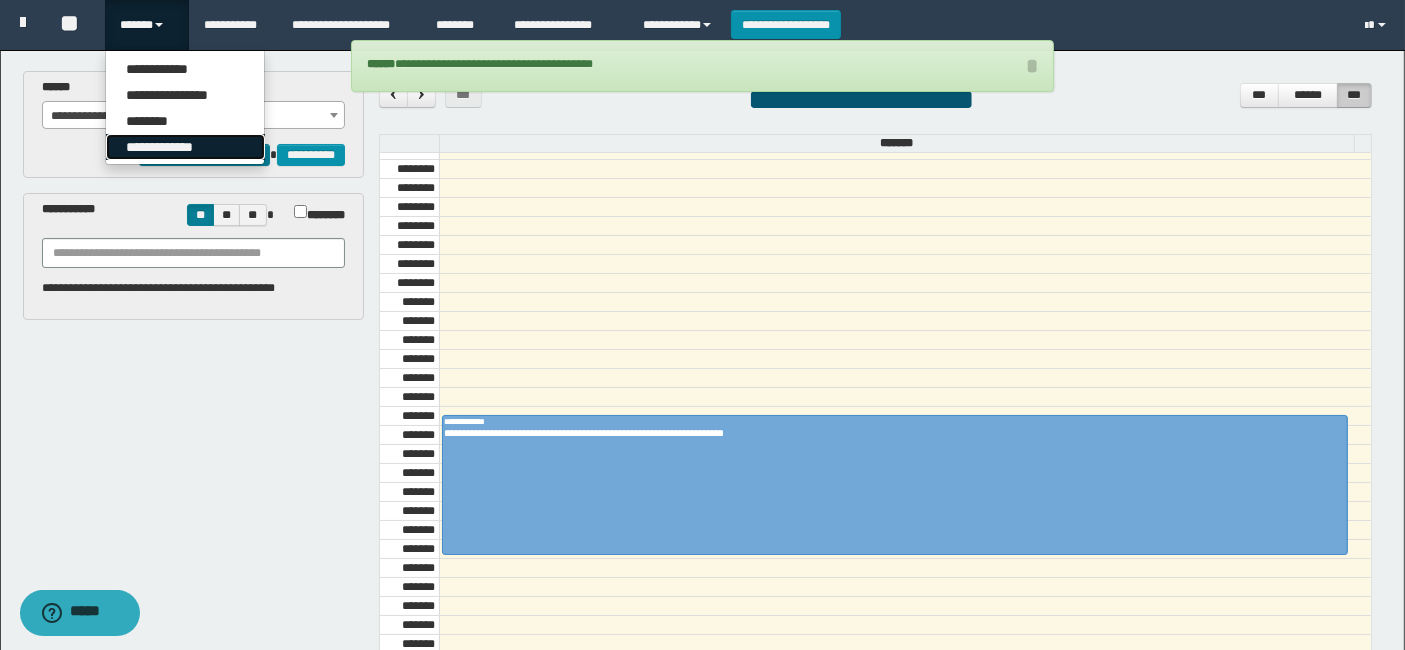drag, startPoint x: 138, startPoint y: 144, endPoint x: 145, endPoint y: 155, distance: 13.038404 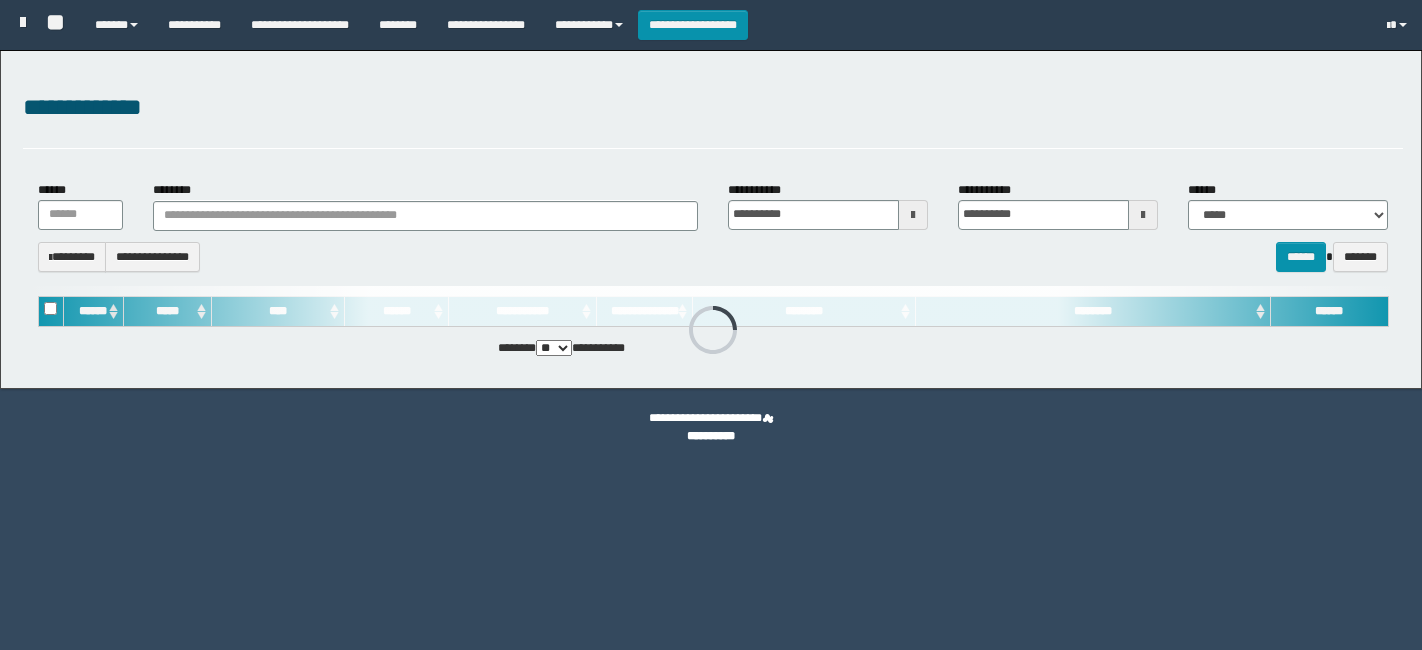 scroll, scrollTop: 0, scrollLeft: 0, axis: both 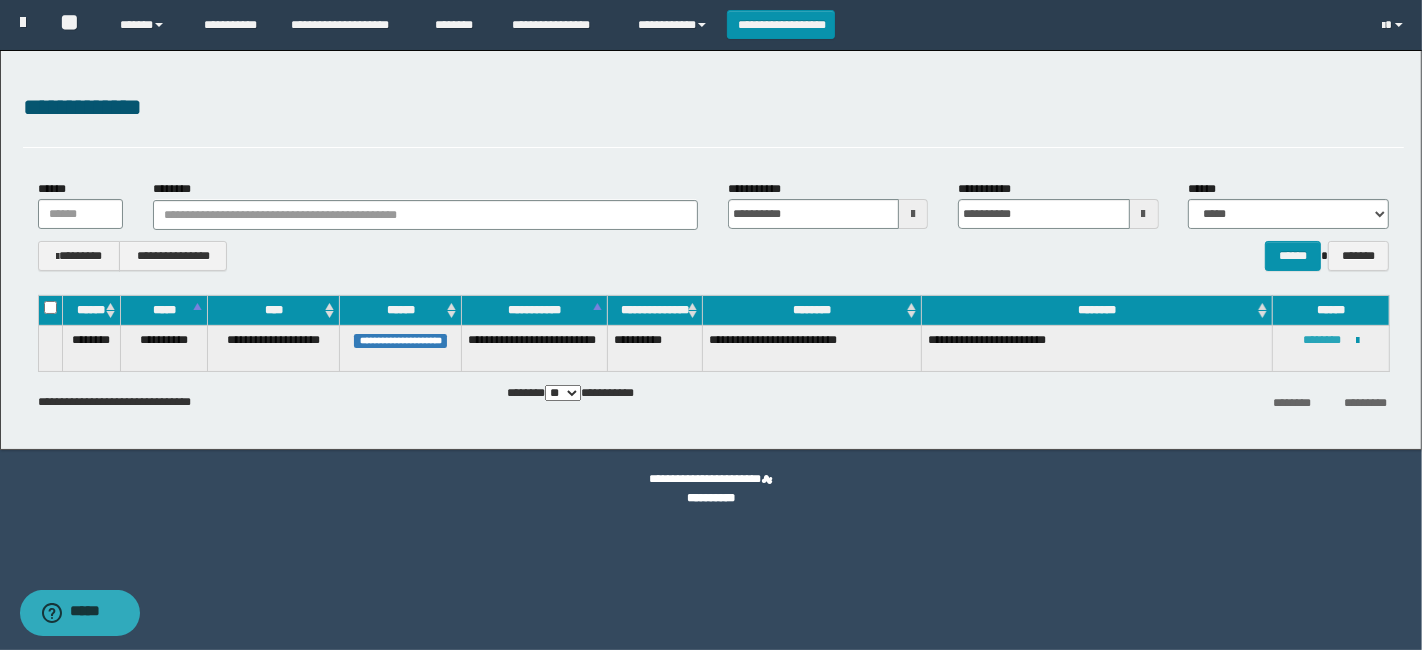 click on "********" at bounding box center (1322, 340) 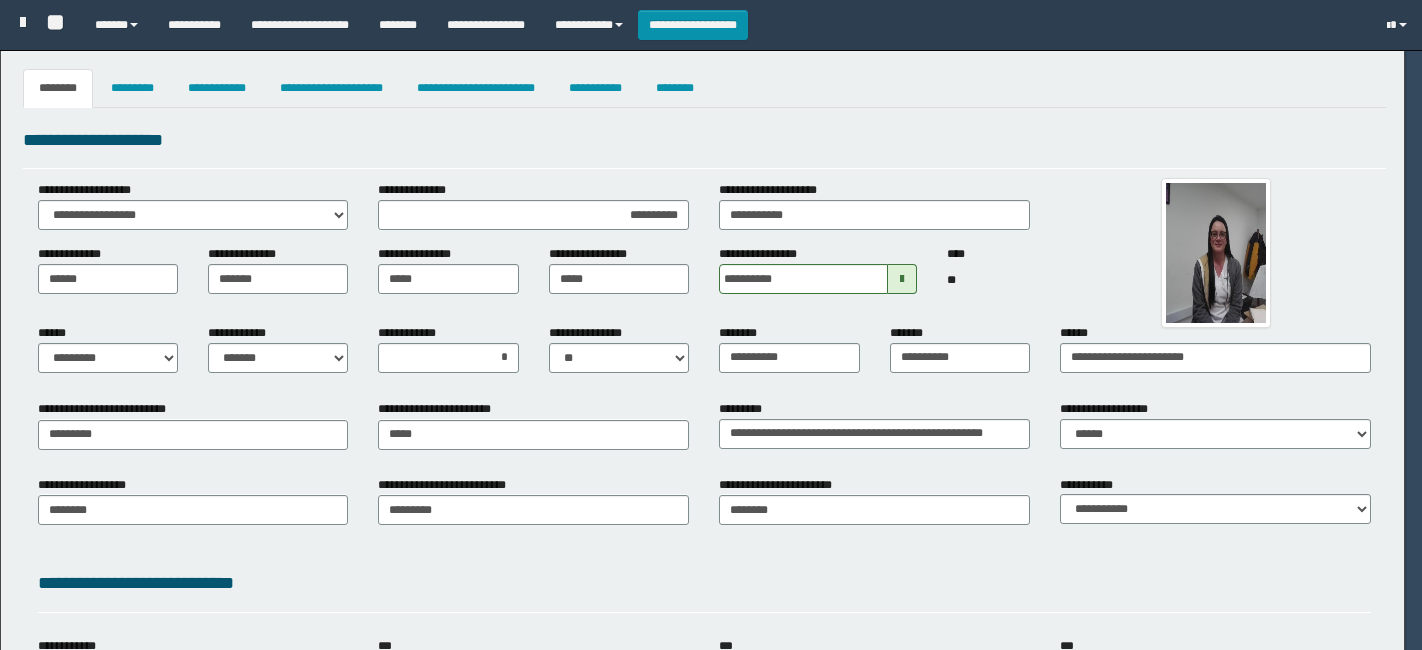 select on "*" 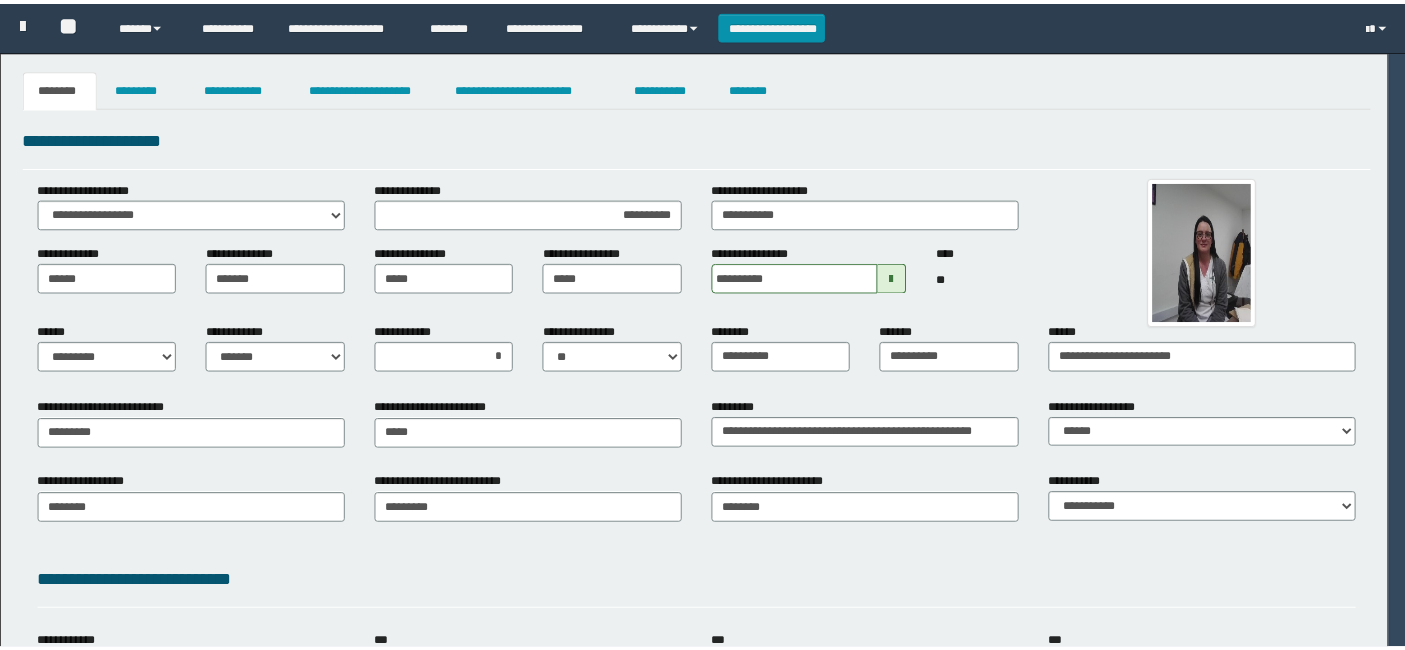 scroll, scrollTop: 0, scrollLeft: 0, axis: both 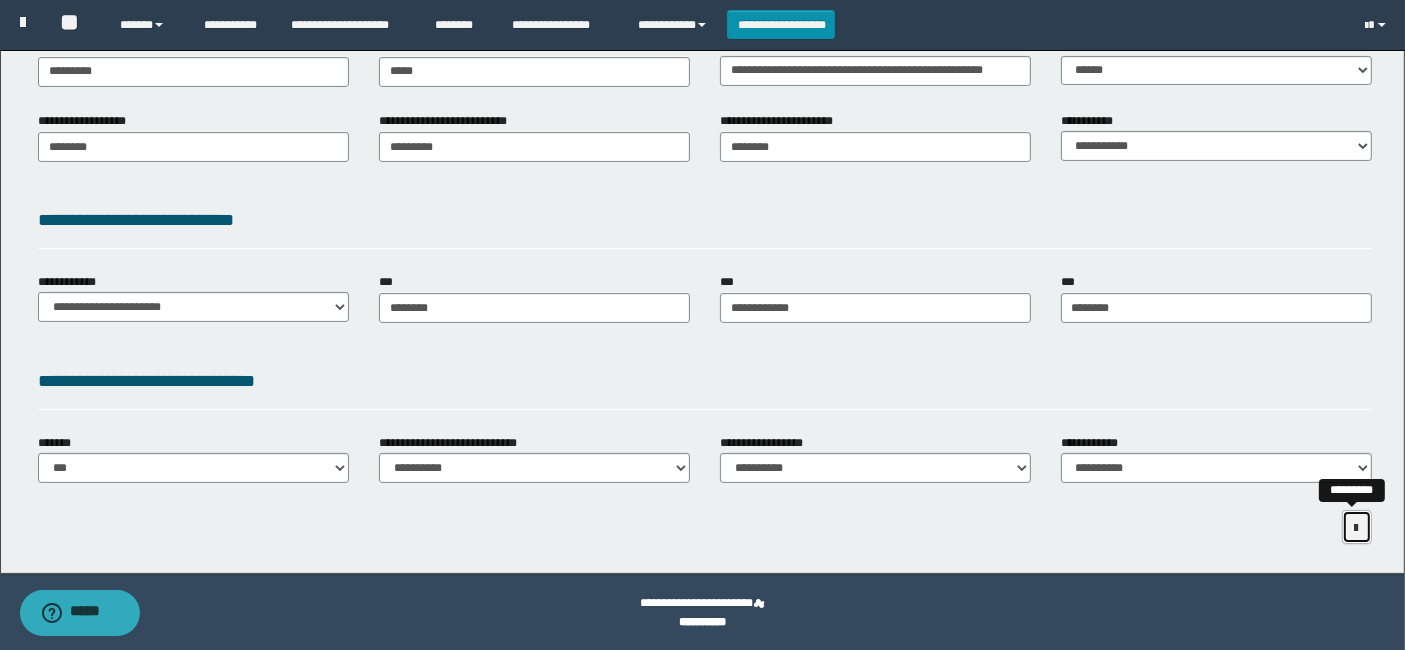 click at bounding box center (1357, 528) 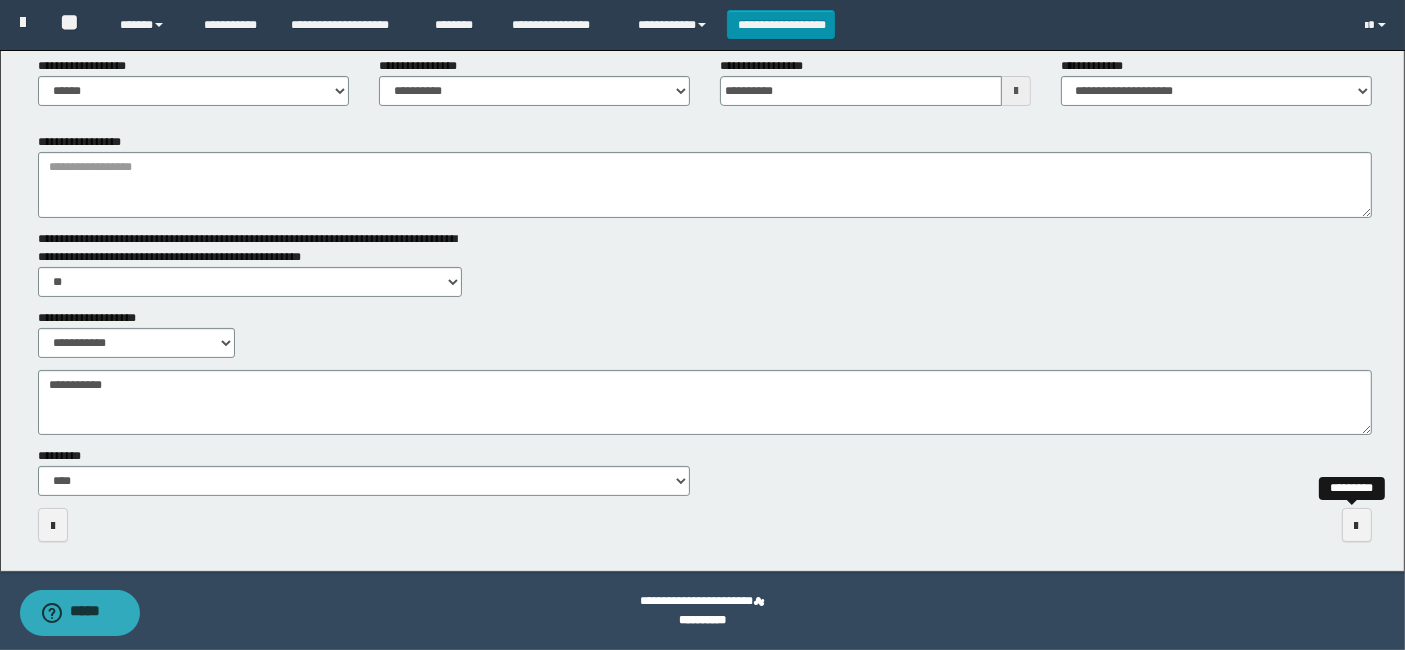 scroll, scrollTop: 274, scrollLeft: 0, axis: vertical 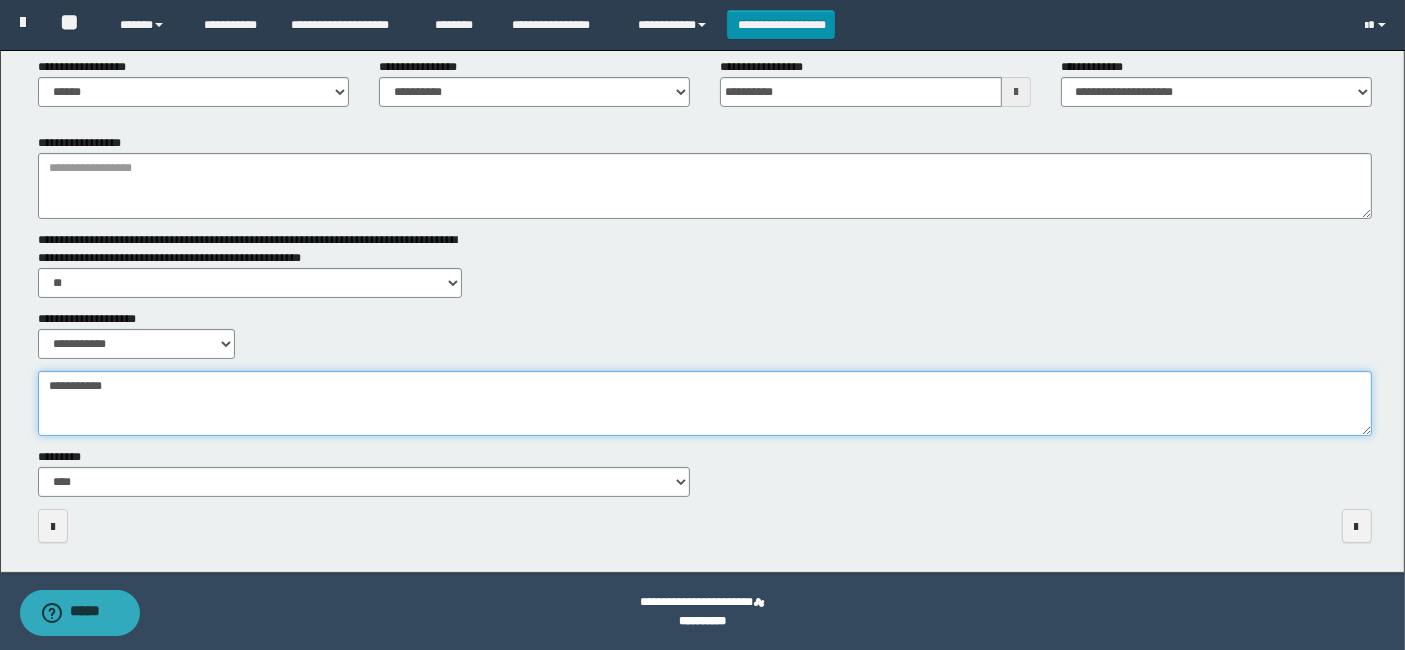 click on "**********" at bounding box center [705, 403] 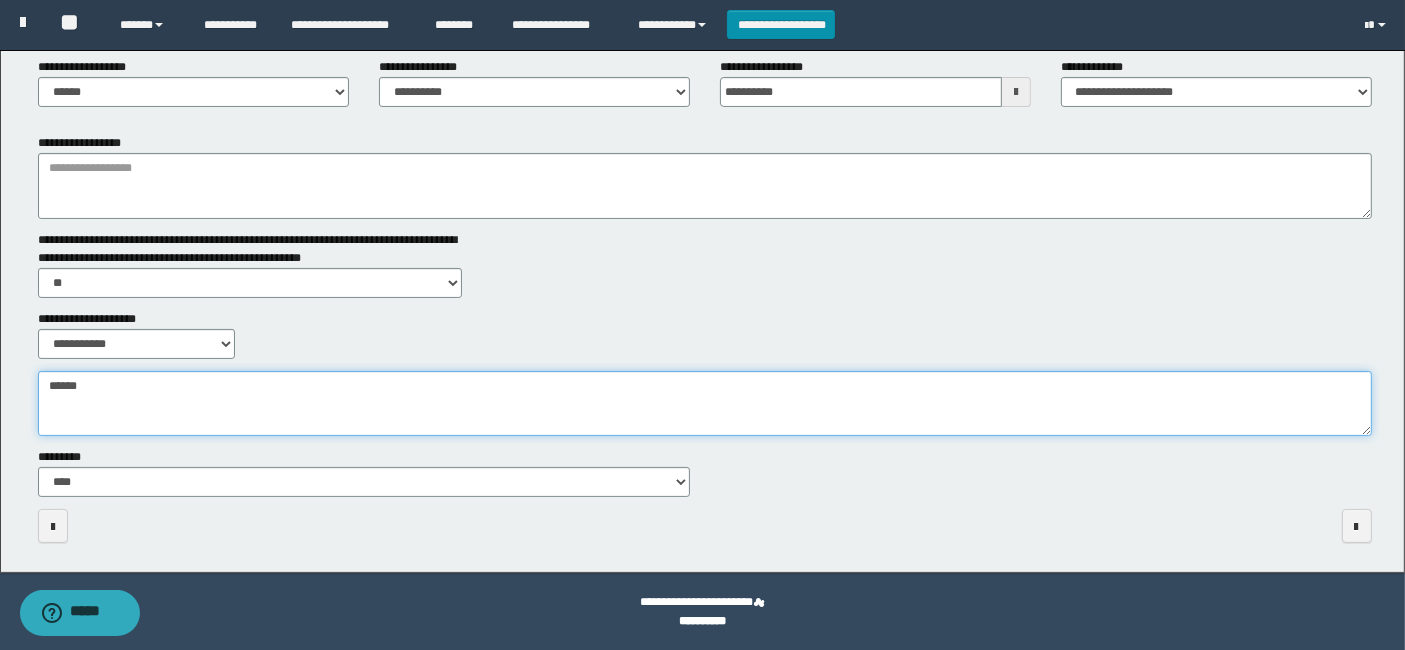 type on "******" 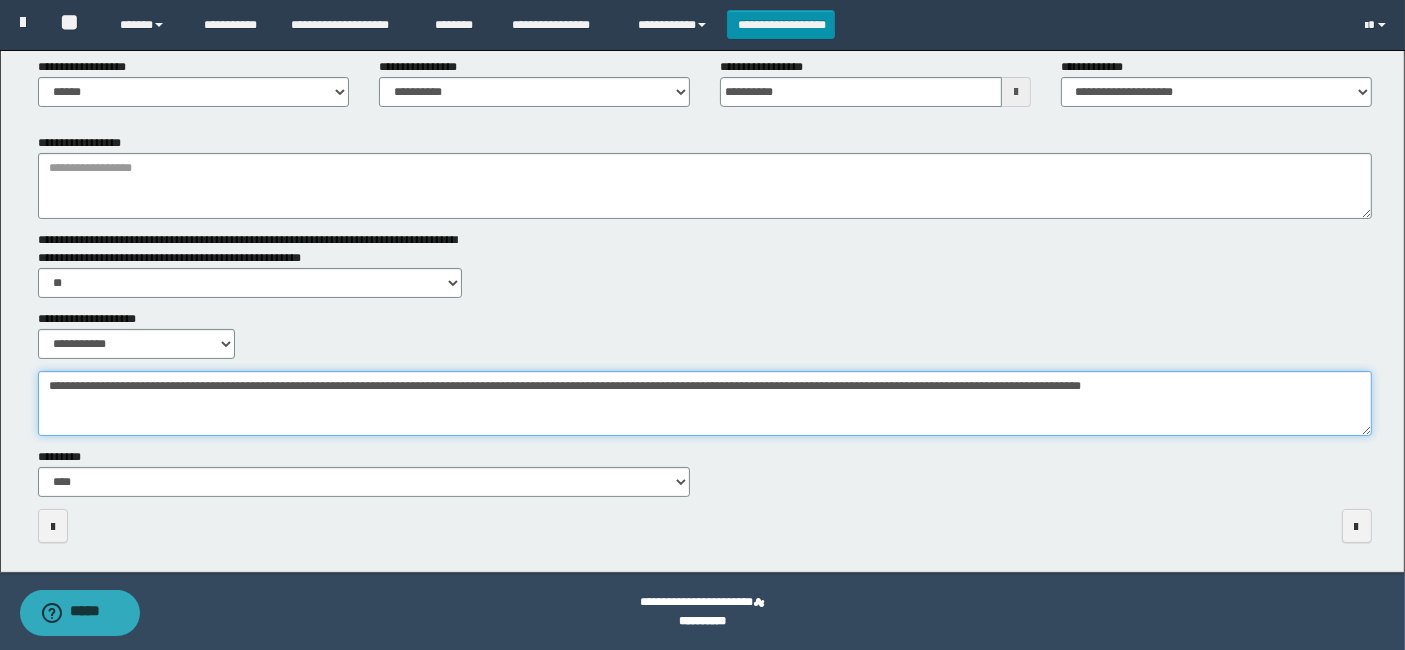 drag, startPoint x: 219, startPoint y: 388, endPoint x: 351, endPoint y: 483, distance: 162.63148 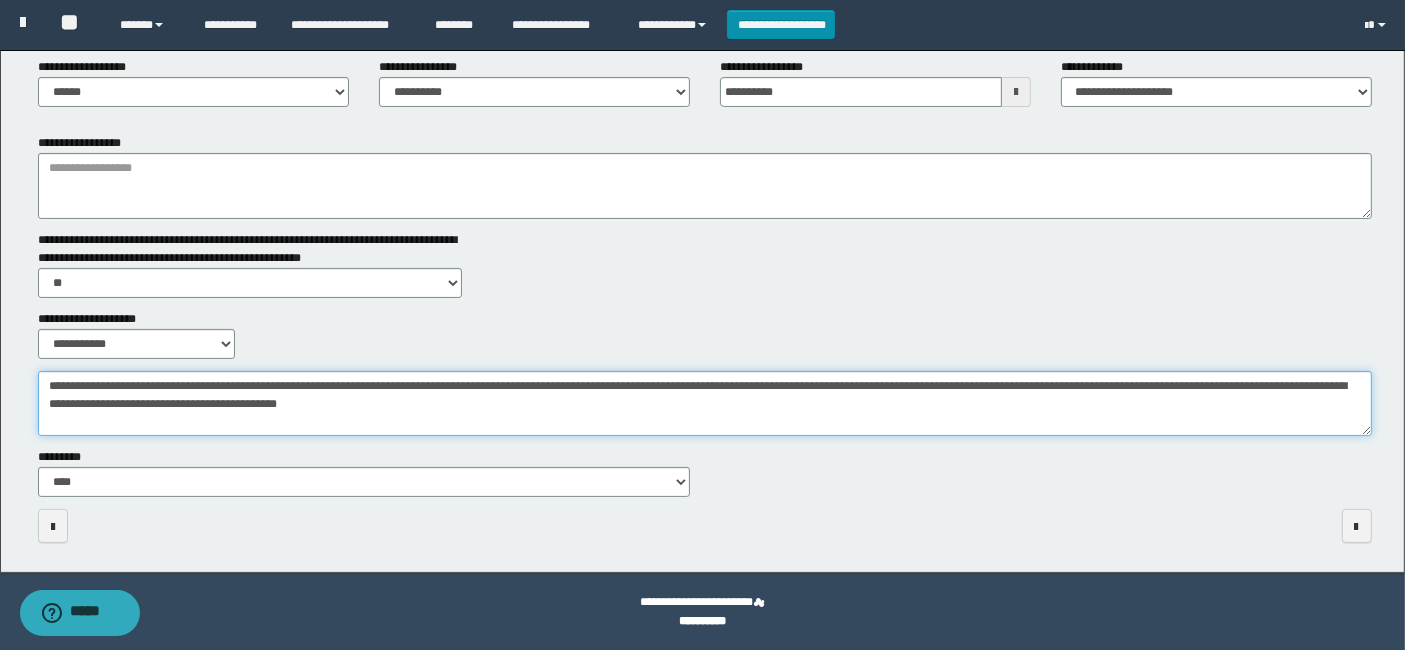 click on "**********" at bounding box center (705, 403) 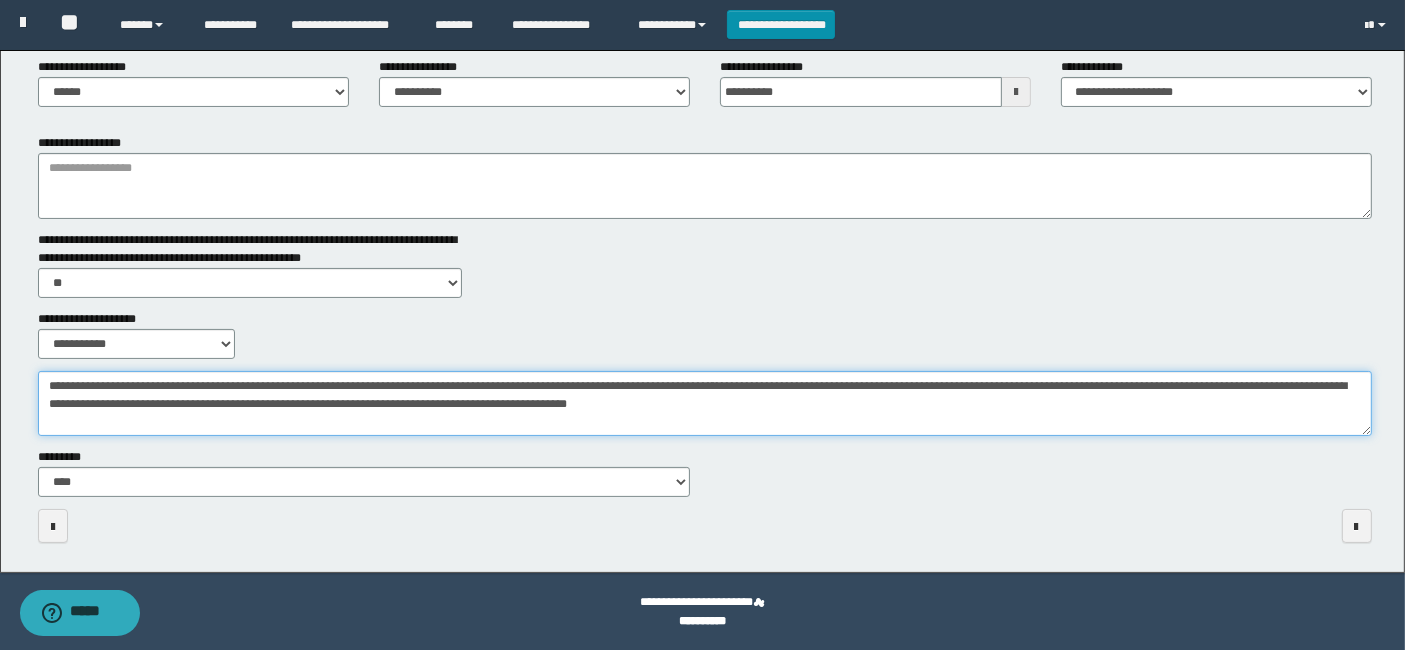 paste on "**********" 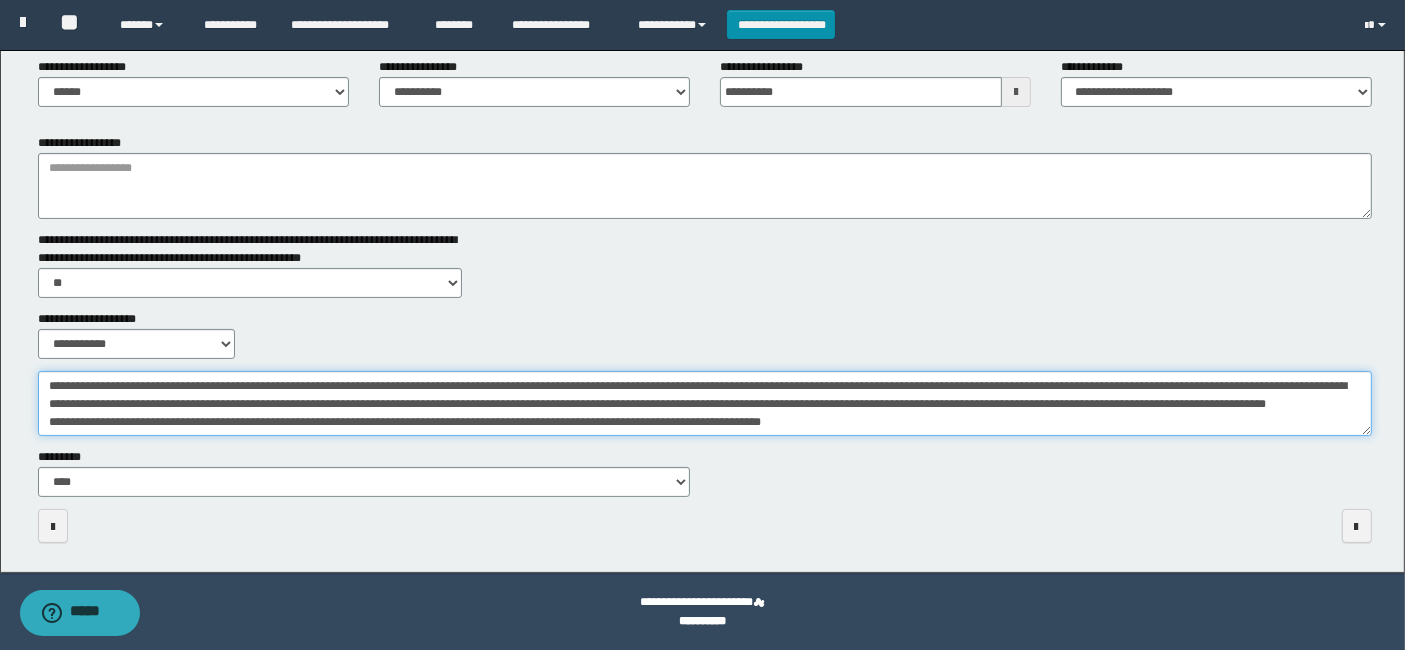 scroll, scrollTop: 83, scrollLeft: 0, axis: vertical 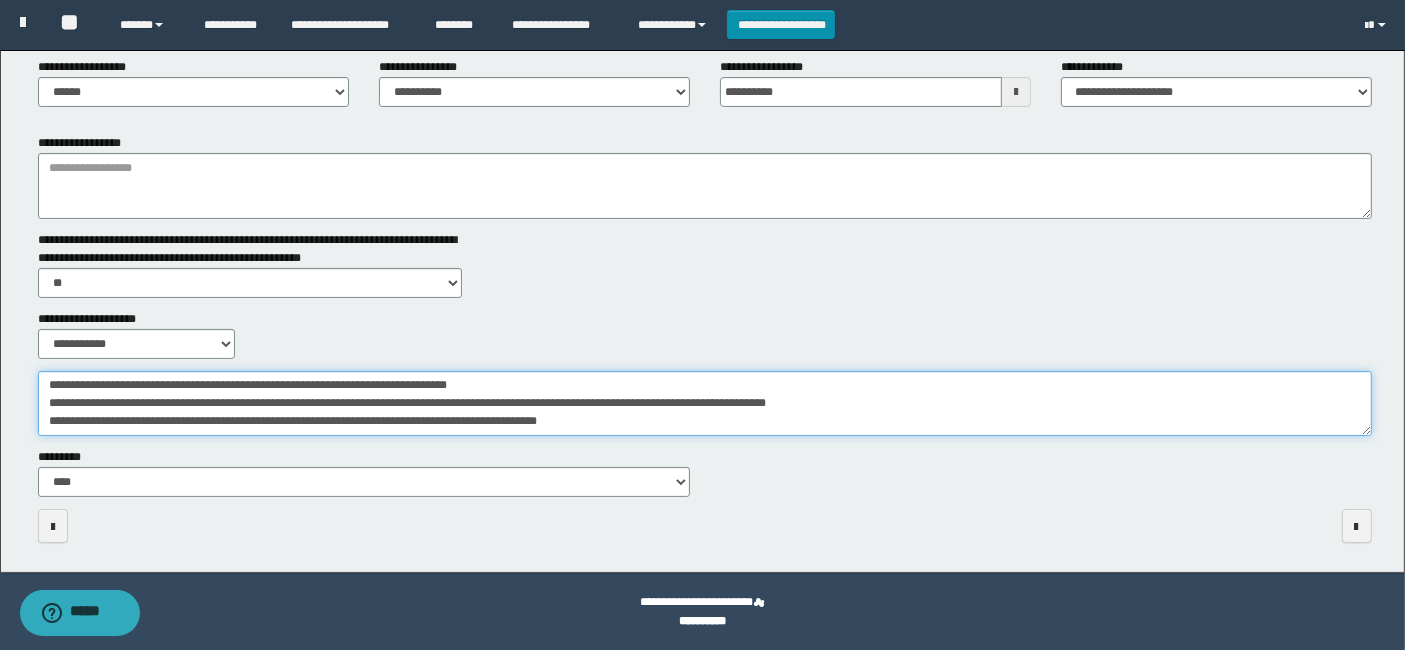 drag, startPoint x: 906, startPoint y: 432, endPoint x: 890, endPoint y: 452, distance: 25.612497 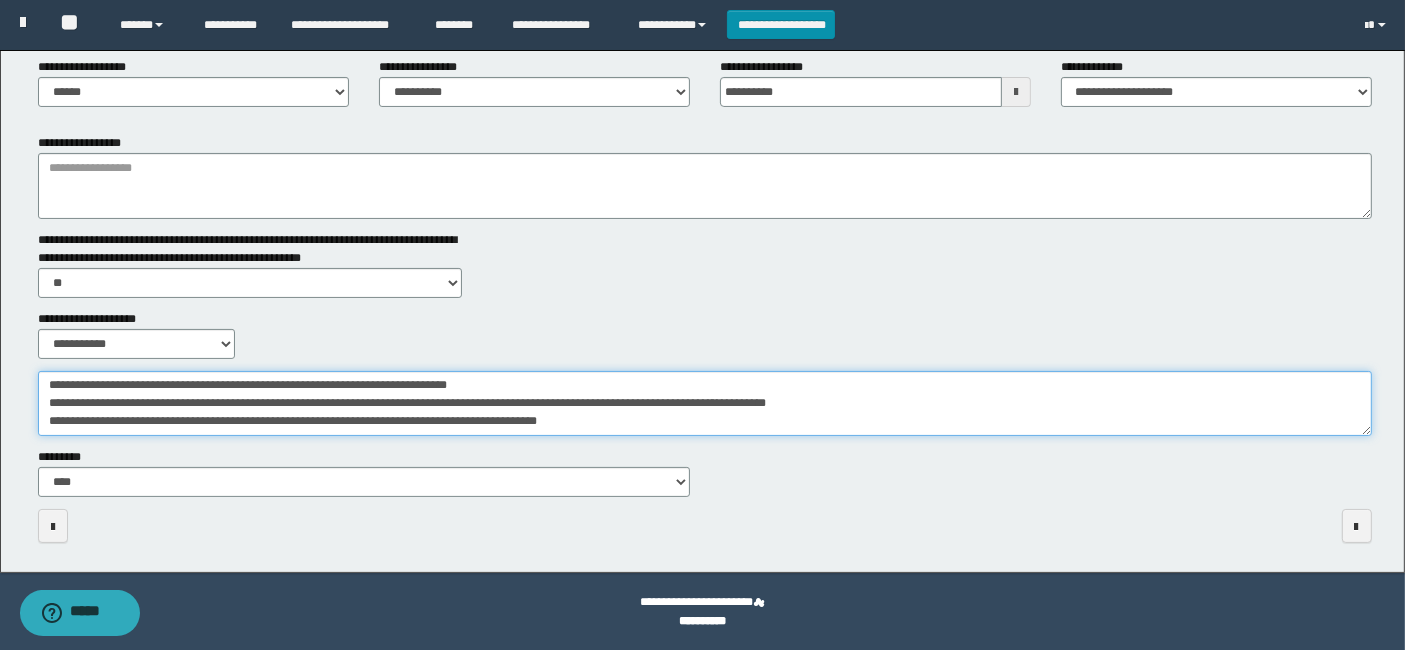 click on "**********" at bounding box center [705, 403] 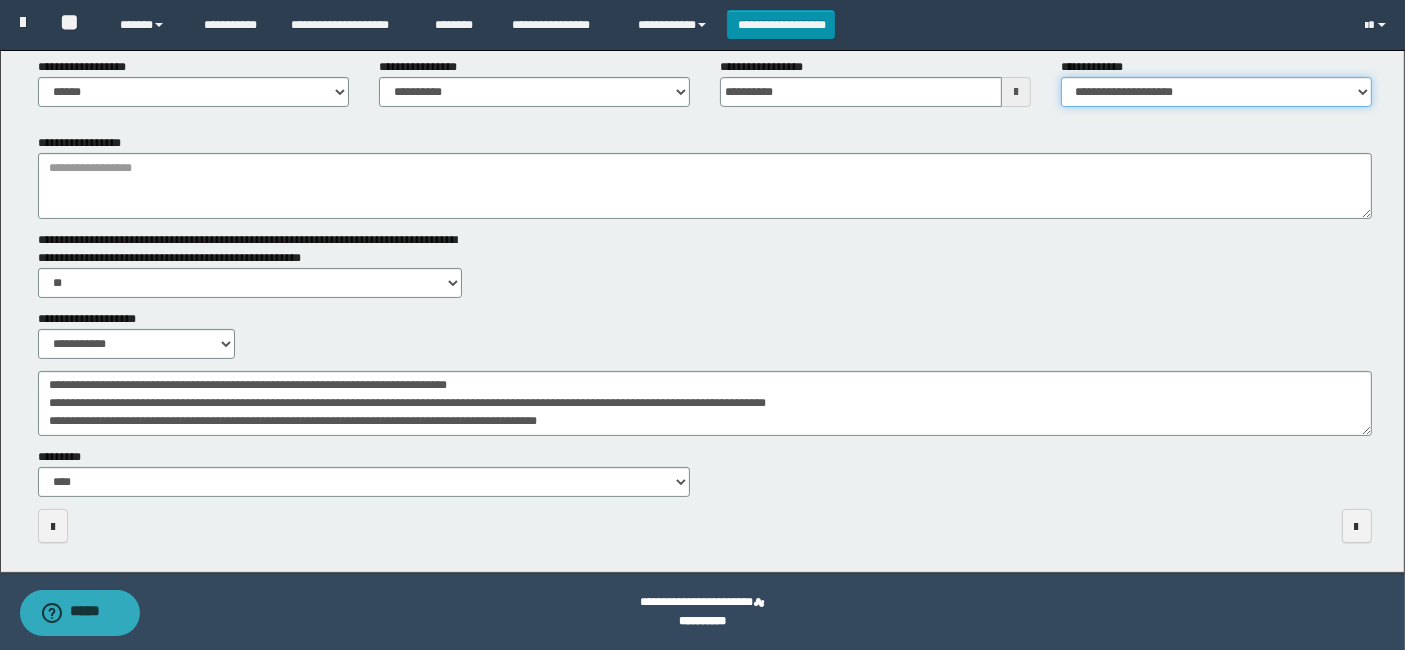 click on "**********" at bounding box center [1216, 92] 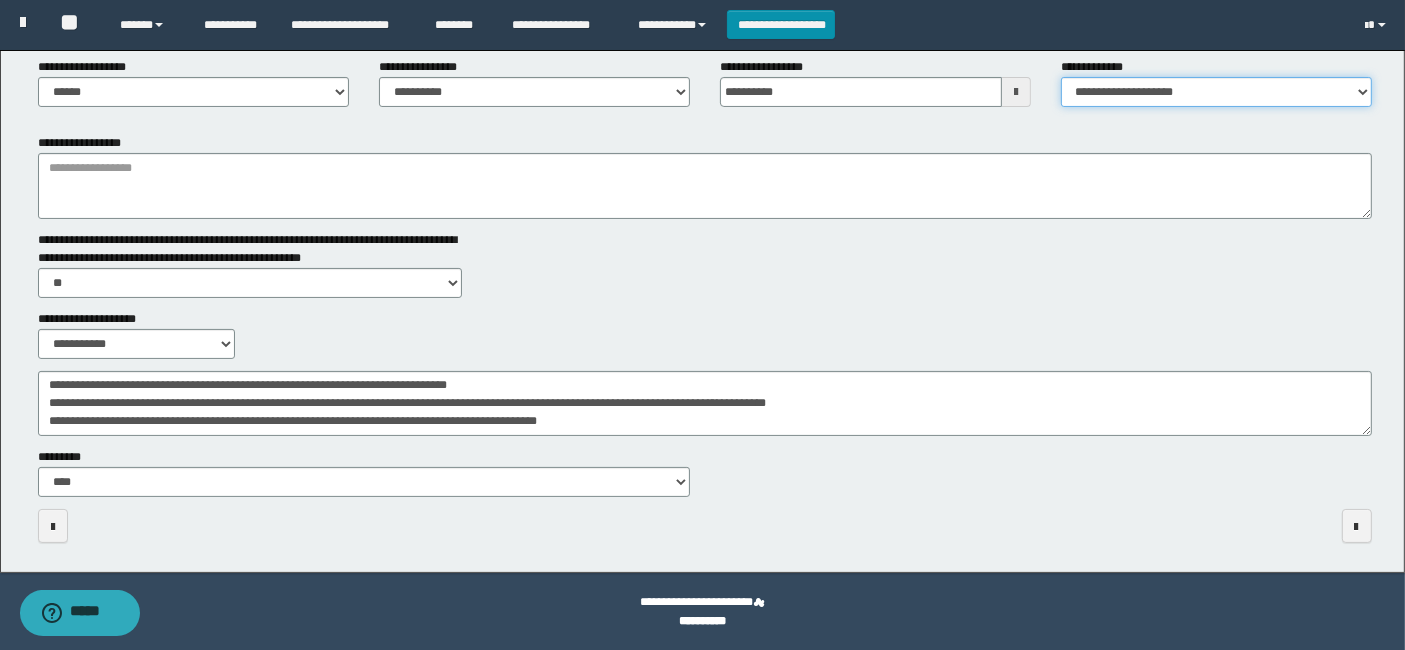 select on "**" 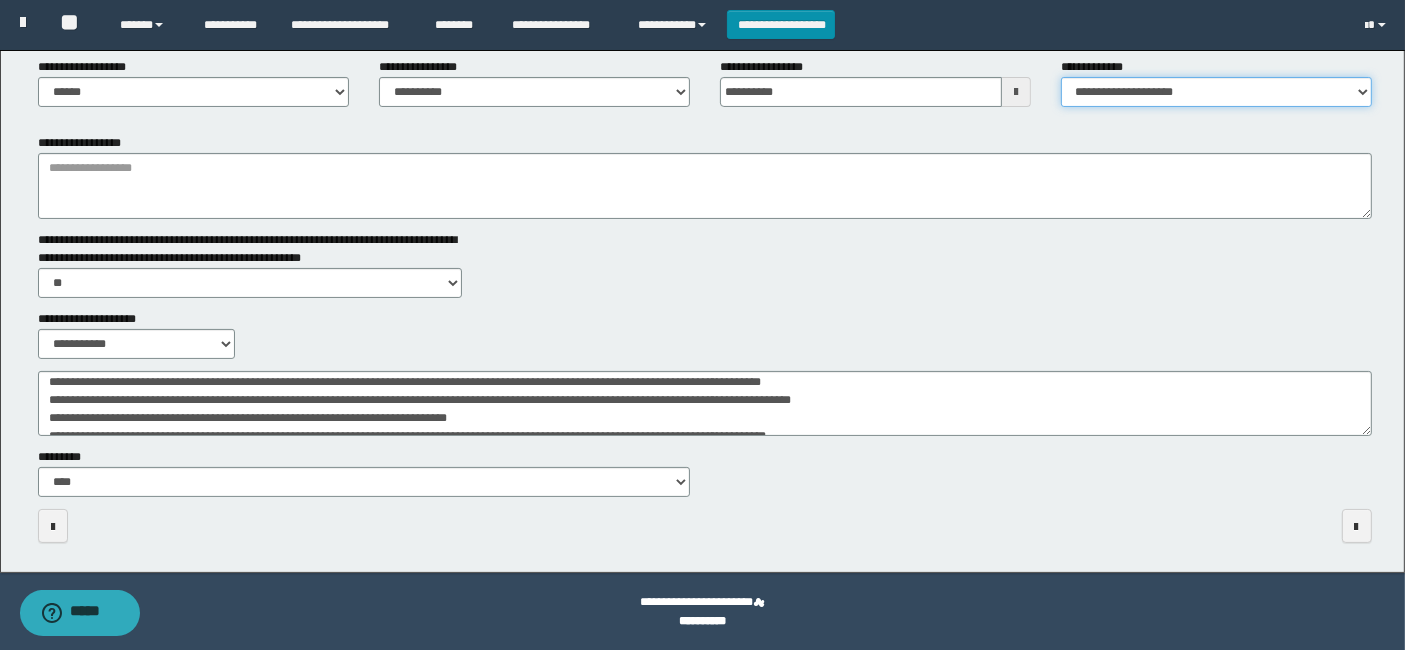 scroll, scrollTop: 0, scrollLeft: 0, axis: both 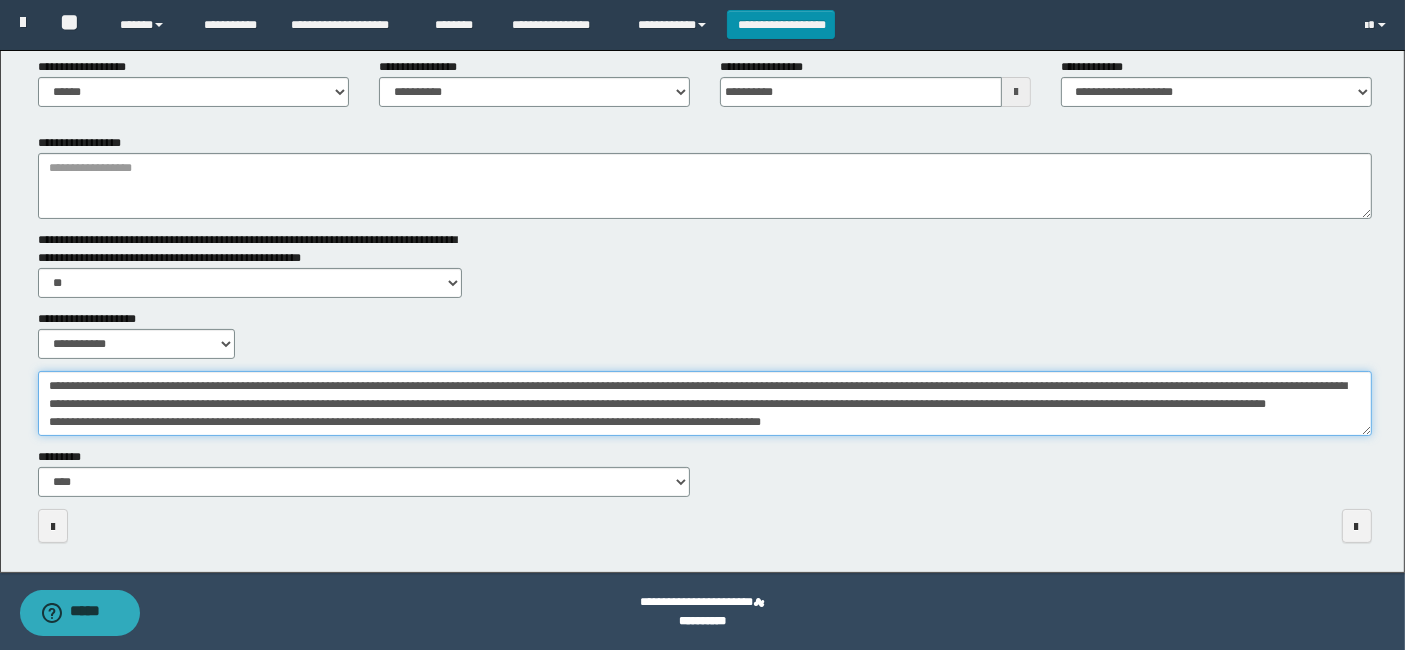 click on "**********" at bounding box center (705, 403) 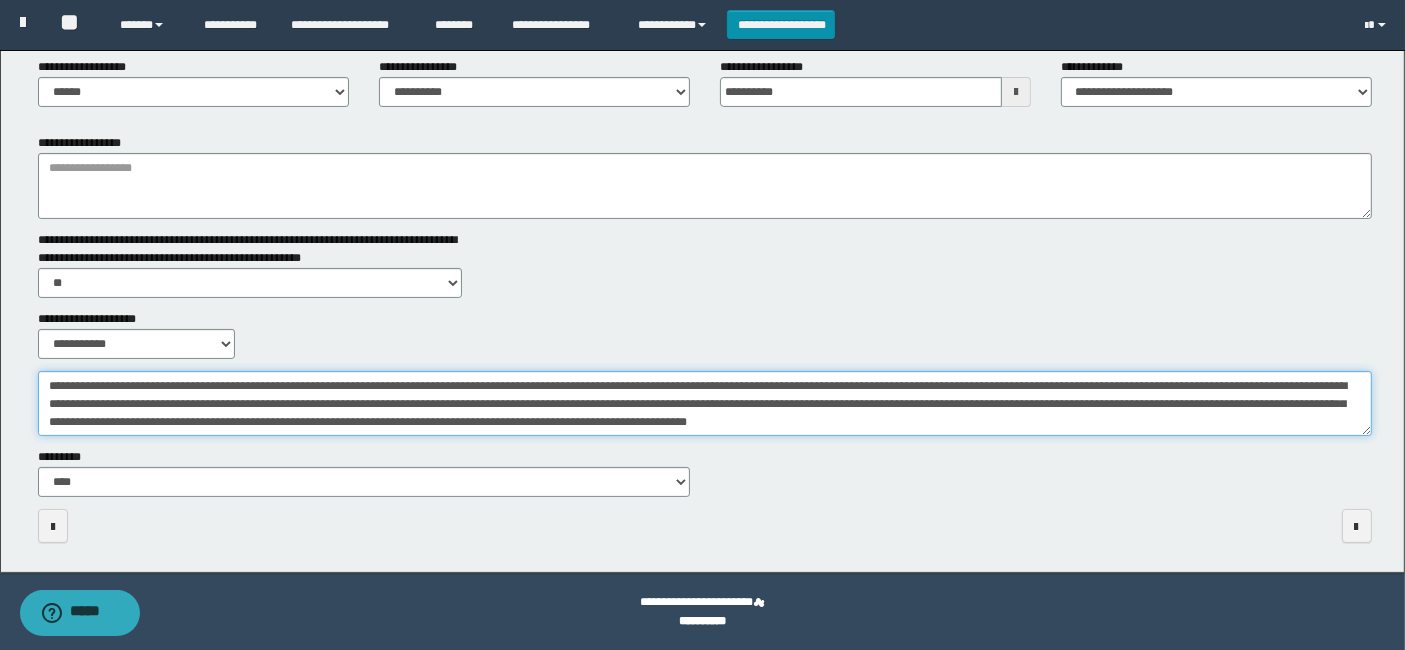 click on "**********" at bounding box center (705, 403) 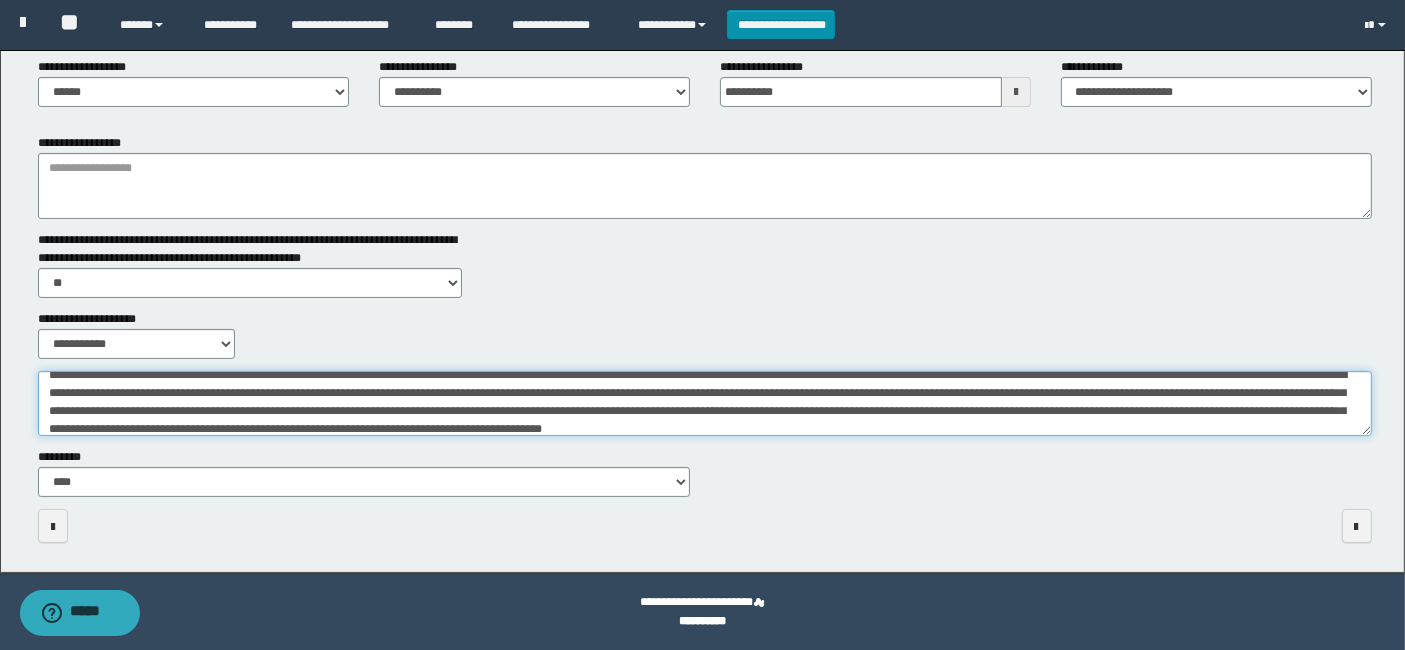 scroll, scrollTop: 54, scrollLeft: 0, axis: vertical 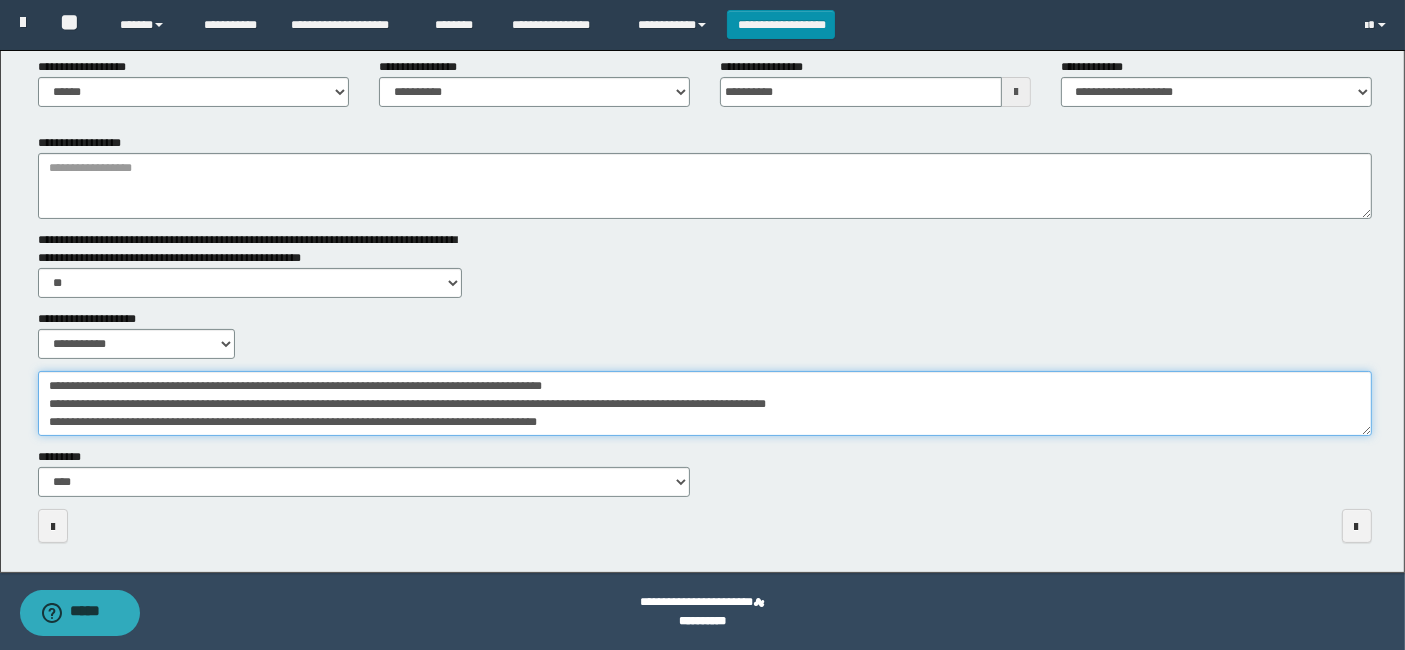 click on "**********" at bounding box center [705, 403] 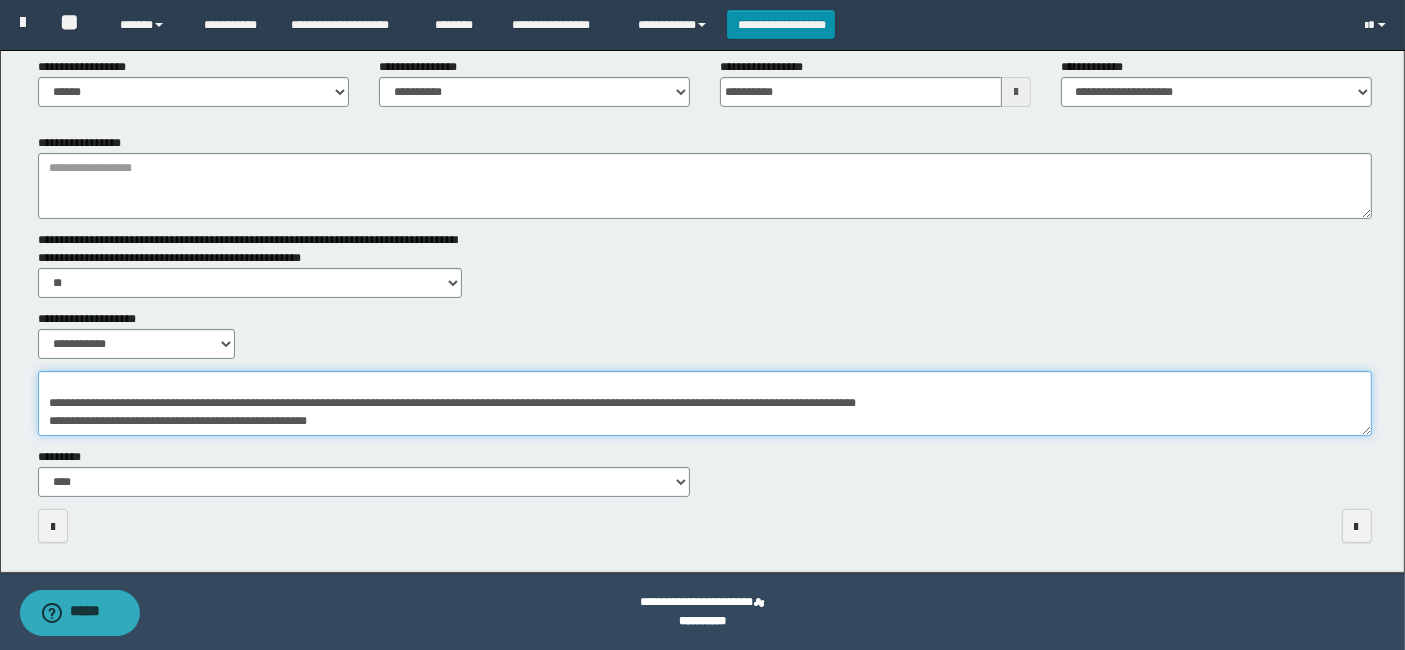 scroll, scrollTop: 191, scrollLeft: 0, axis: vertical 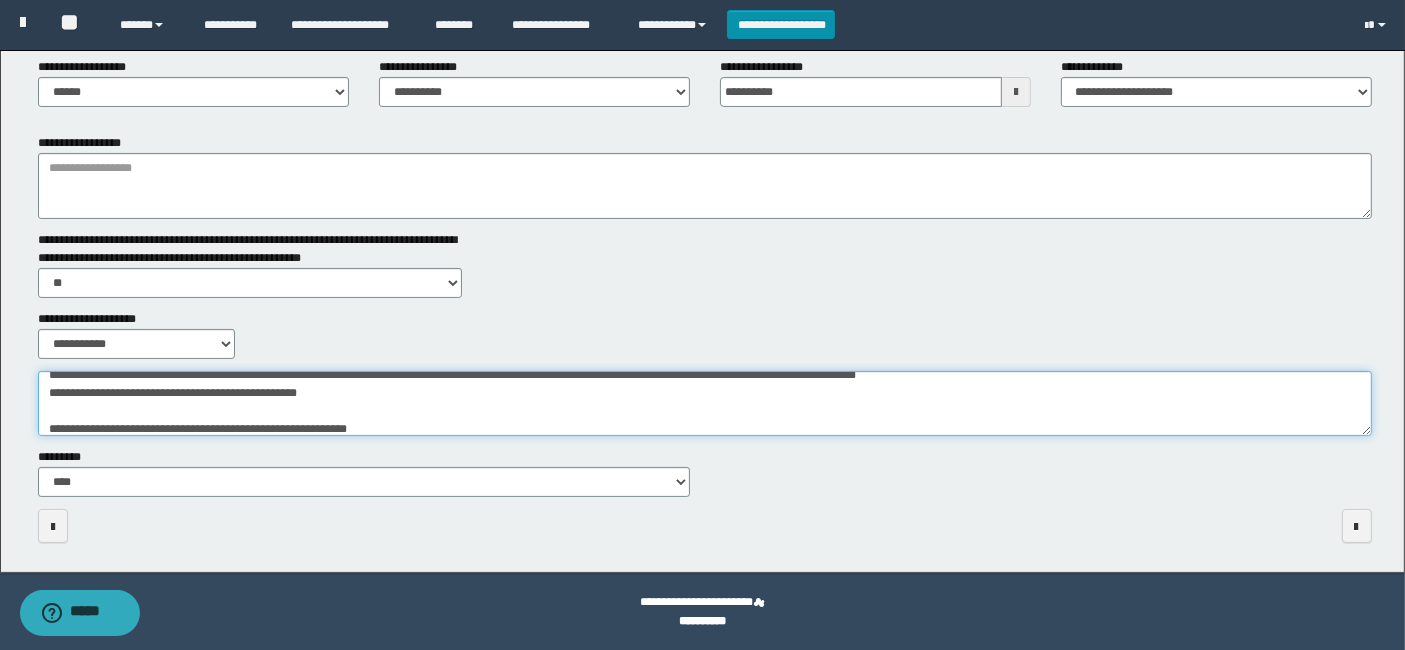 type on "**********" 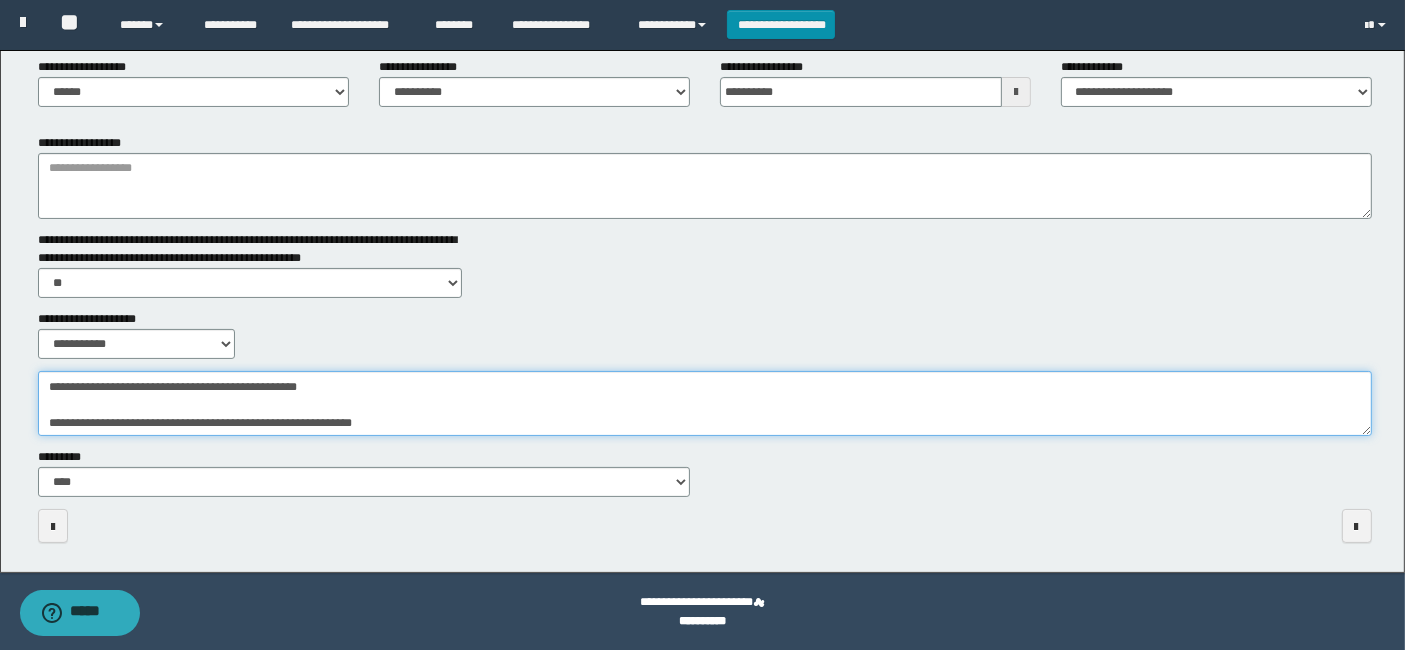 scroll, scrollTop: 197, scrollLeft: 0, axis: vertical 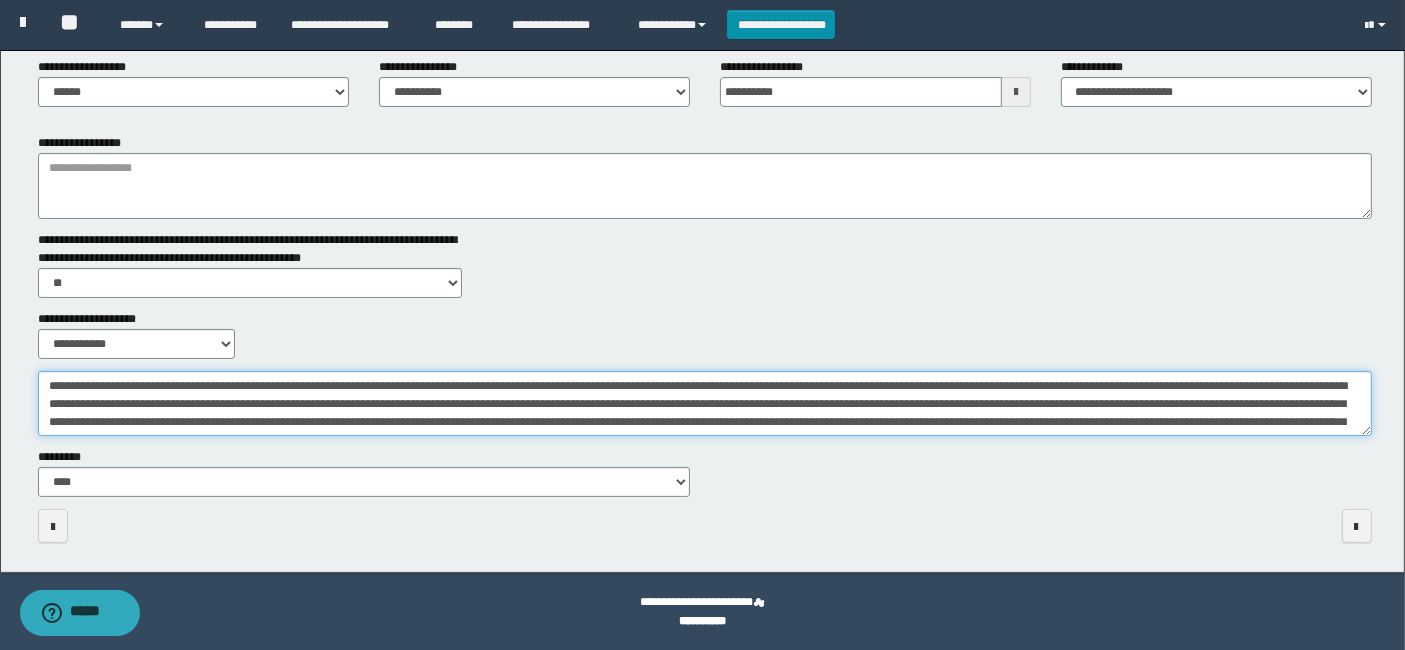 drag, startPoint x: 388, startPoint y: 417, endPoint x: 0, endPoint y: 252, distance: 421.62662 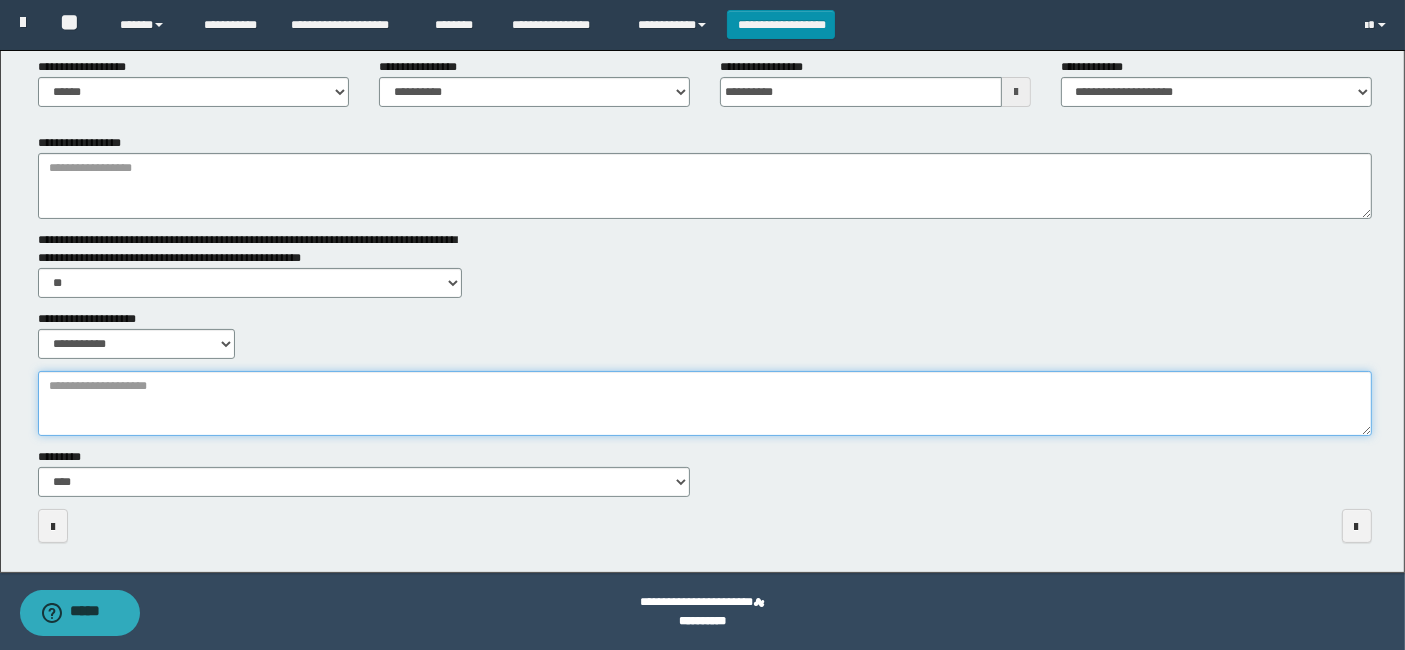 type 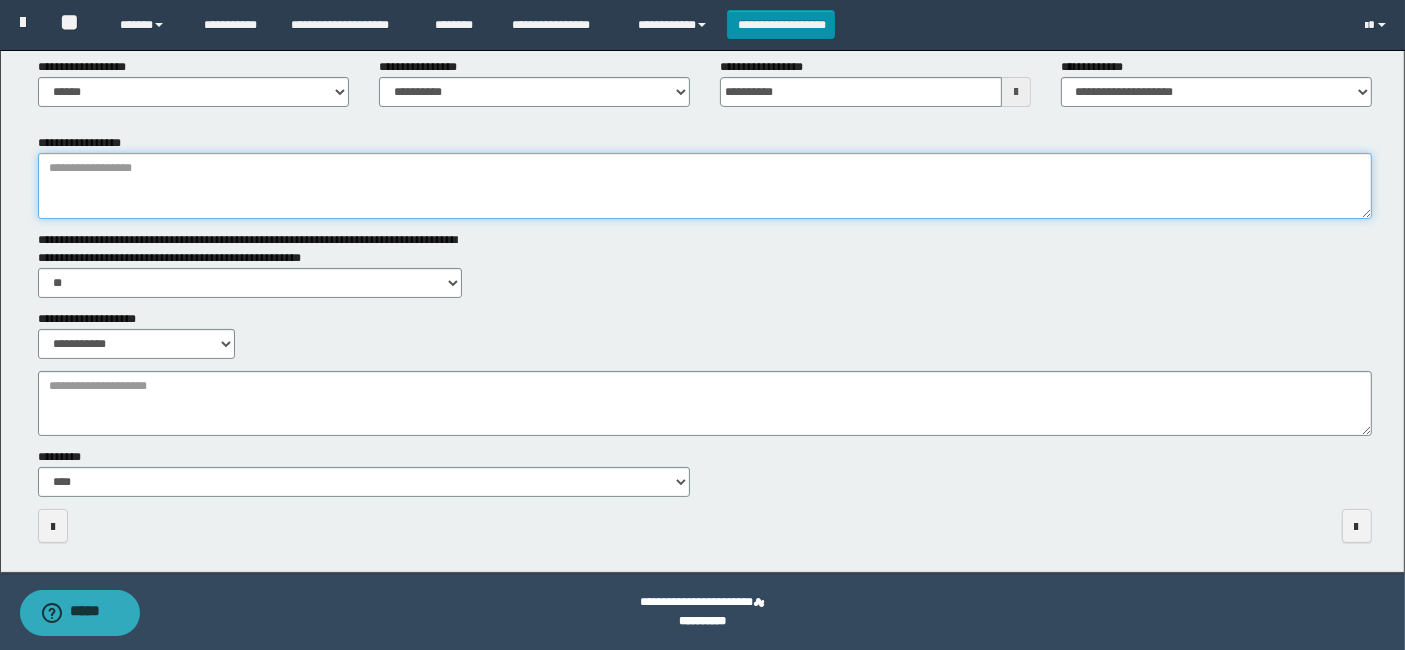 click on "**********" at bounding box center [705, 186] 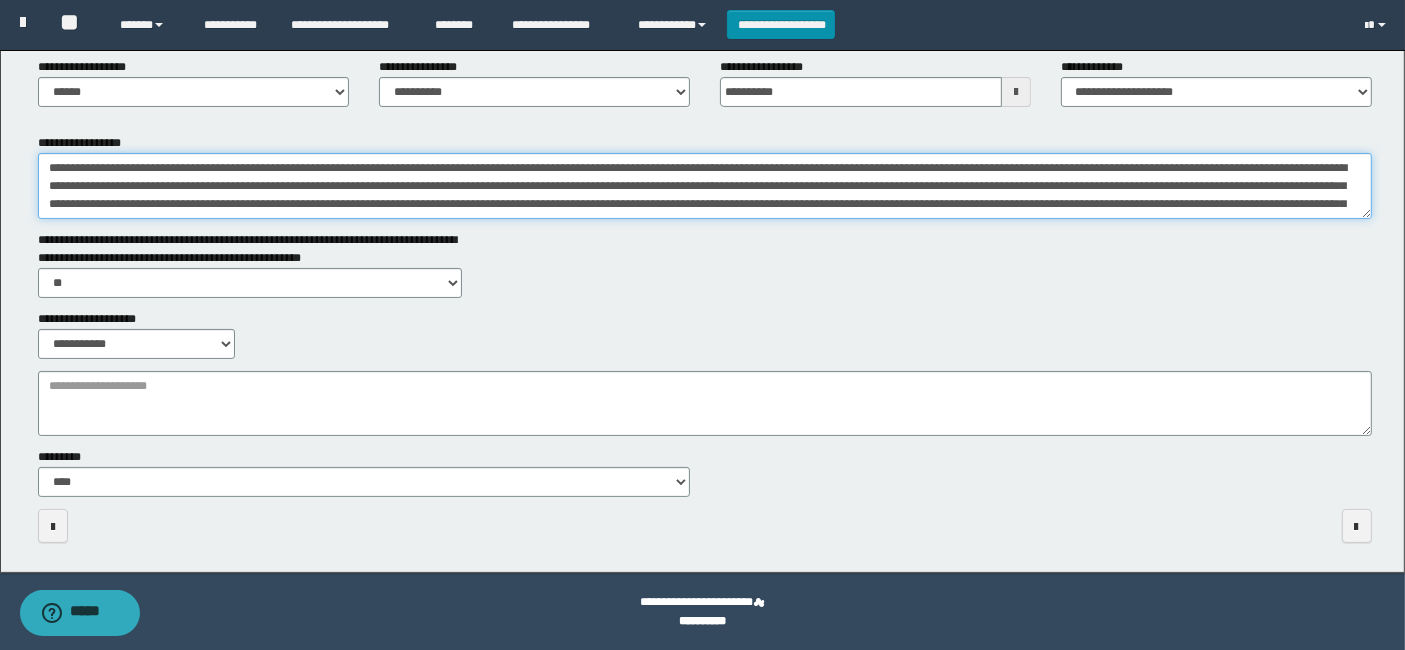 scroll, scrollTop: 191, scrollLeft: 0, axis: vertical 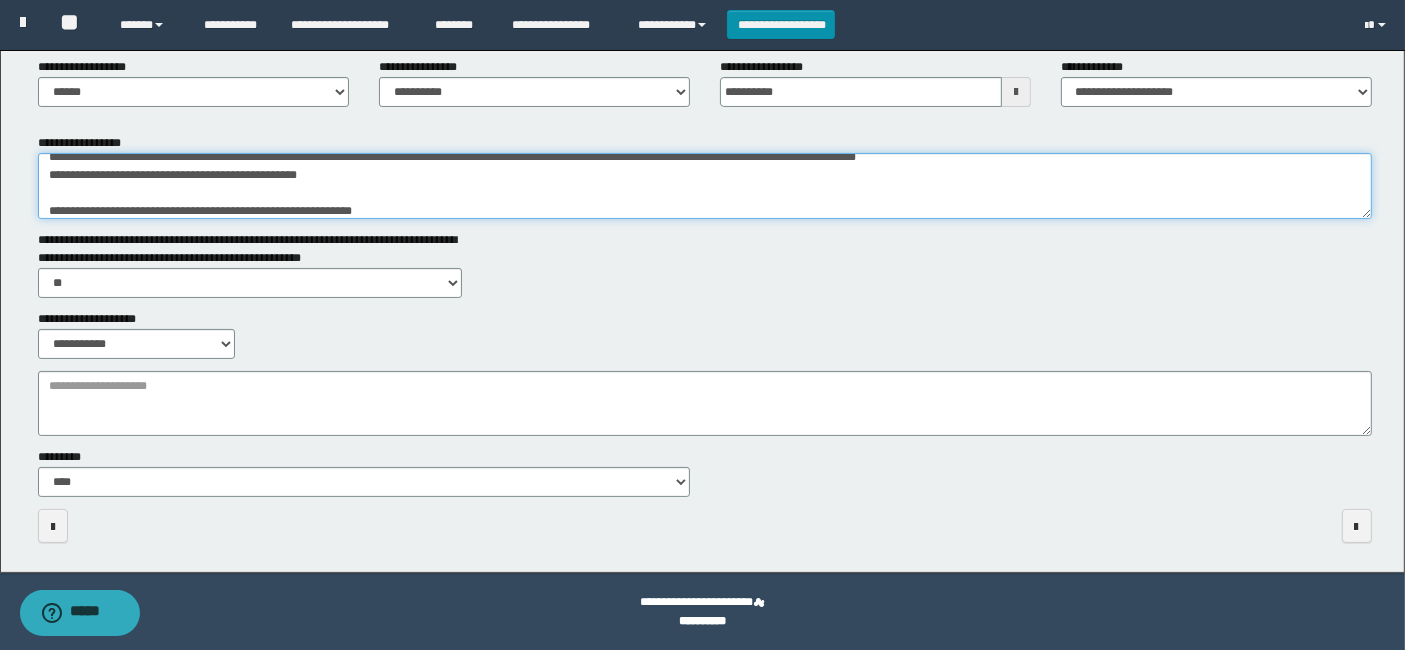 type on "**********" 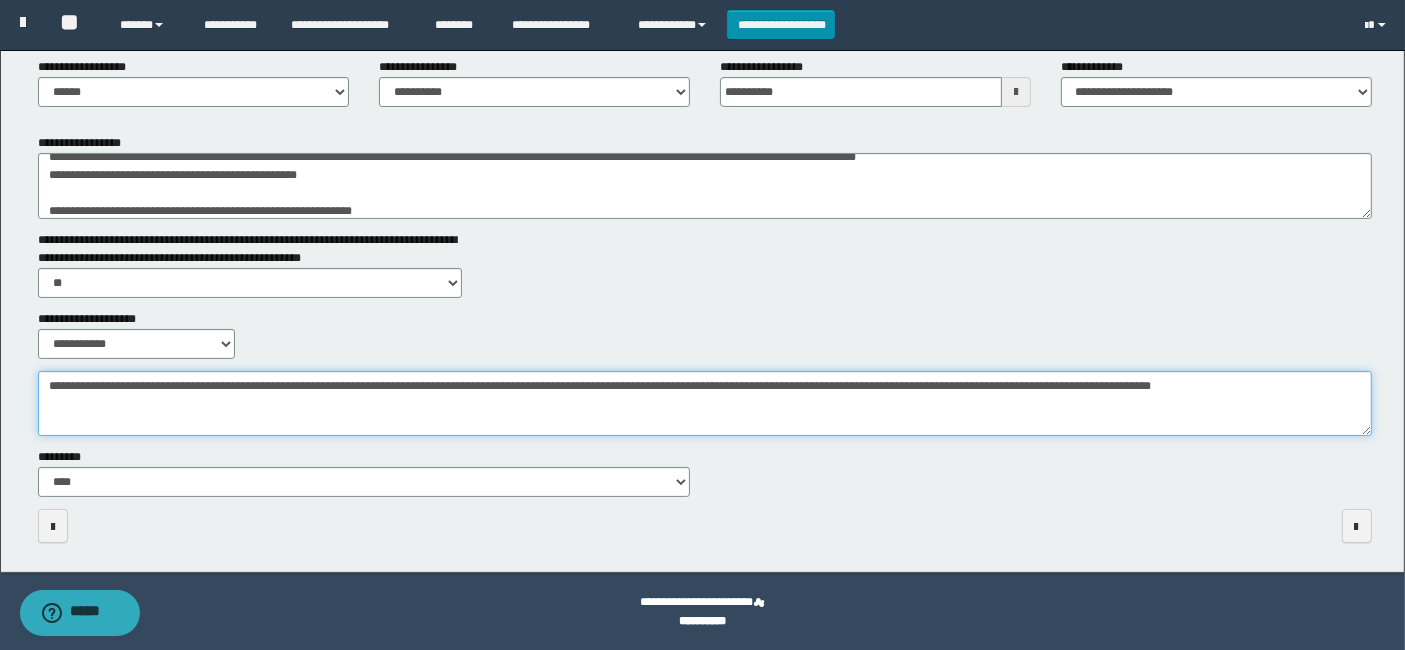 scroll, scrollTop: 197, scrollLeft: 0, axis: vertical 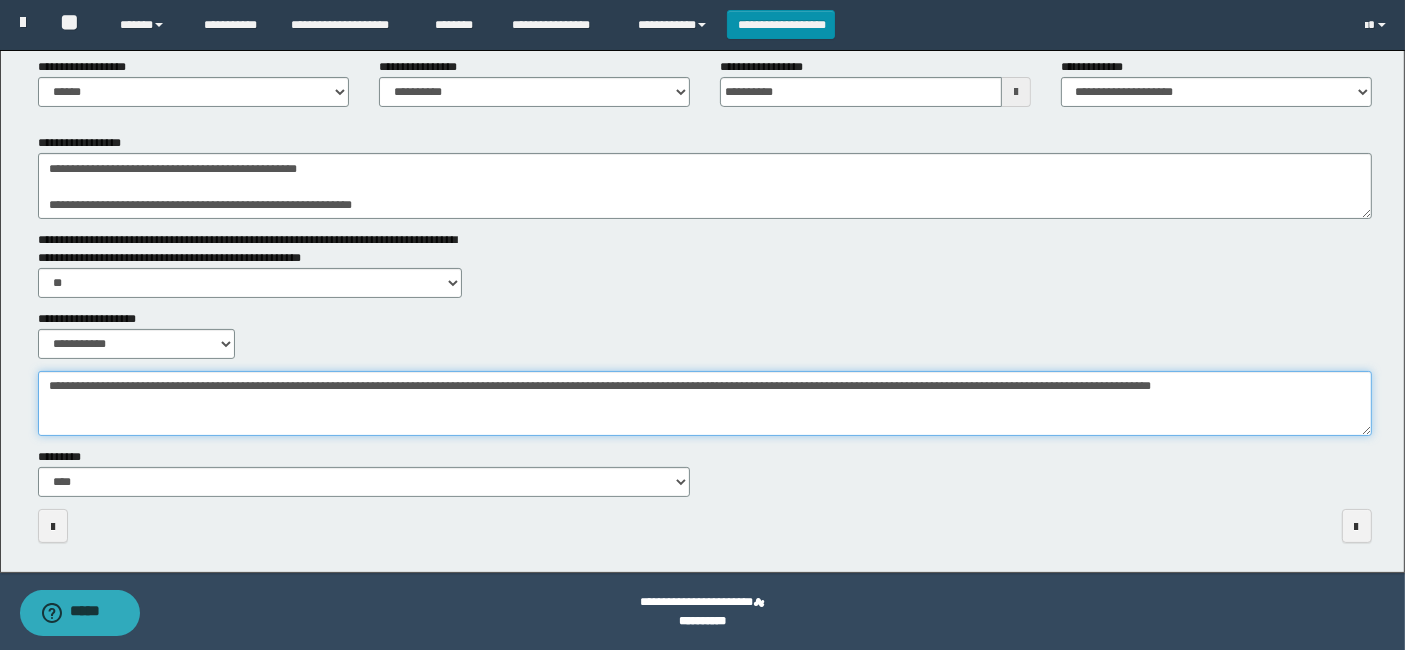 click on "**********" at bounding box center (705, 403) 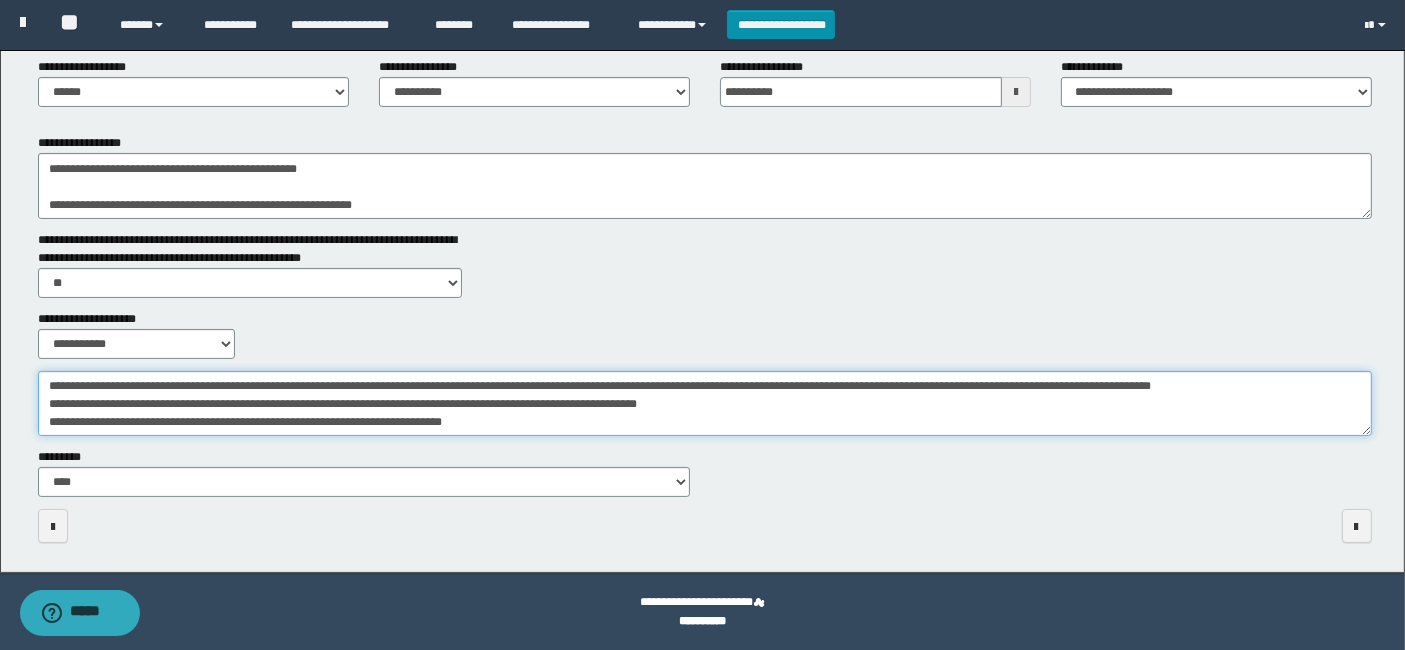 drag, startPoint x: 371, startPoint y: 421, endPoint x: 408, endPoint y: 432, distance: 38.600517 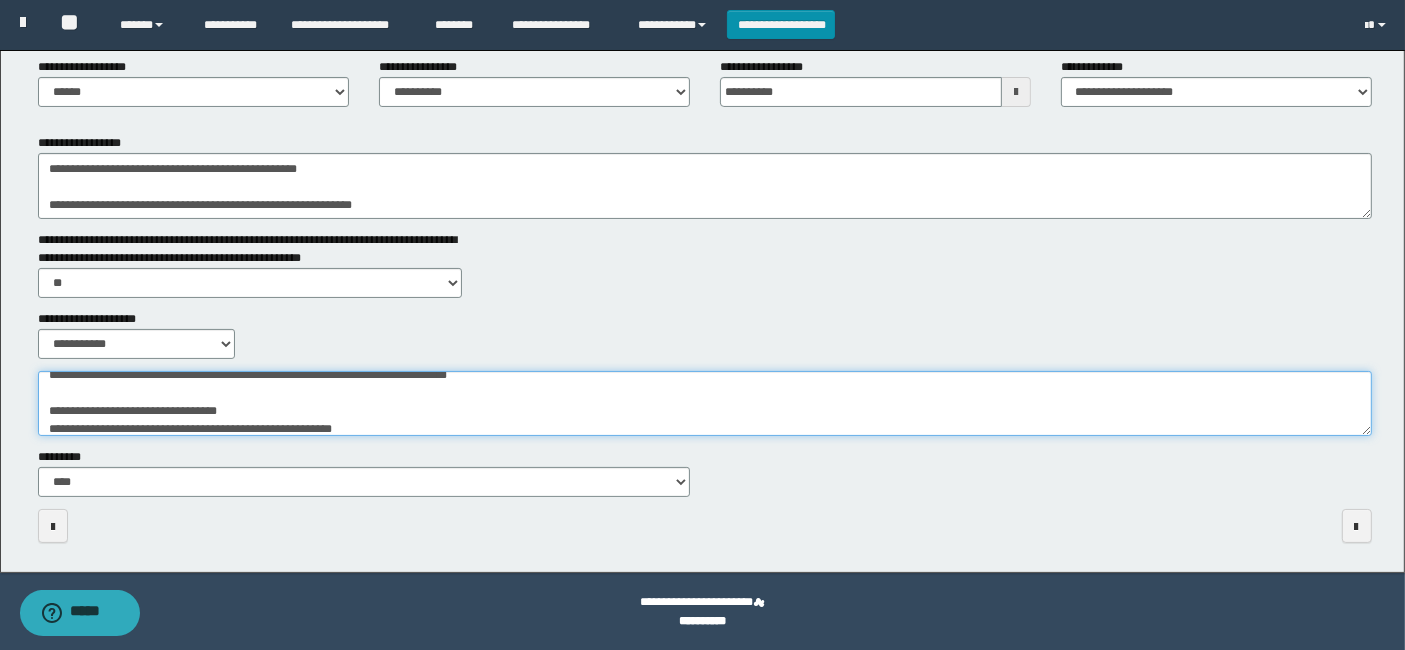 scroll, scrollTop: 65, scrollLeft: 0, axis: vertical 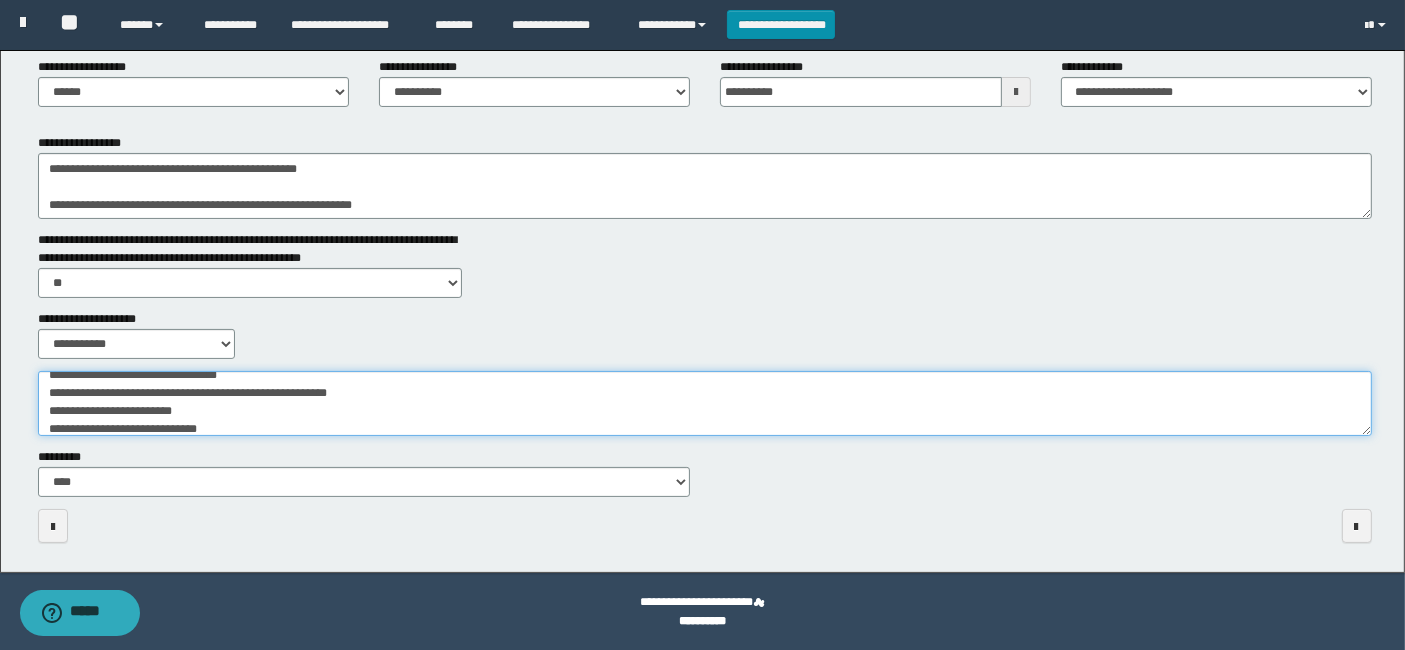 click on "**********" at bounding box center (705, 403) 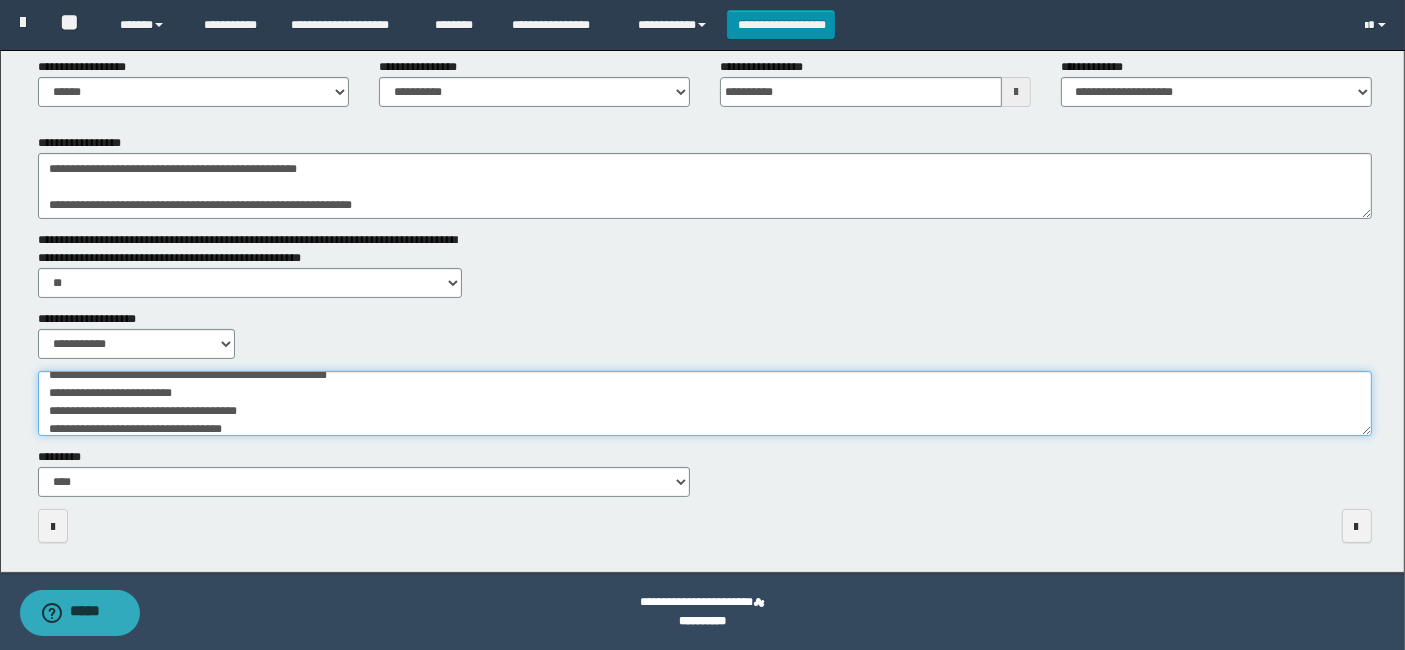 scroll, scrollTop: 119, scrollLeft: 0, axis: vertical 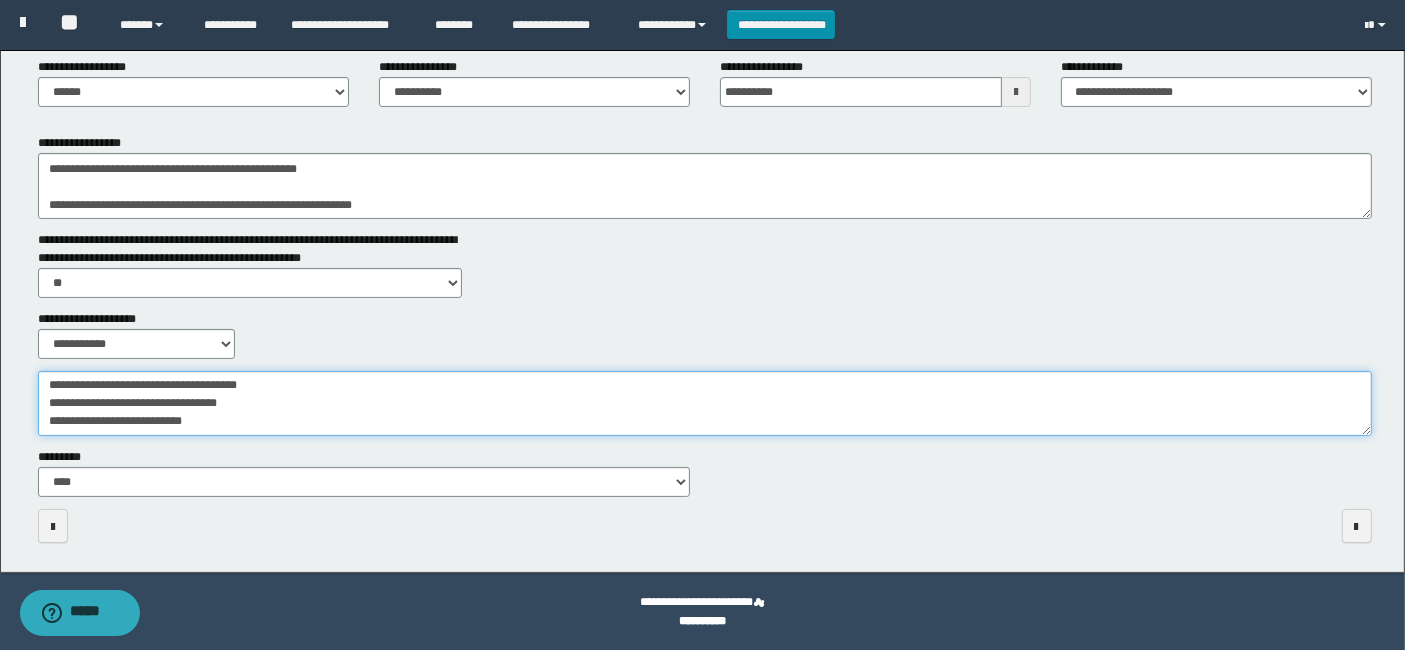 type on "**********" 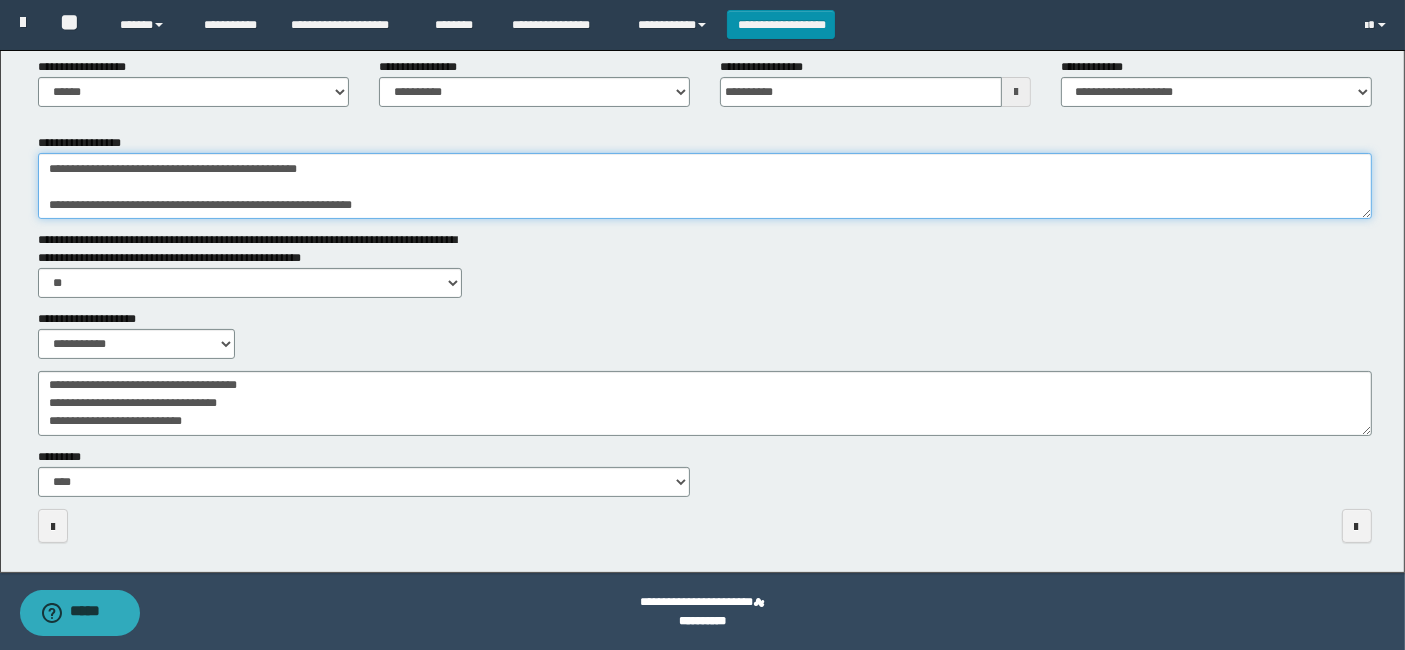 click on "**********" at bounding box center (705, 185) 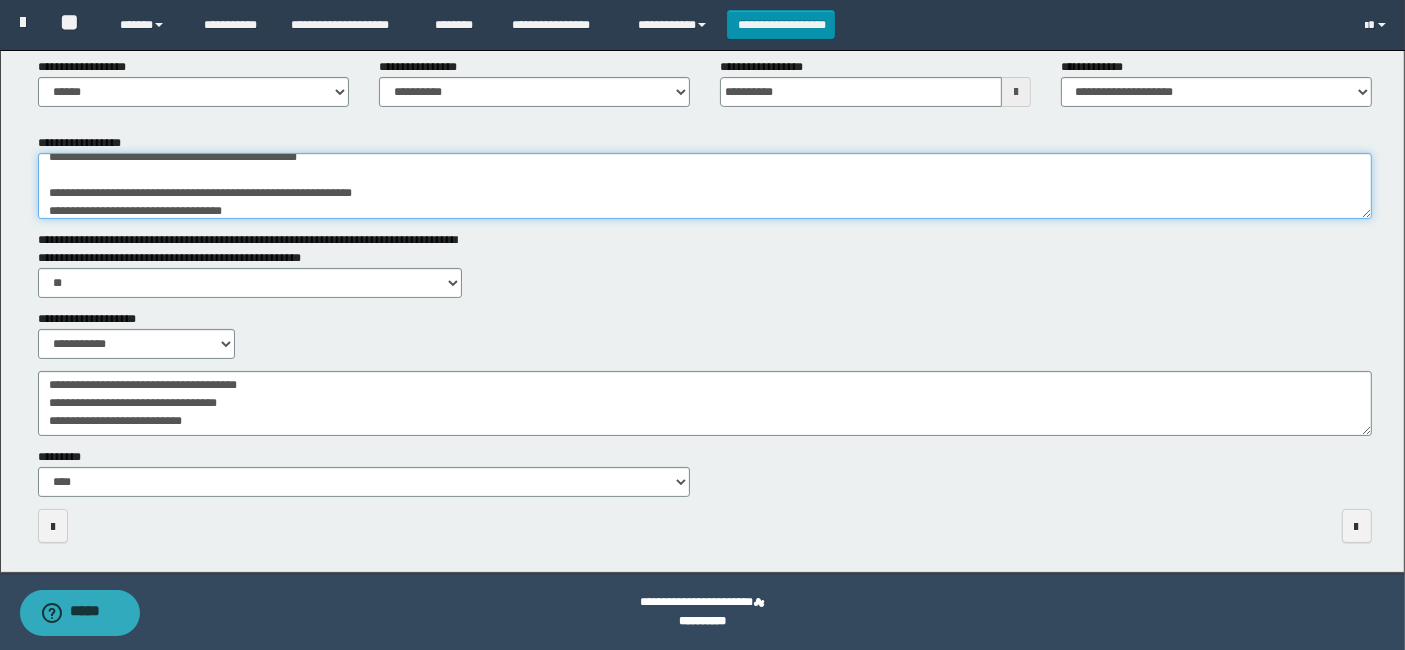 scroll, scrollTop: 227, scrollLeft: 0, axis: vertical 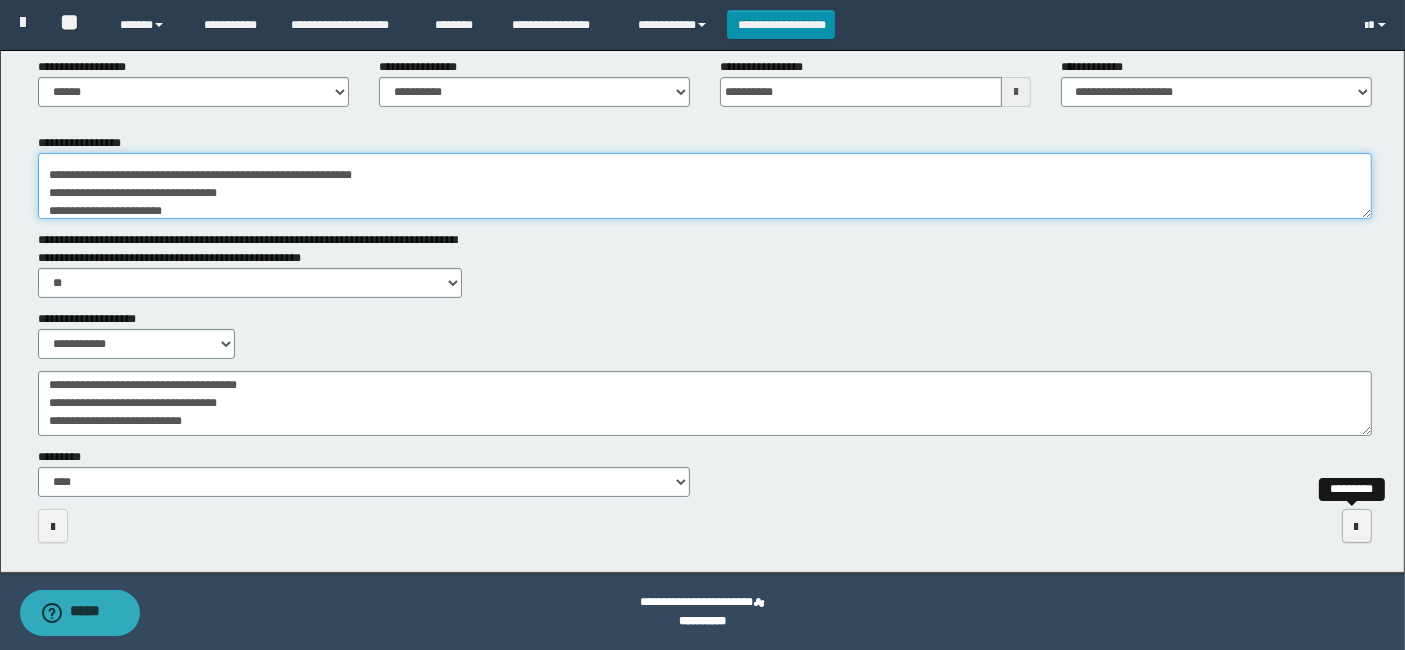 type on "**********" 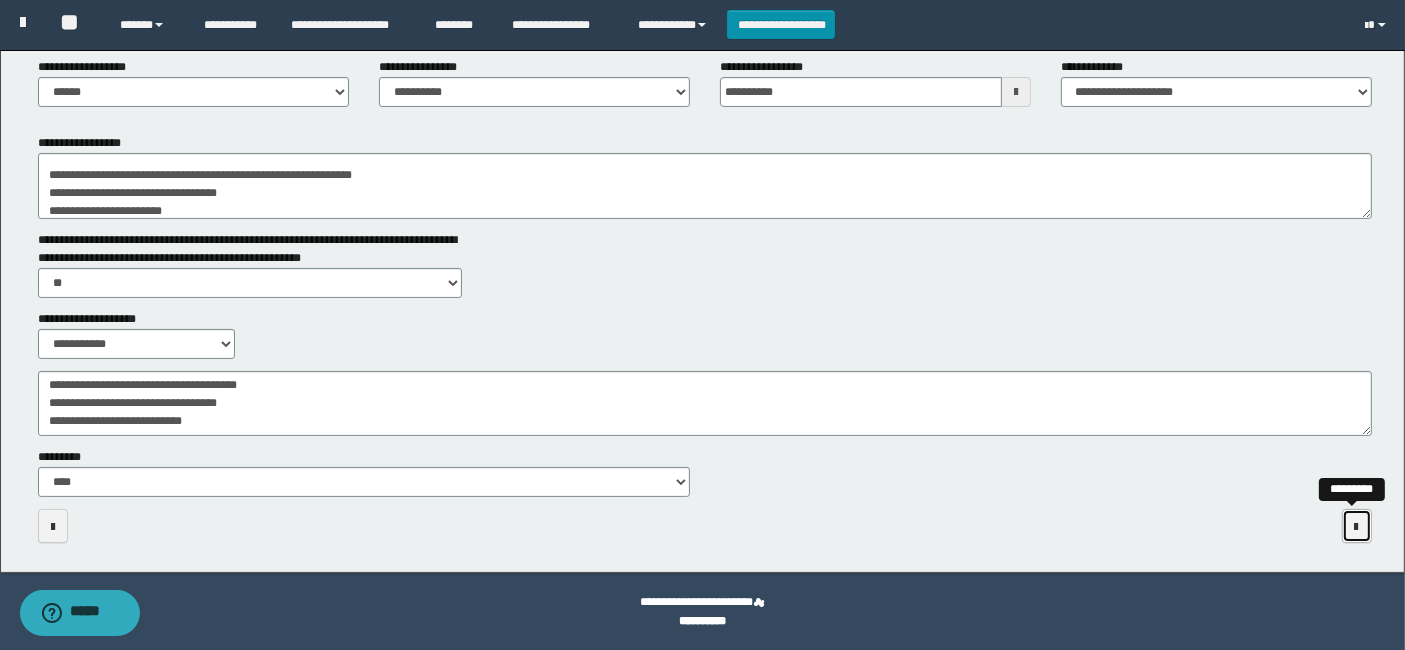 click at bounding box center [1357, 527] 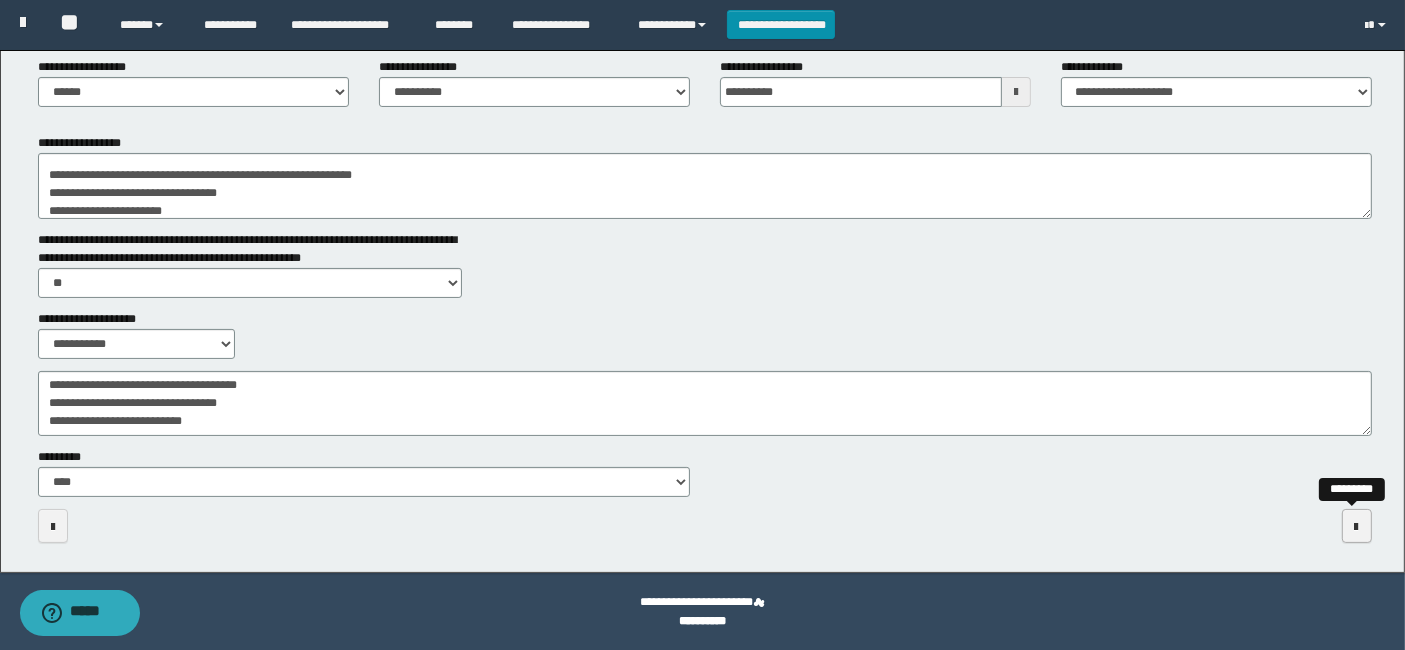 scroll, scrollTop: 0, scrollLeft: 0, axis: both 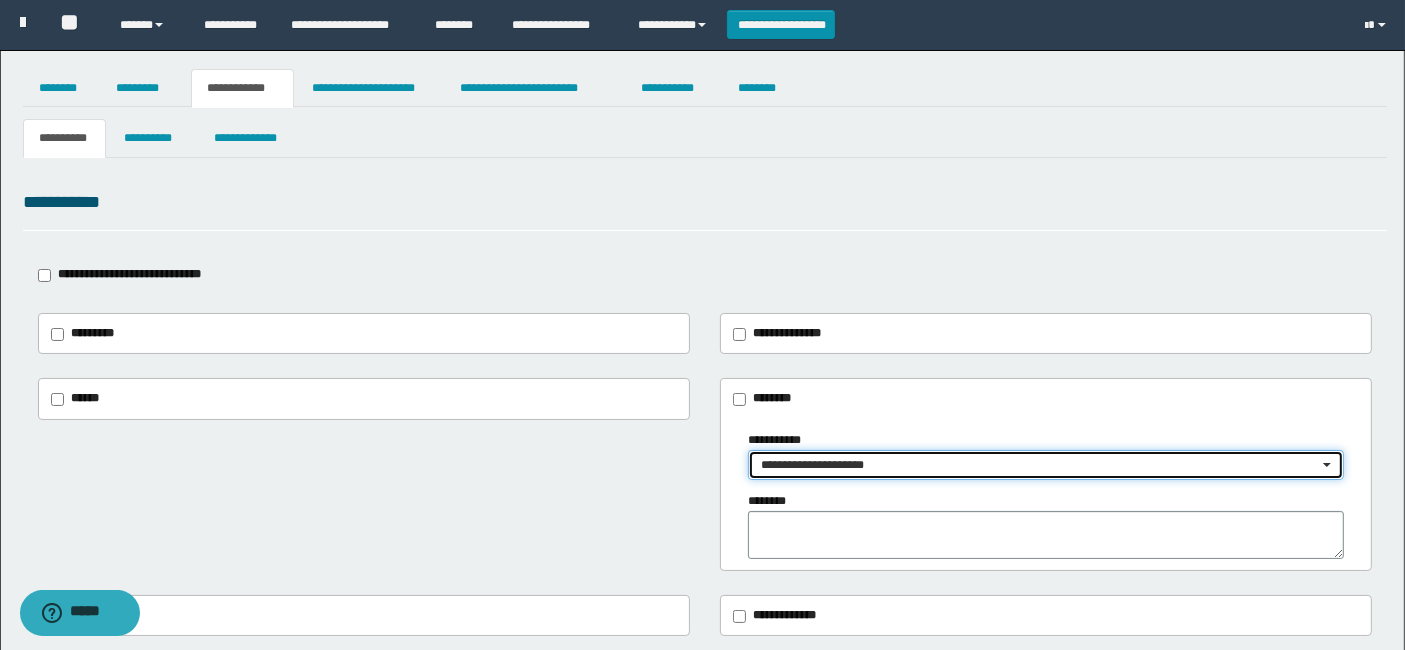 click on "**********" at bounding box center [1040, 465] 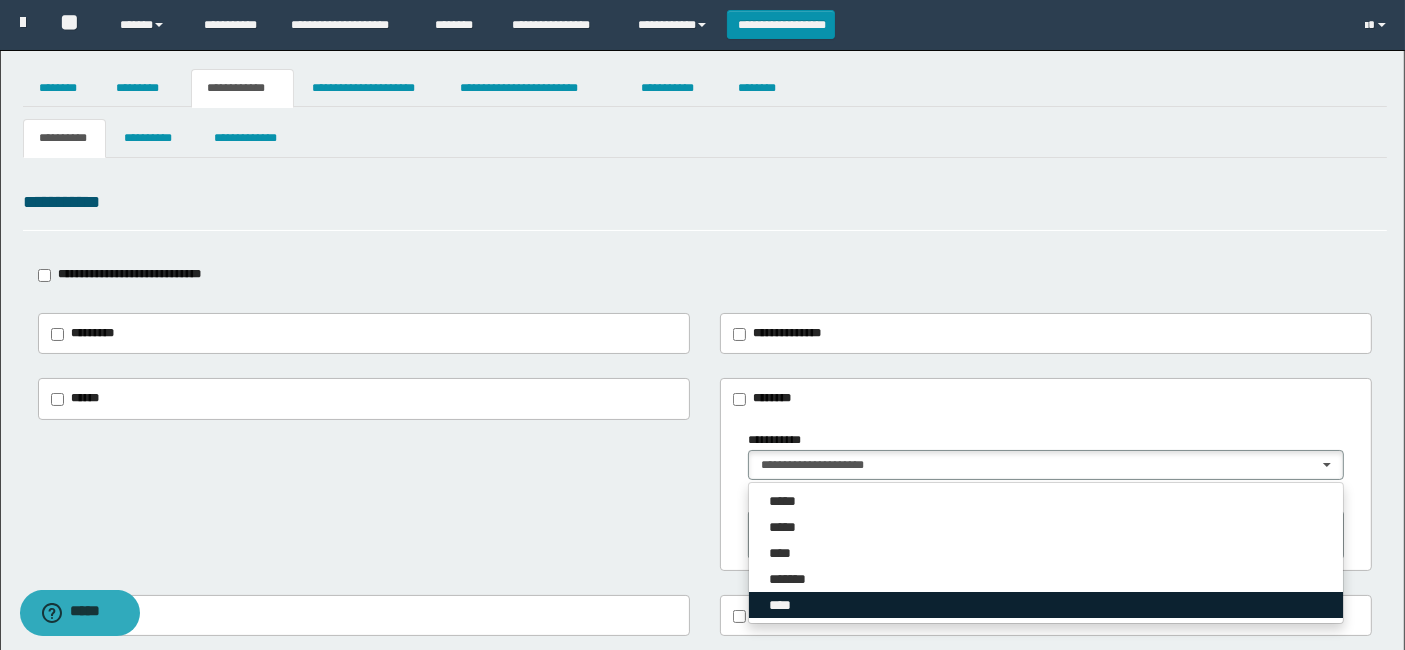 click on "****" at bounding box center [783, 605] 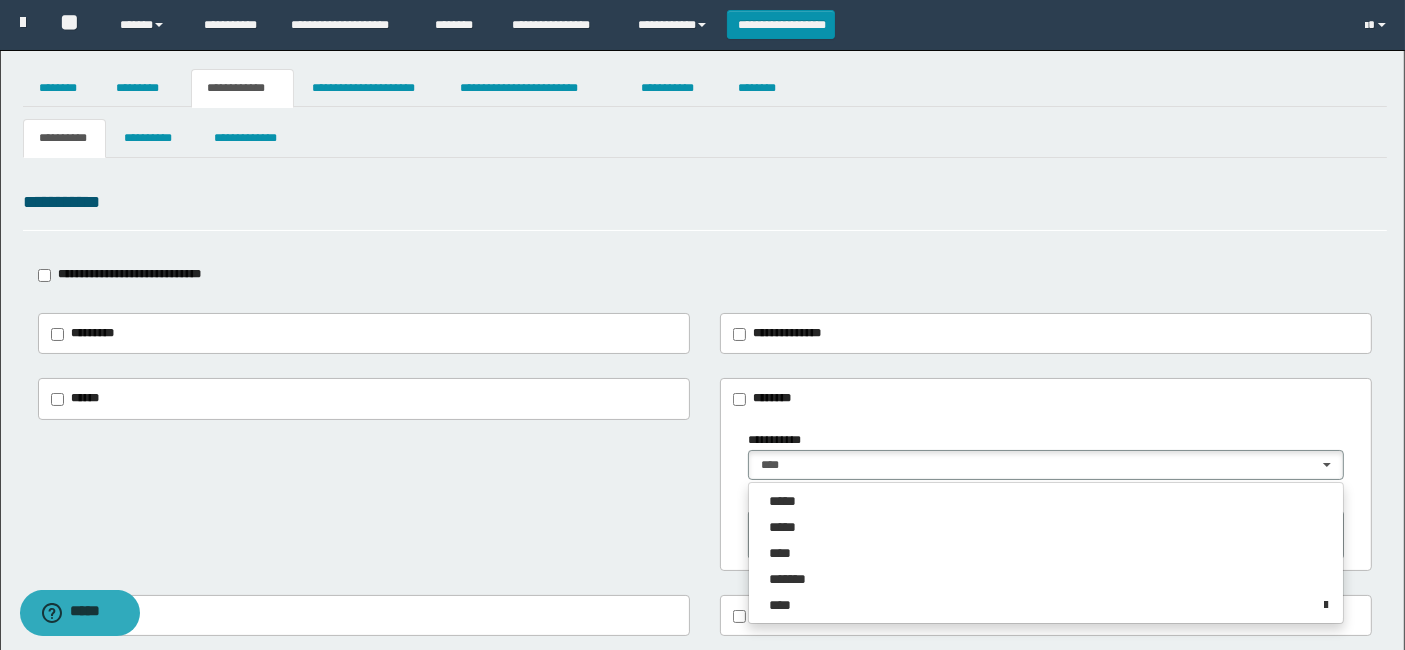click on "********" at bounding box center [1046, 525] 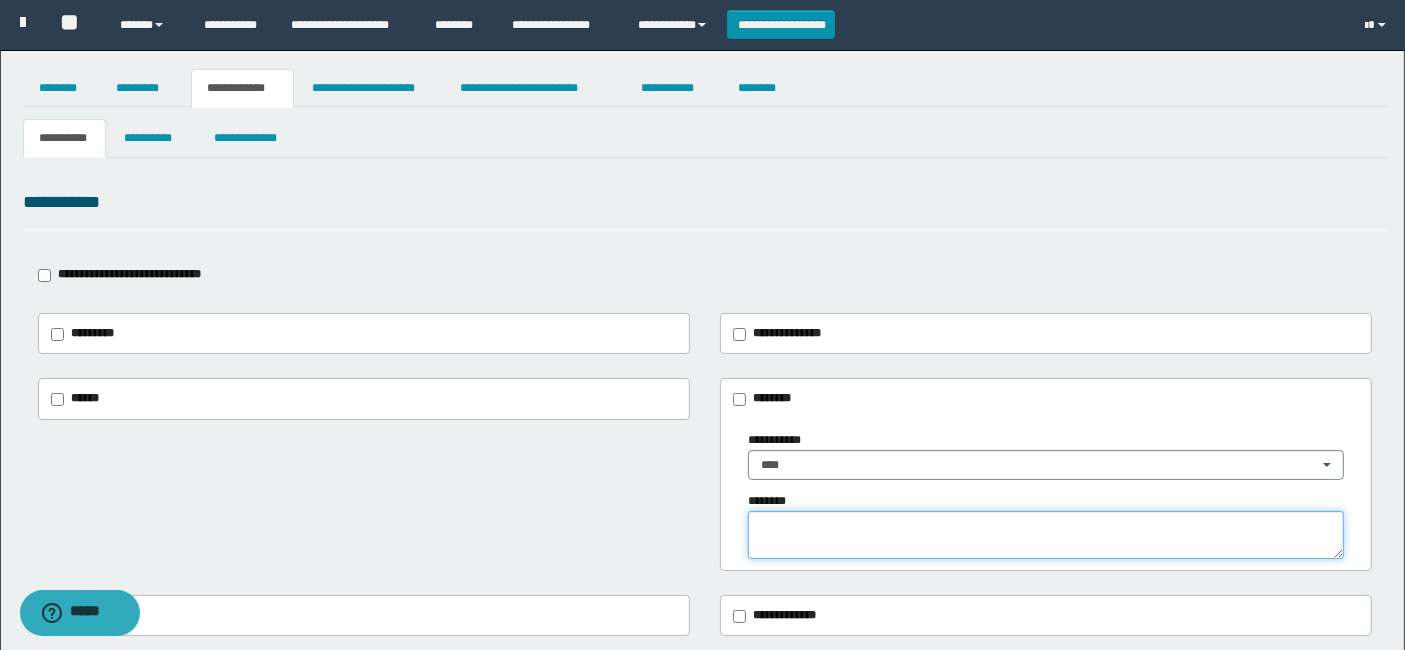 click at bounding box center (1046, 535) 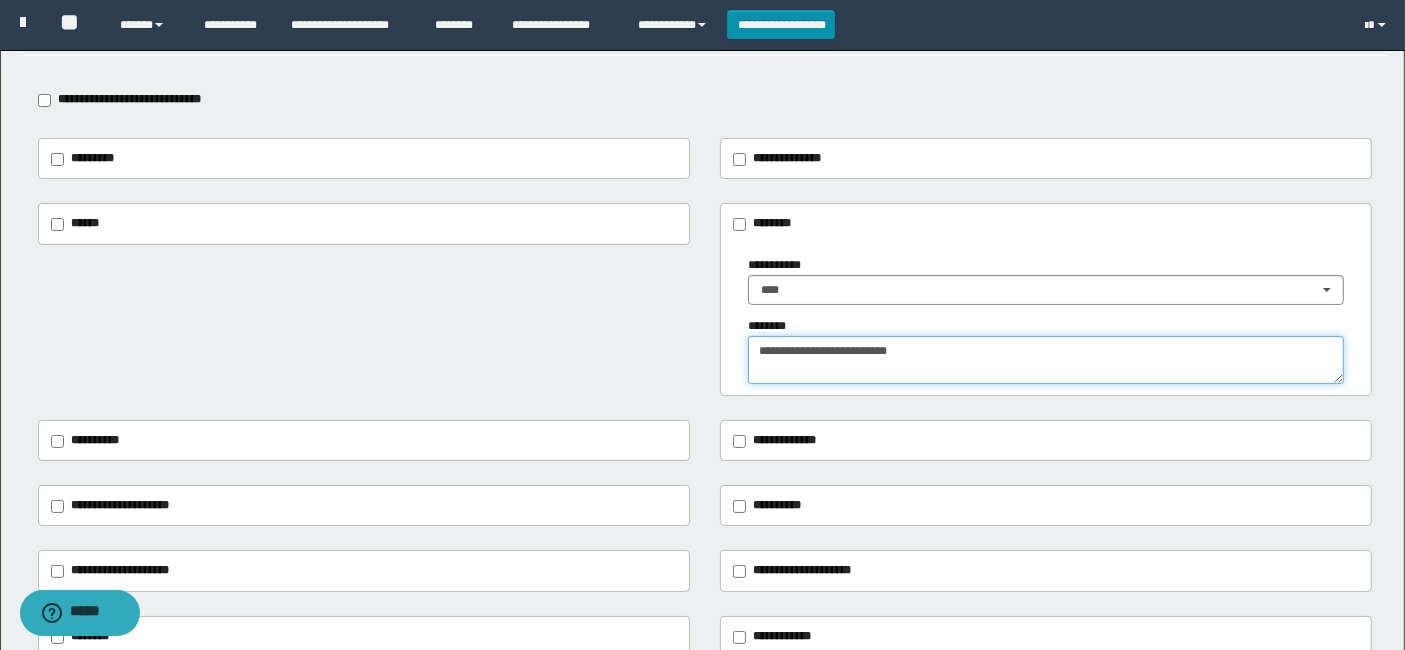 scroll, scrollTop: 222, scrollLeft: 0, axis: vertical 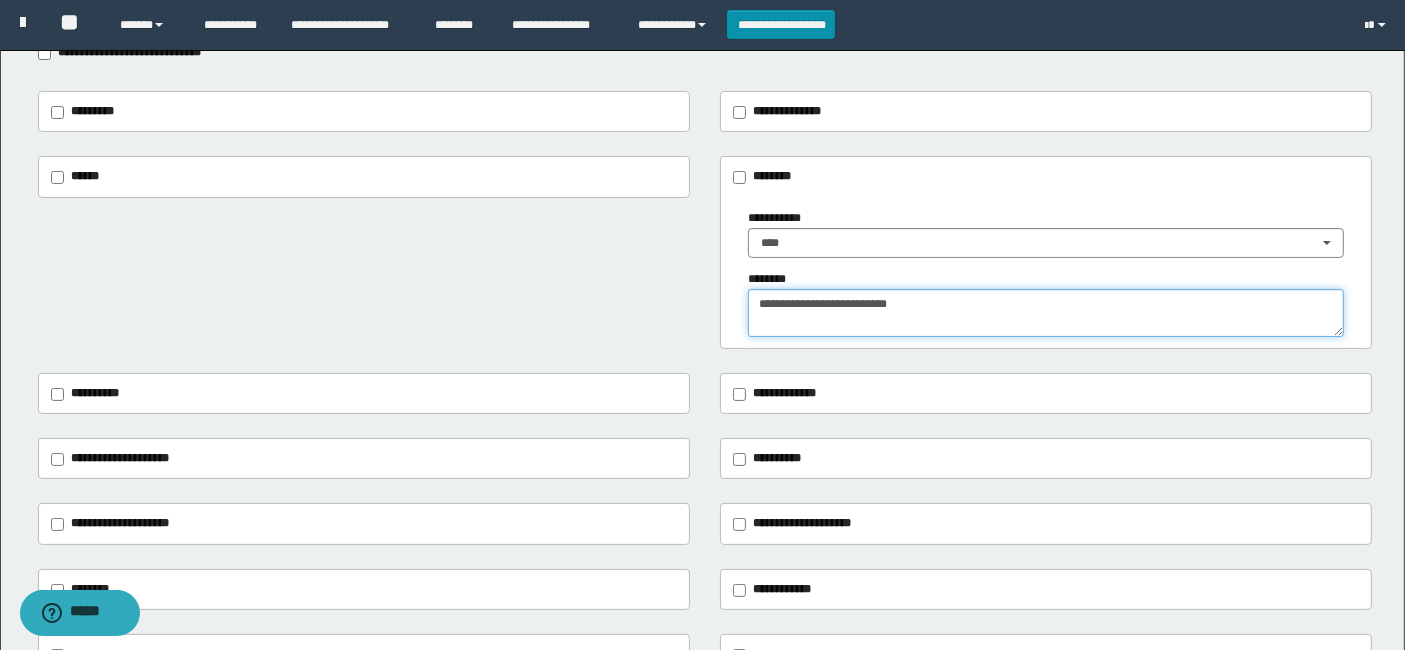 type on "**********" 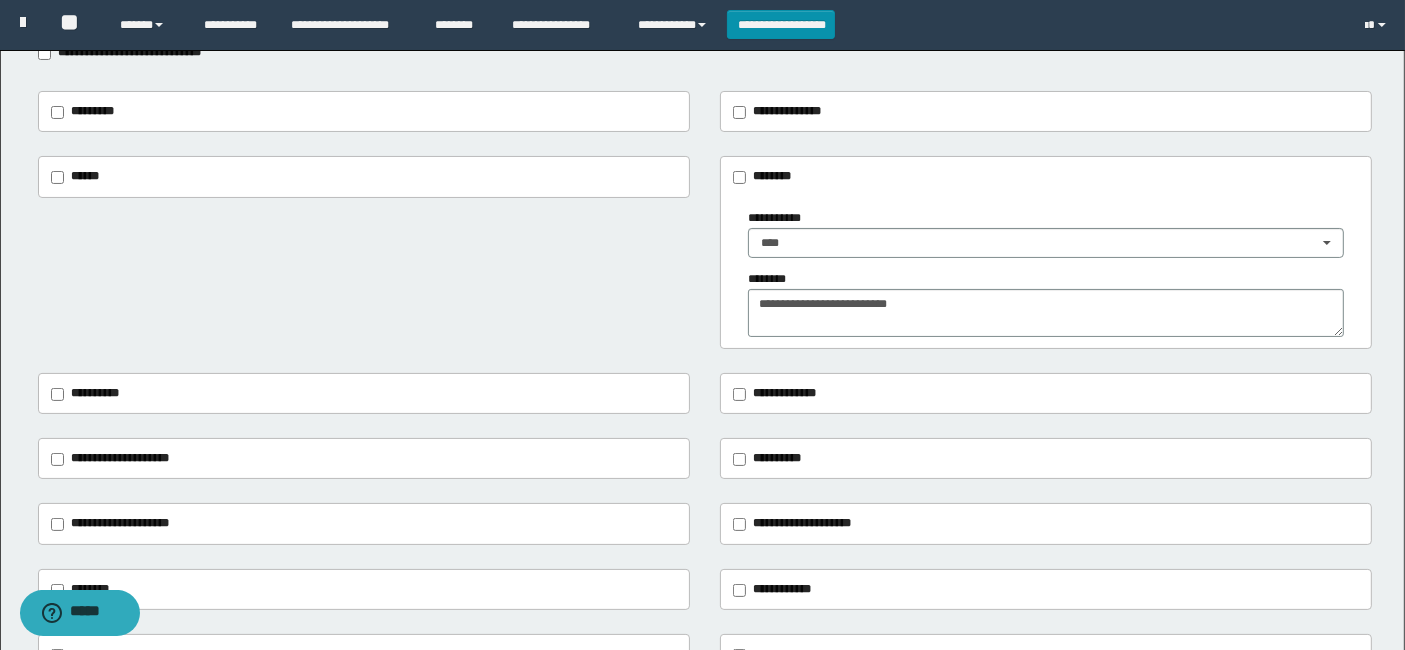click on "**********" at bounding box center [364, 459] 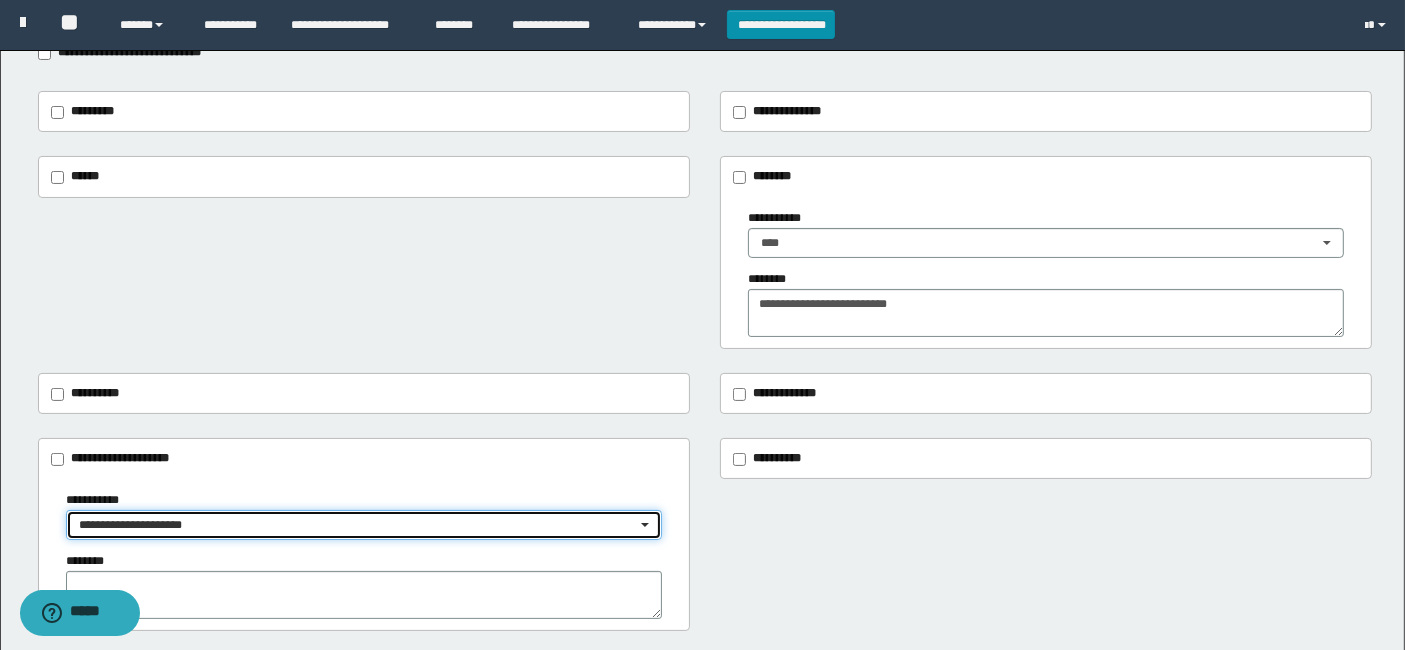 click on "**********" at bounding box center (358, 525) 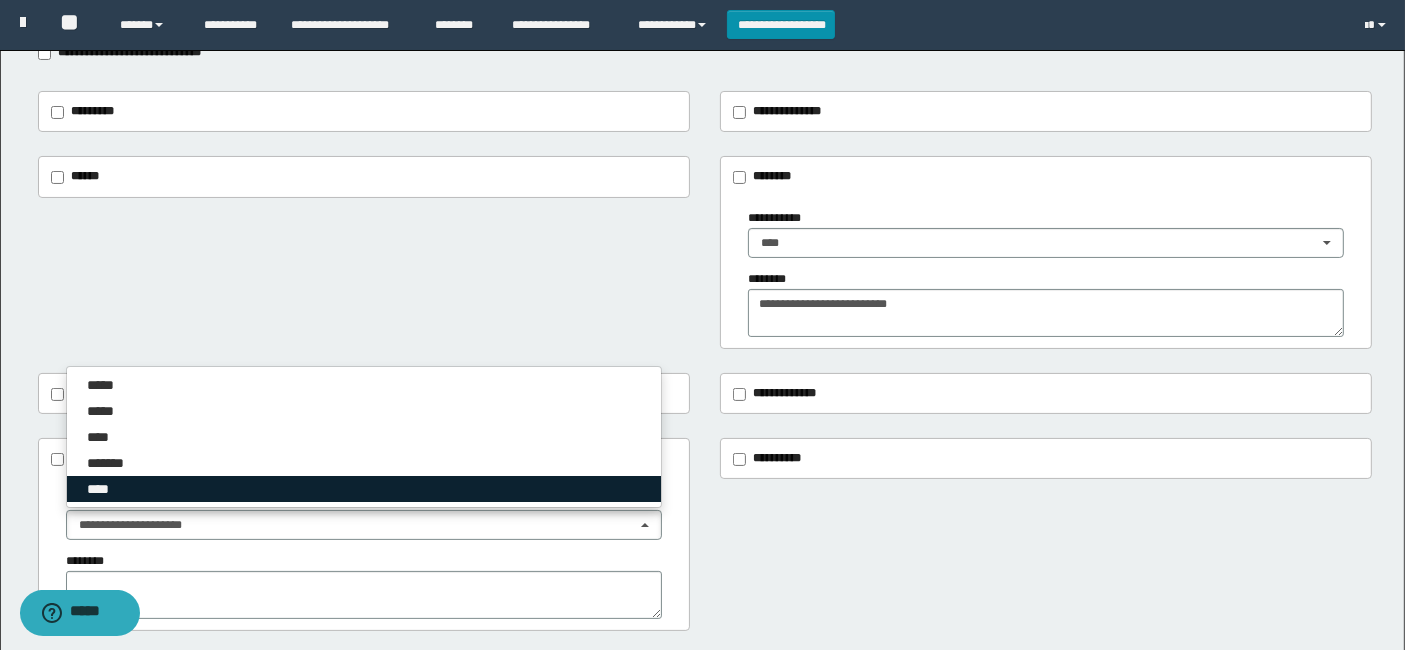 click on "****" at bounding box center (101, 489) 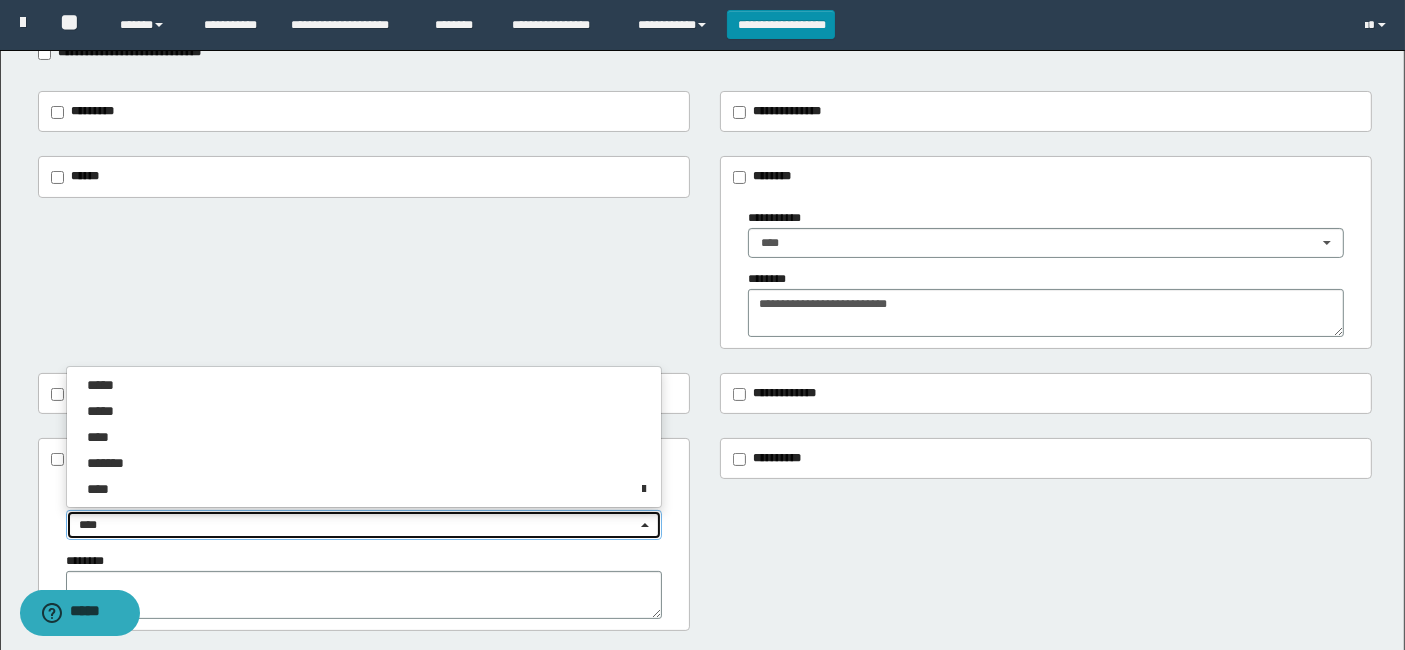 click on "****" at bounding box center [358, 525] 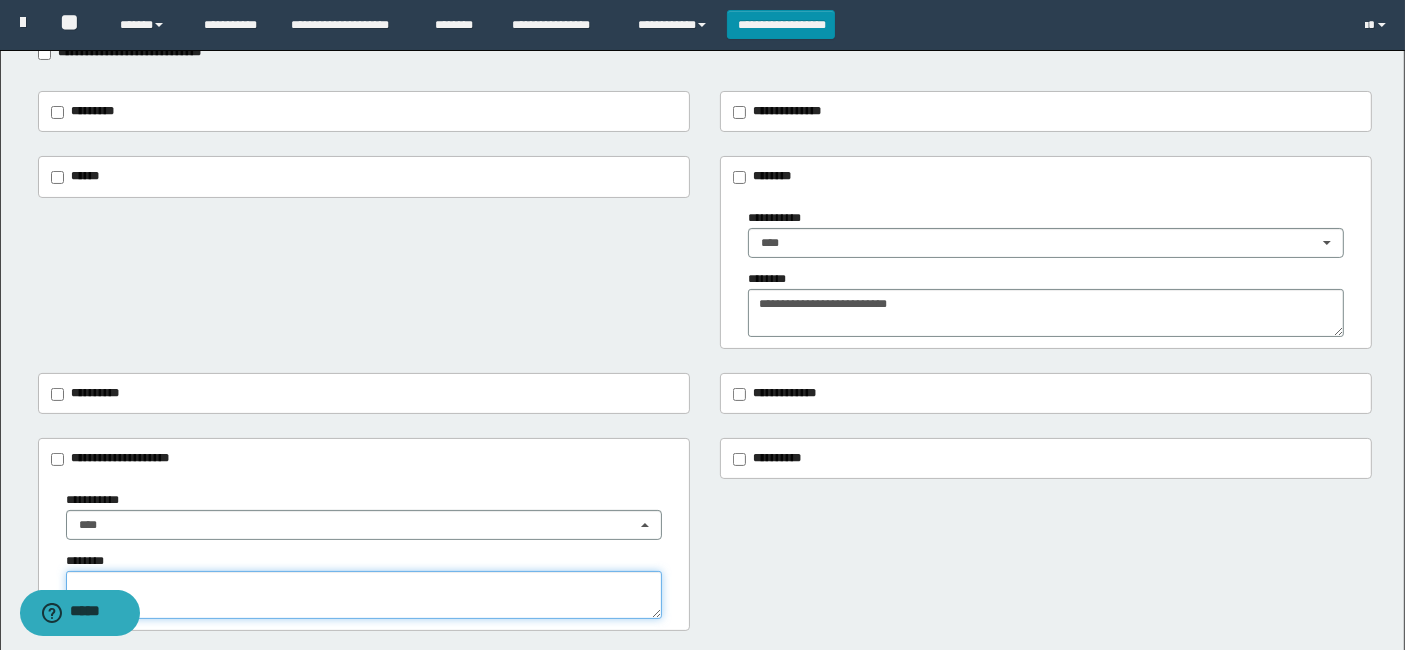 click at bounding box center [364, 595] 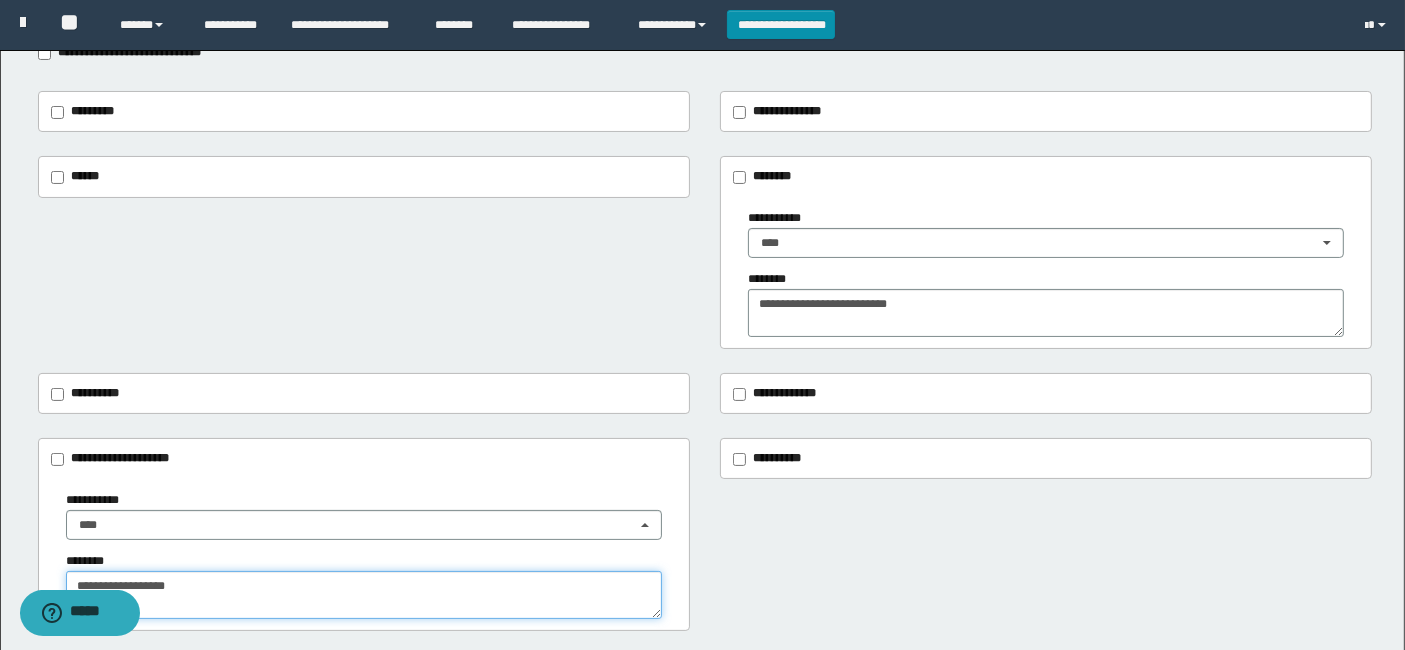 type on "**********" 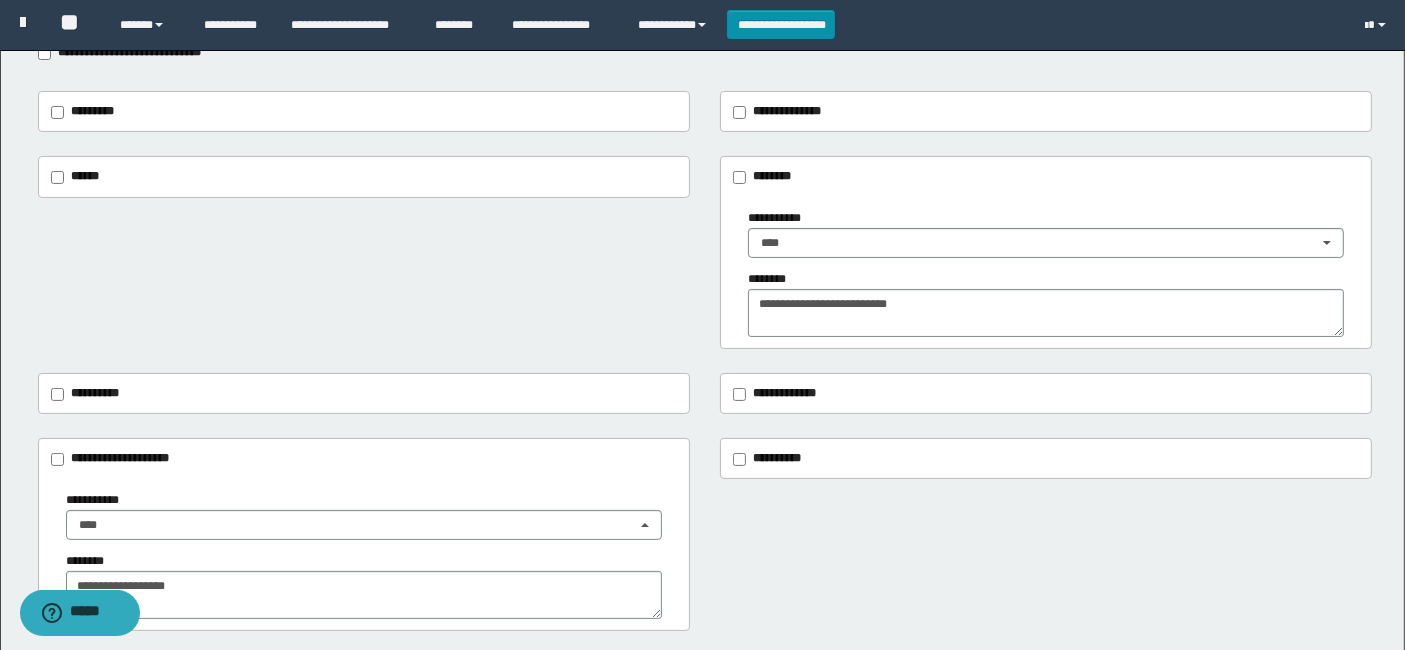 click on "**********" at bounding box center (705, 252) 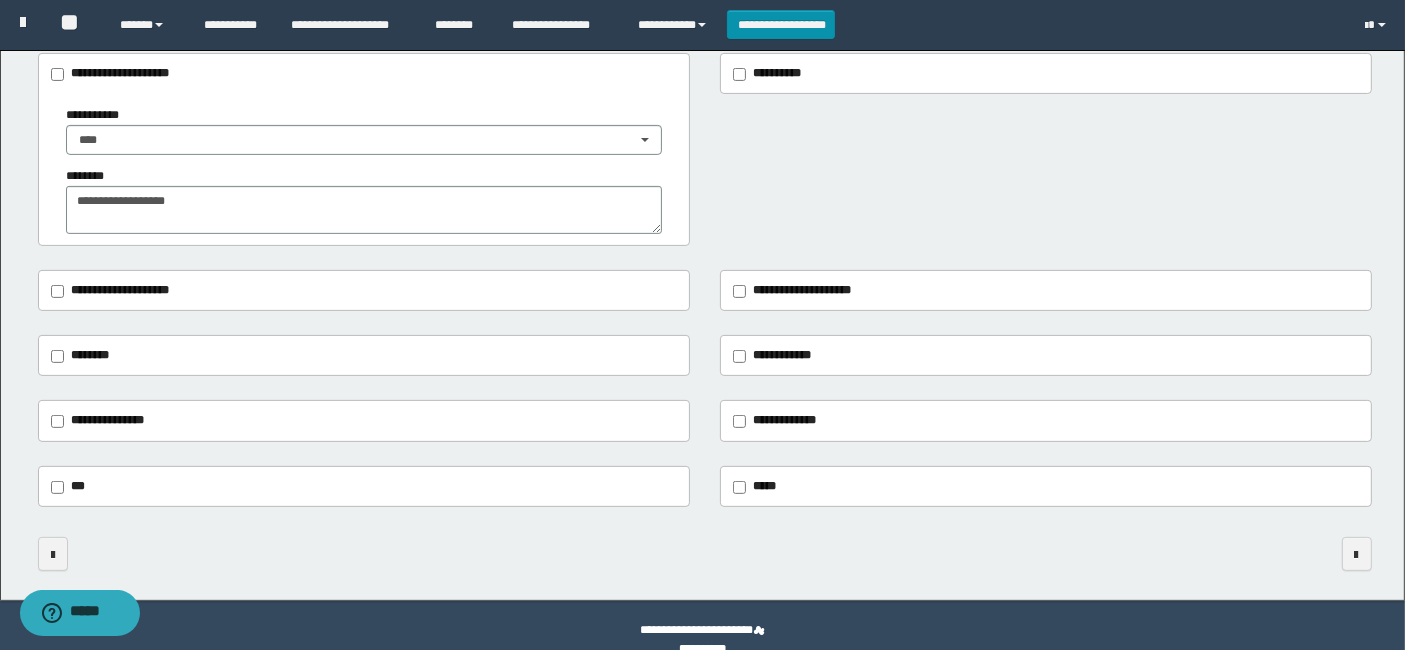 scroll, scrollTop: 635, scrollLeft: 0, axis: vertical 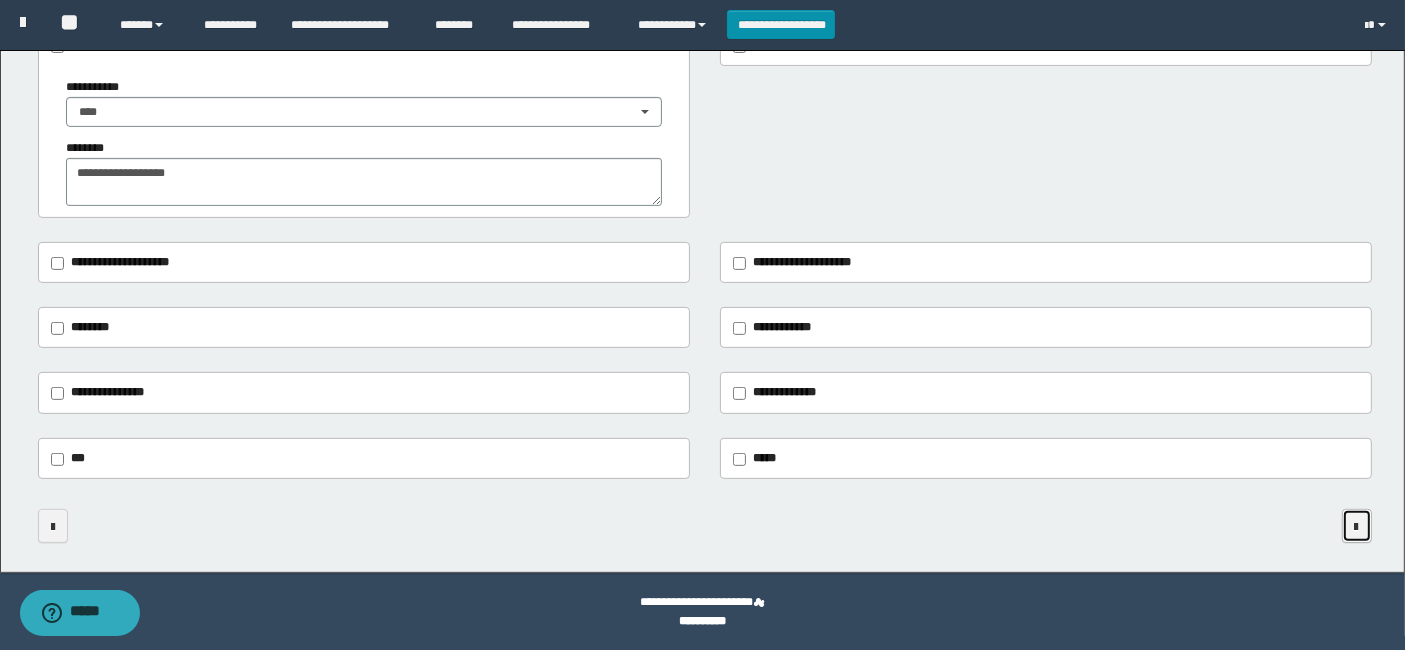 click at bounding box center [1357, 527] 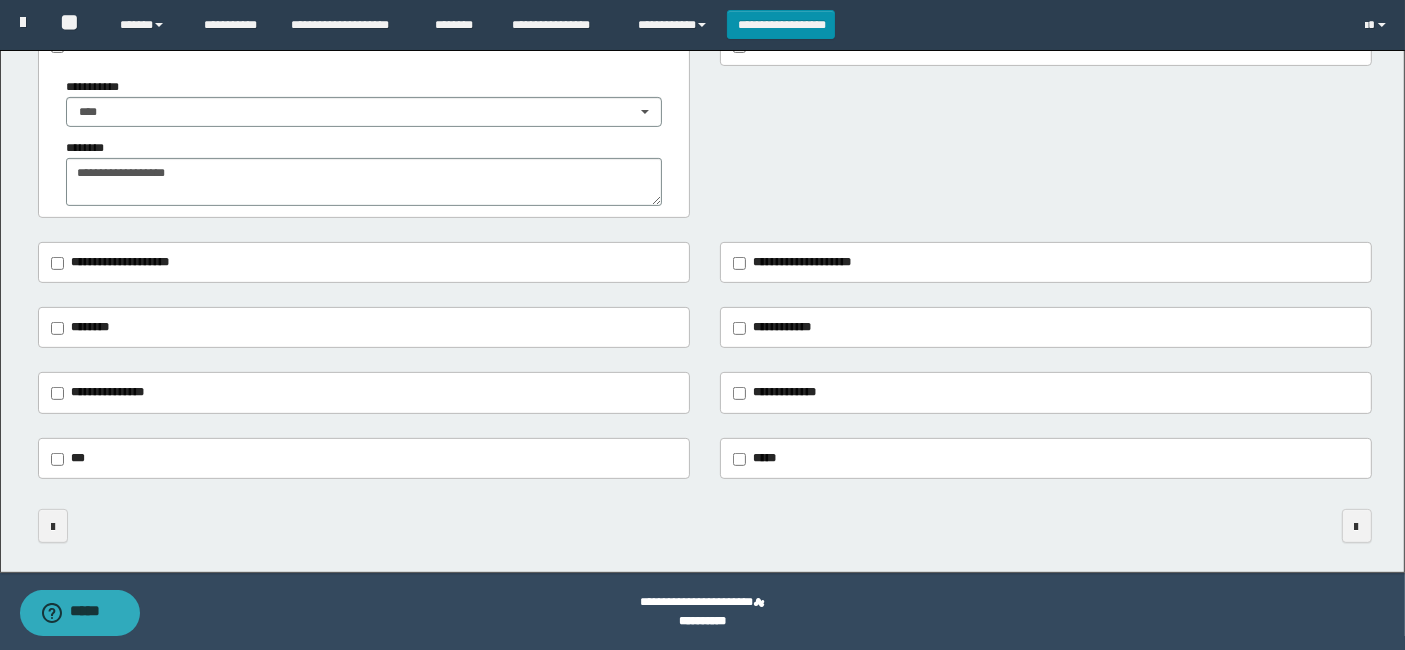 scroll, scrollTop: 0, scrollLeft: 0, axis: both 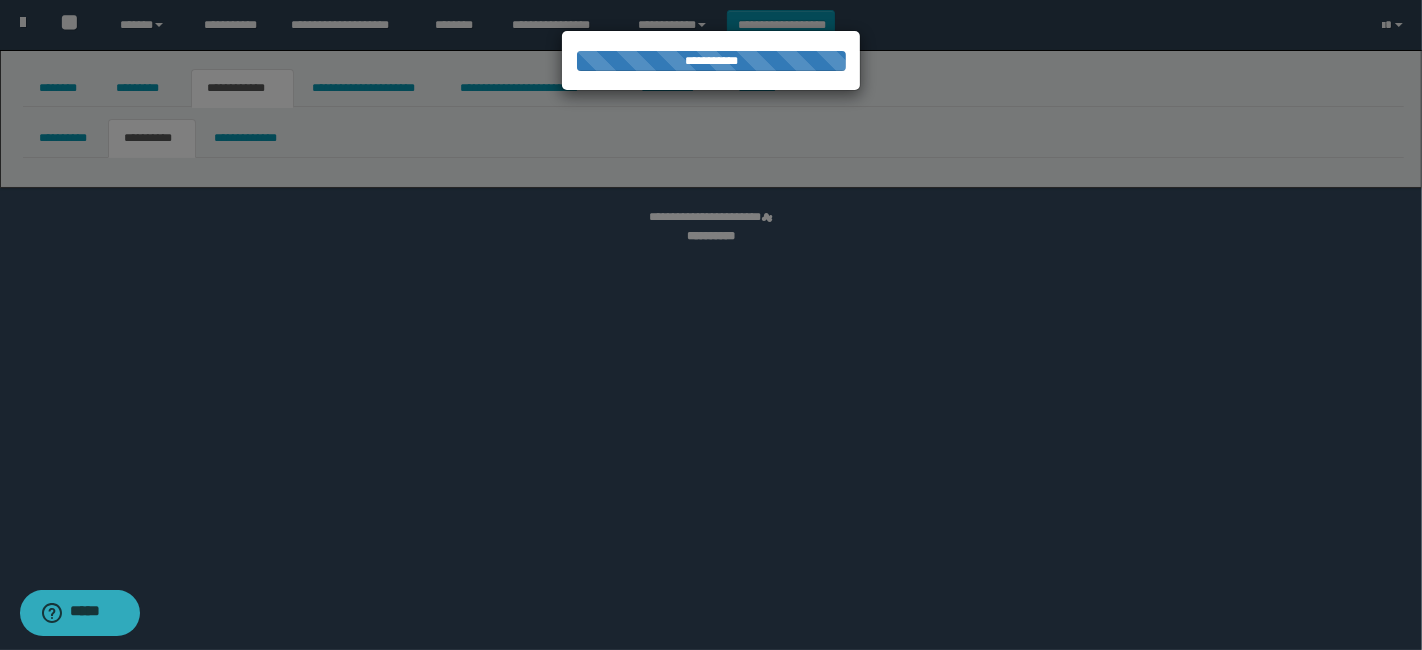 click at bounding box center (711, 325) 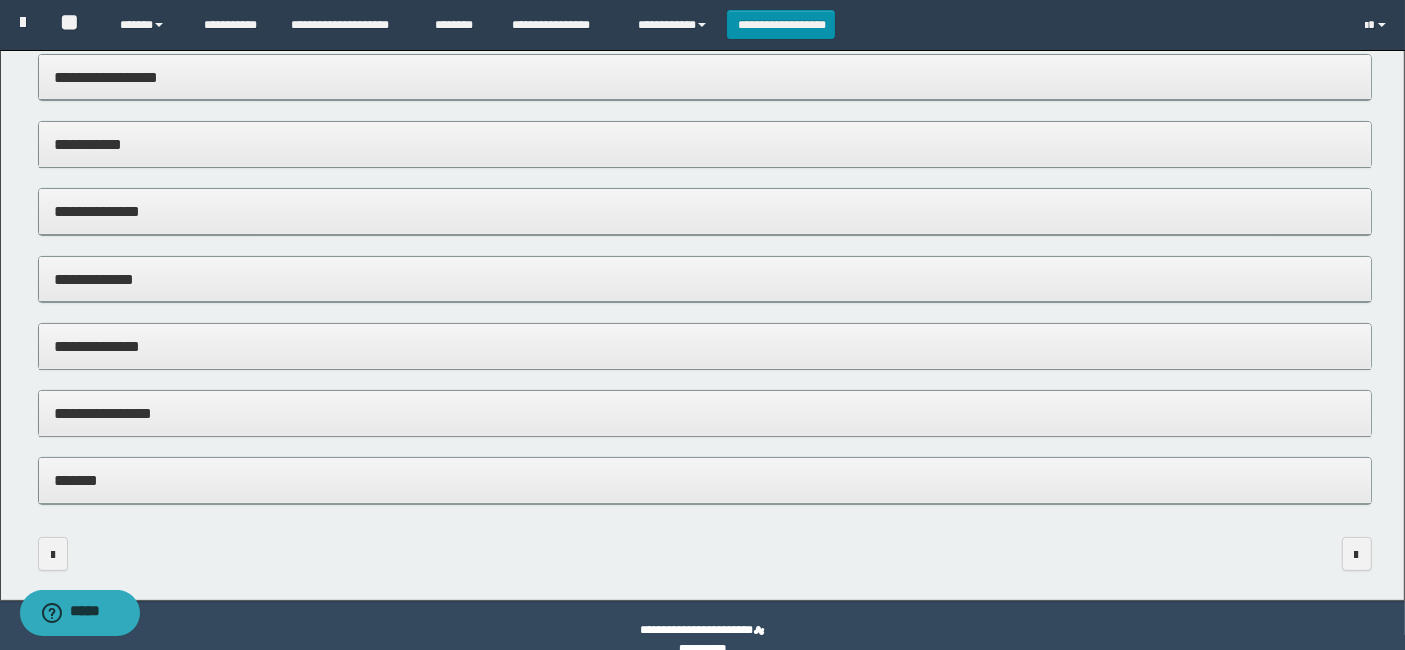 scroll, scrollTop: 409, scrollLeft: 0, axis: vertical 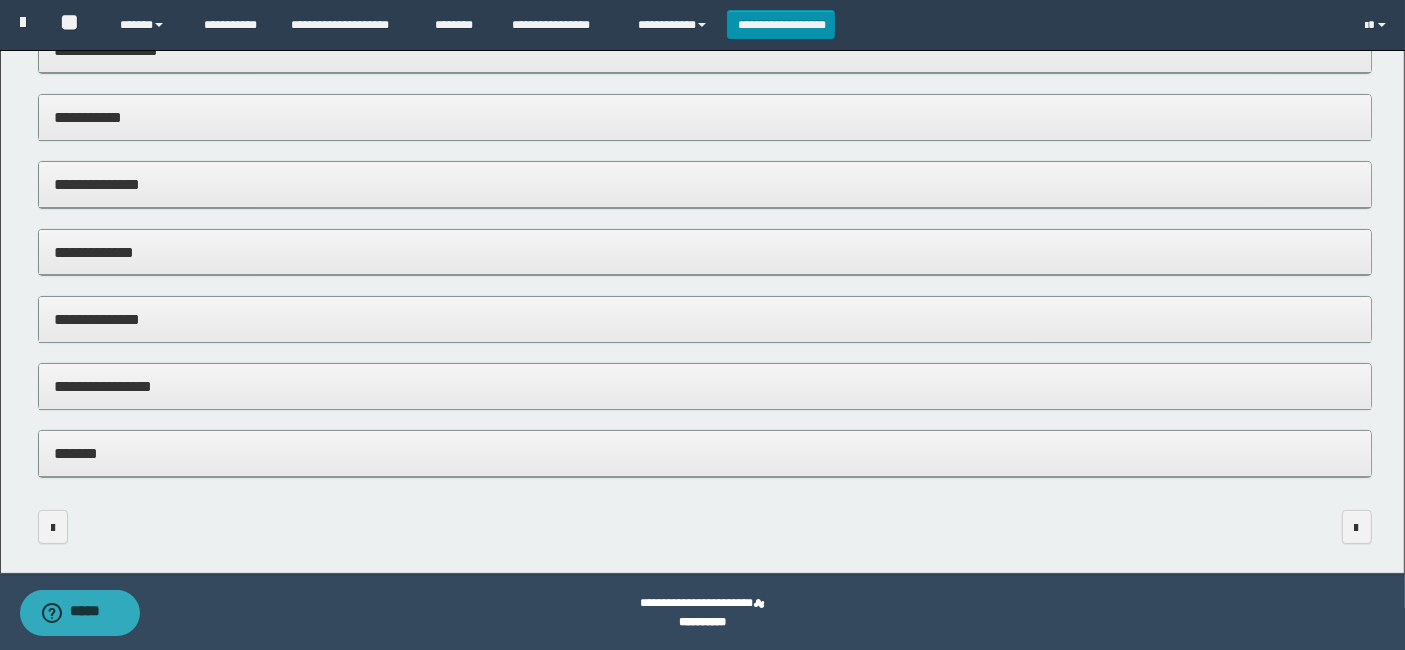 click on "**********" at bounding box center (705, 386) 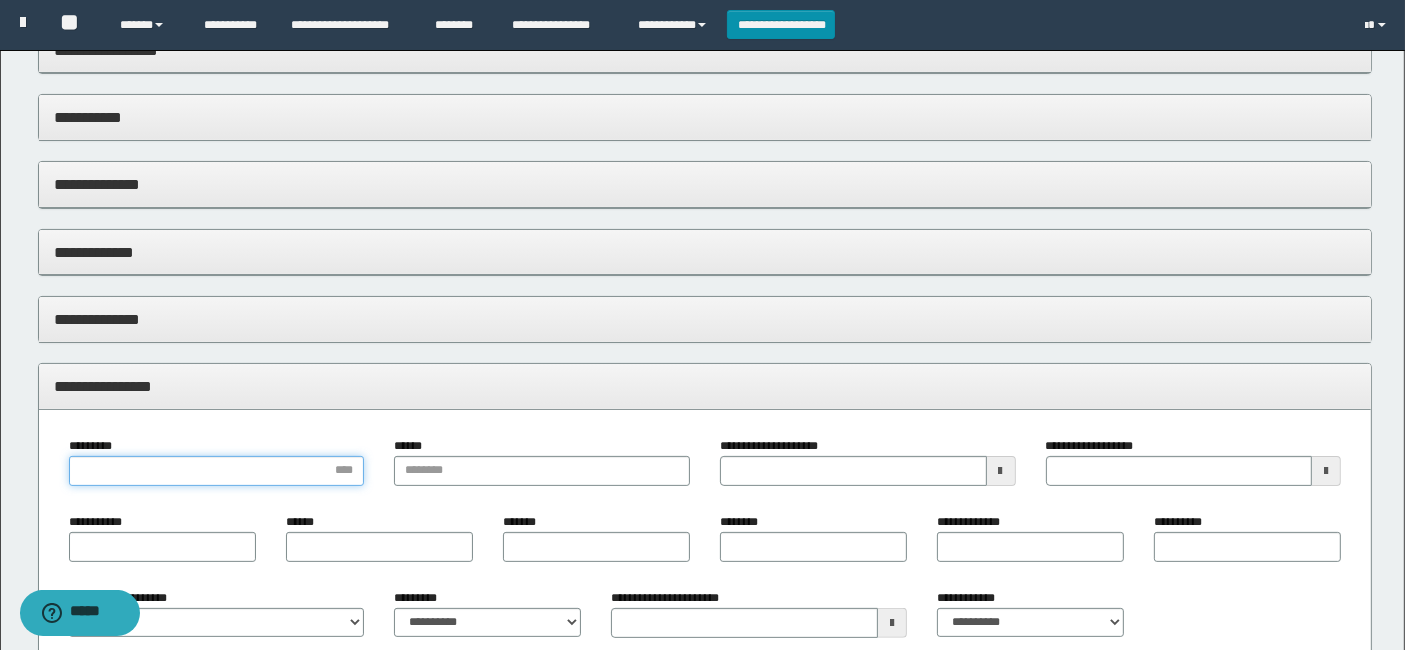 click on "*********" at bounding box center (217, 471) 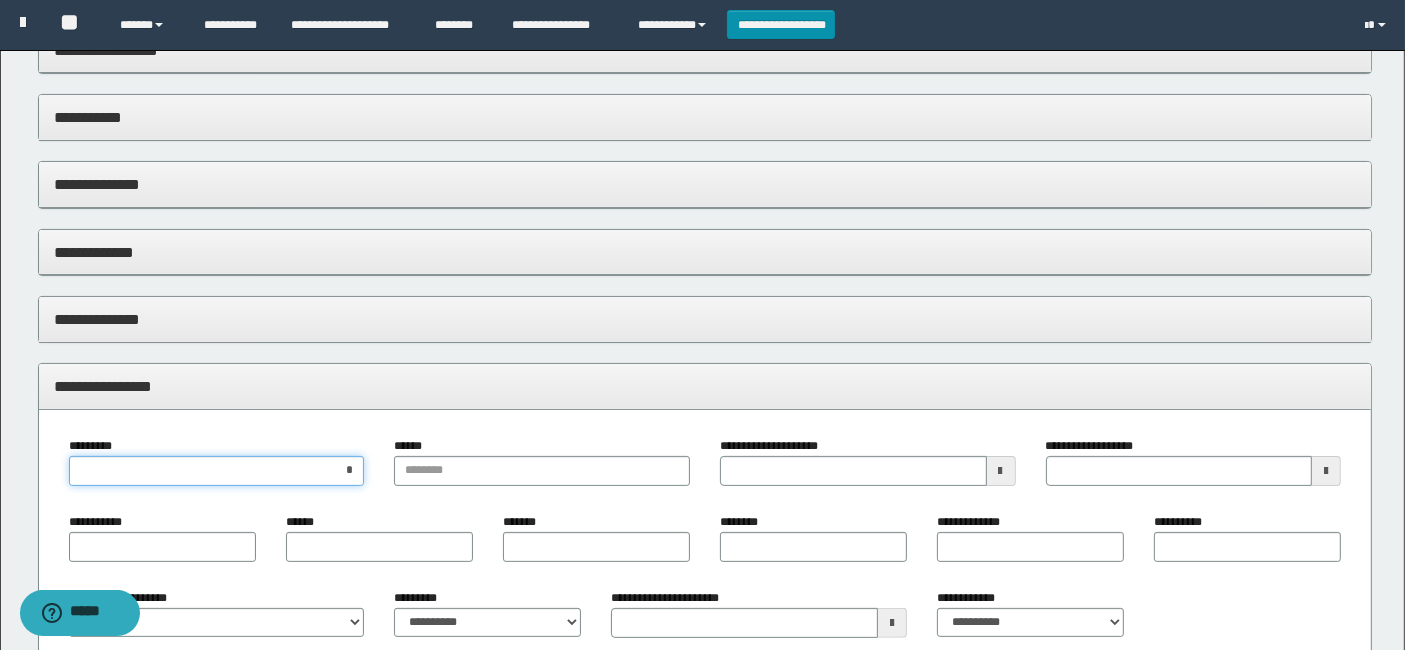 type on "**" 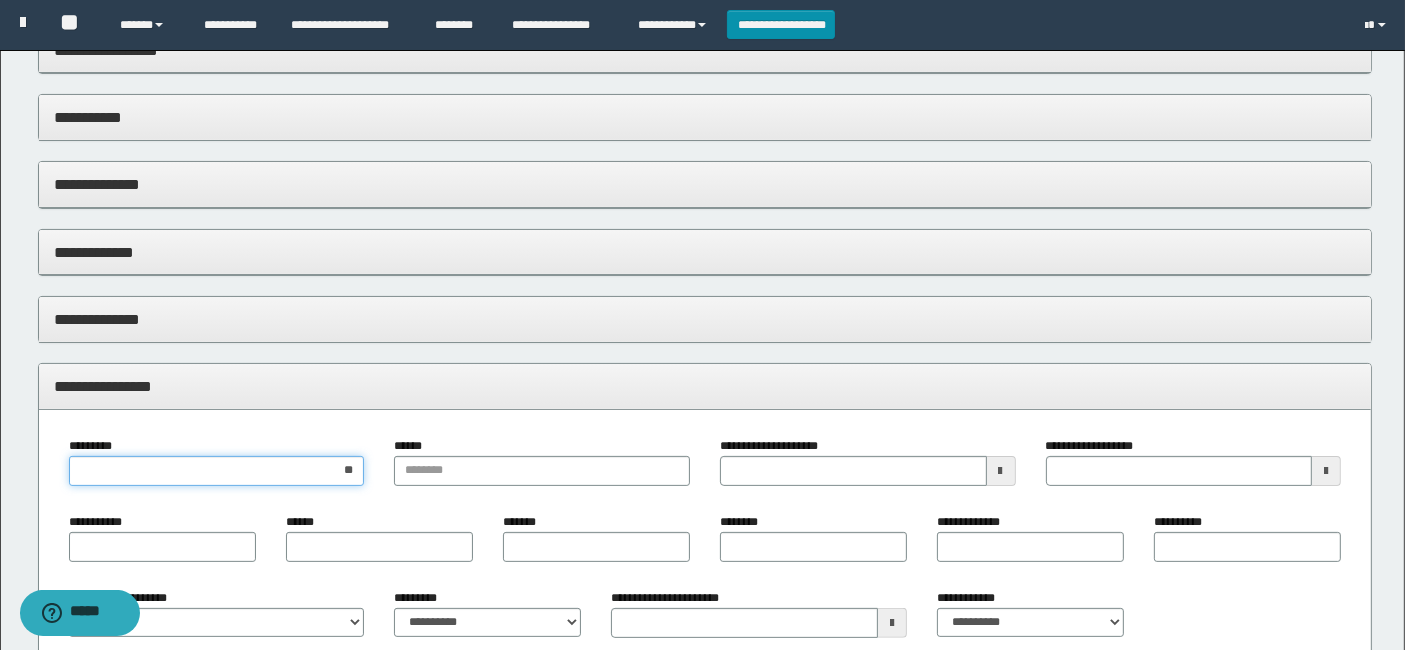 type 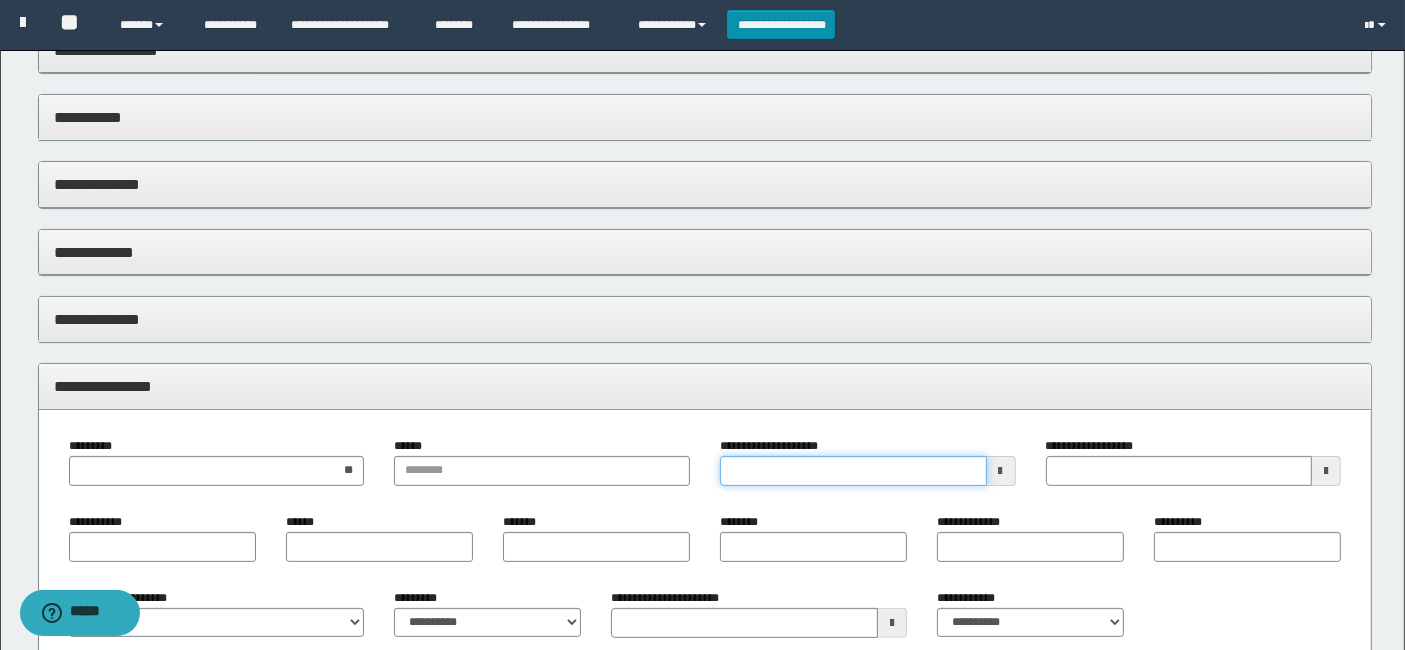 click on "**********" at bounding box center [853, 471] 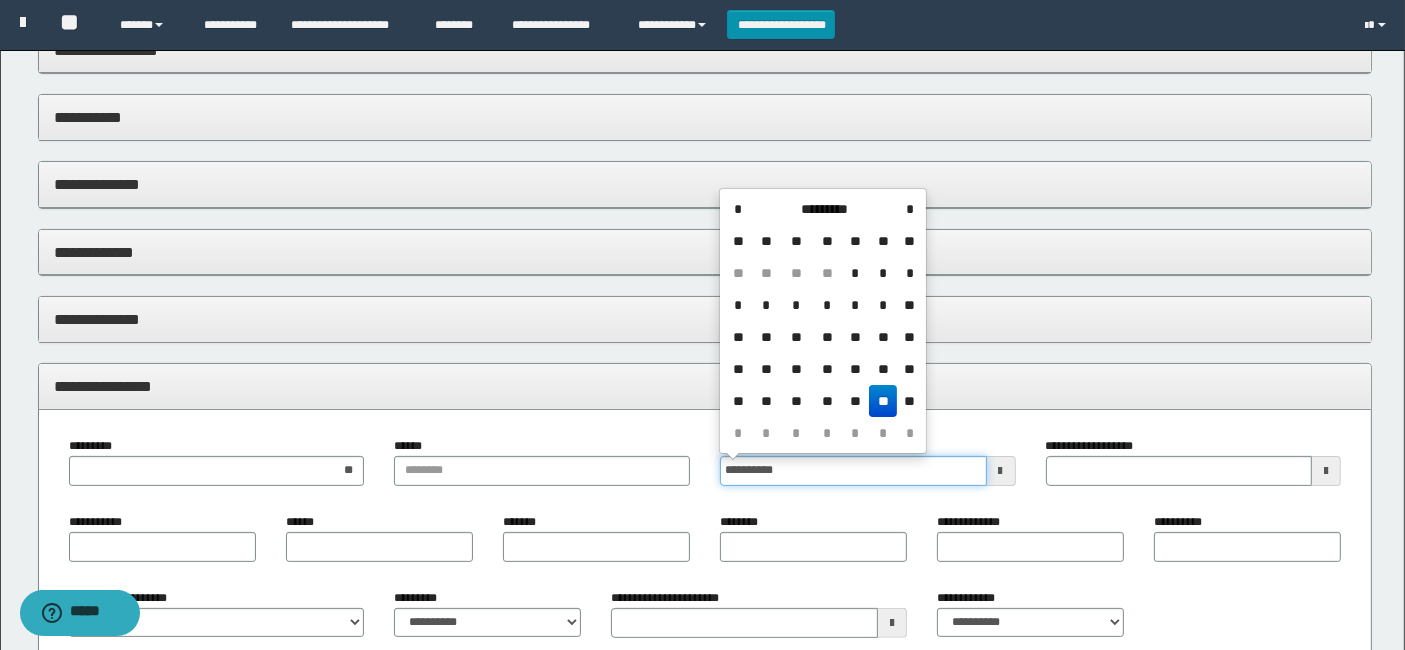 type on "**********" 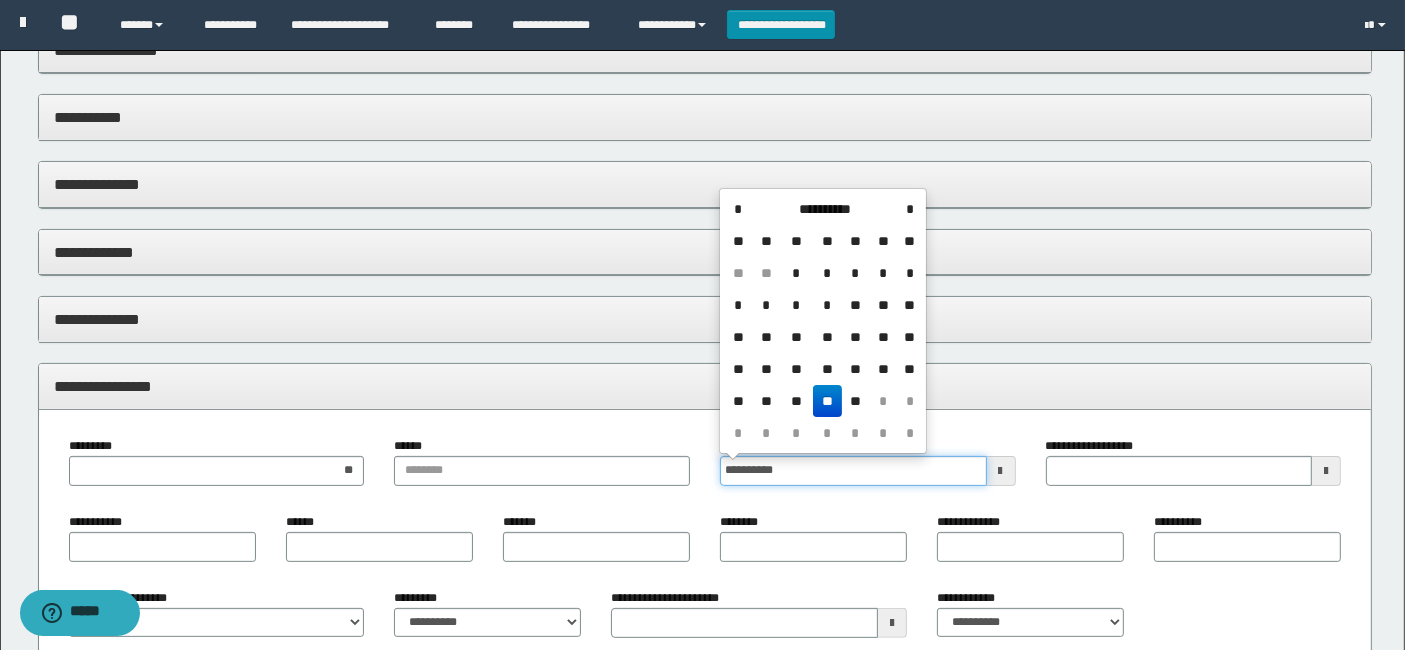 type 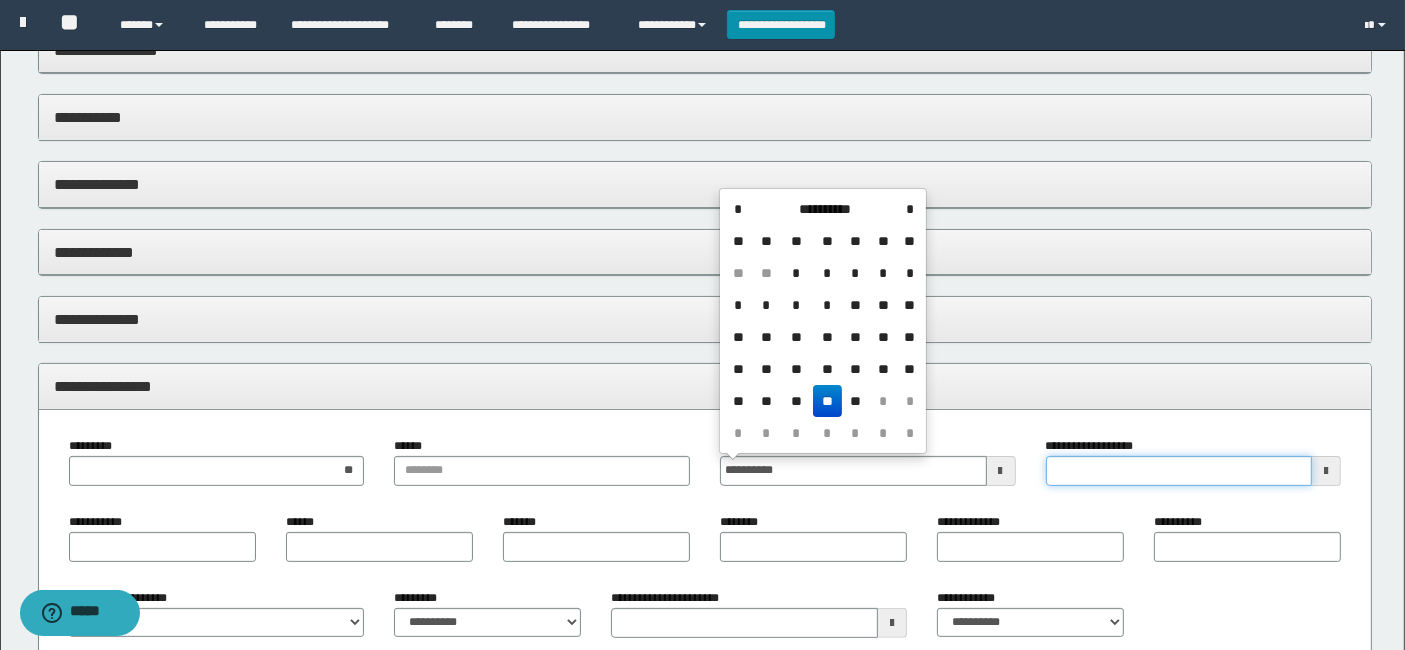 type on "**********" 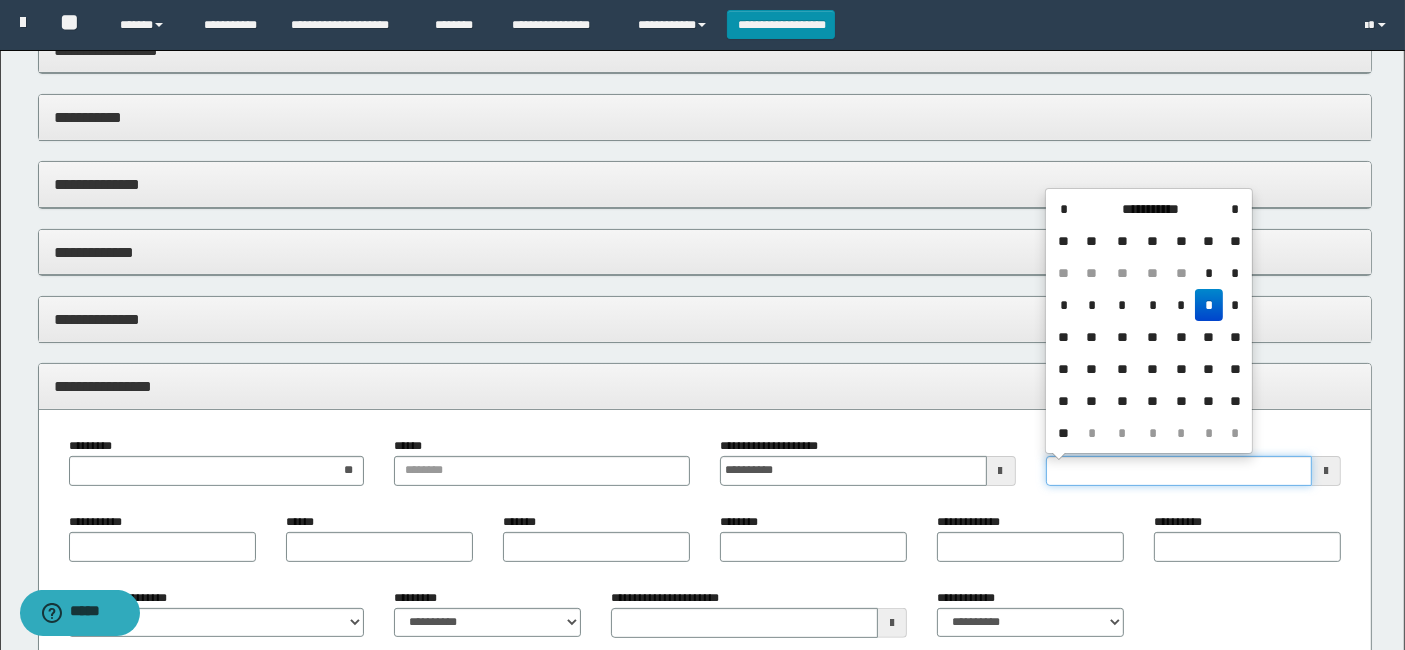 click on "**********" at bounding box center (1179, 471) 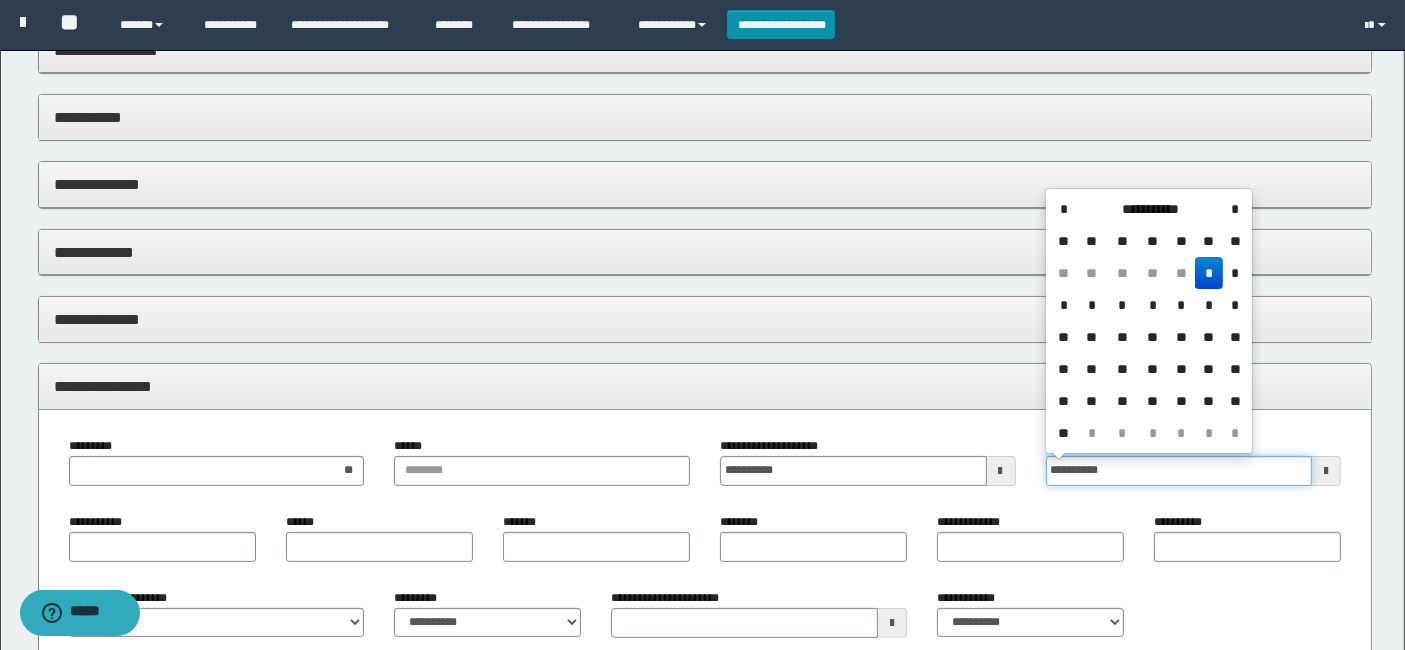 type on "**********" 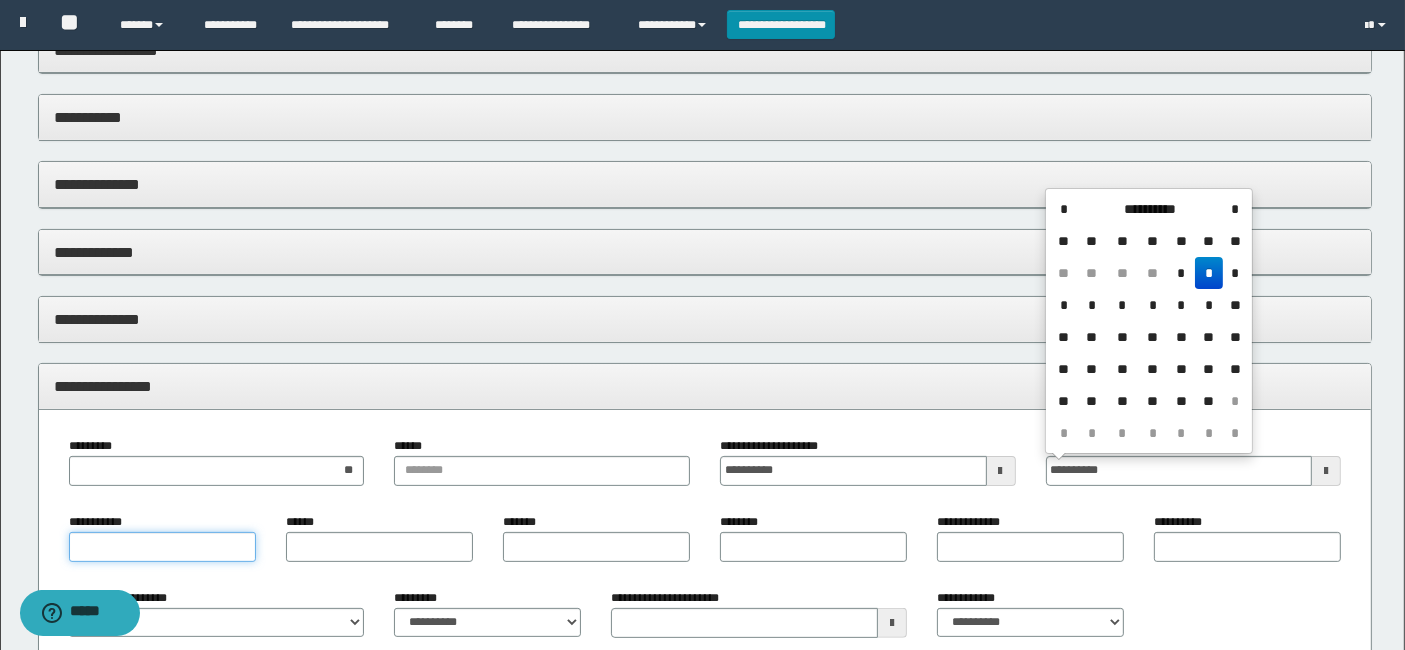 type on "**********" 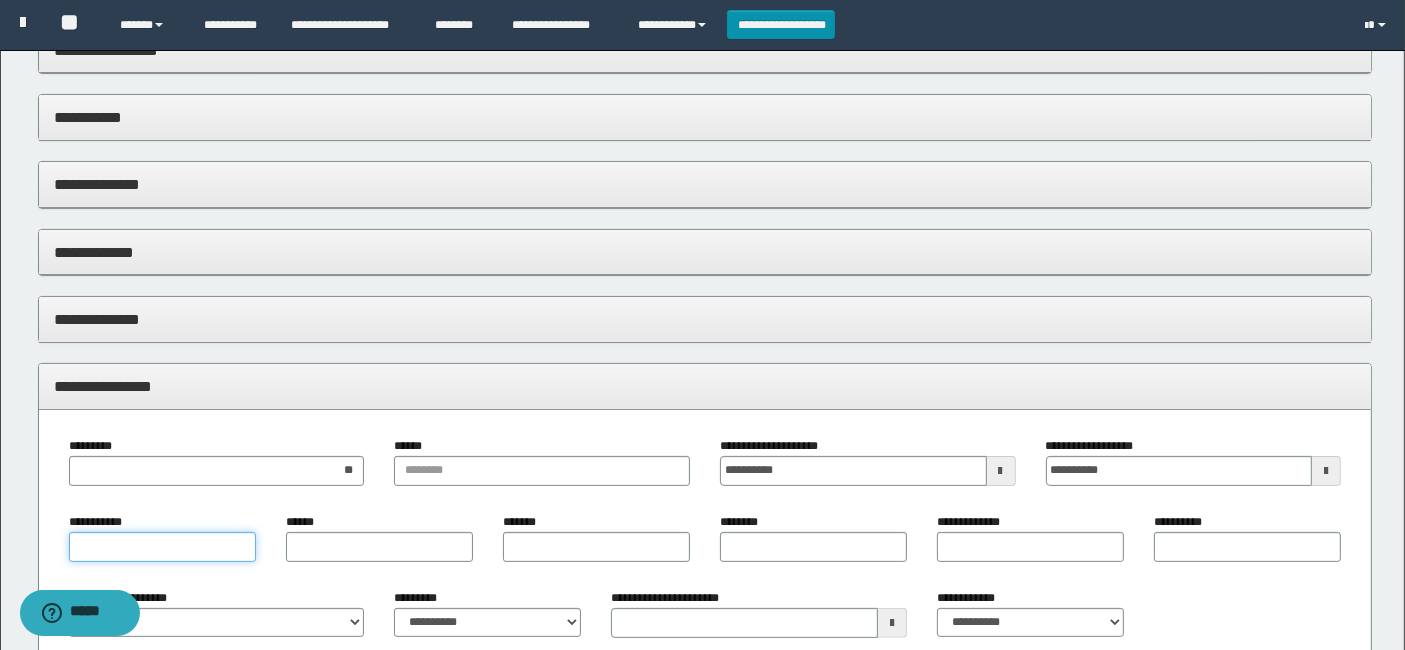 type on "*" 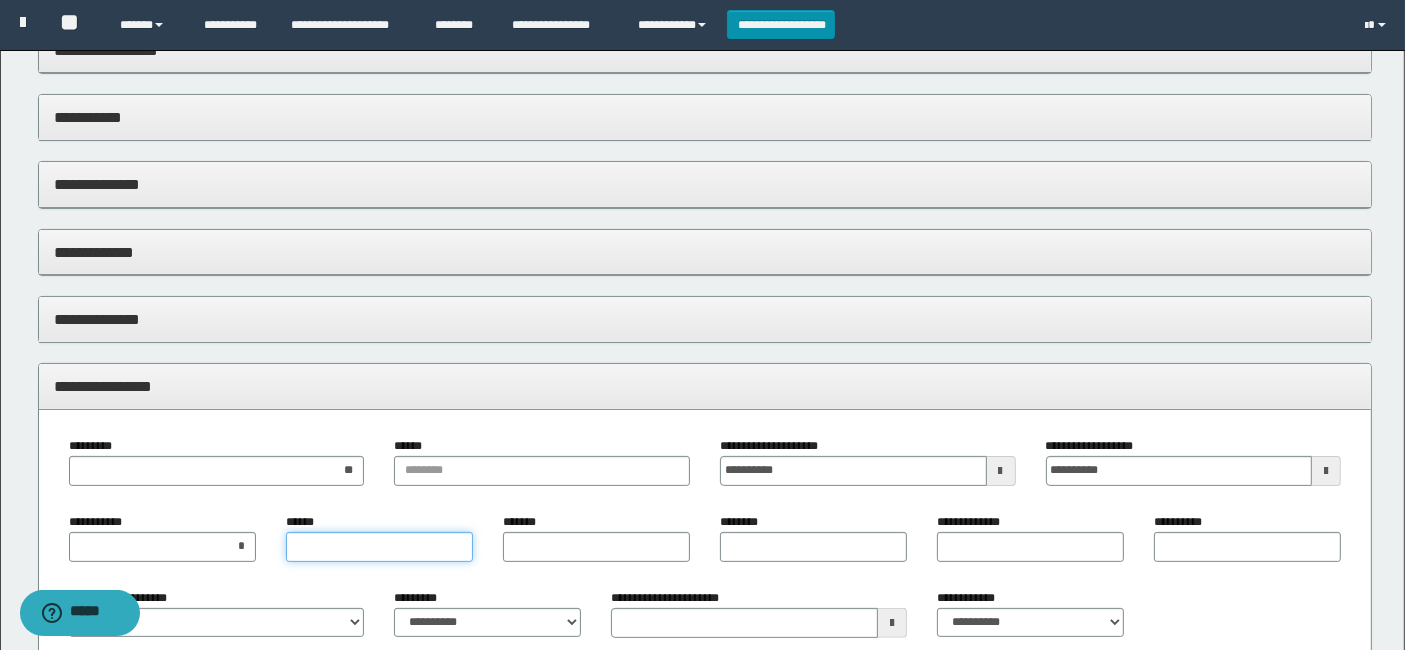 type on "*" 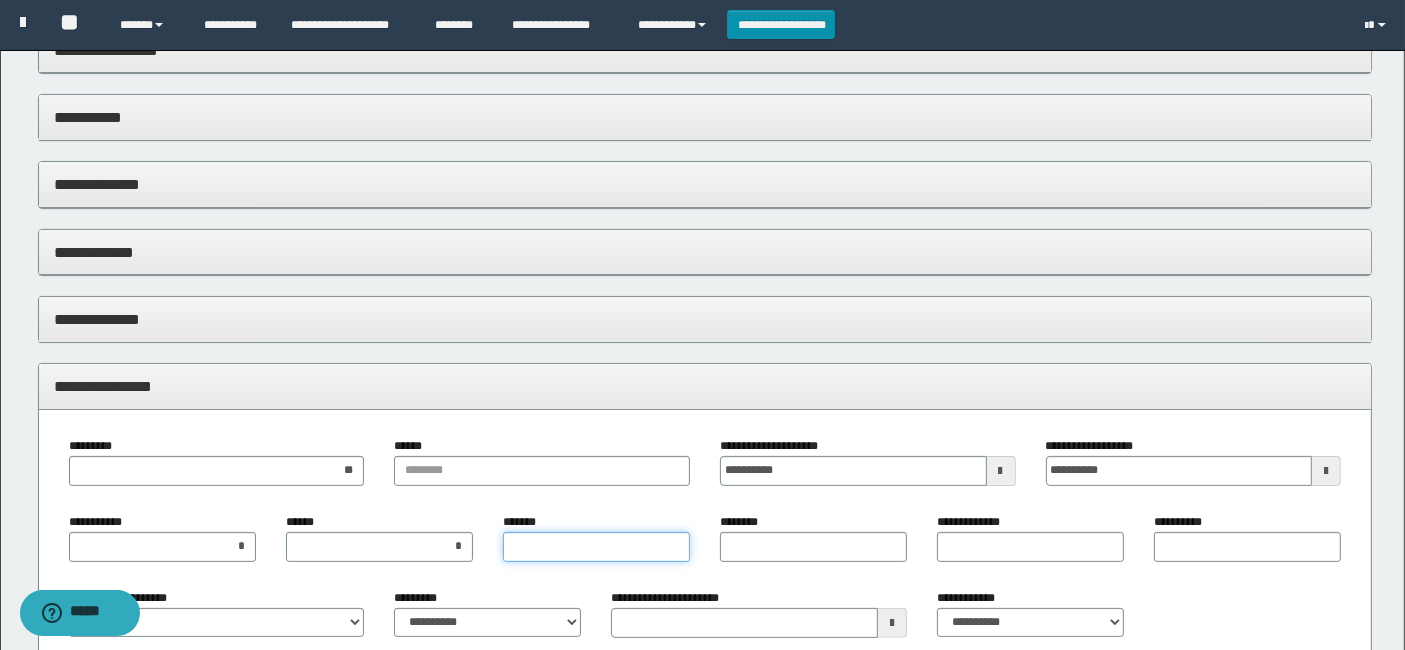 type on "*" 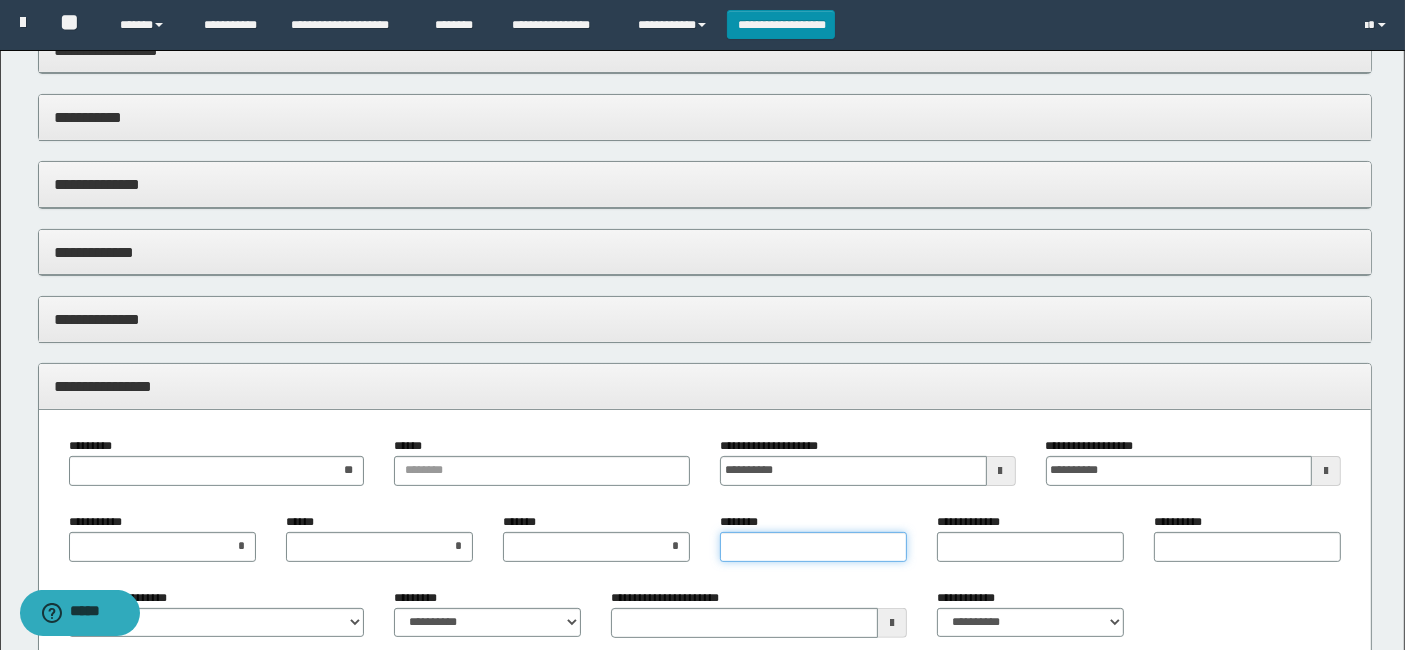 type on "*" 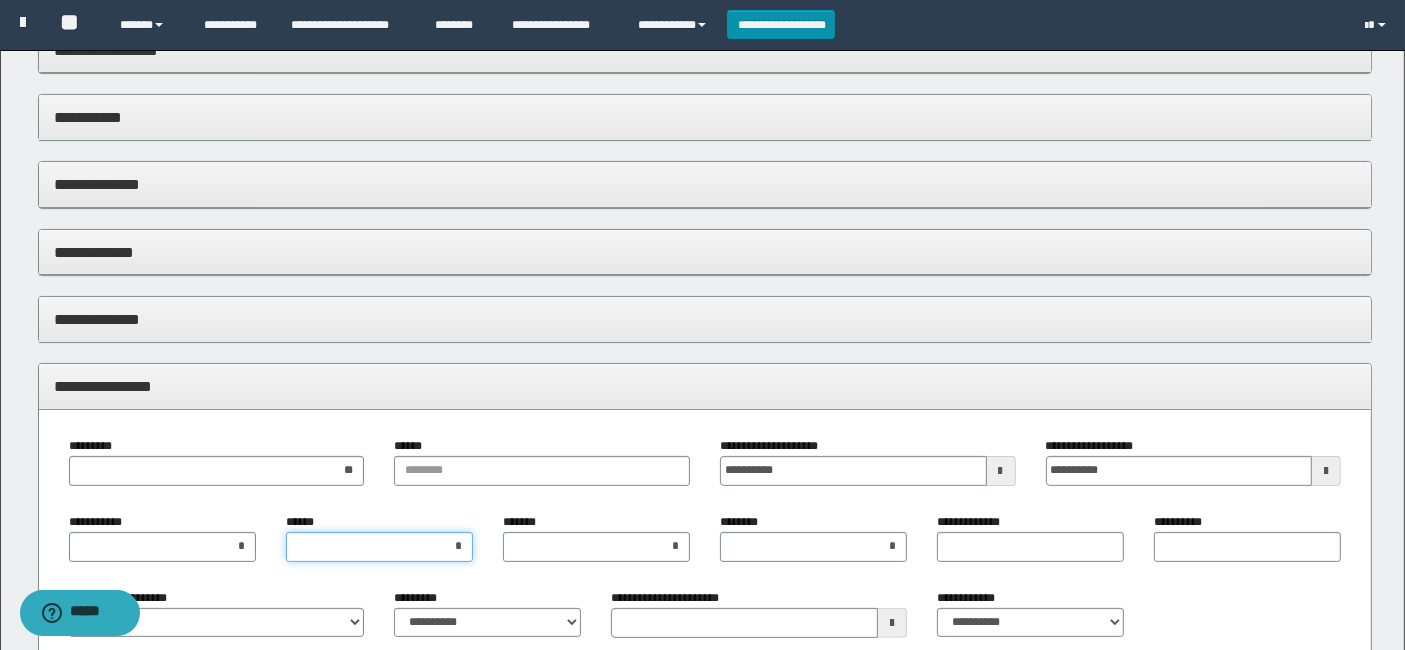 drag, startPoint x: 462, startPoint y: 555, endPoint x: 451, endPoint y: 612, distance: 58.0517 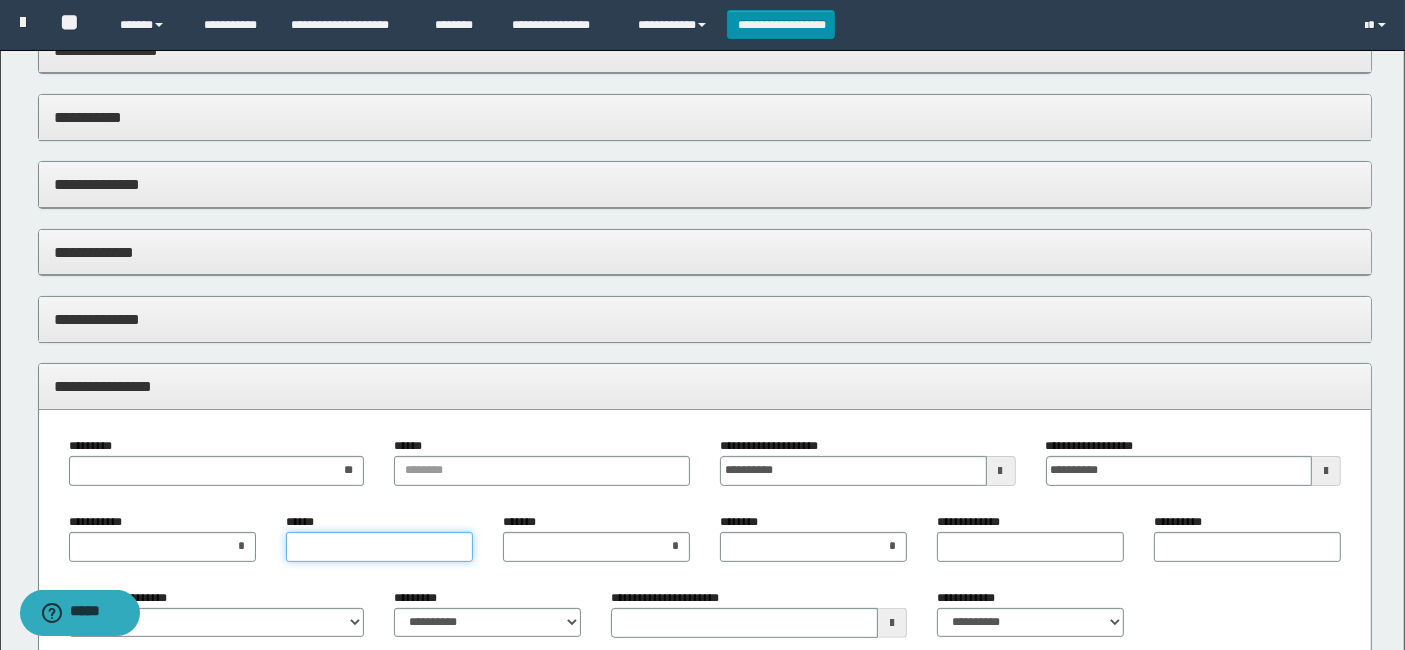 type on "*" 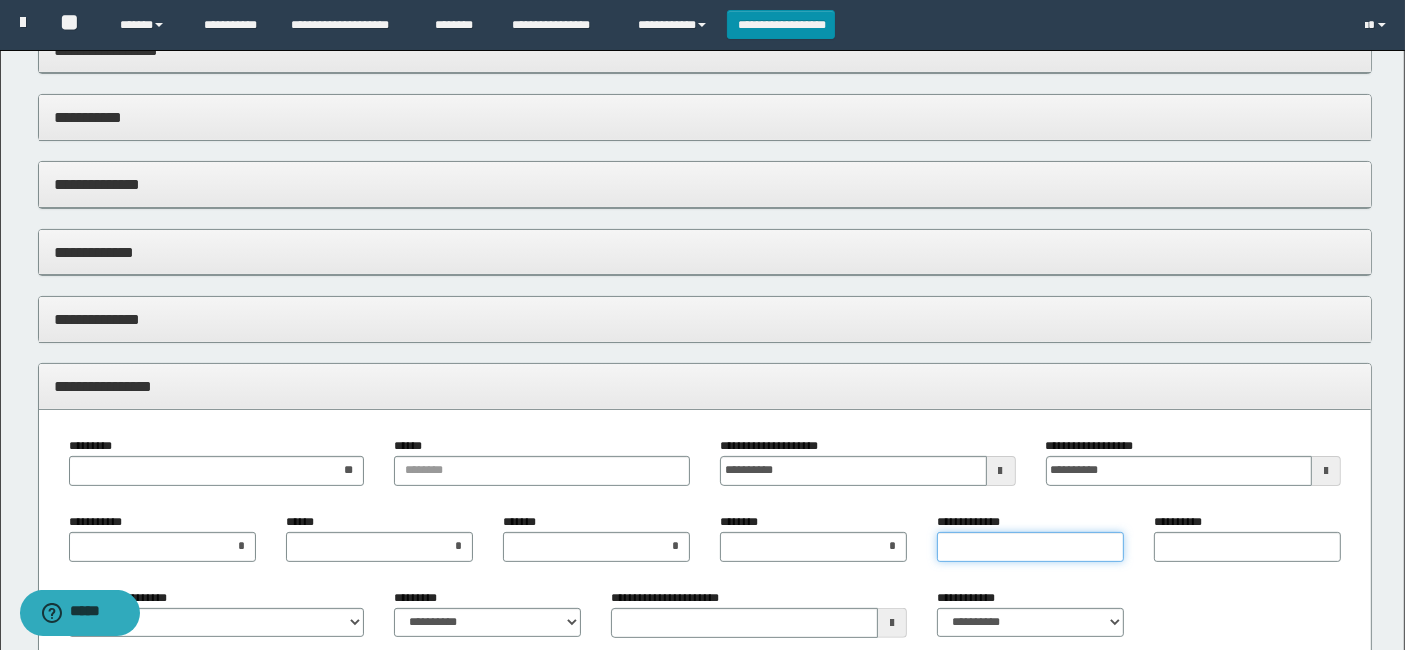 type on "*" 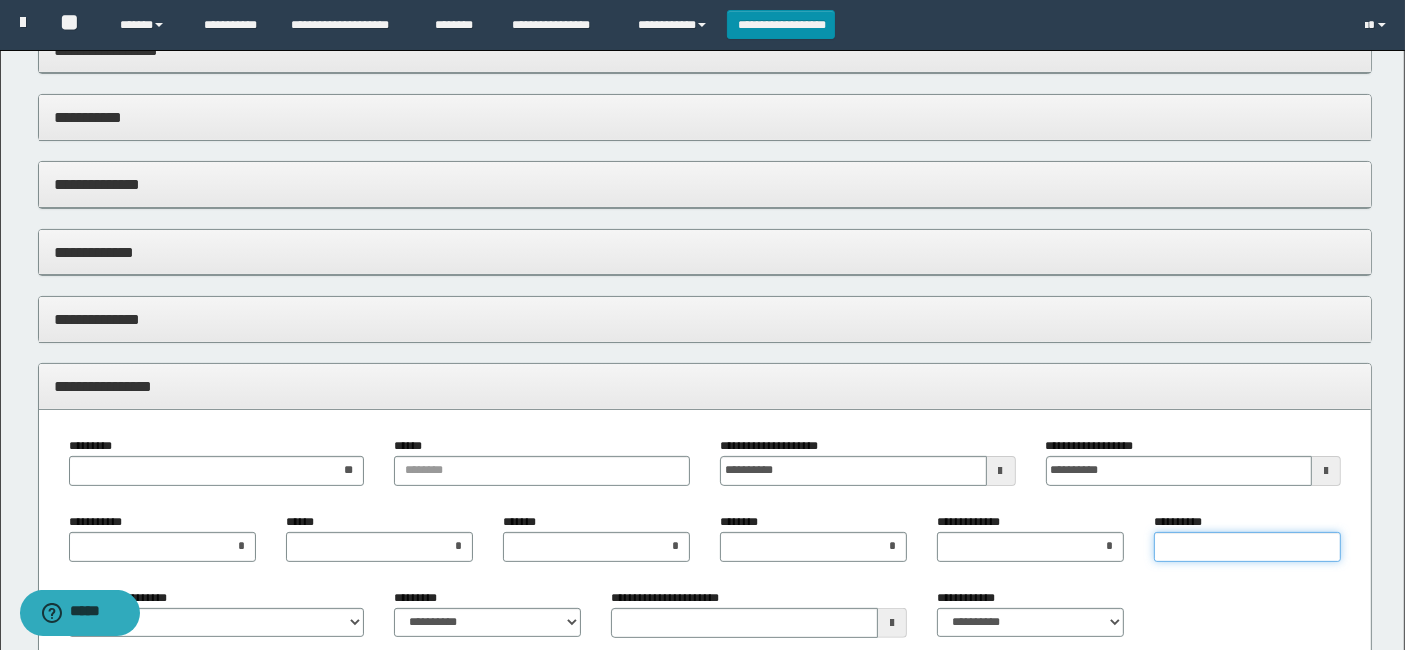 type on "*" 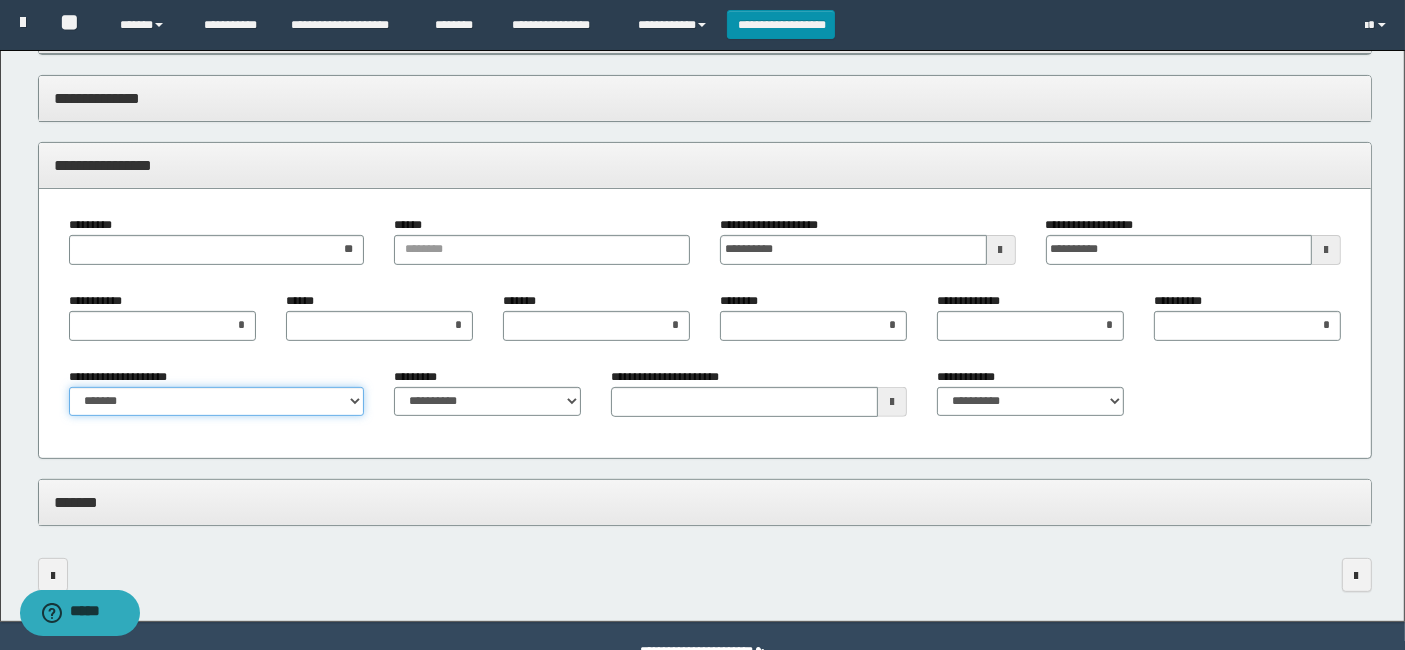 scroll, scrollTop: 631, scrollLeft: 0, axis: vertical 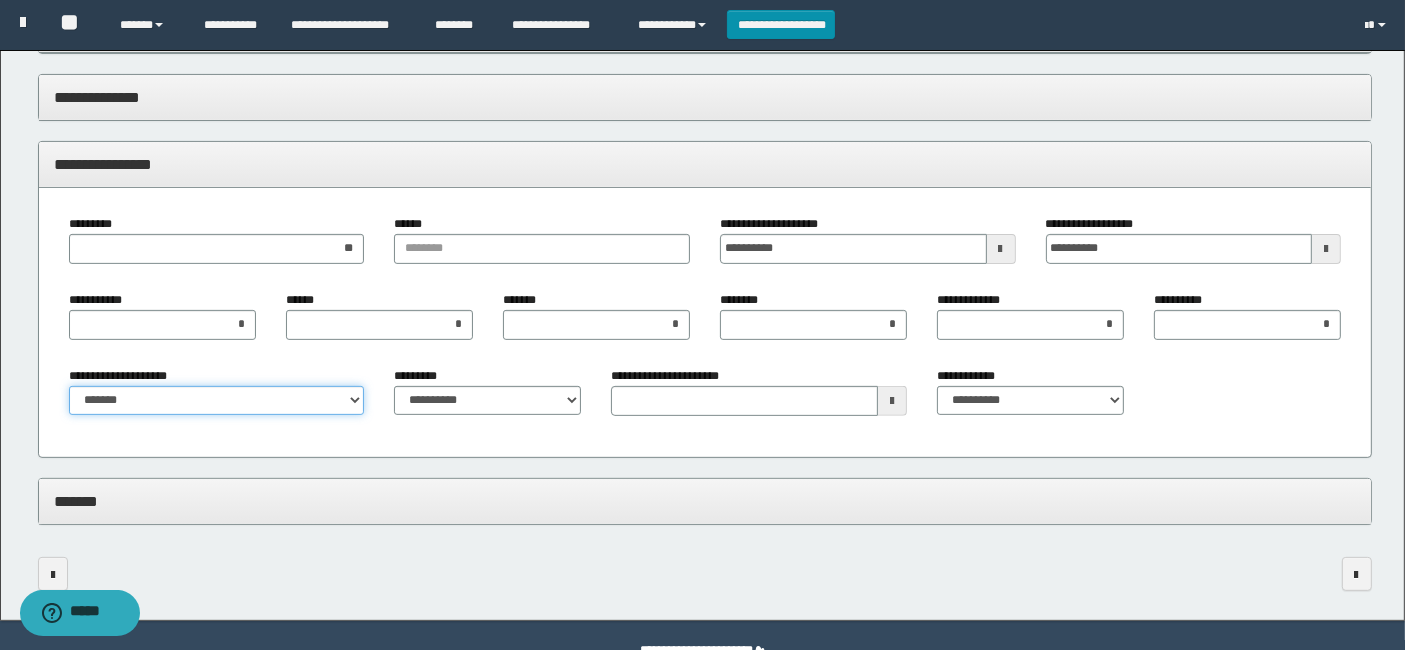 type 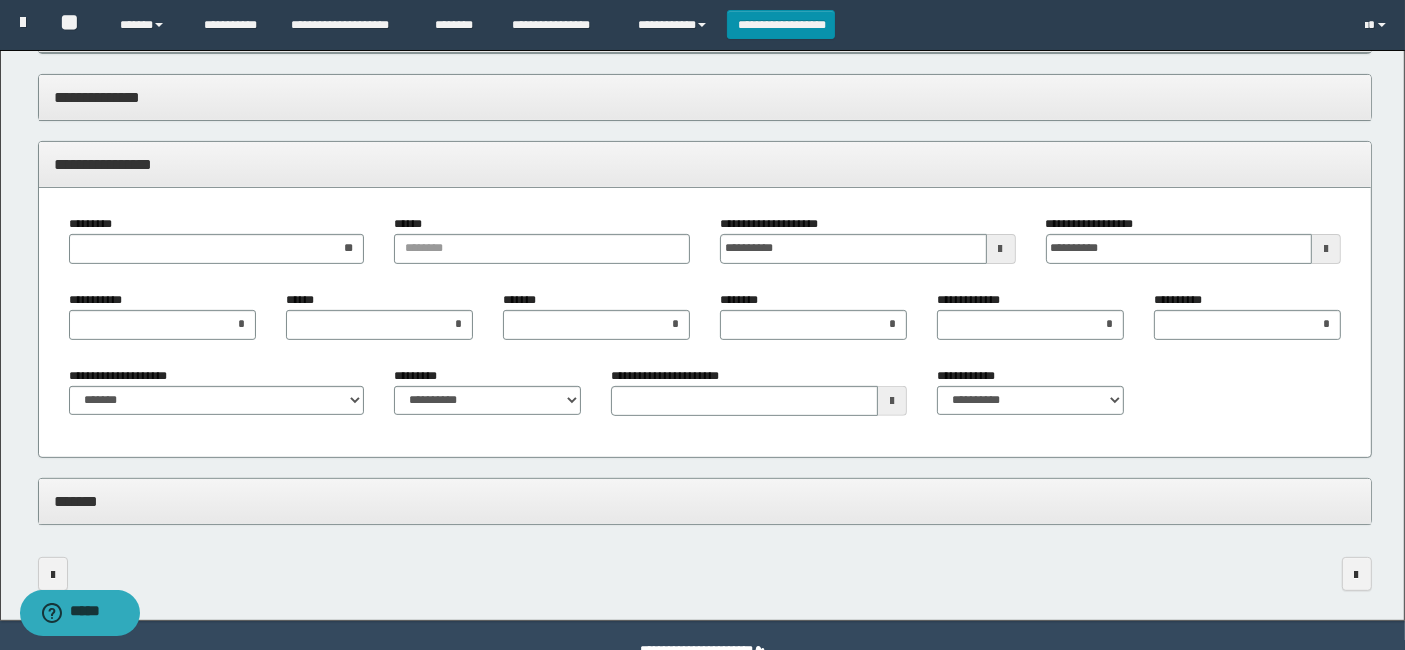 click on "**********" at bounding box center [705, 511] 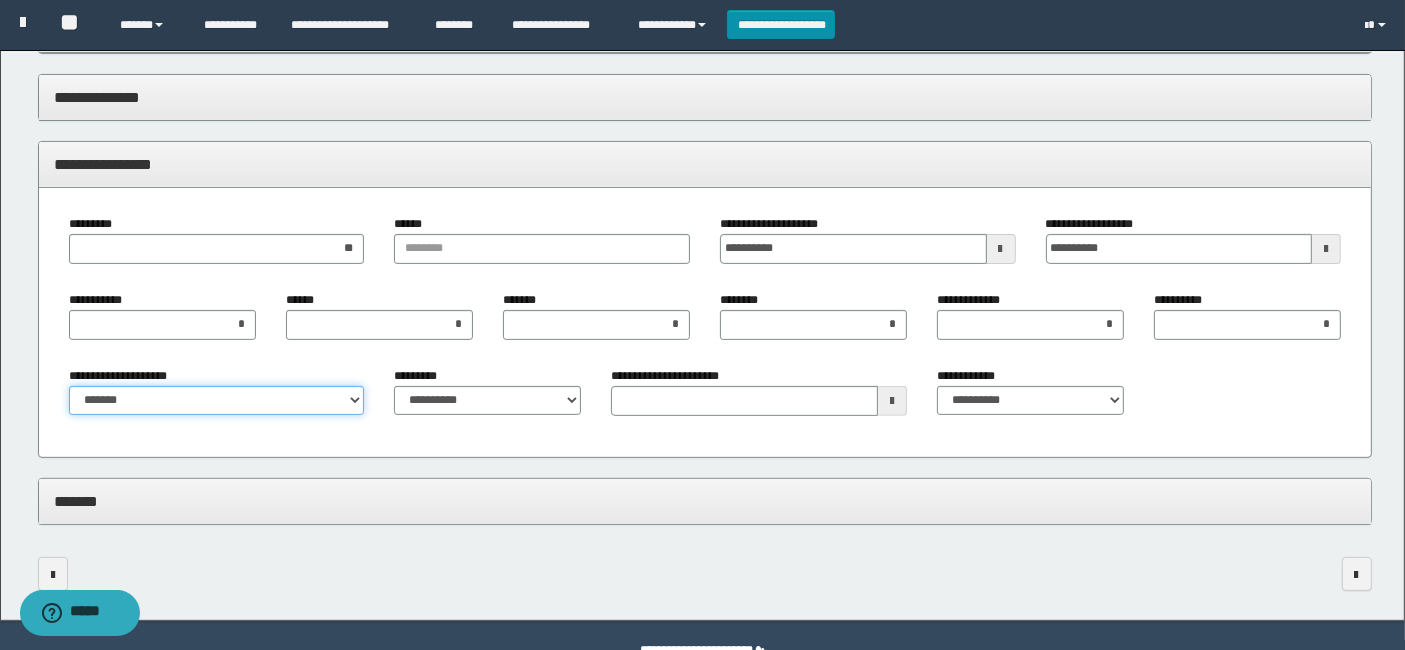 click on "**********" at bounding box center [217, 401] 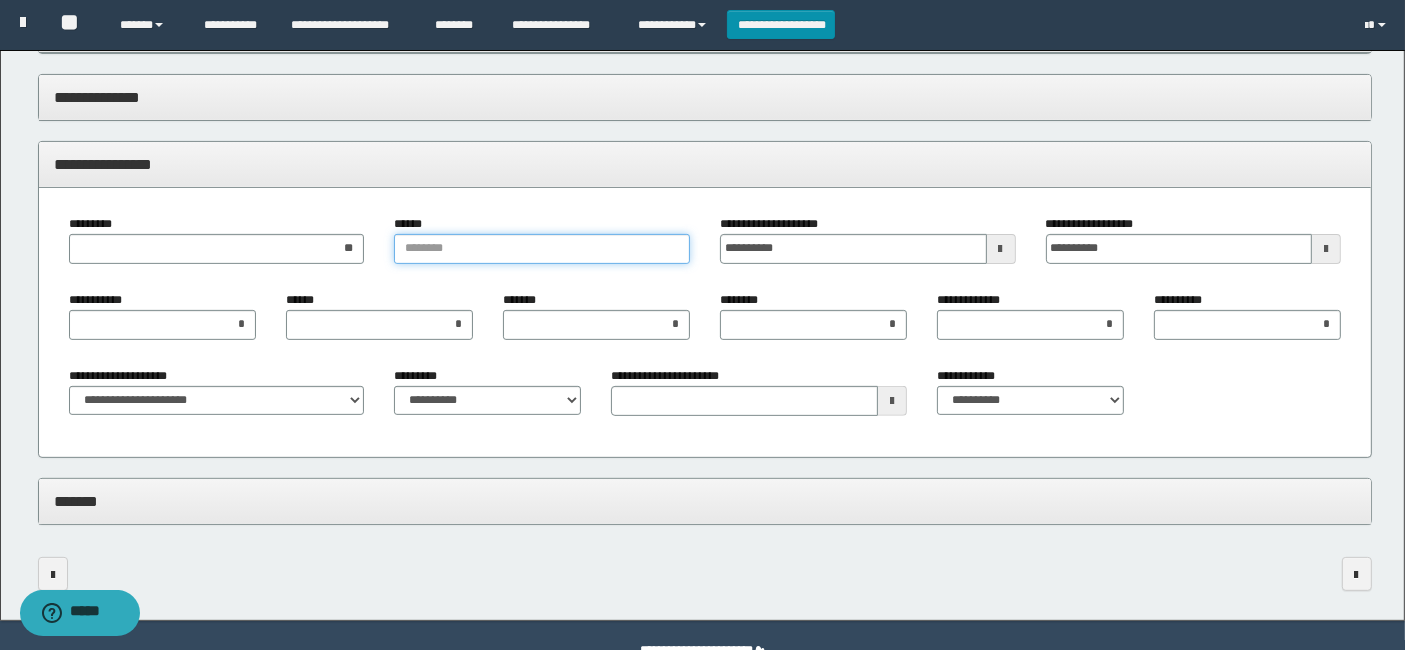 click on "******" at bounding box center (542, 249) 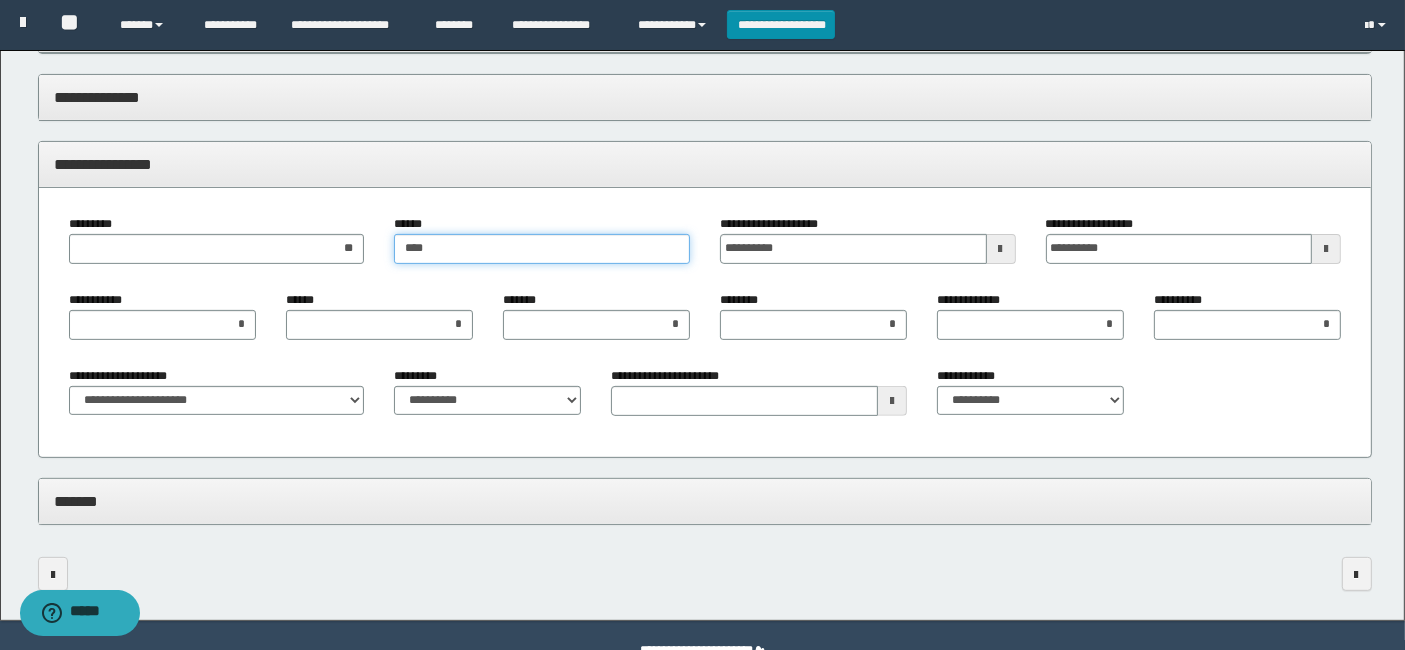type on "*****" 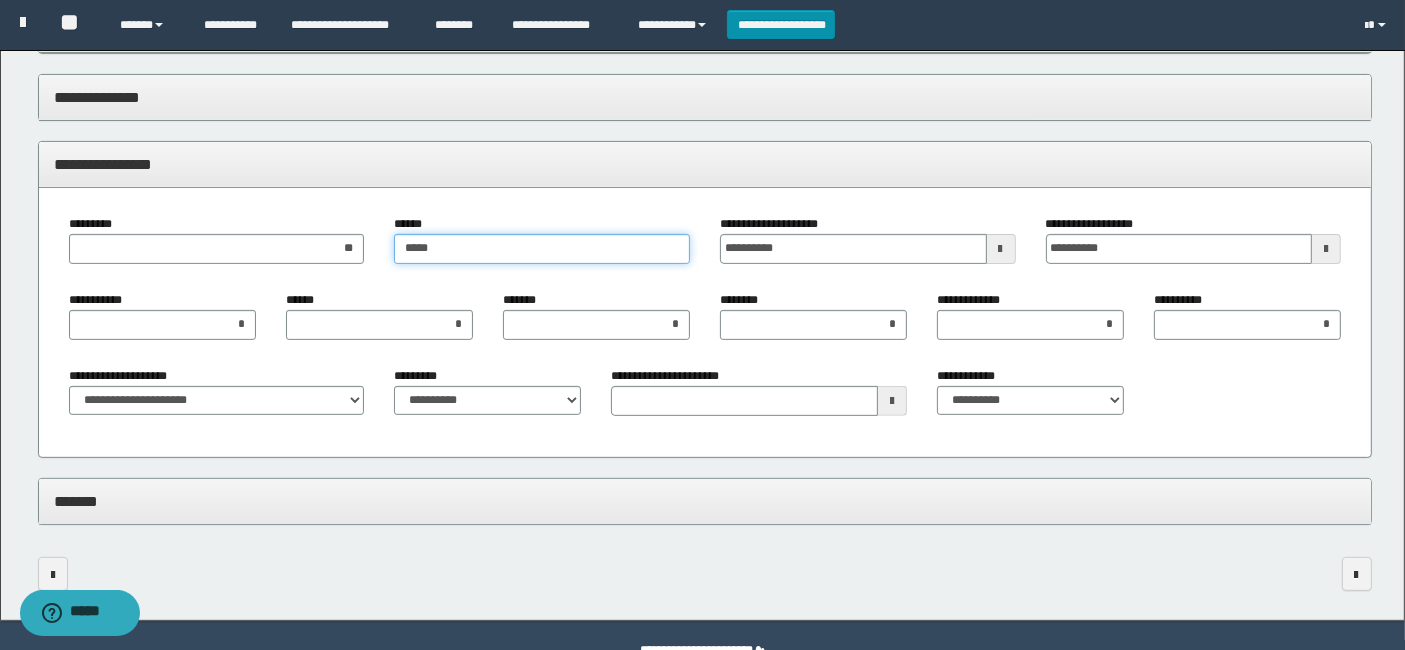 type 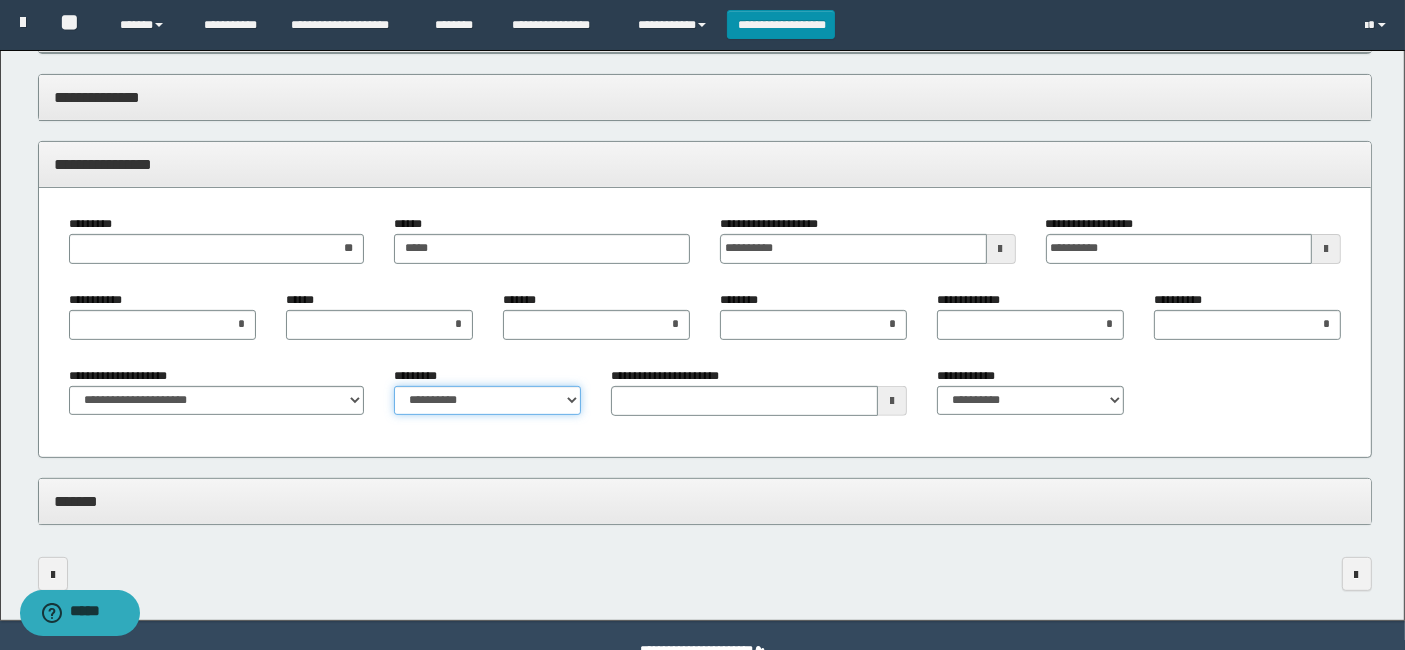click on "**********" at bounding box center (487, 401) 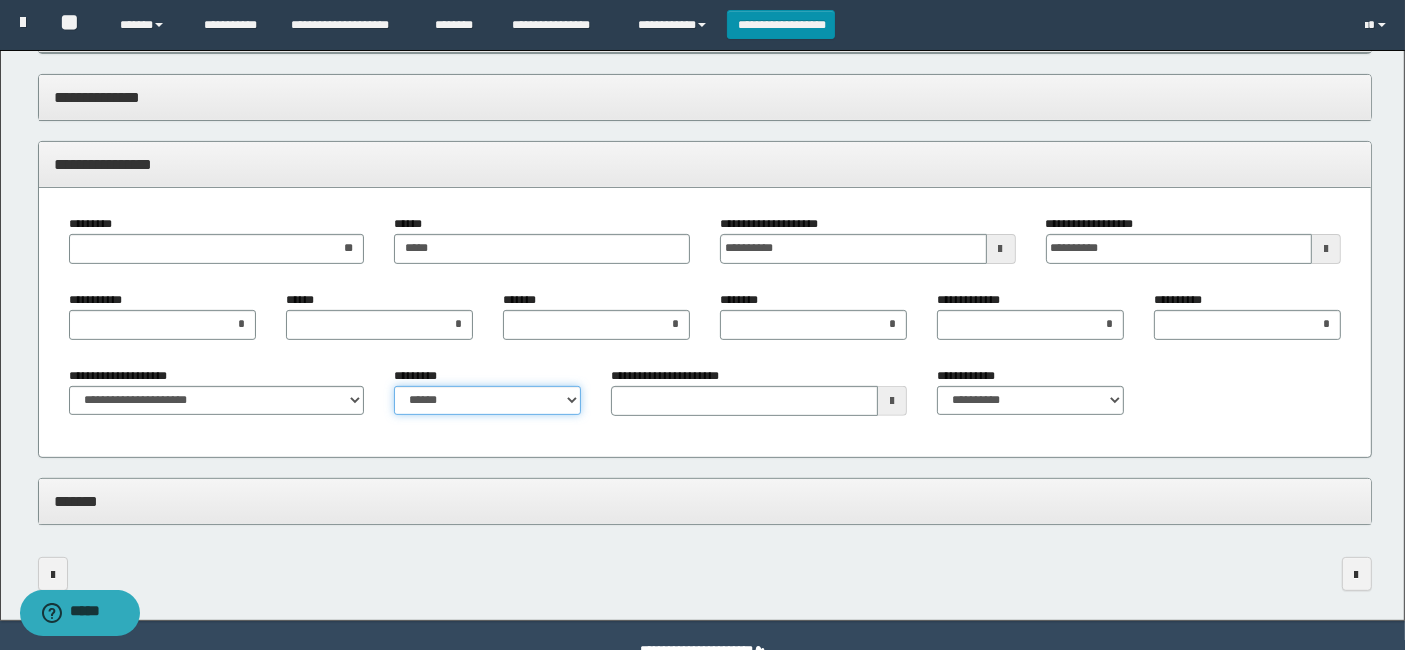 click on "**********" at bounding box center (487, 401) 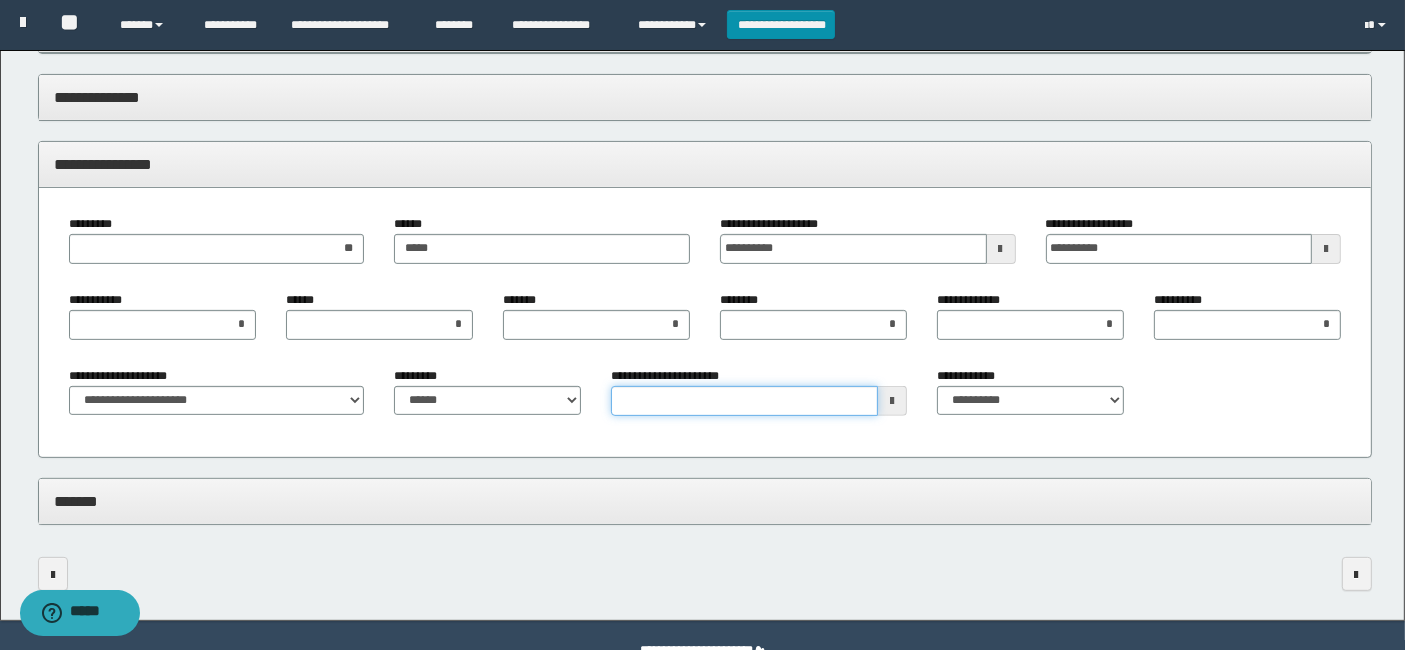 click on "**********" at bounding box center [744, 401] 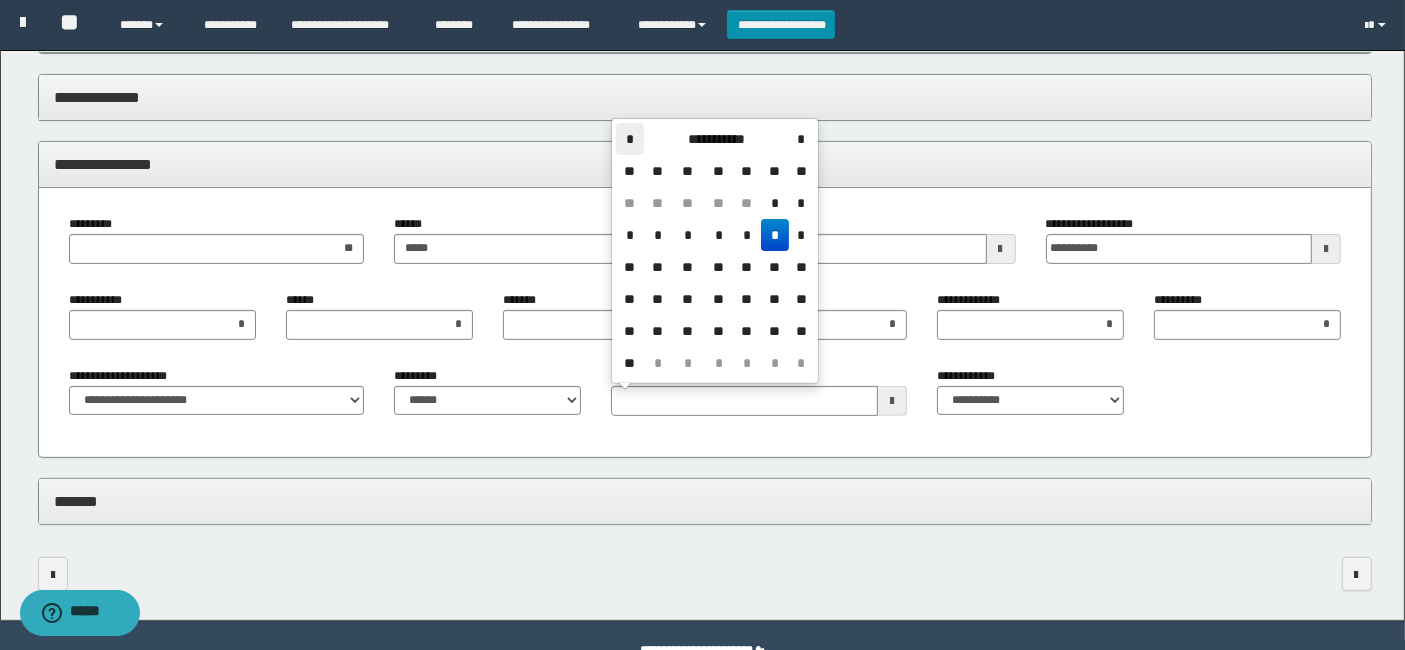 click on "*" at bounding box center [630, 139] 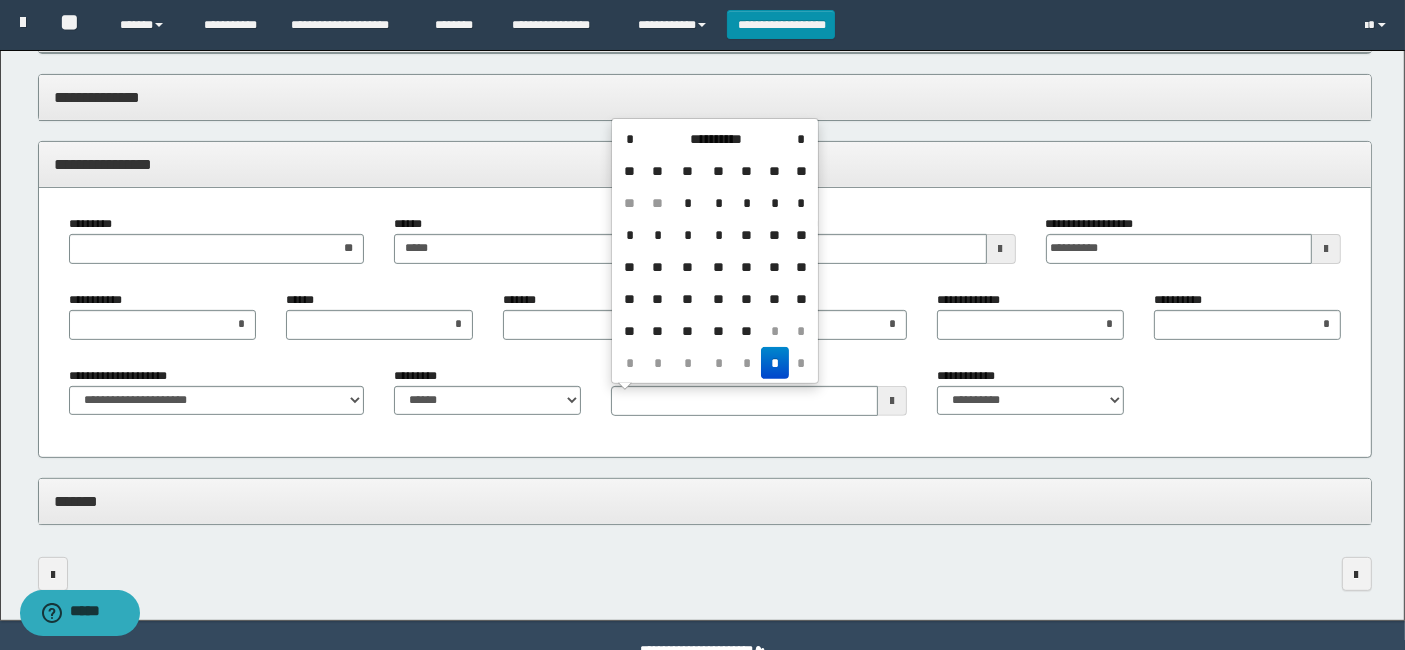 drag, startPoint x: 660, startPoint y: 329, endPoint x: 722, endPoint y: 322, distance: 62.39391 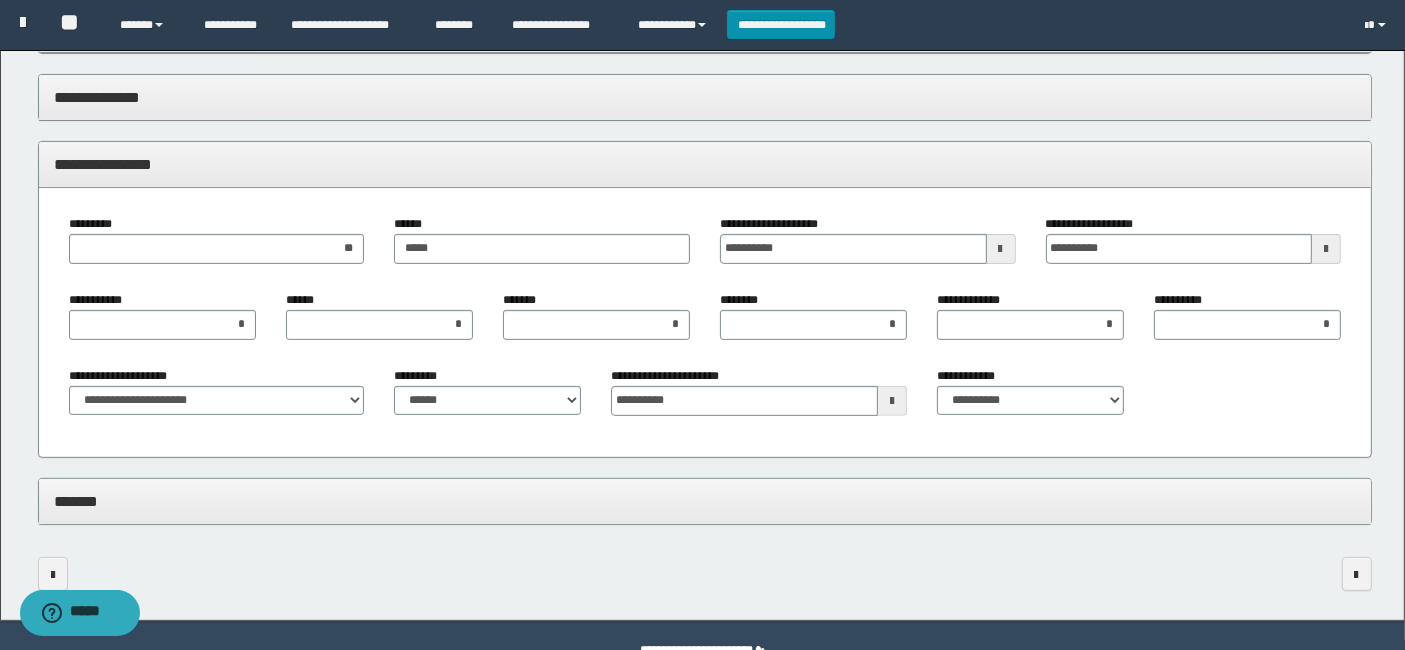click at bounding box center [892, 401] 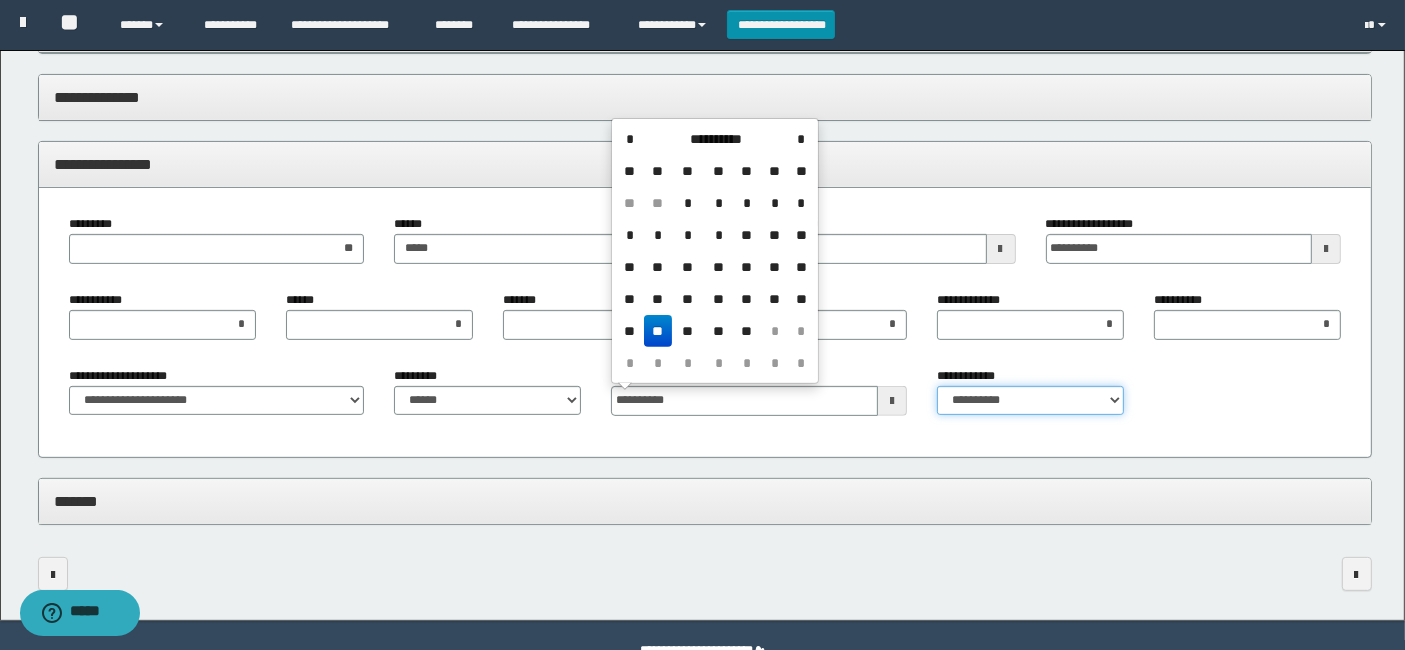 type on "**********" 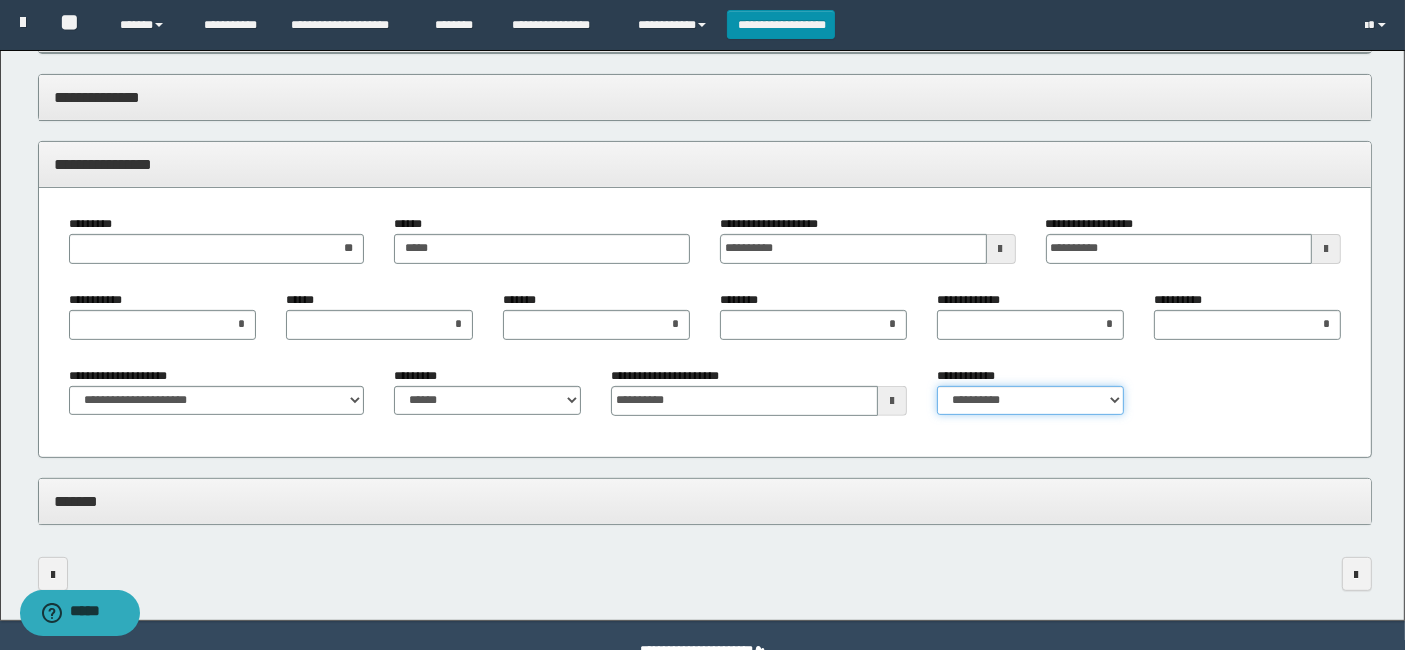 drag, startPoint x: 1046, startPoint y: 400, endPoint x: 1086, endPoint y: 399, distance: 40.012497 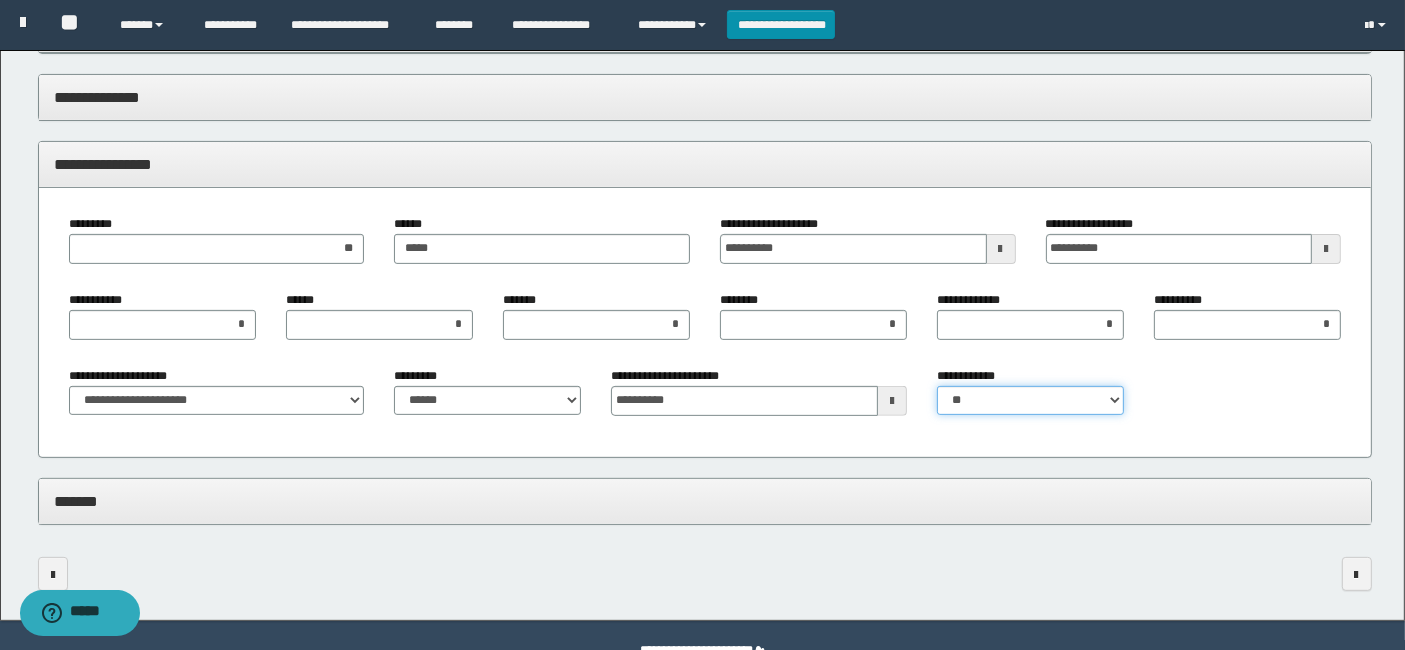 click on "**********" at bounding box center (1030, 401) 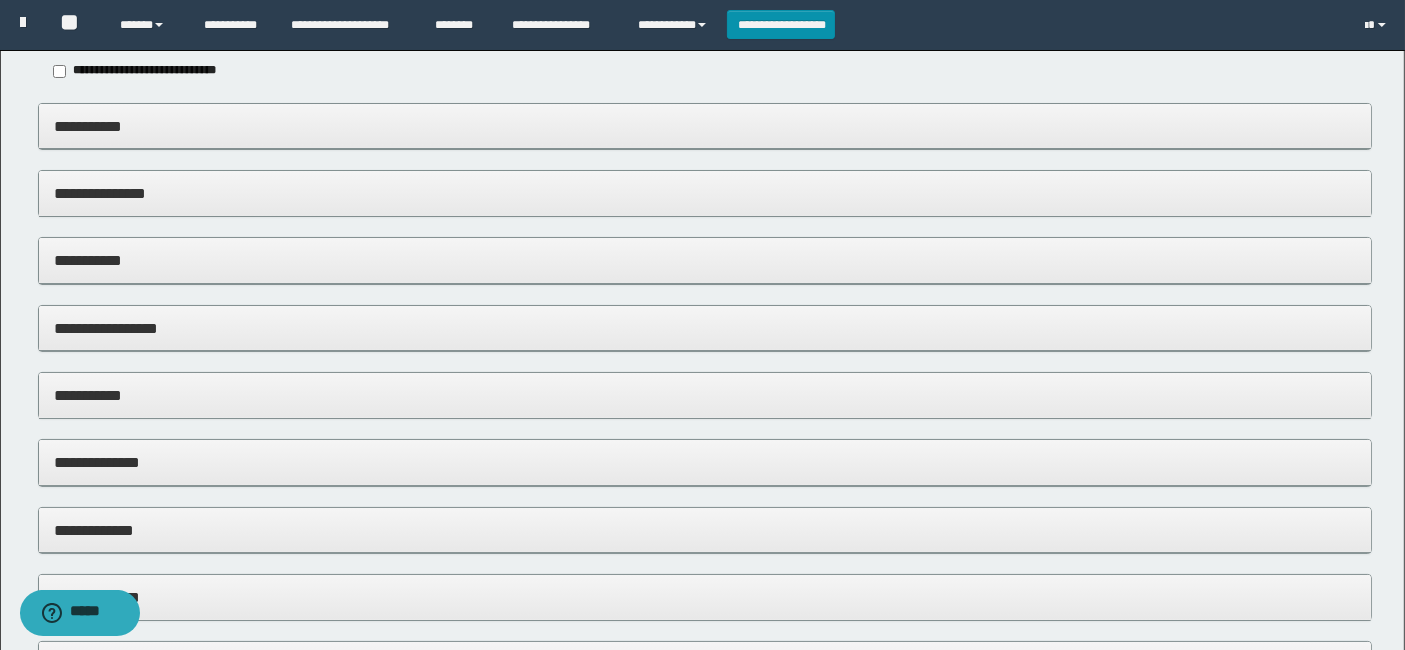 scroll, scrollTop: 123, scrollLeft: 0, axis: vertical 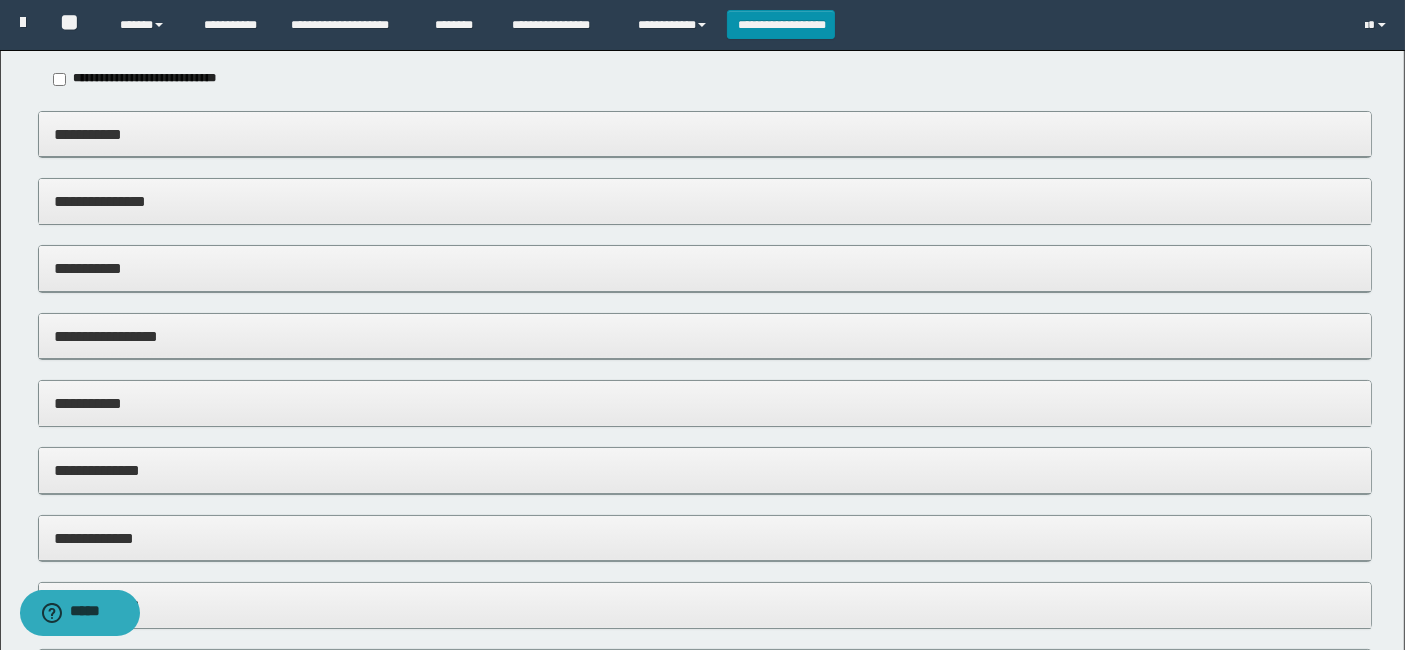 click on "**********" at bounding box center (705, 268) 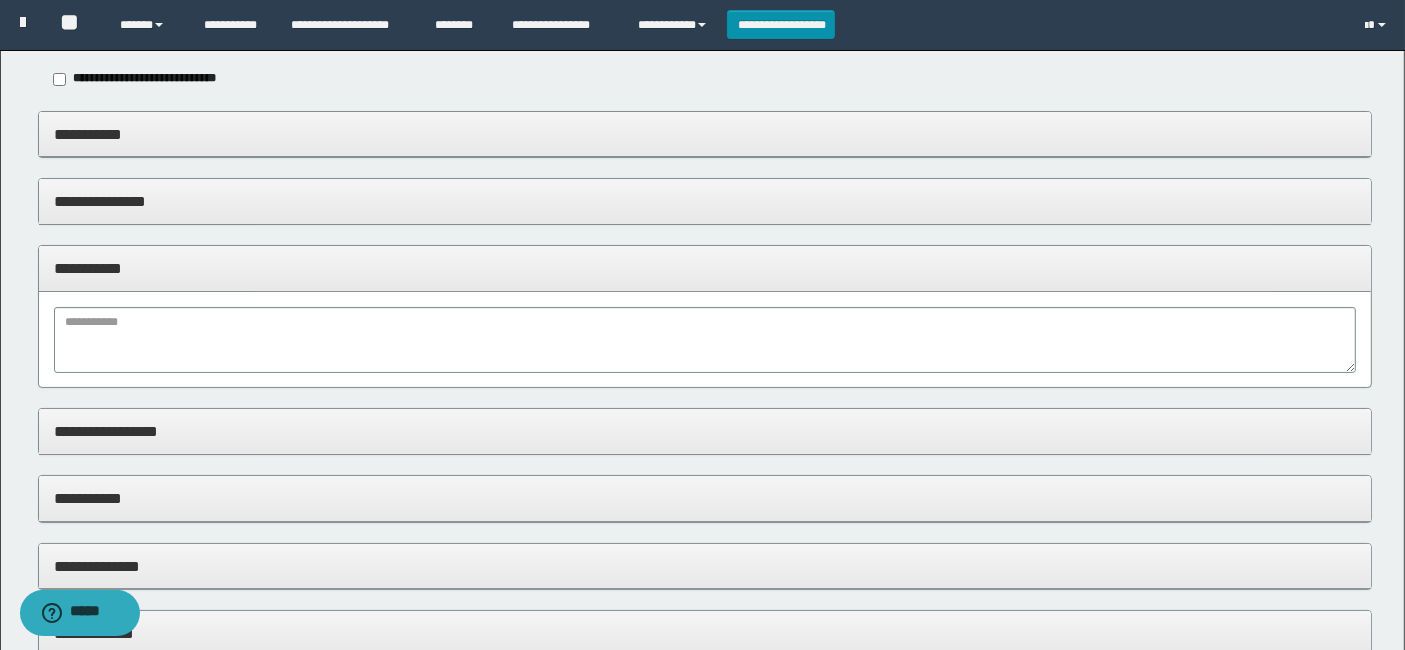 click at bounding box center [705, 339] 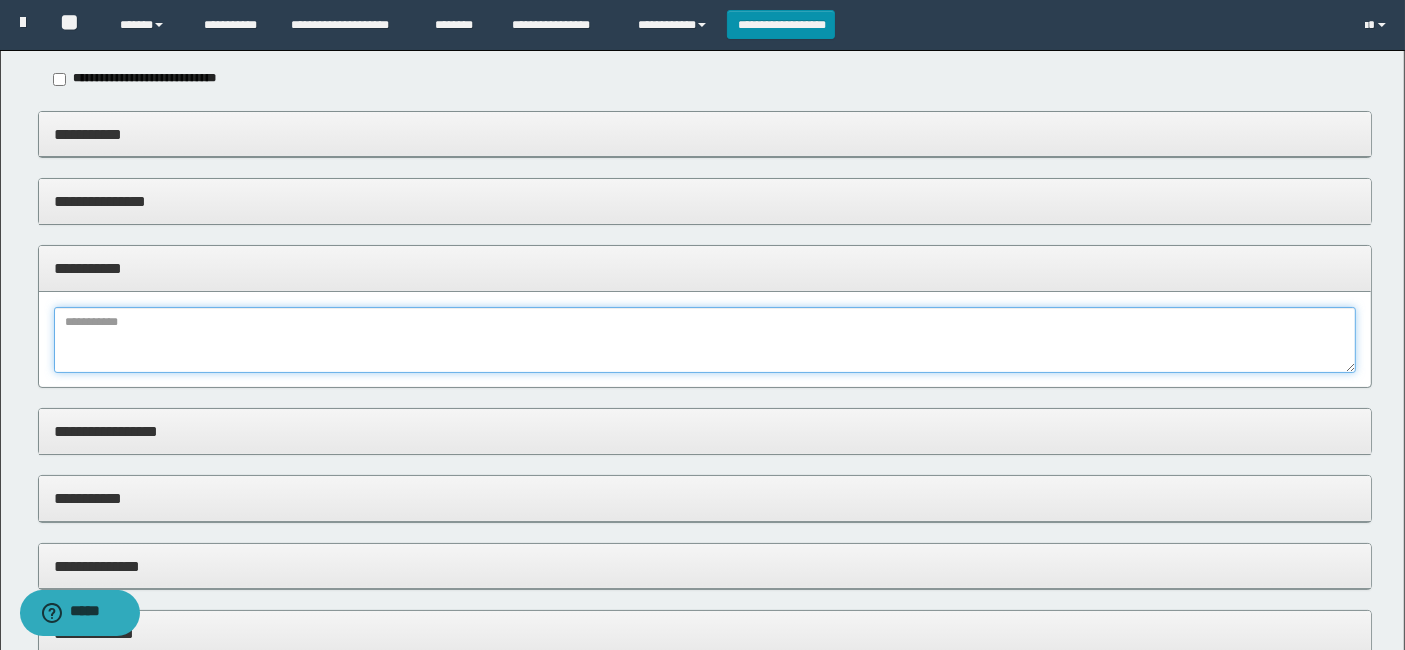 click at bounding box center (705, 340) 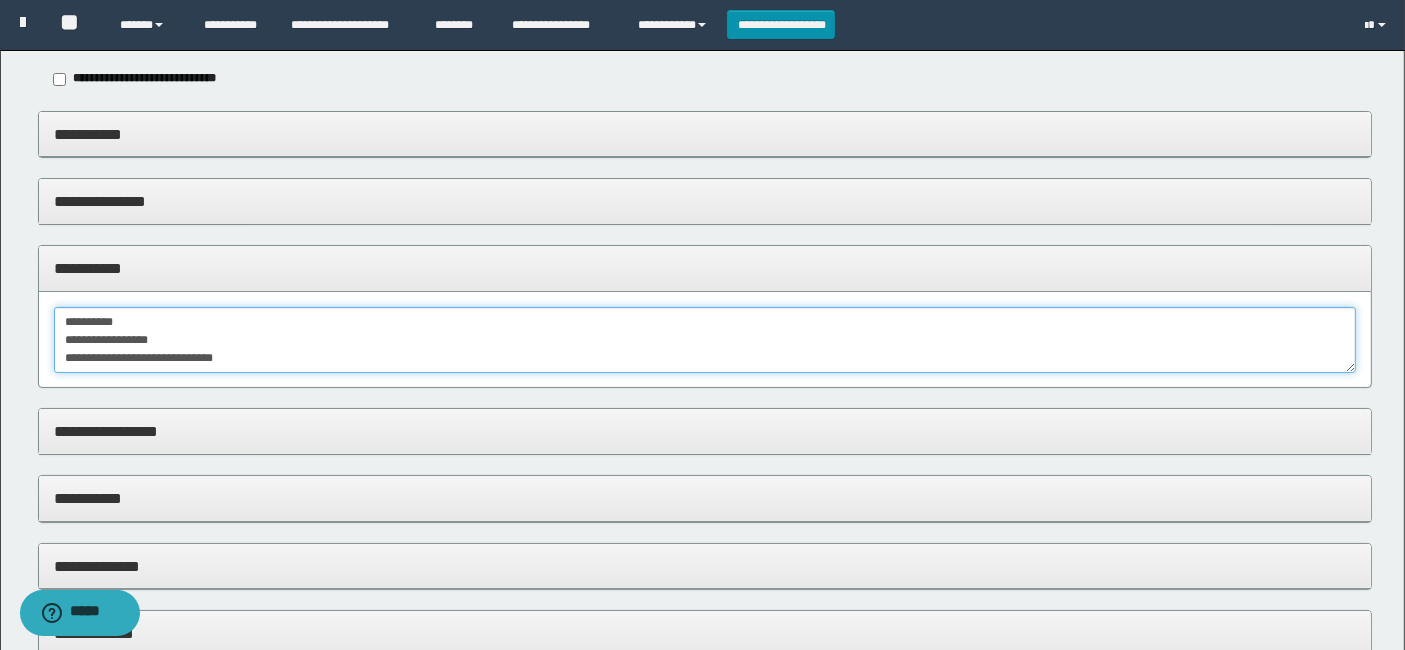 click on "**********" at bounding box center [705, 340] 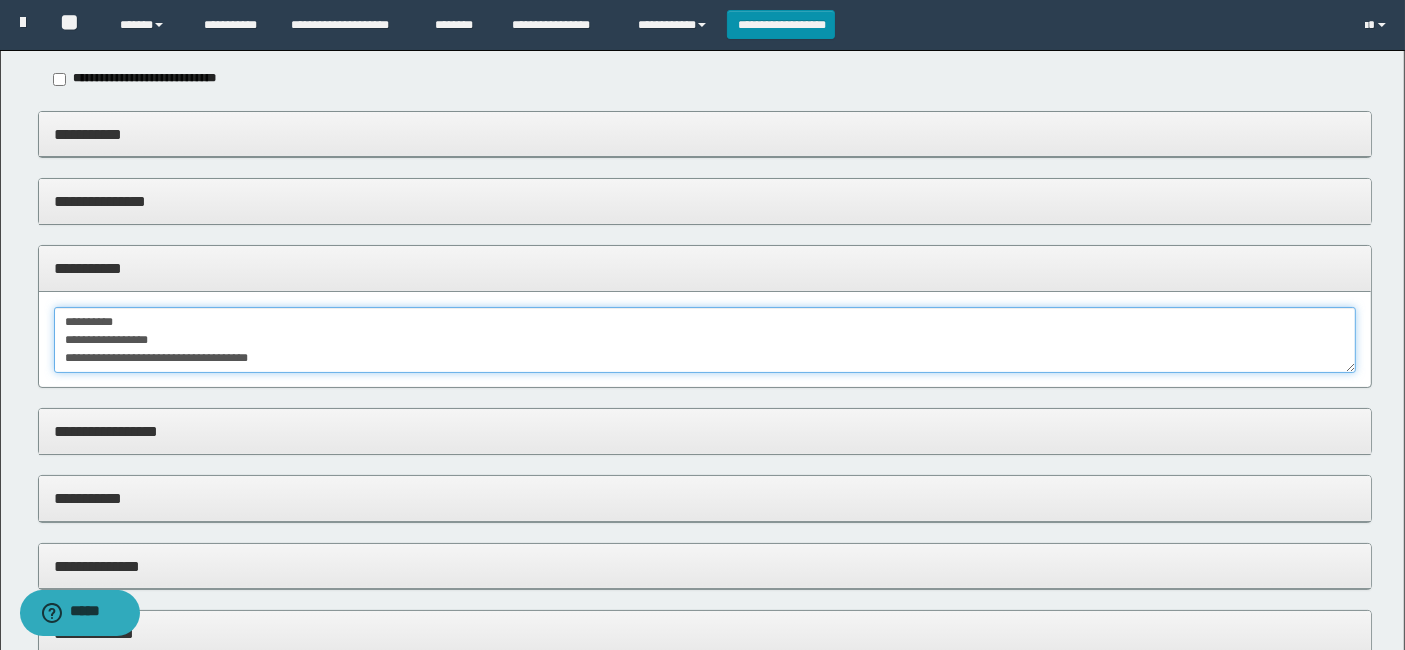 scroll, scrollTop: 11, scrollLeft: 0, axis: vertical 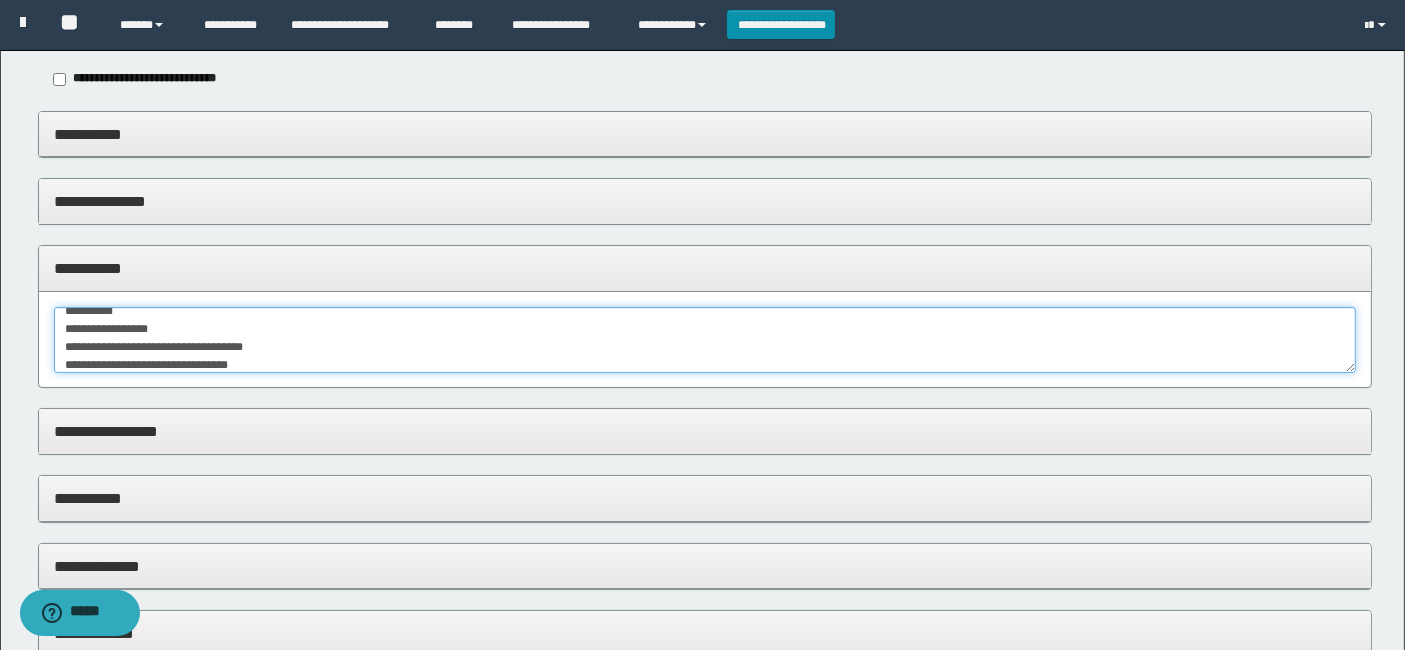 type on "**********" 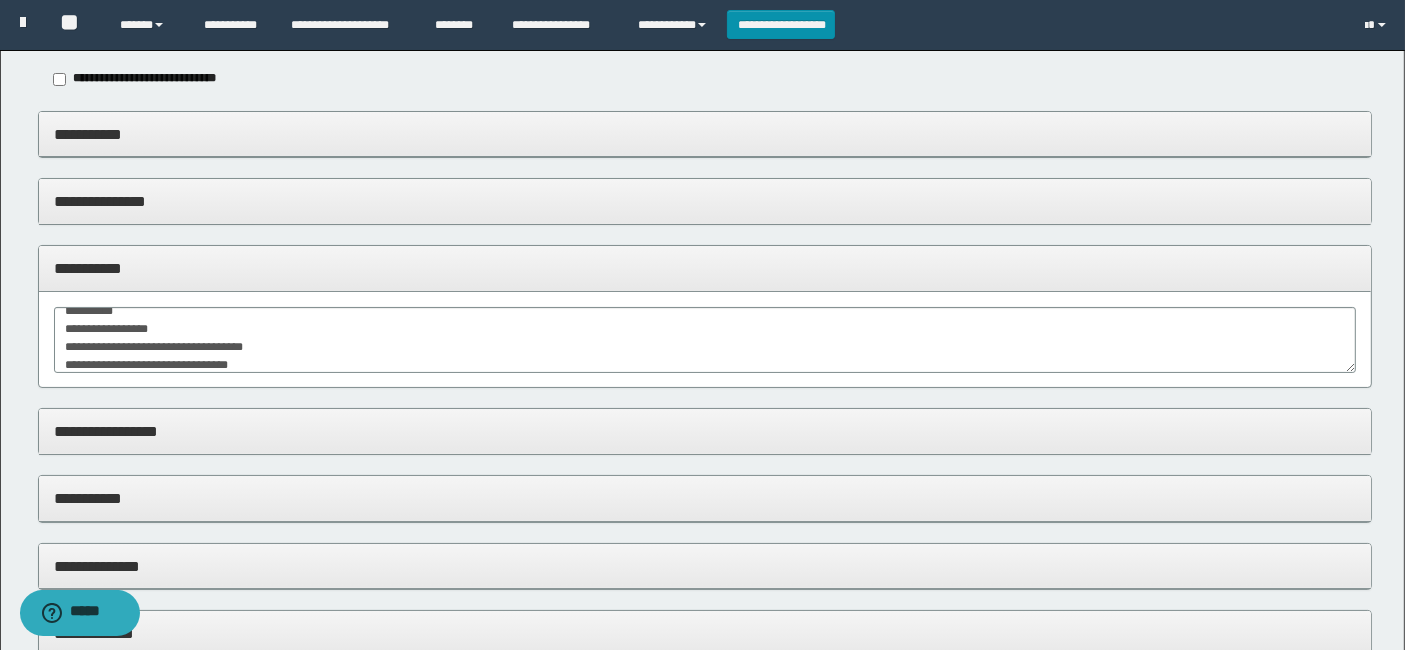 click on "**********" at bounding box center [705, 339] 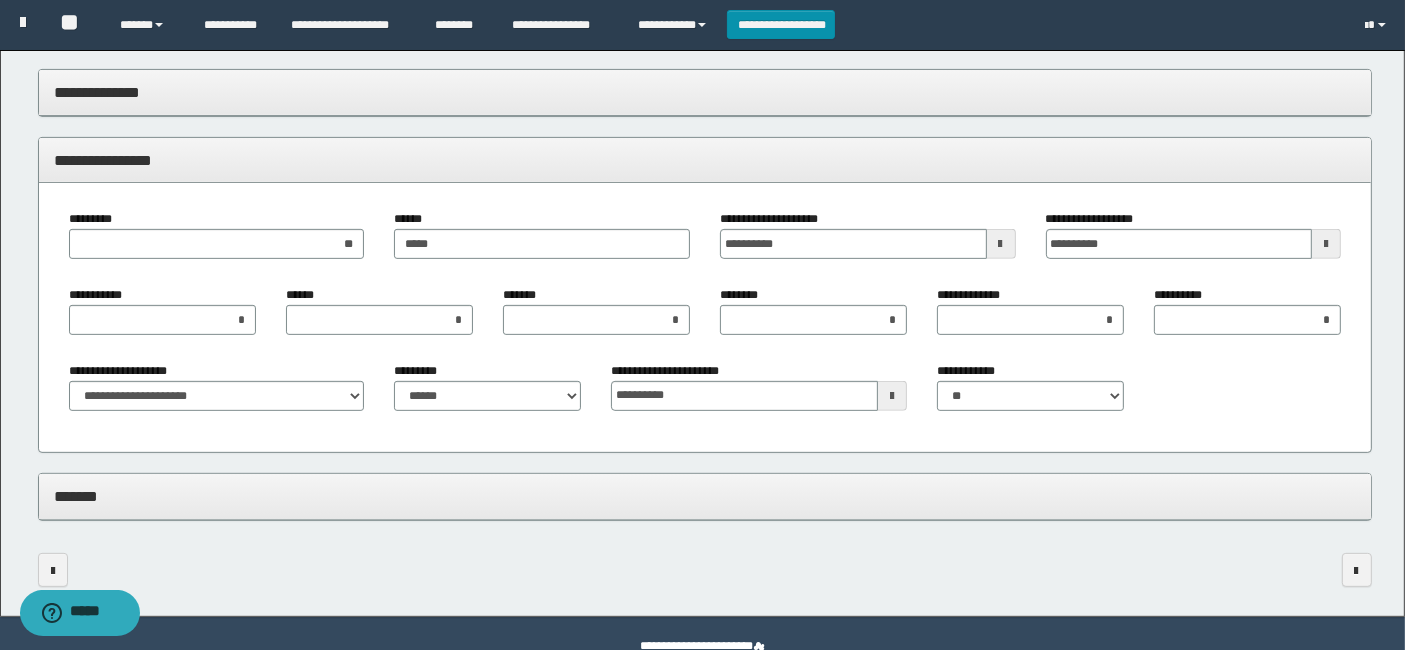 scroll, scrollTop: 774, scrollLeft: 0, axis: vertical 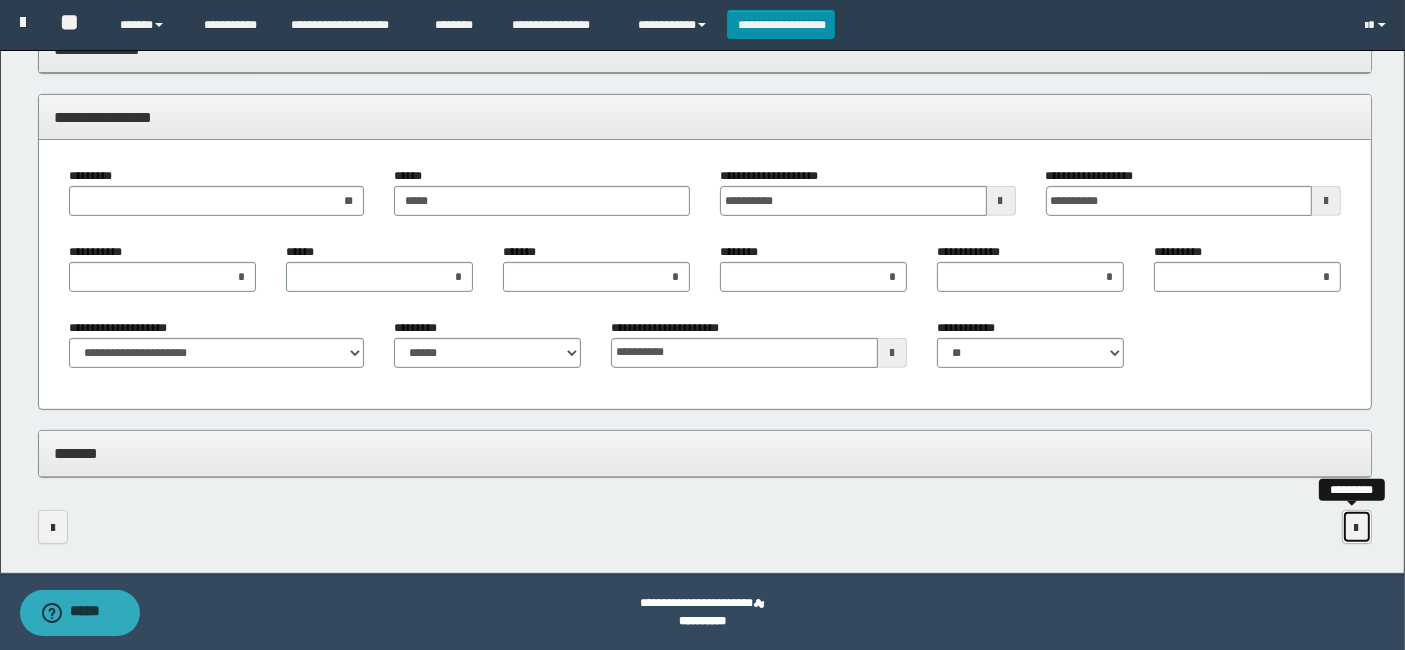 click at bounding box center (1357, 528) 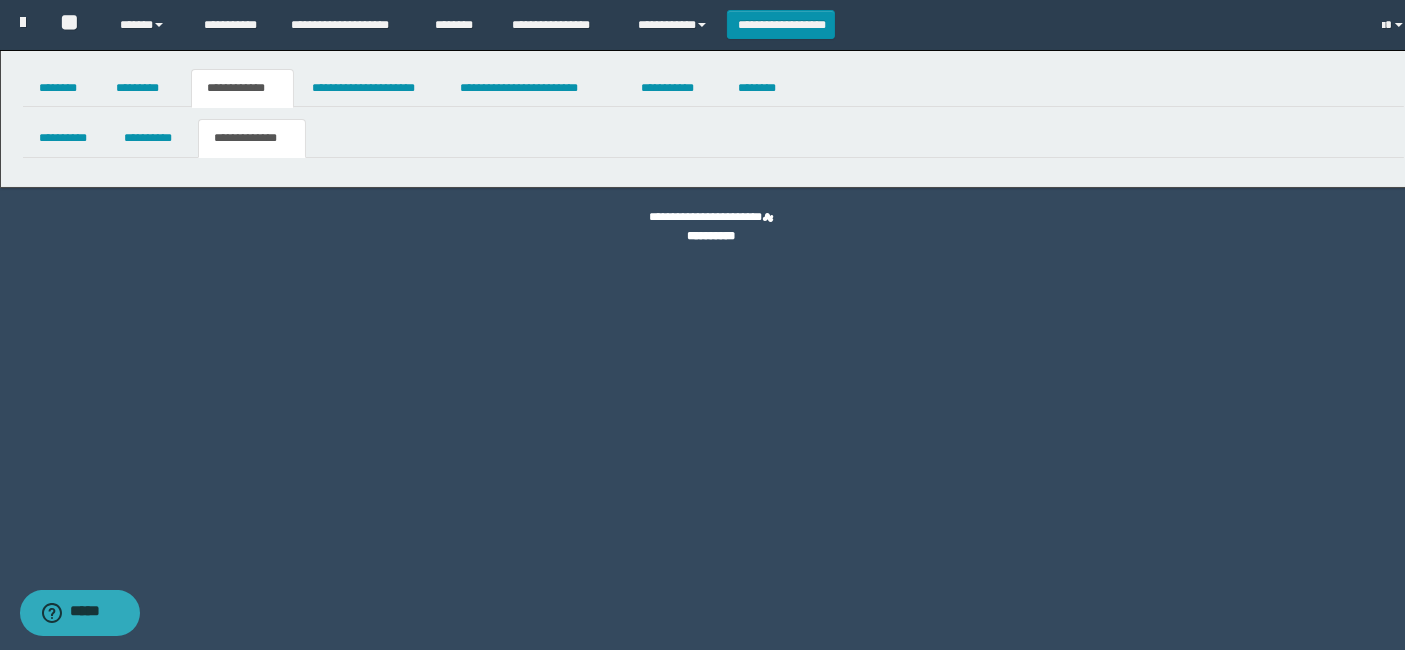 scroll, scrollTop: 0, scrollLeft: 0, axis: both 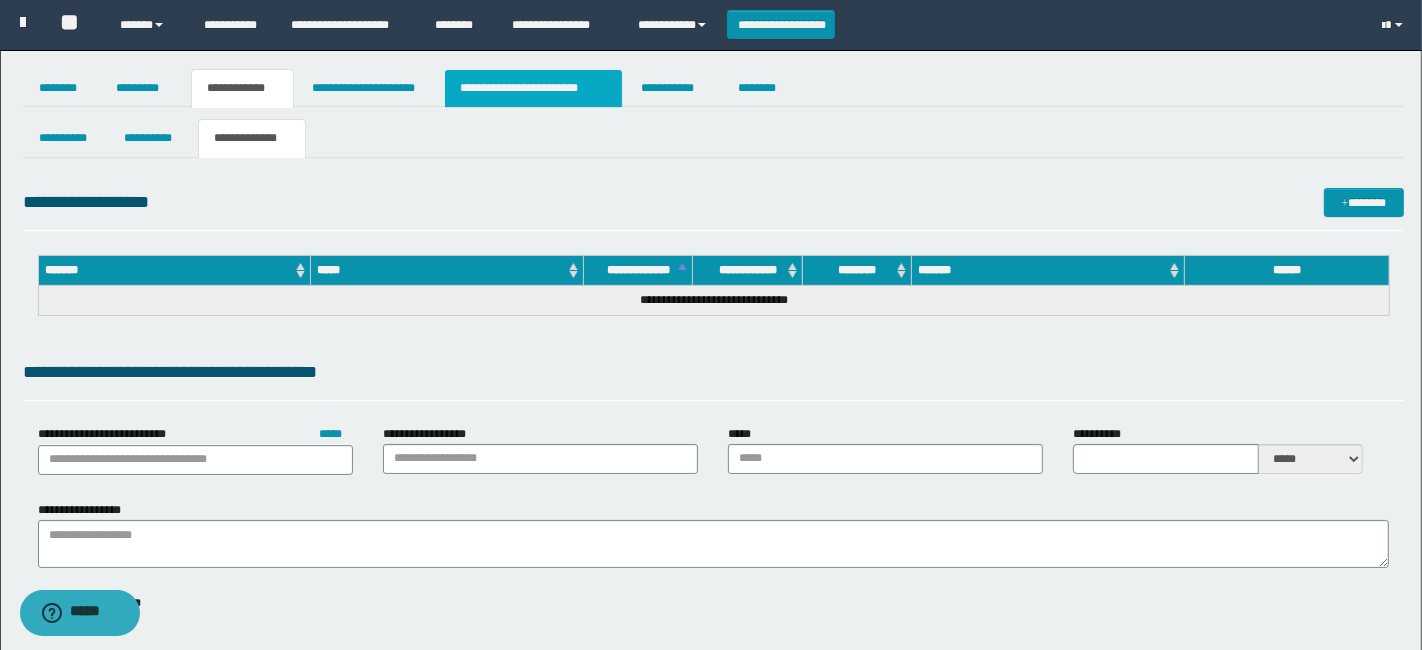 type on "**********" 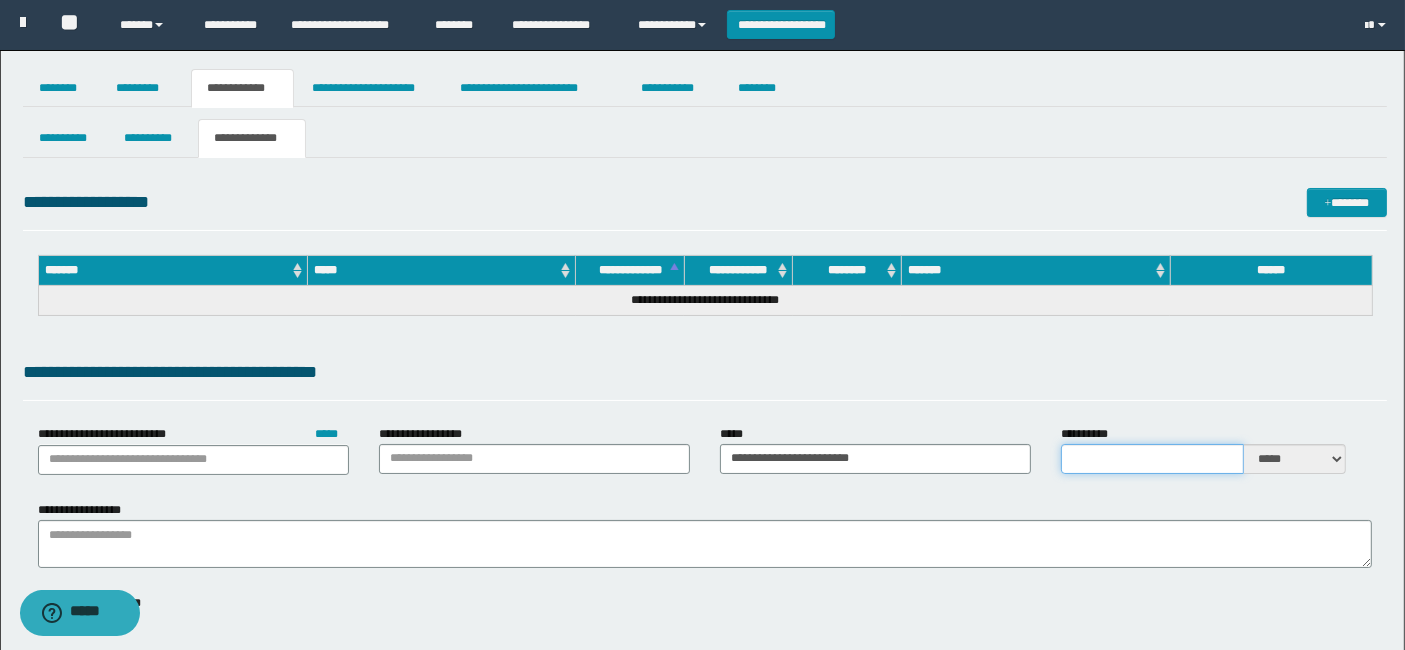 click on "**********" at bounding box center [1153, 459] 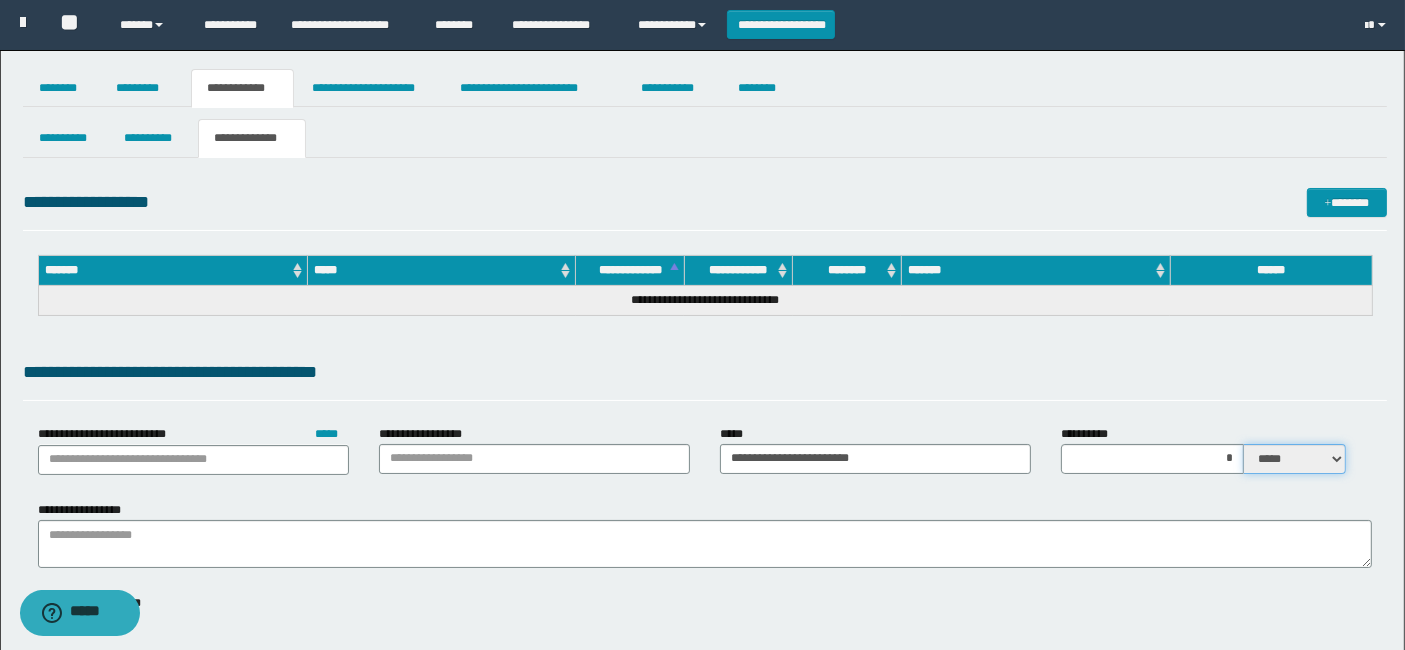 click on "*****
****" at bounding box center [1295, 459] 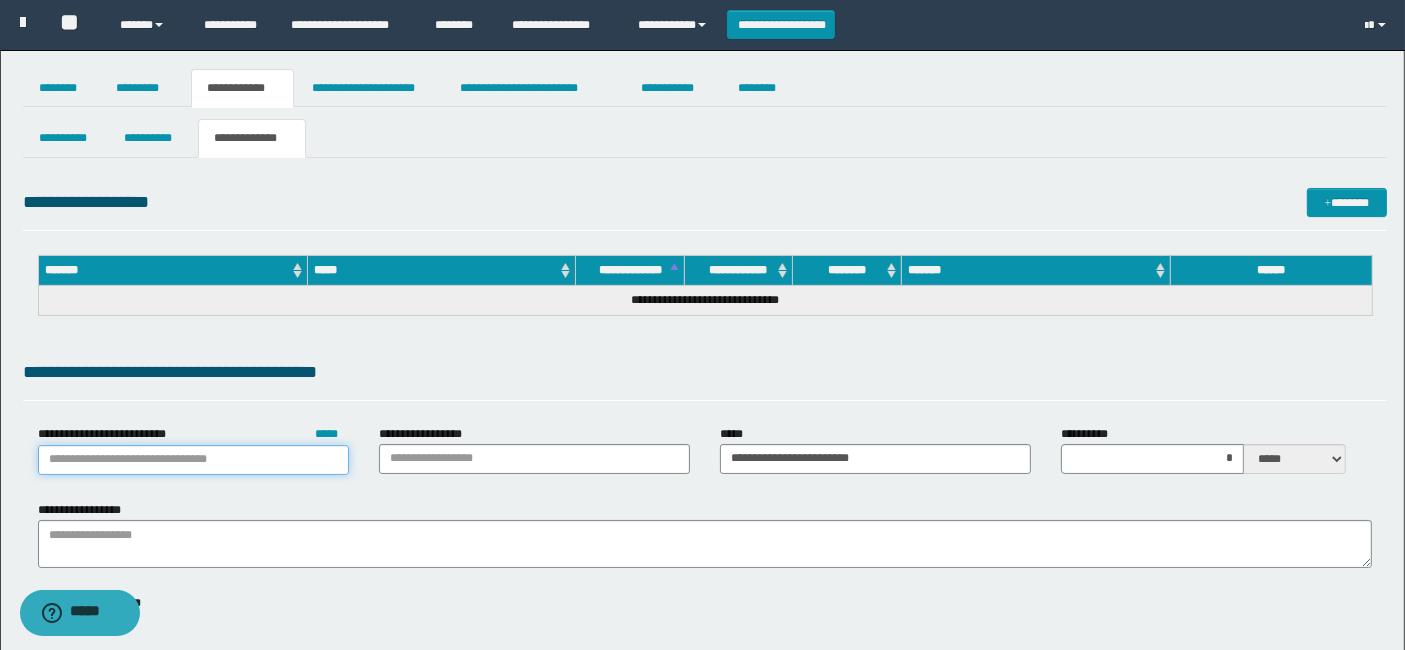 click on "**********" at bounding box center (193, 460) 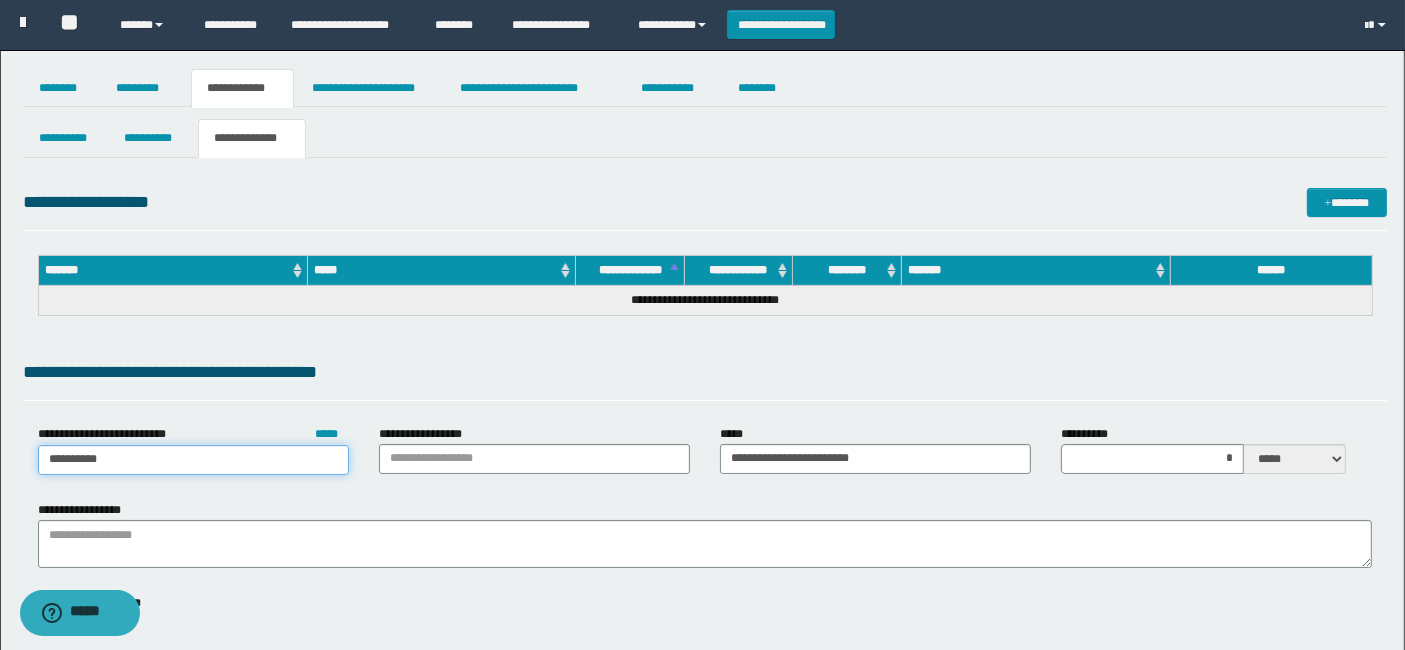 type on "**********" 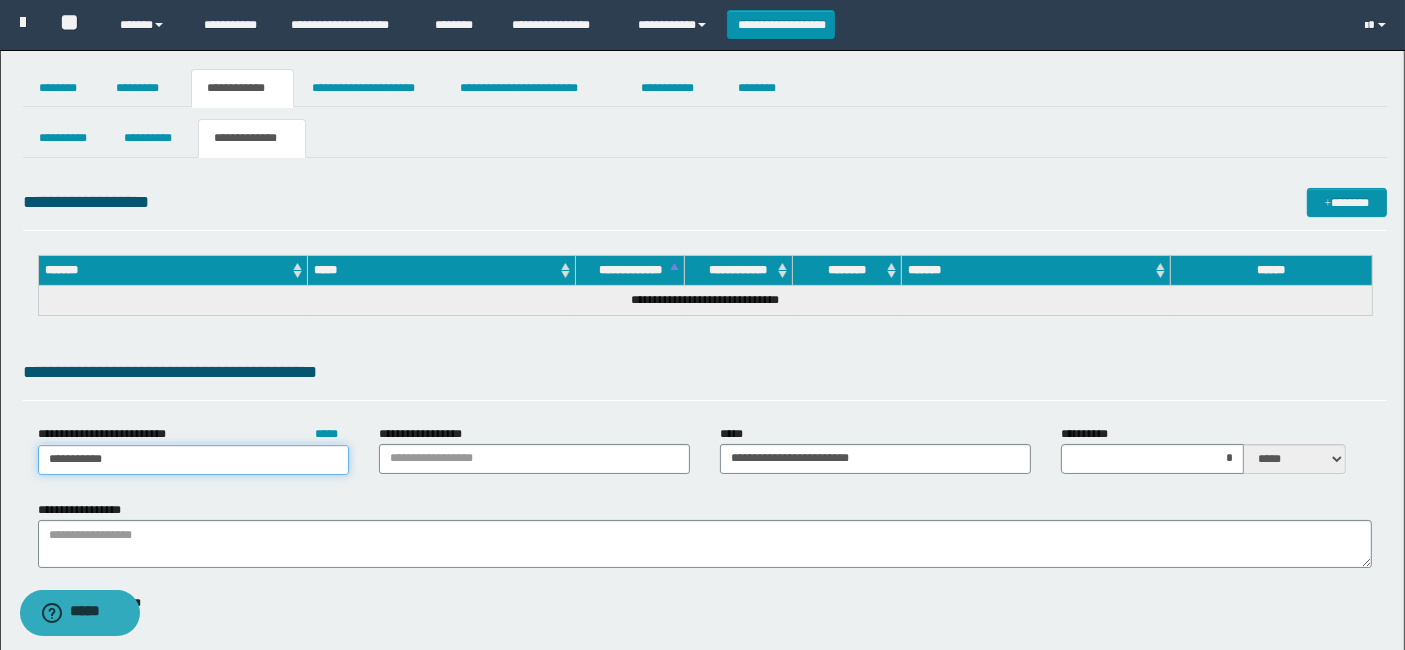 type on "**********" 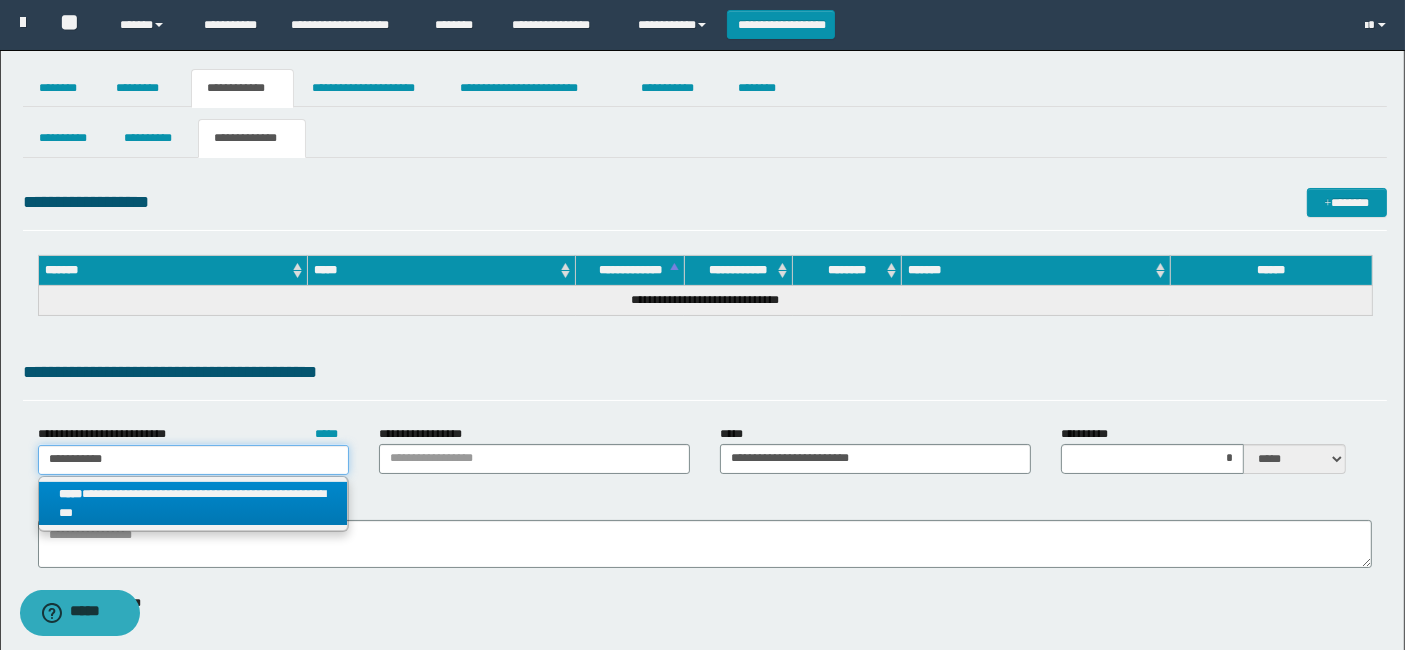 type on "**********" 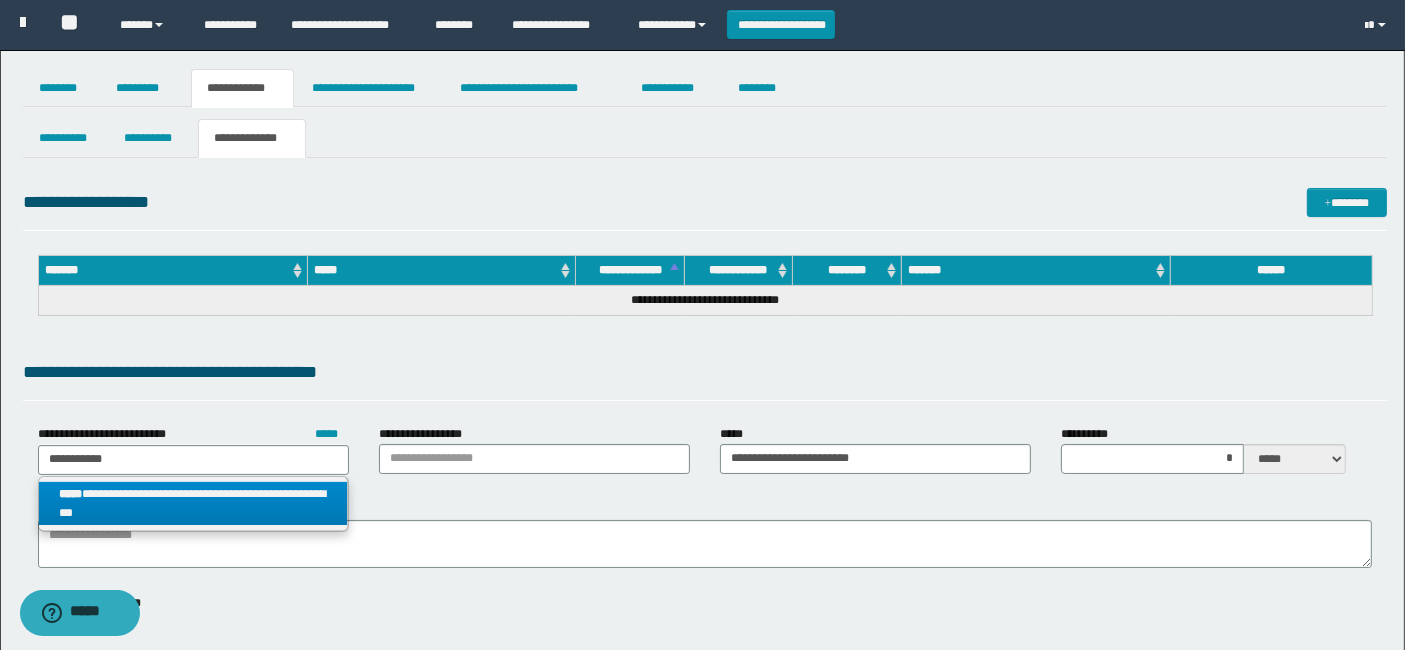 click on "**********" at bounding box center [193, 504] 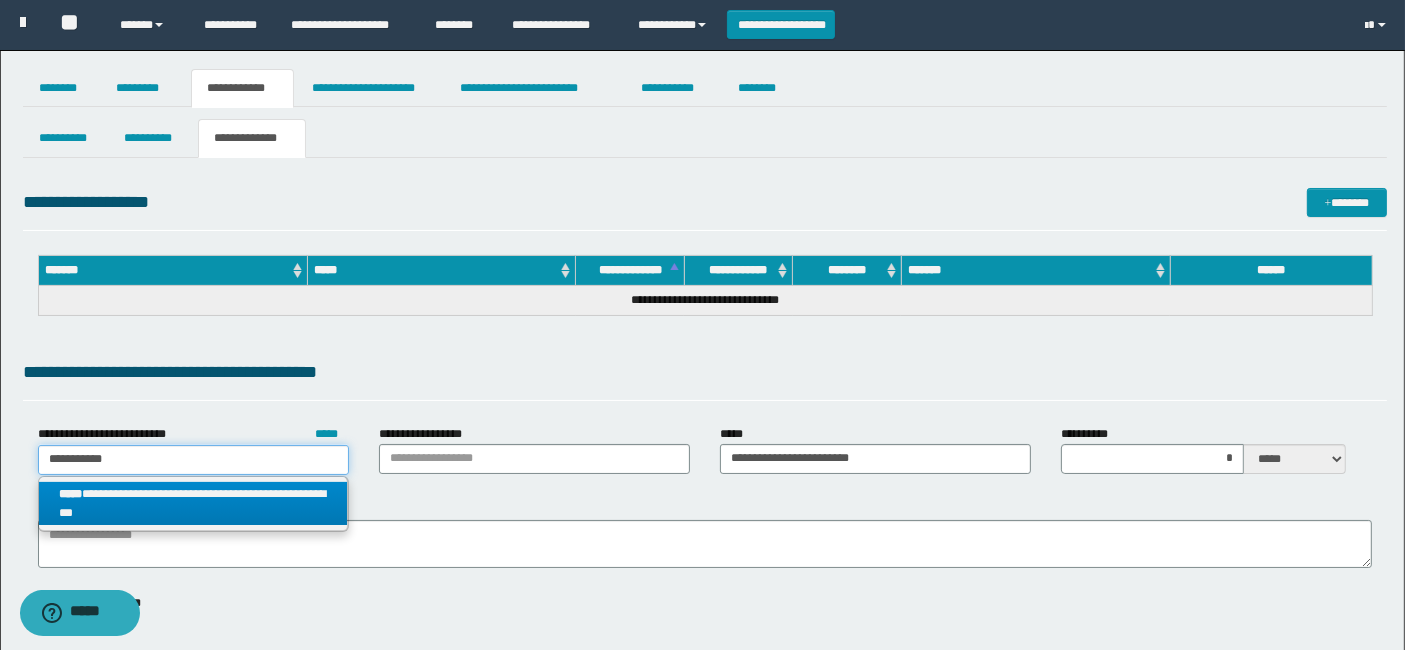 type 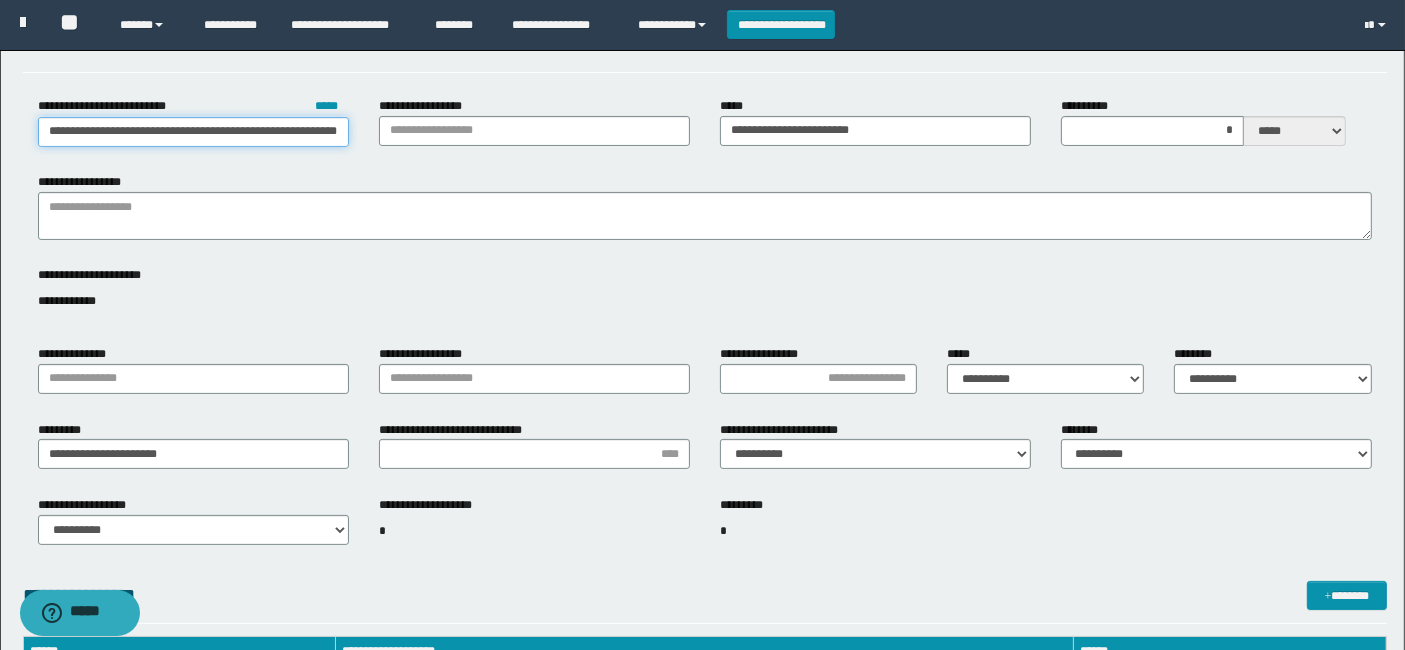 scroll, scrollTop: 333, scrollLeft: 0, axis: vertical 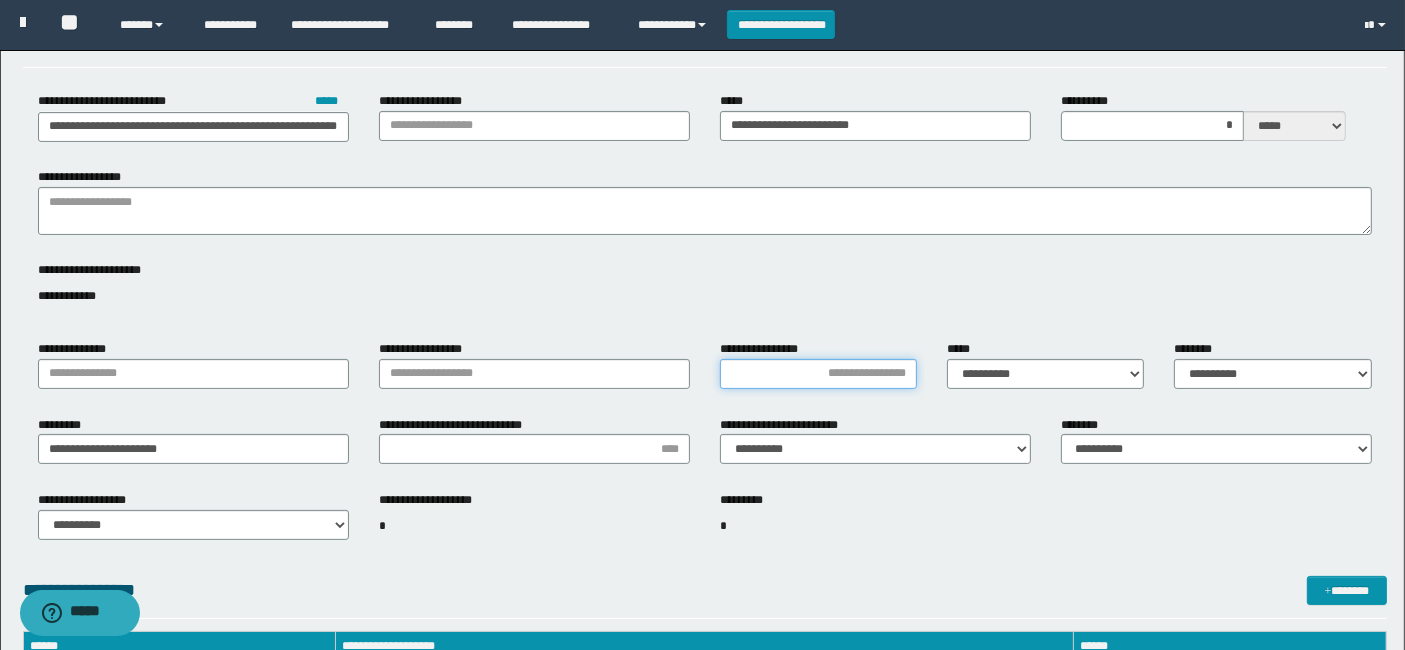 click on "**********" at bounding box center [818, 374] 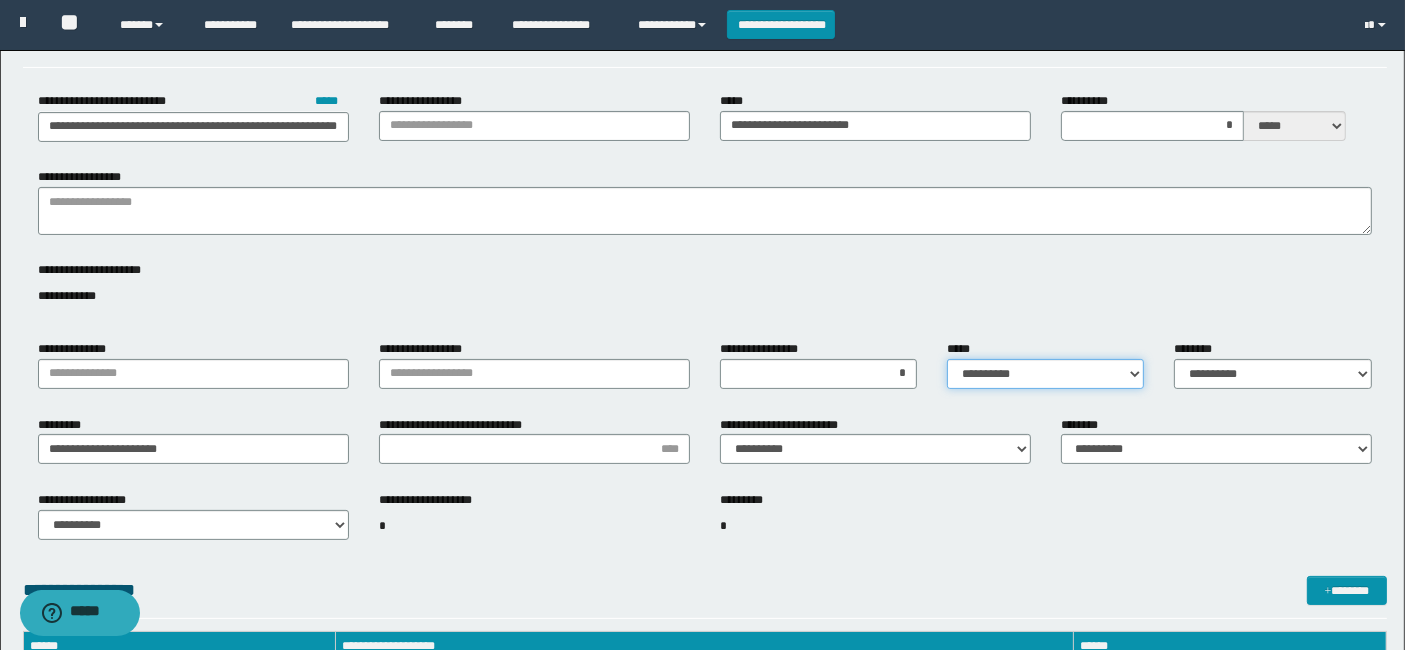 click on "**********" at bounding box center (1045, 374) 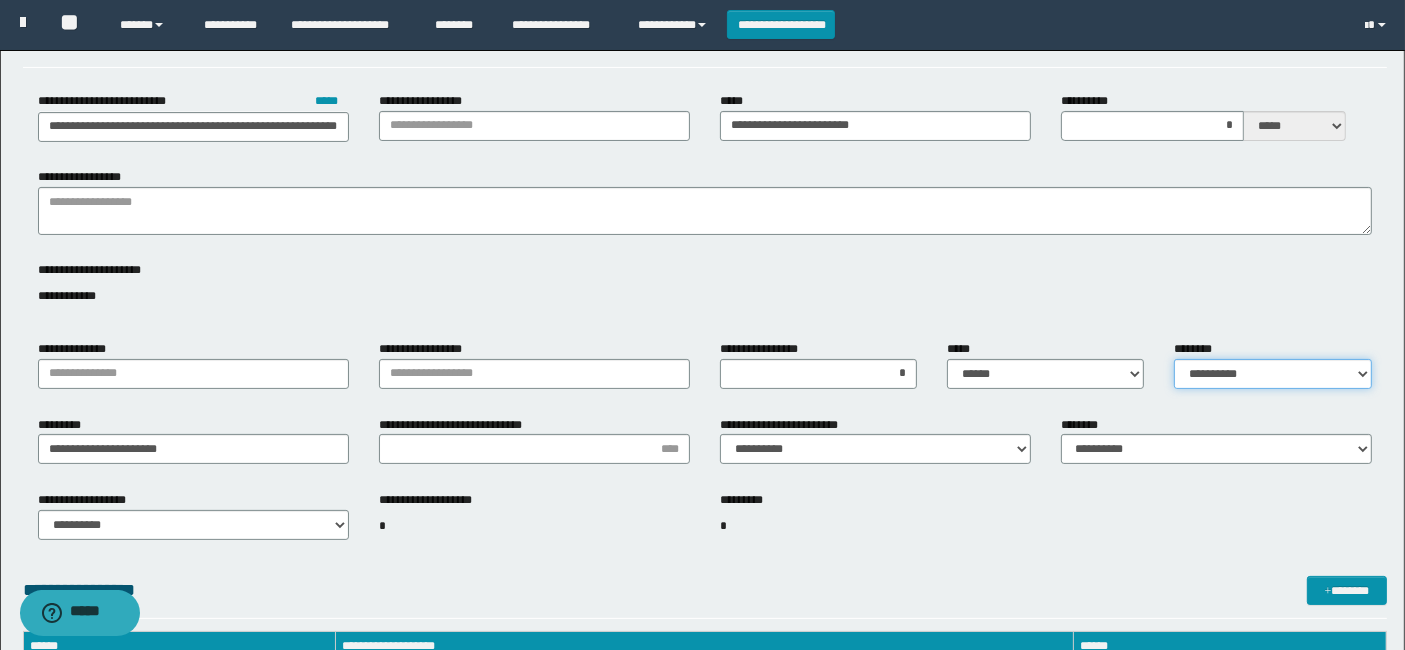 click on "**********" at bounding box center (1272, 374) 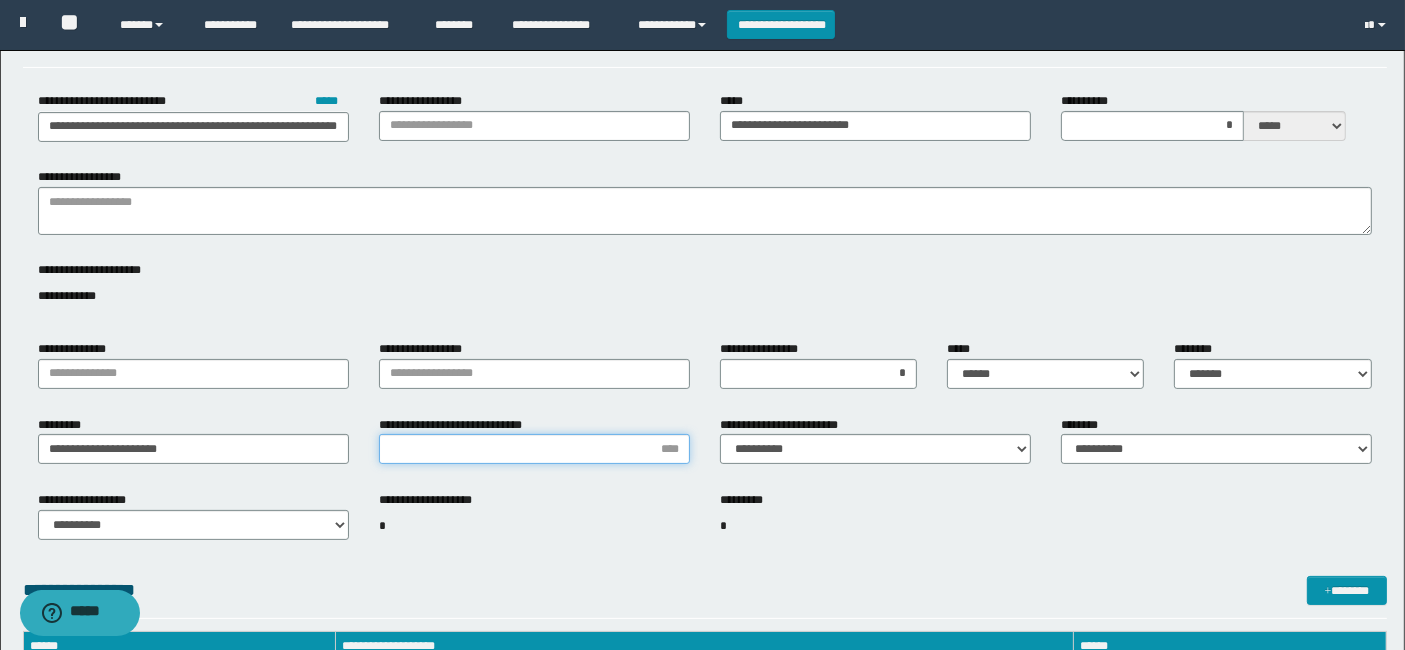click on "**********" at bounding box center (534, 449) 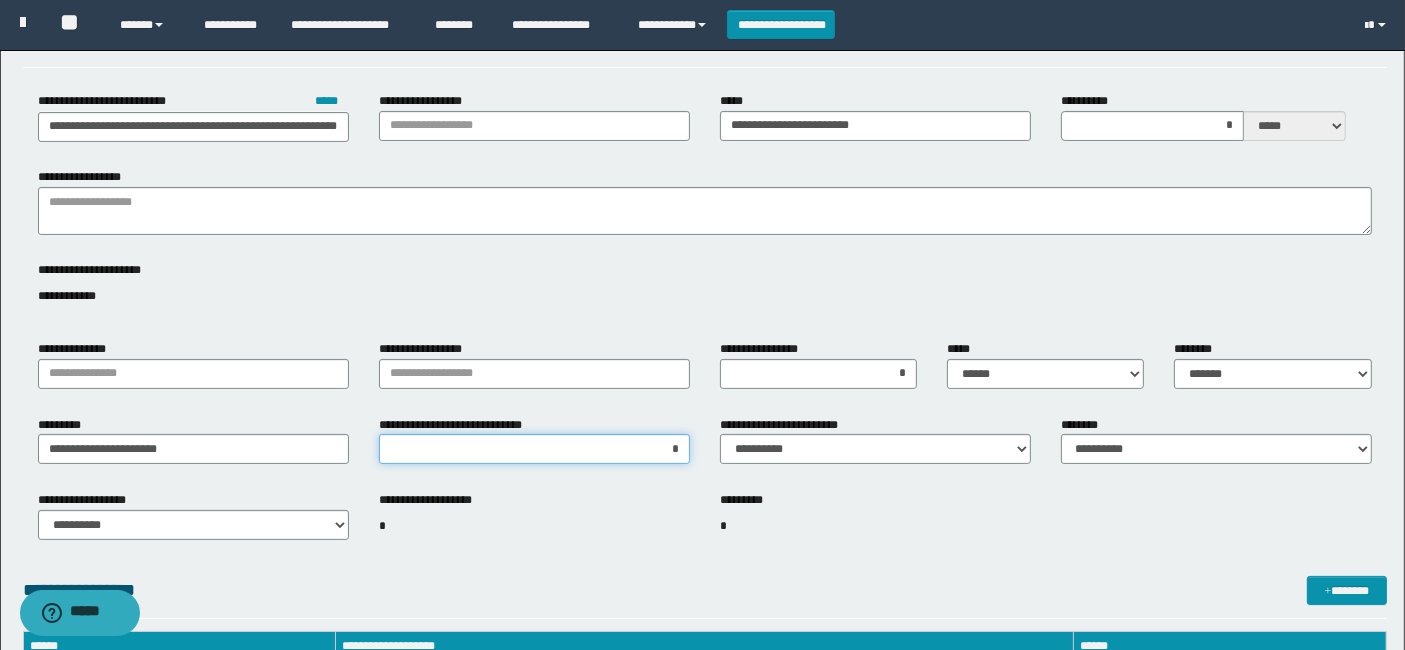 type on "**" 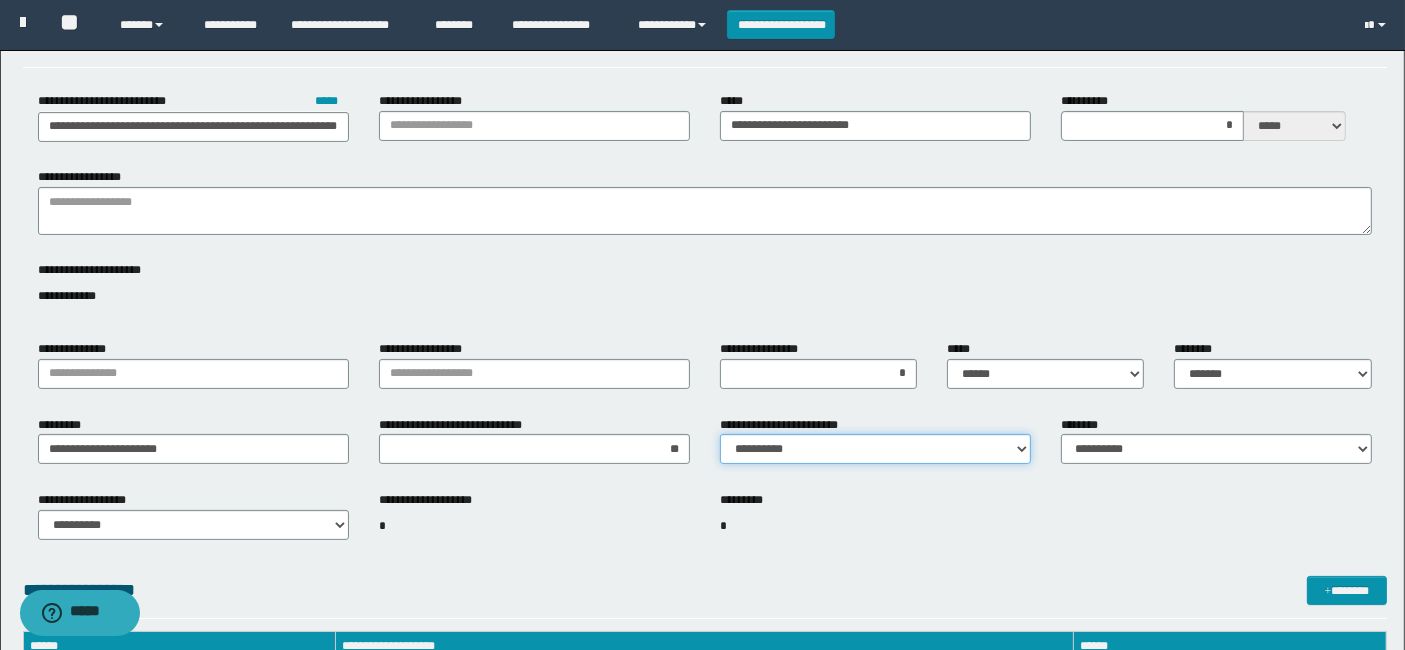 click on "**********" at bounding box center (875, 449) 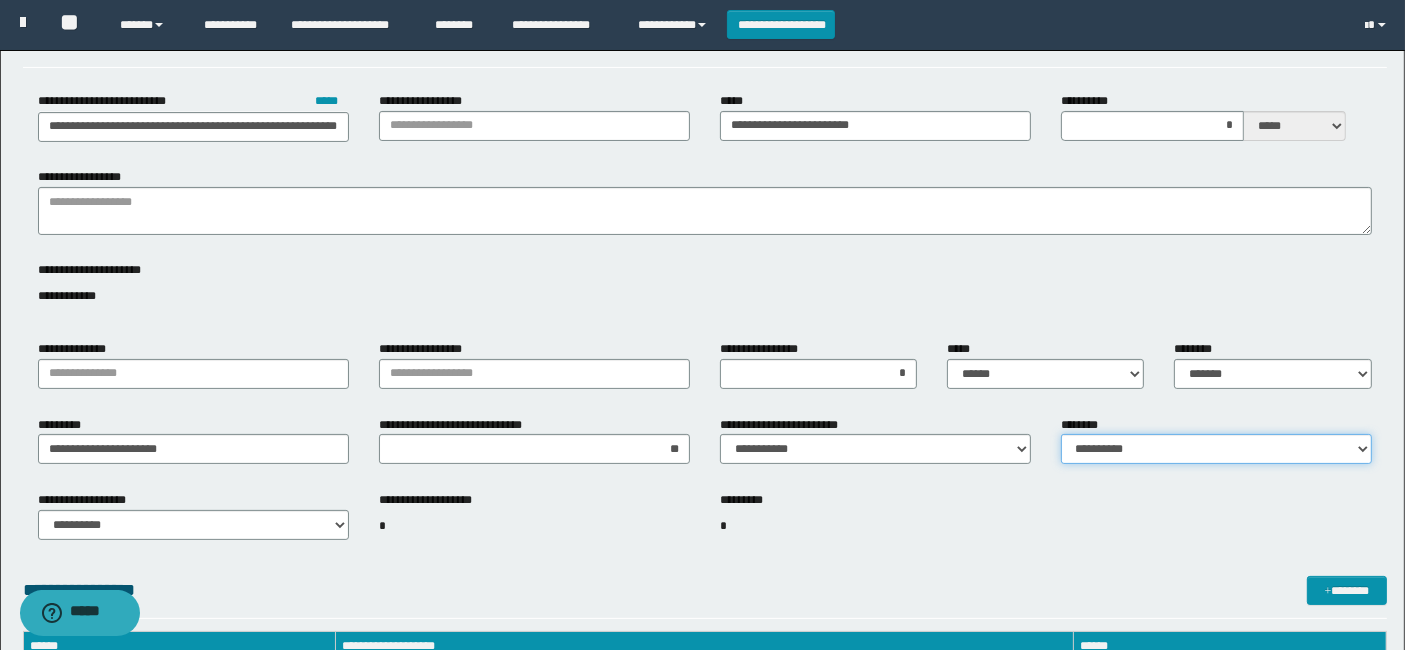 click on "**********" at bounding box center [1216, 449] 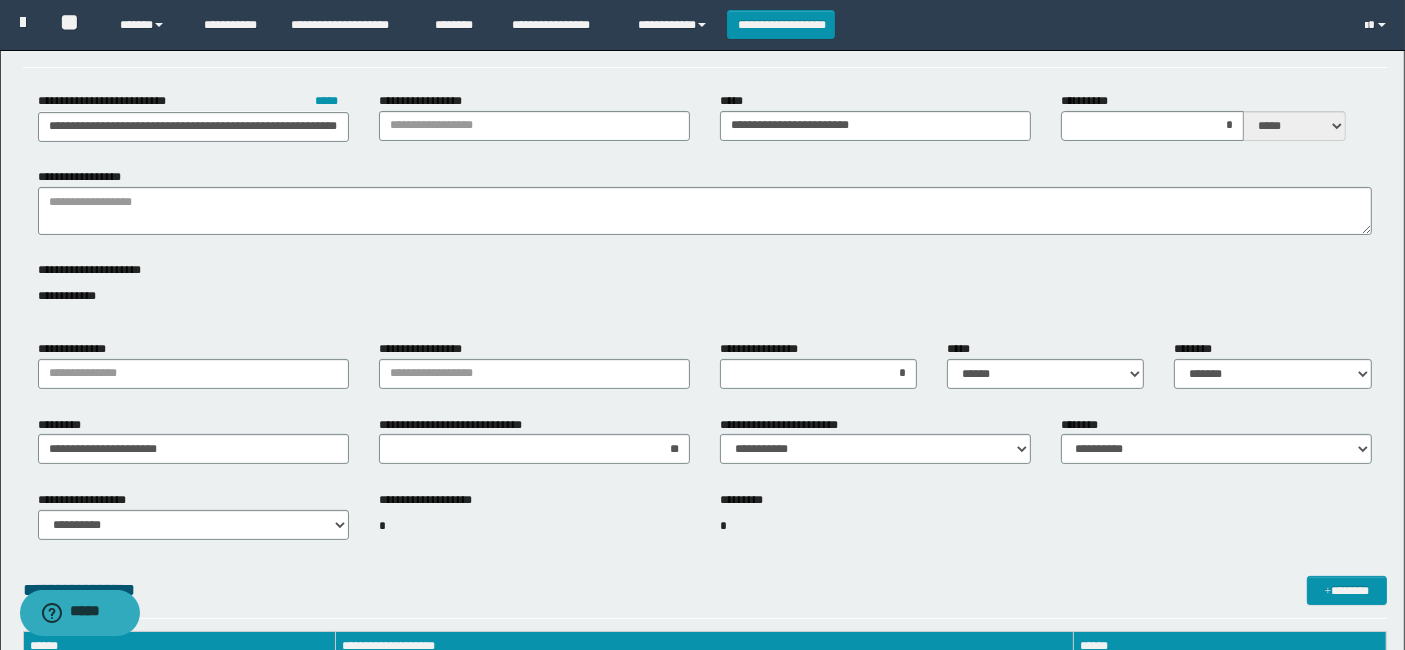 click on "*********
*" at bounding box center [875, 524] 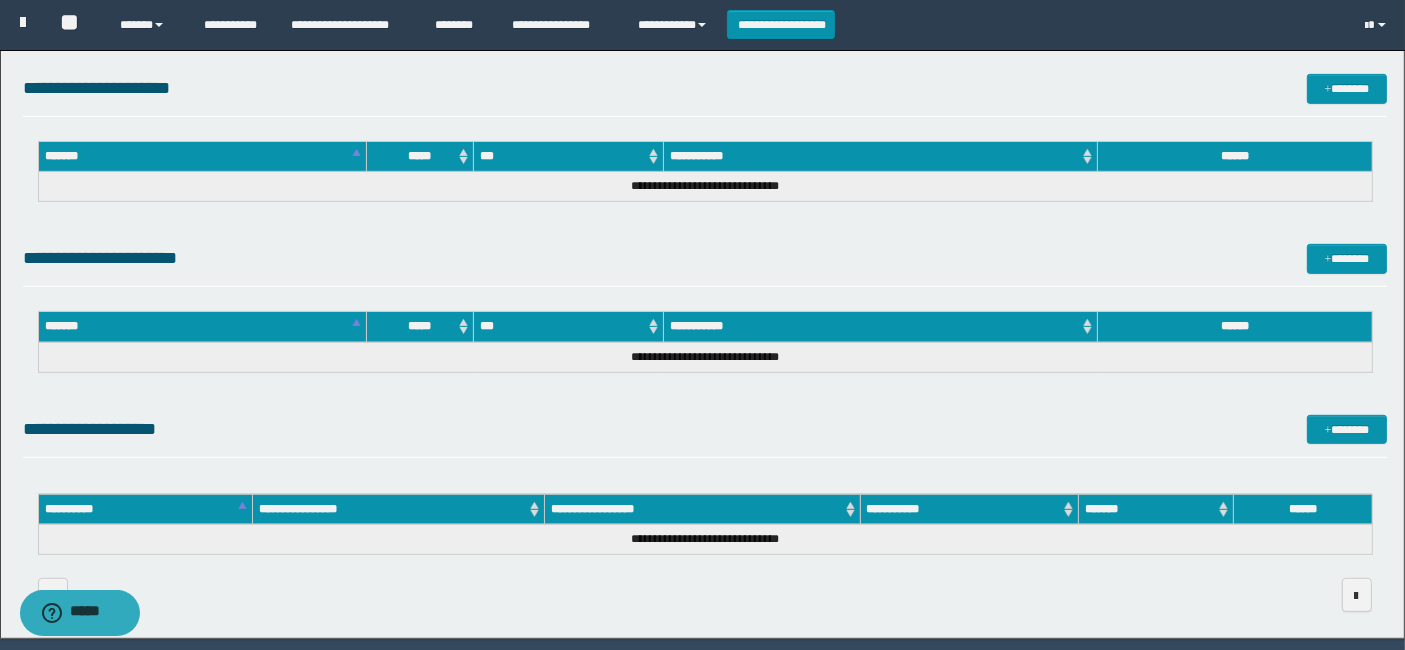 scroll, scrollTop: 1025, scrollLeft: 0, axis: vertical 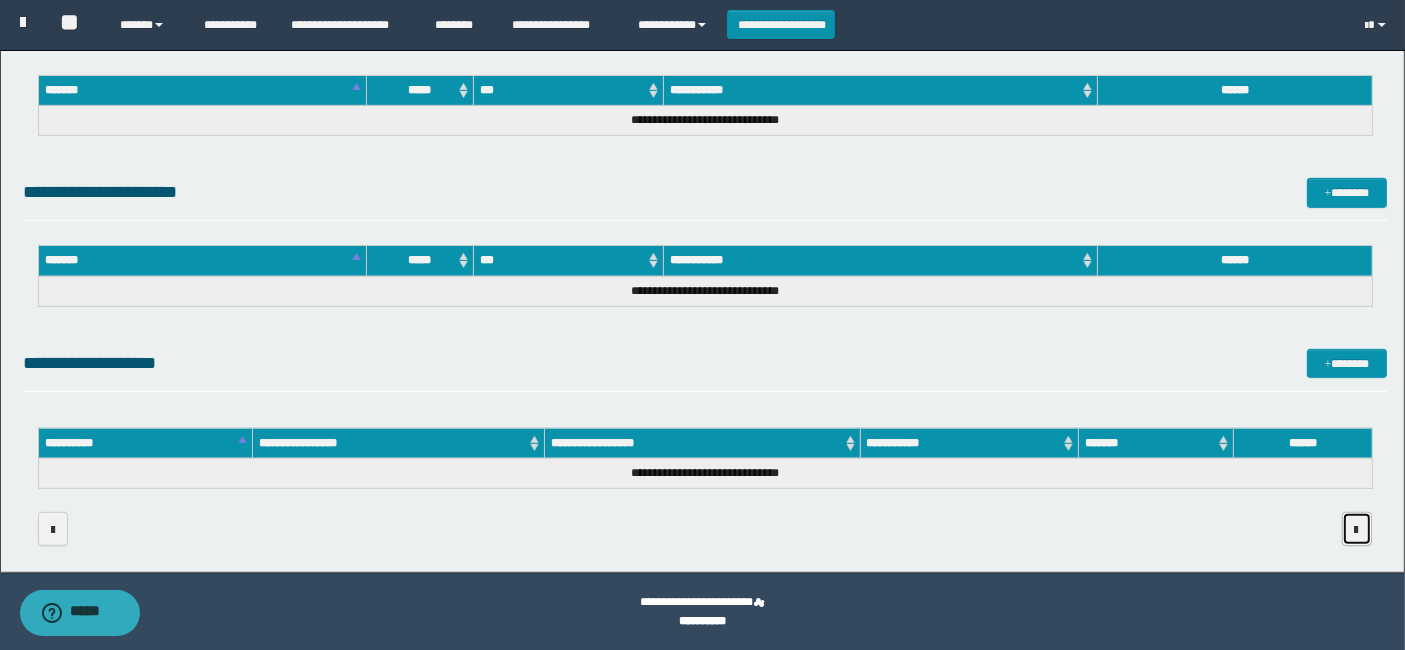 click at bounding box center [1357, 529] 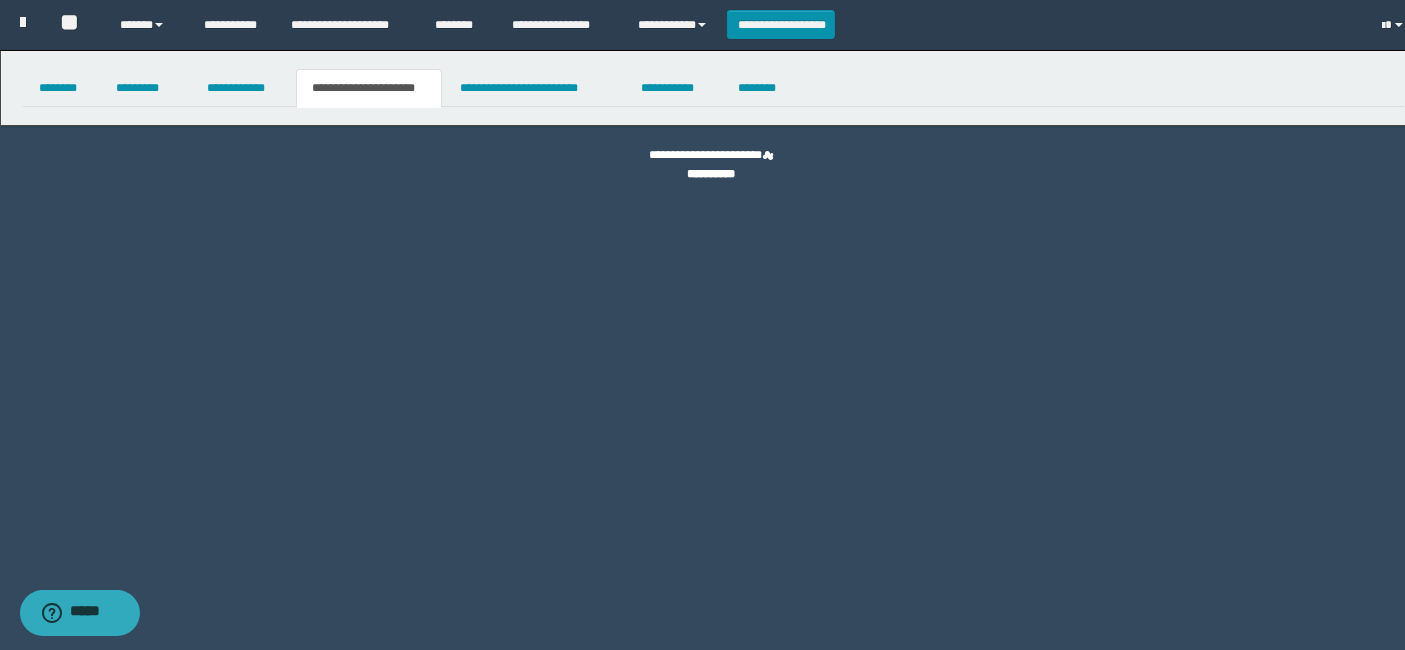 scroll, scrollTop: 0, scrollLeft: 0, axis: both 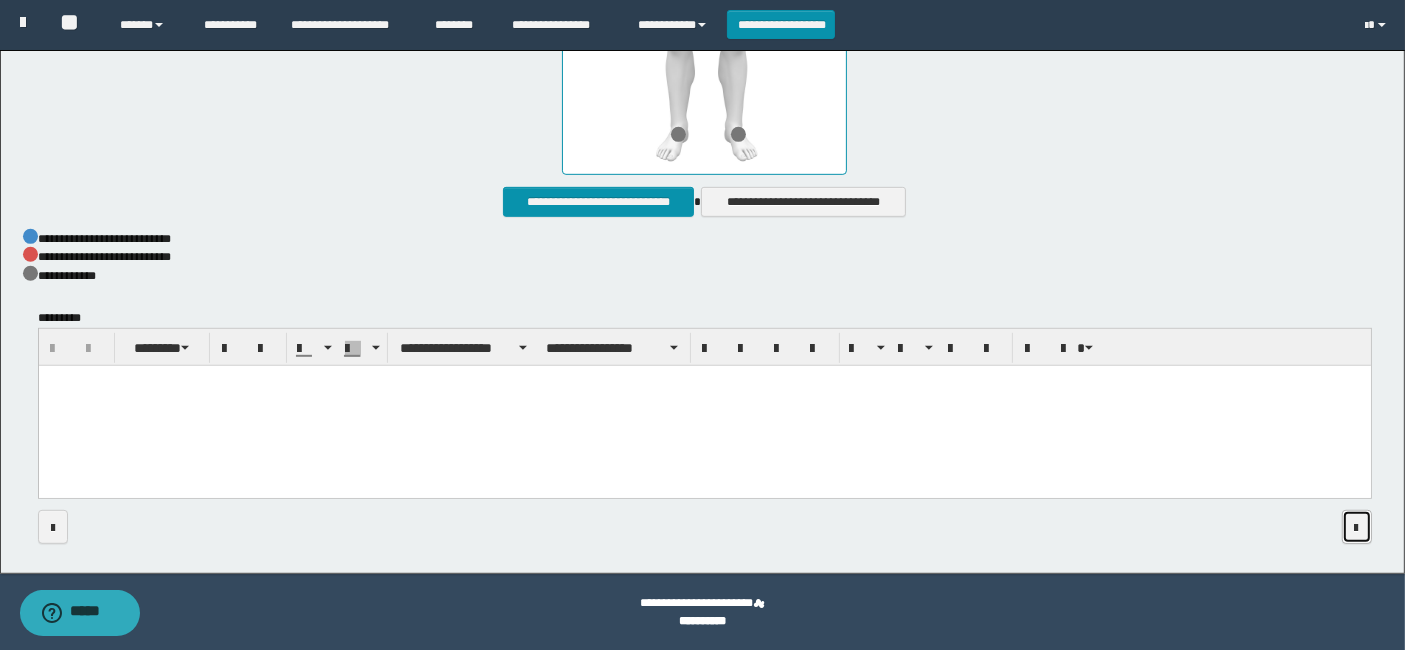 click at bounding box center [1357, 528] 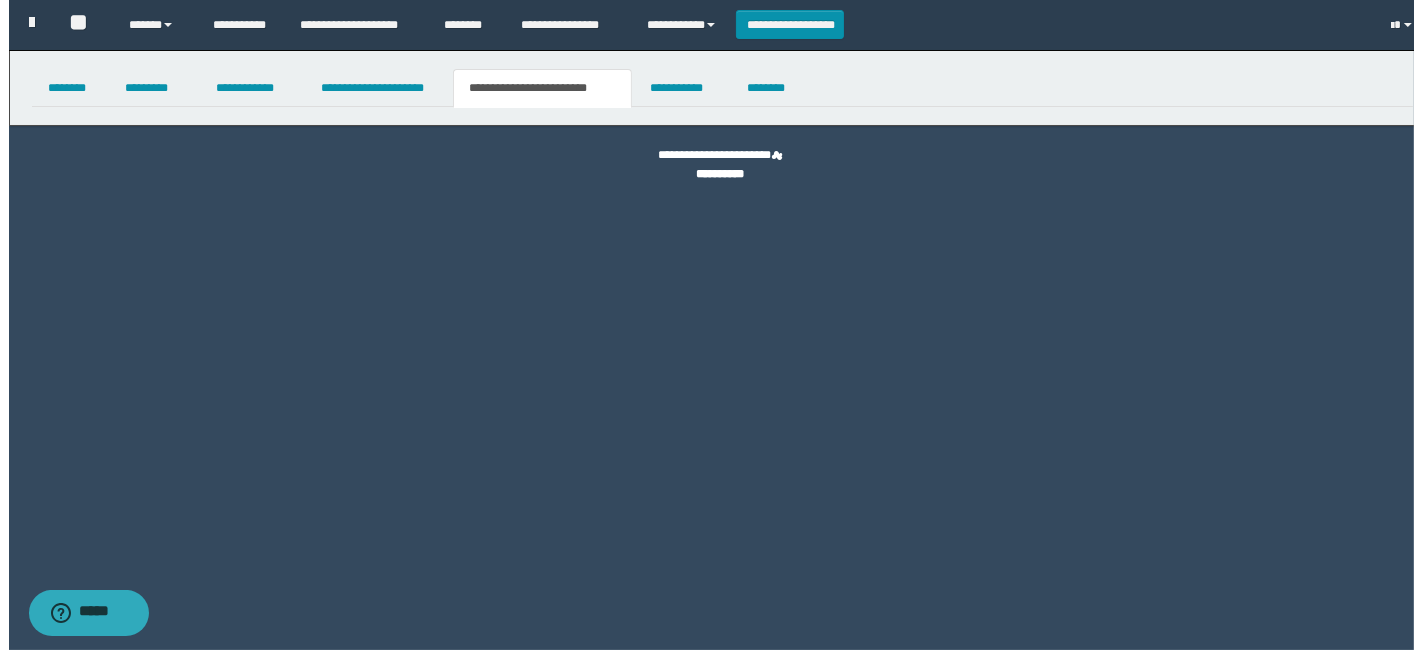 scroll, scrollTop: 0, scrollLeft: 0, axis: both 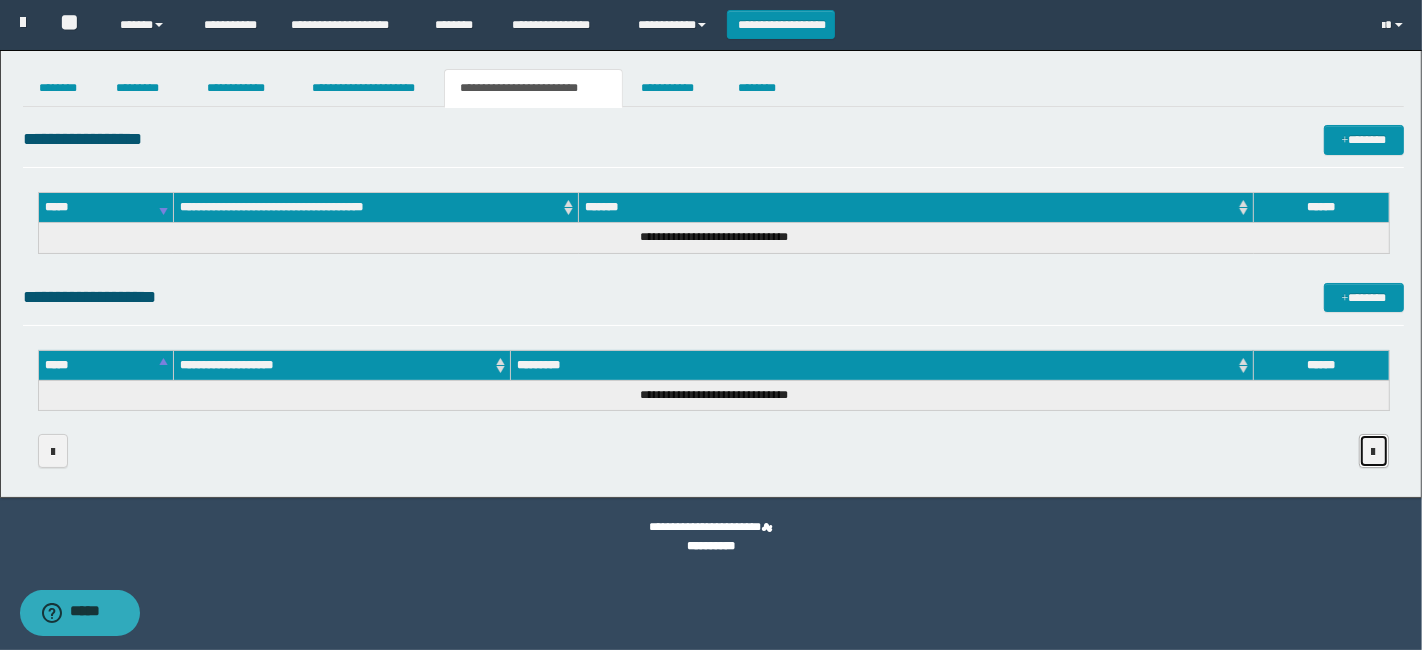 click at bounding box center [1374, 451] 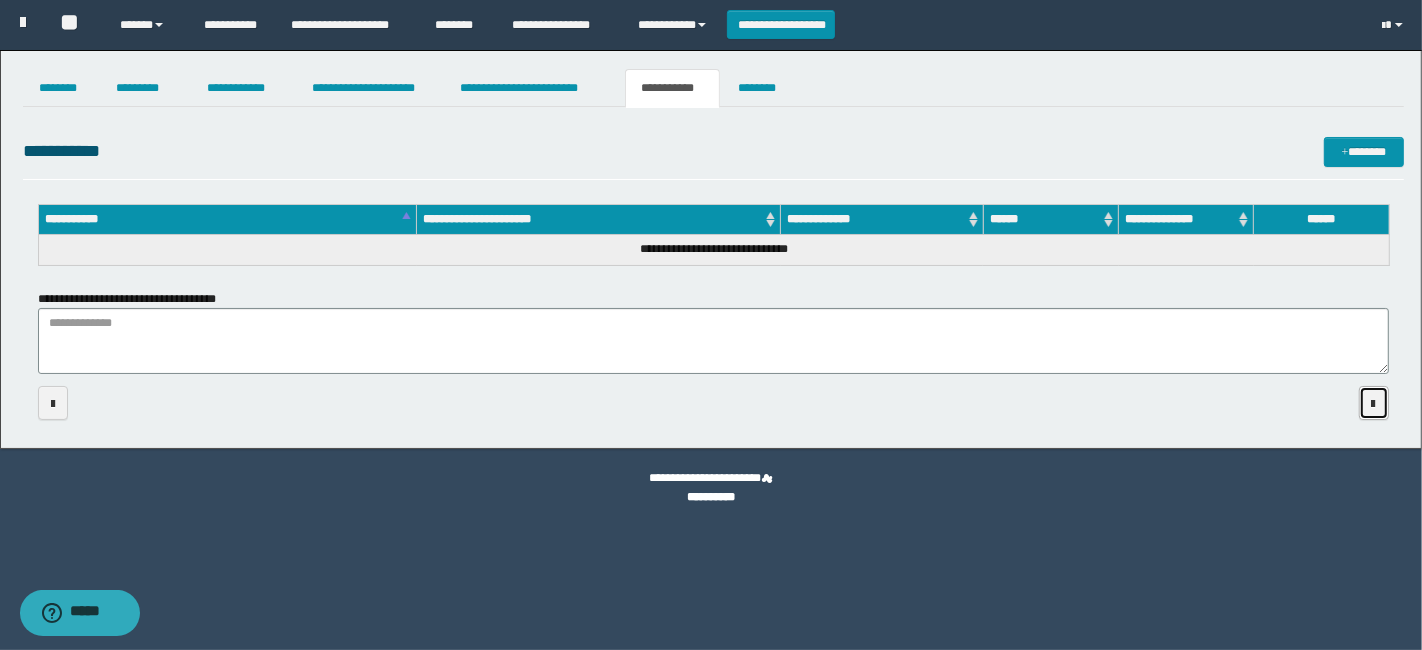 click at bounding box center [1374, 404] 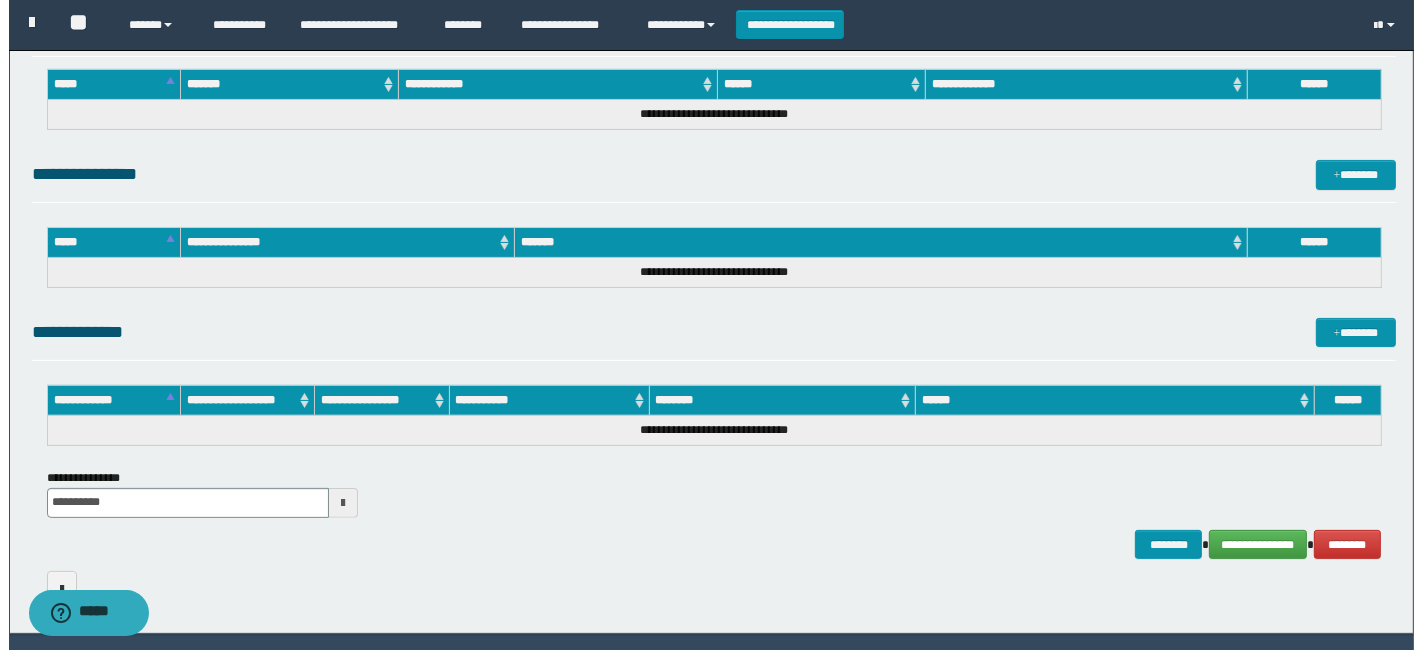 scroll, scrollTop: 385, scrollLeft: 0, axis: vertical 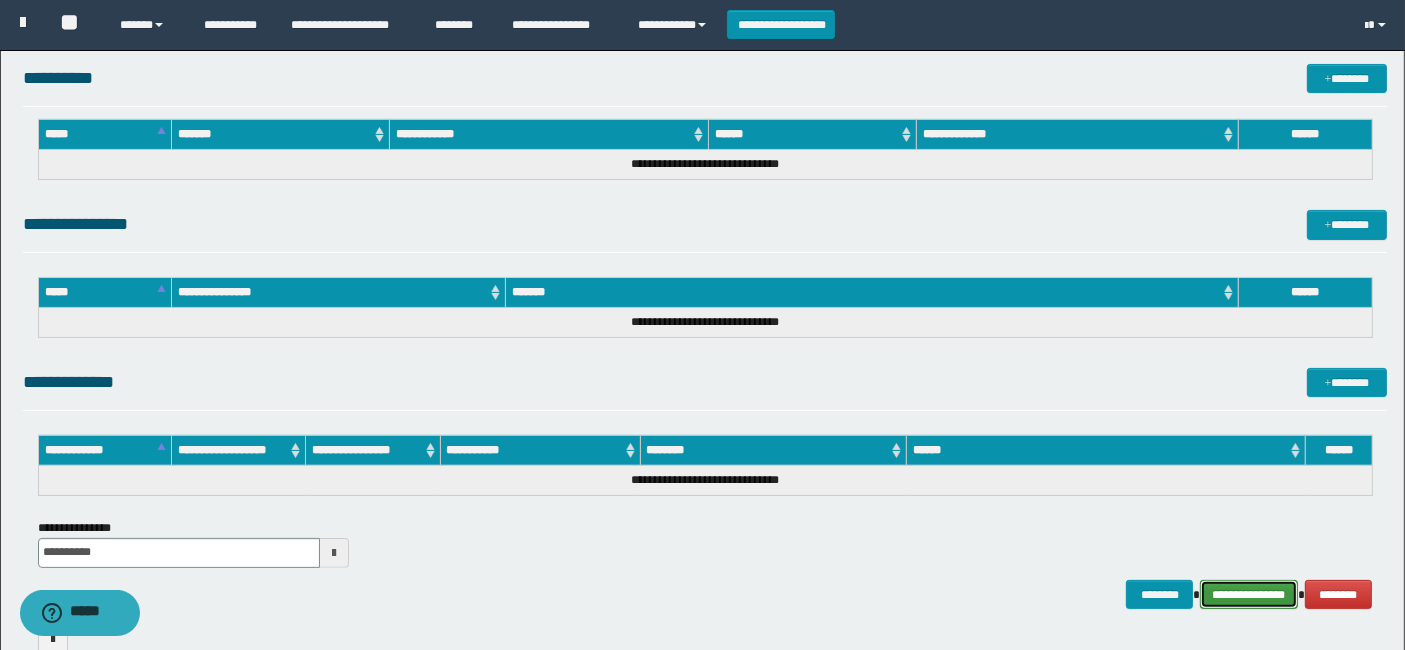 click on "**********" at bounding box center (1249, 594) 